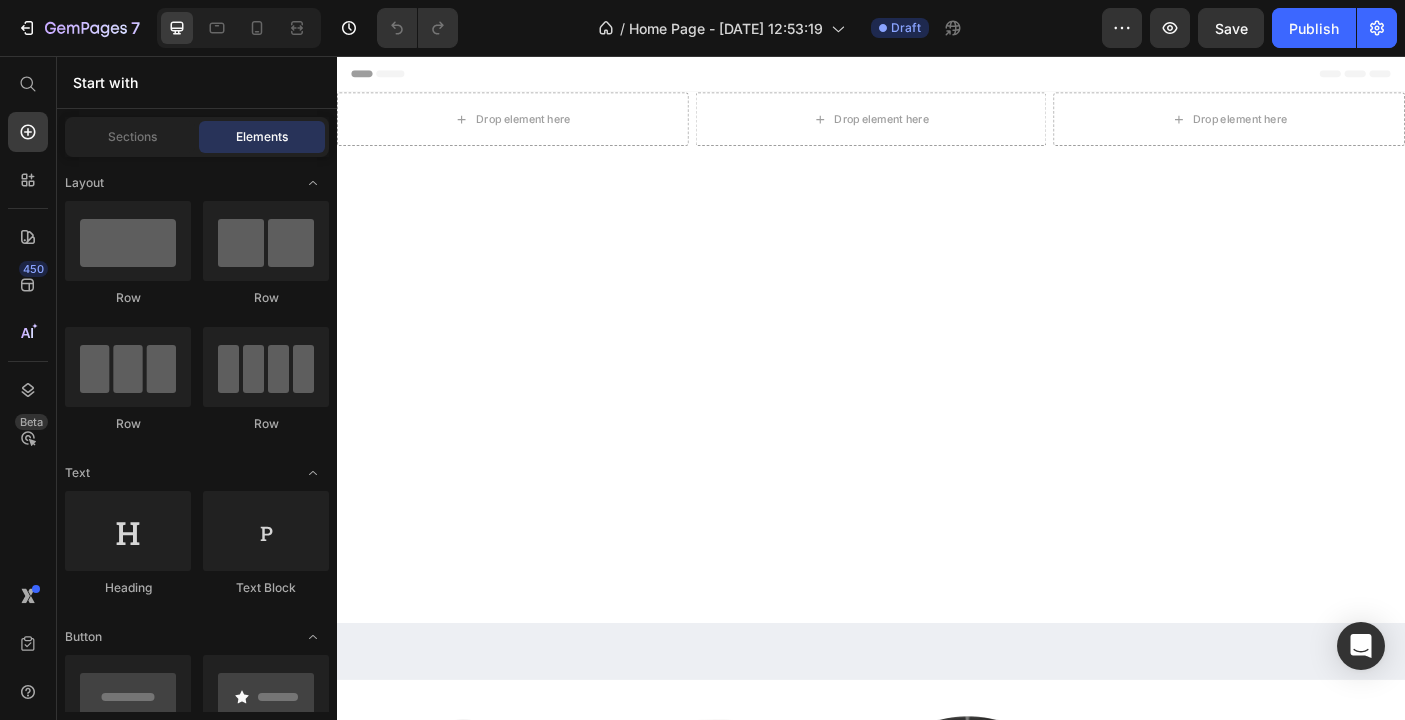 scroll, scrollTop: 1085, scrollLeft: 0, axis: vertical 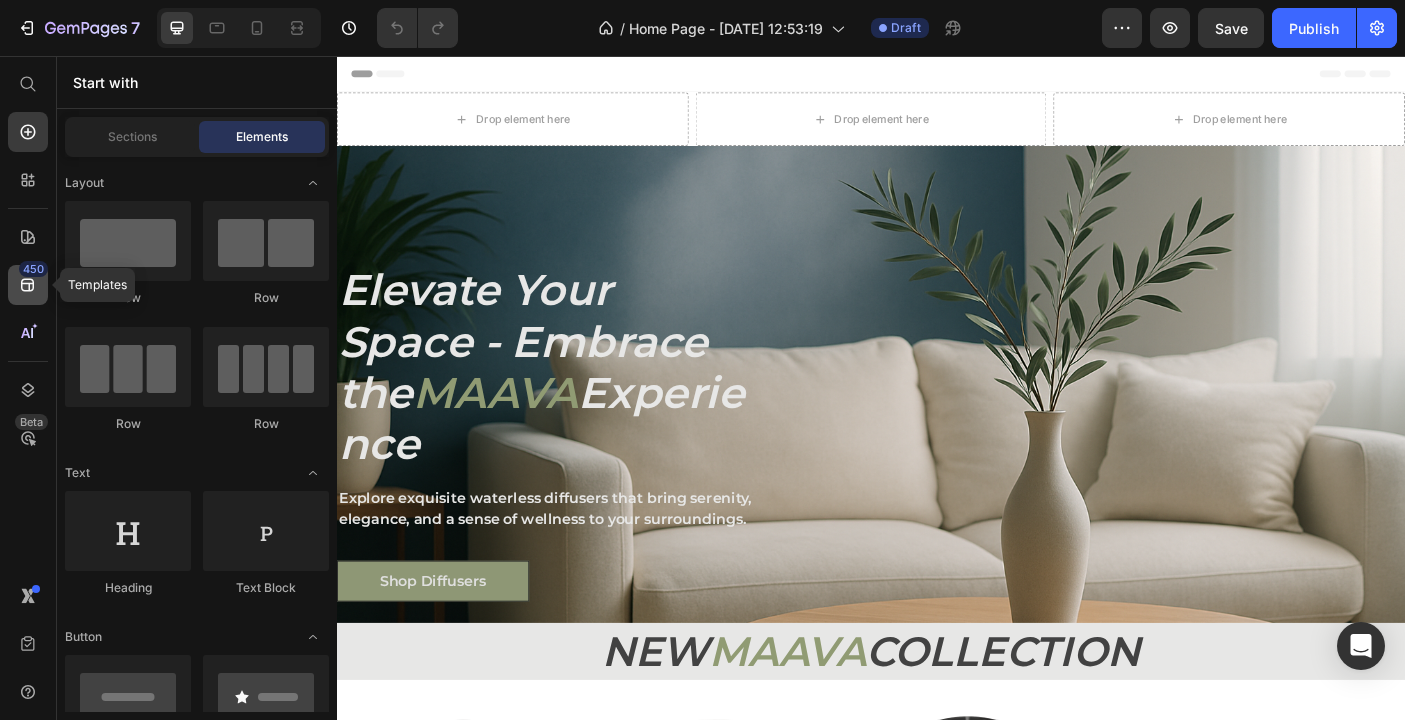 click 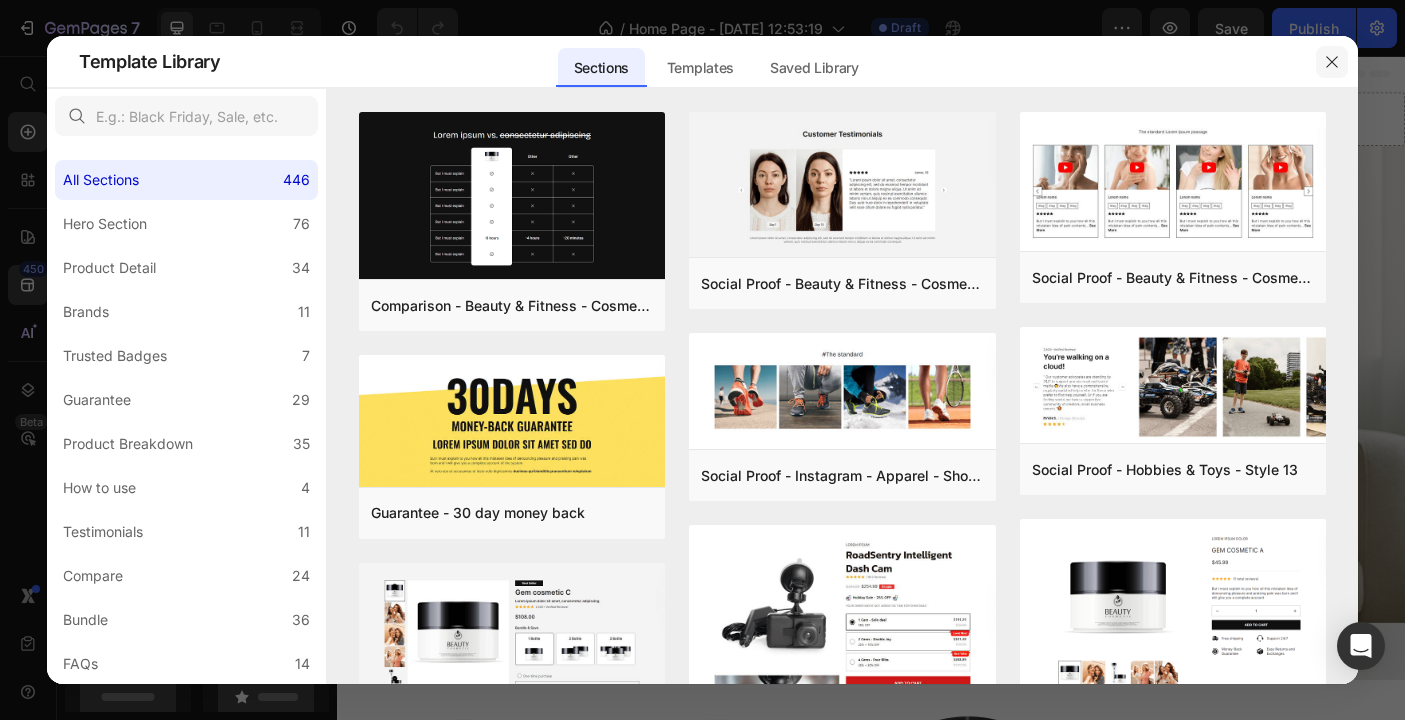 click 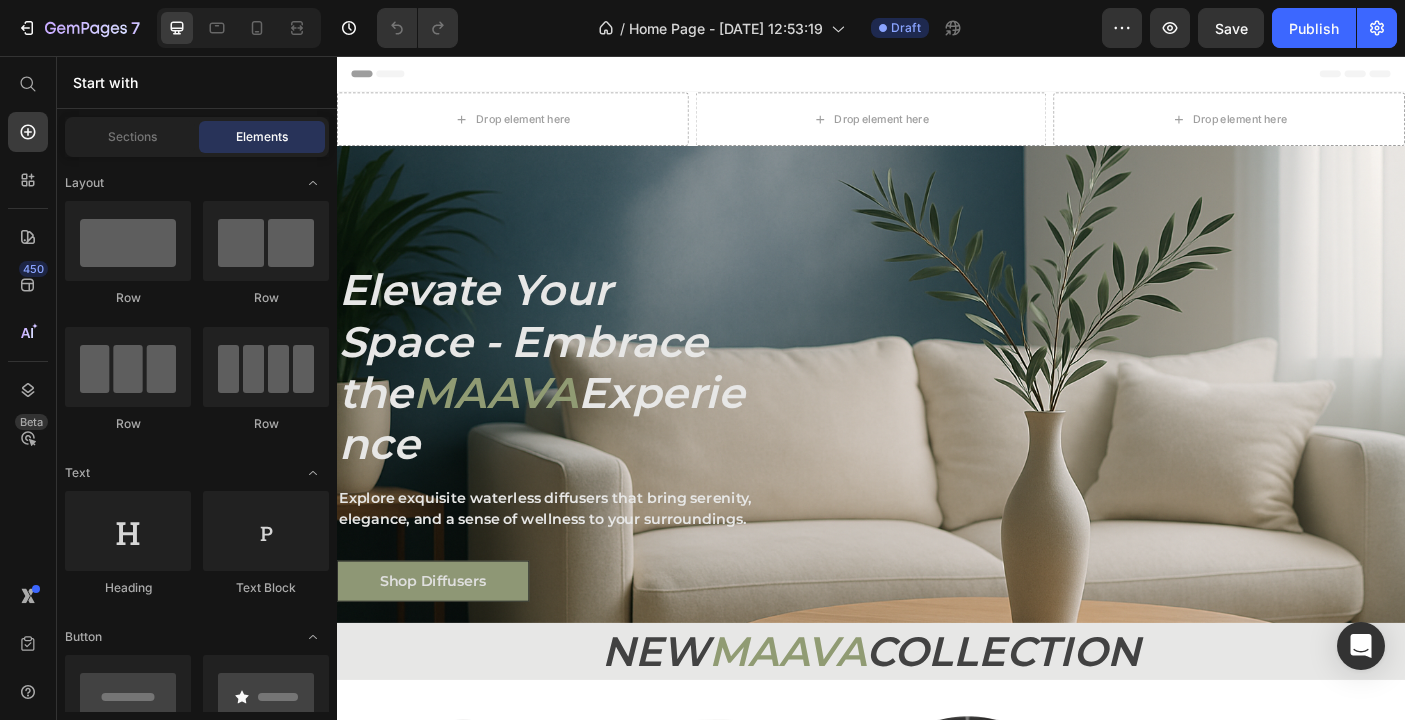 click on "Header" at bounding box center [394, 76] 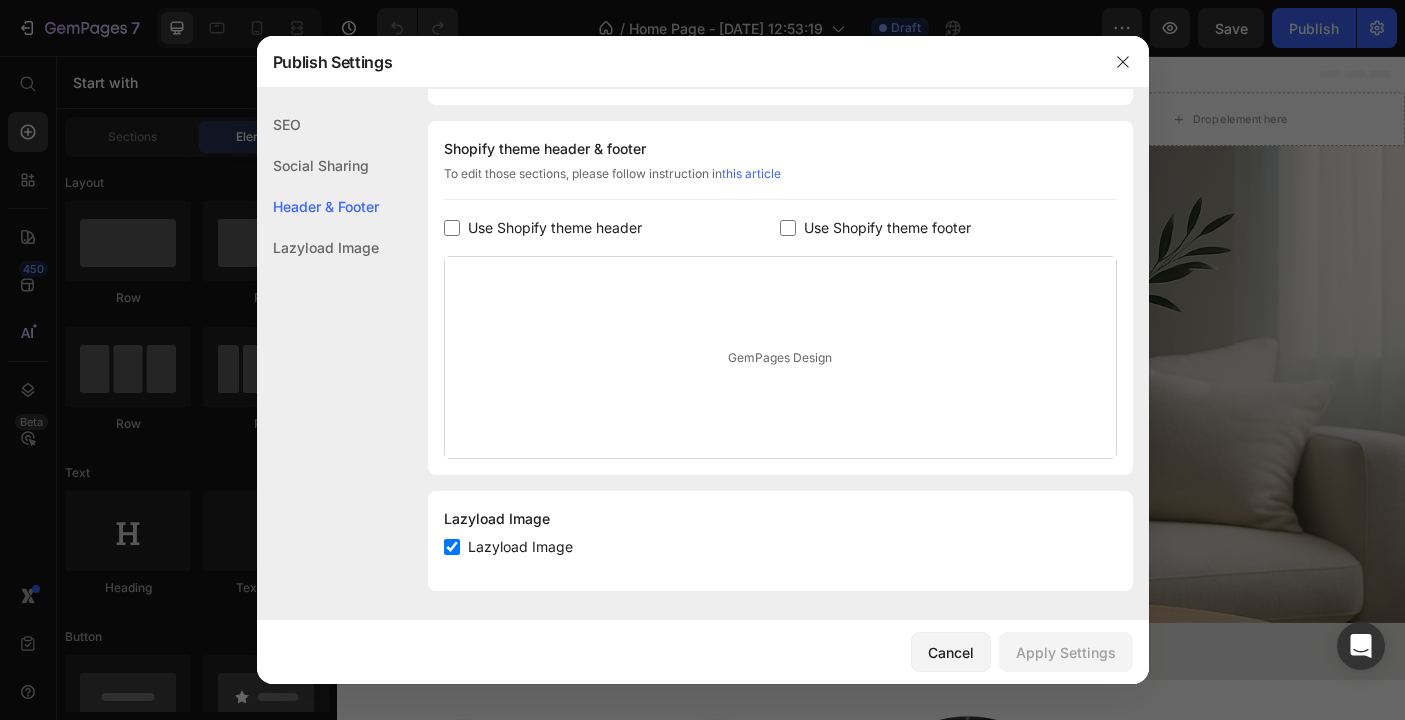 click on "Publish Settings" at bounding box center (677, 62) 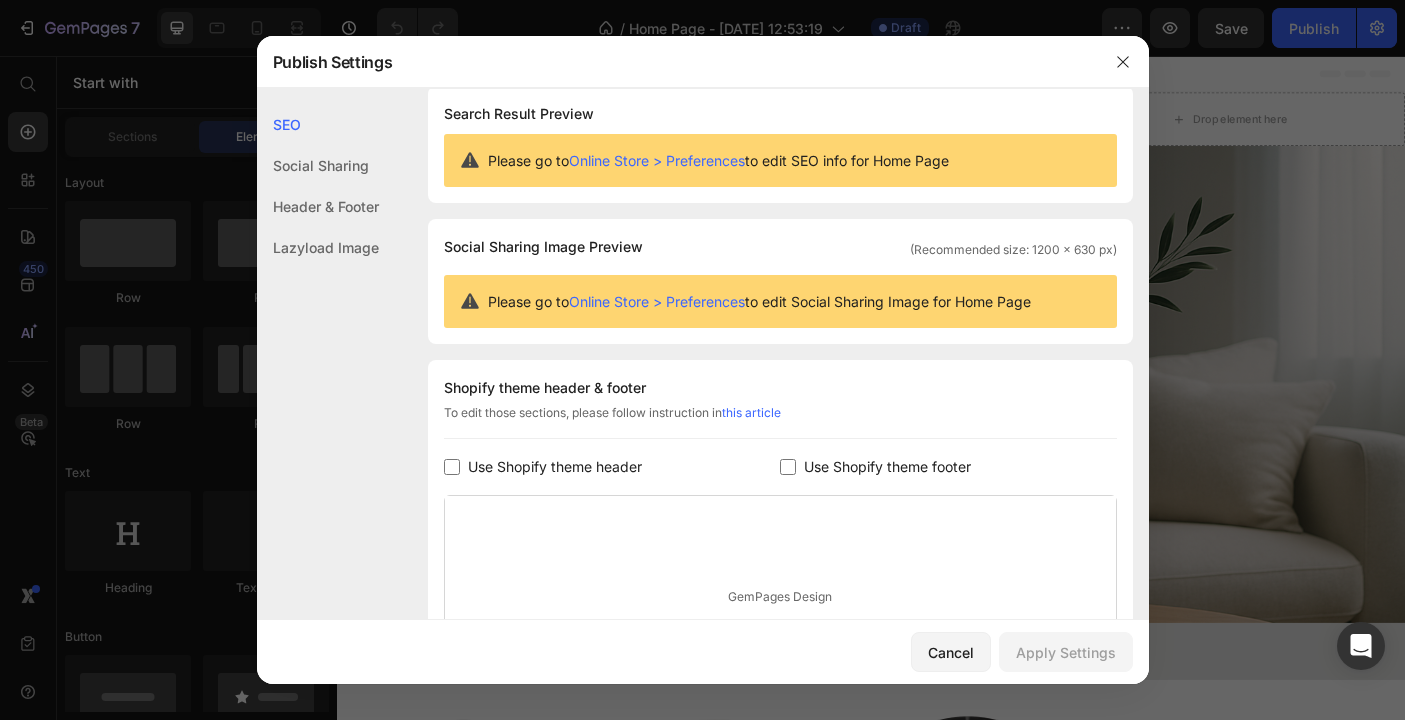 scroll, scrollTop: 0, scrollLeft: 0, axis: both 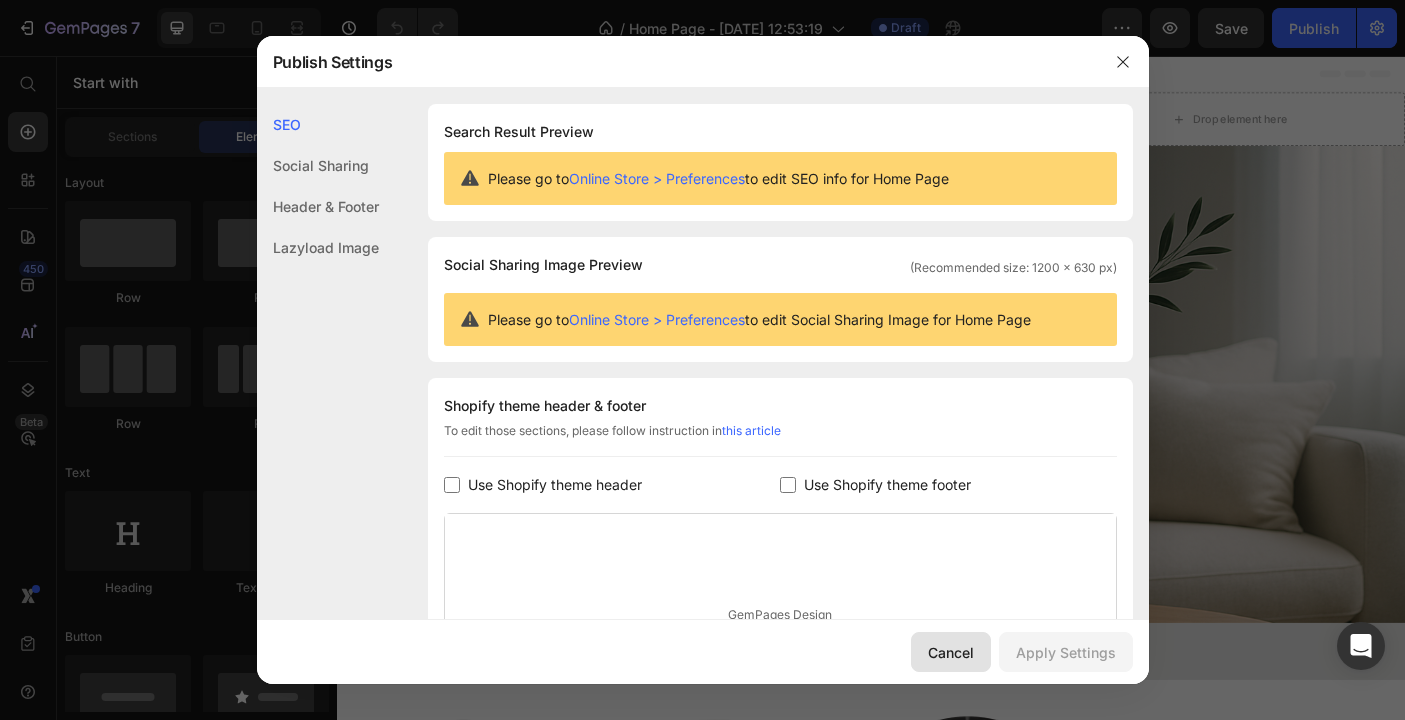 click on "Cancel" at bounding box center [951, 652] 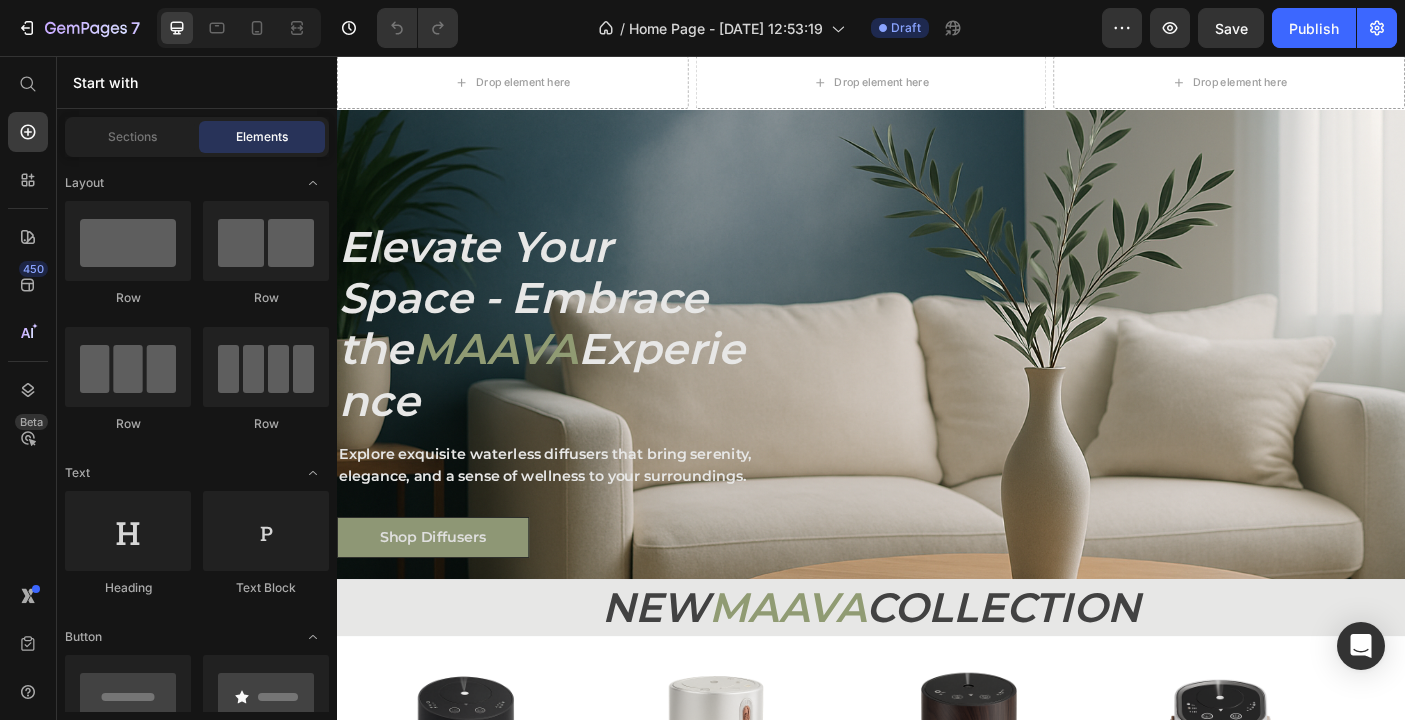 scroll, scrollTop: 0, scrollLeft: 0, axis: both 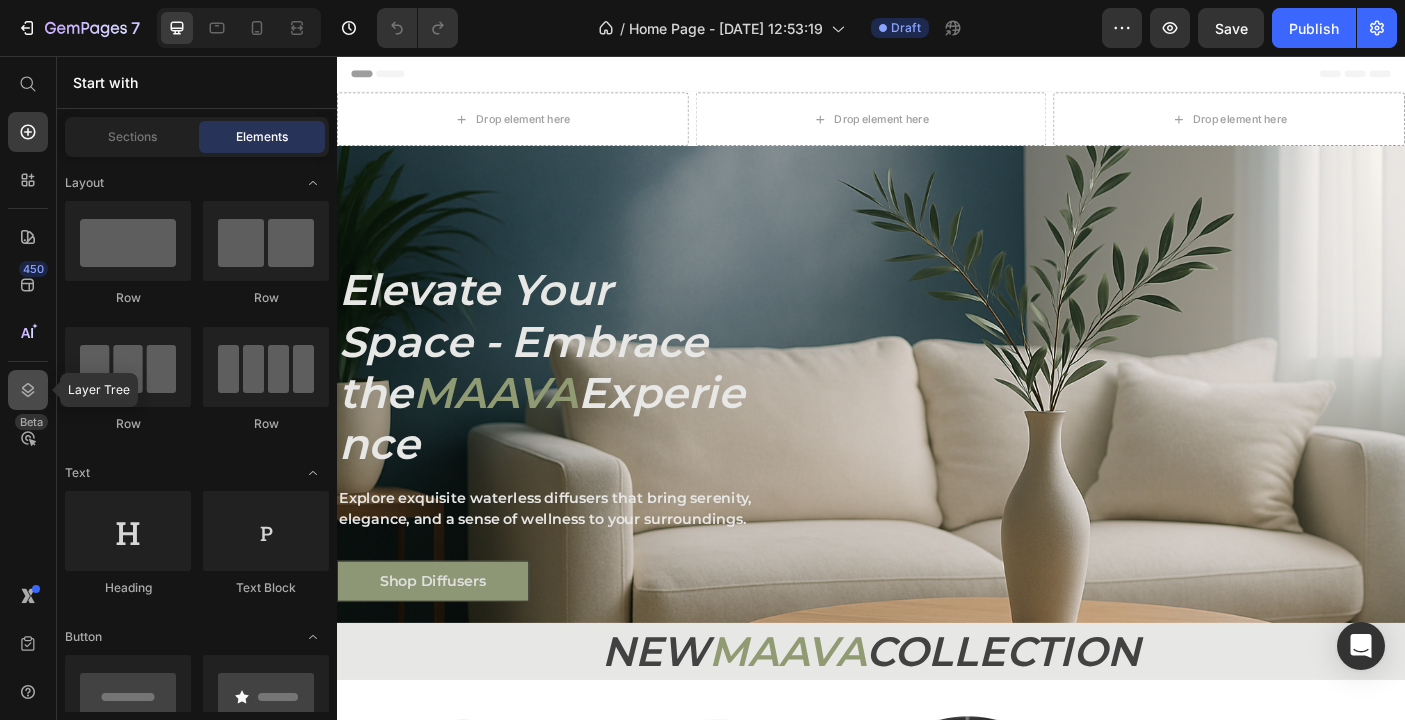 click 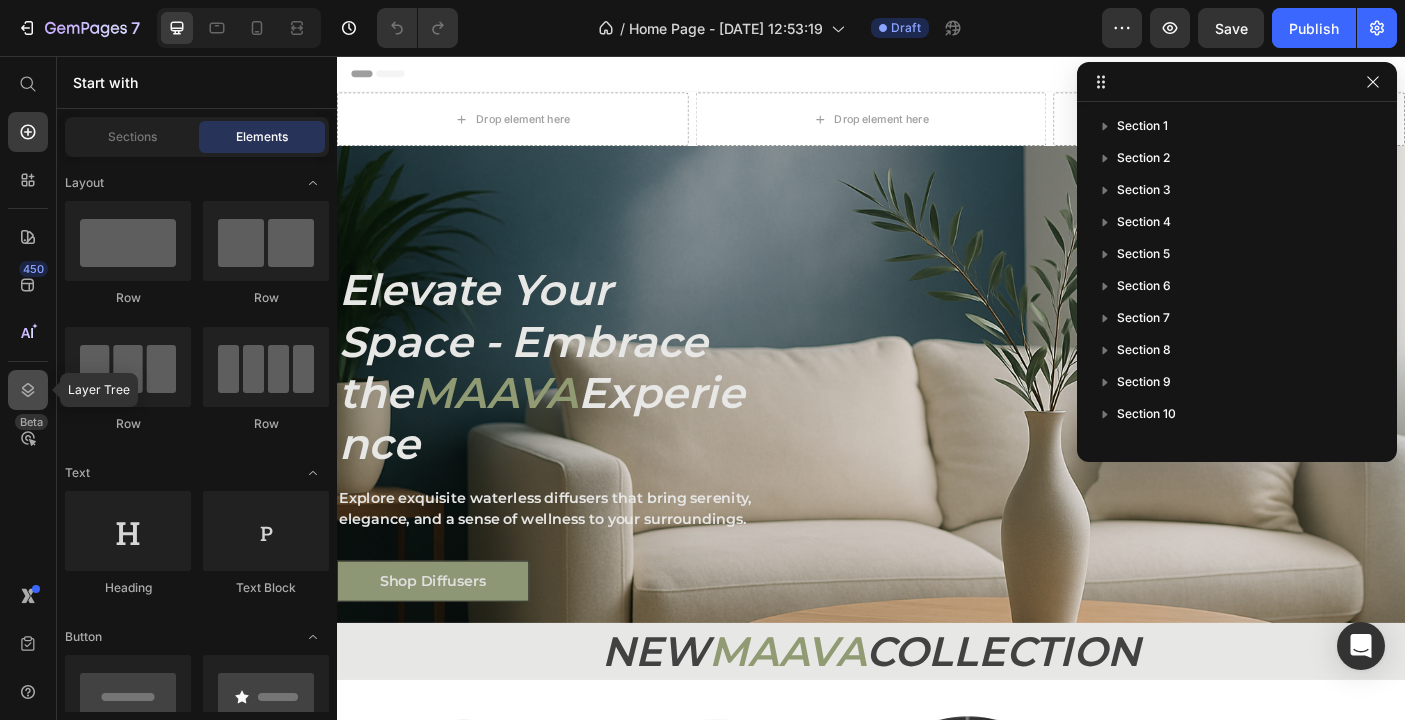 click 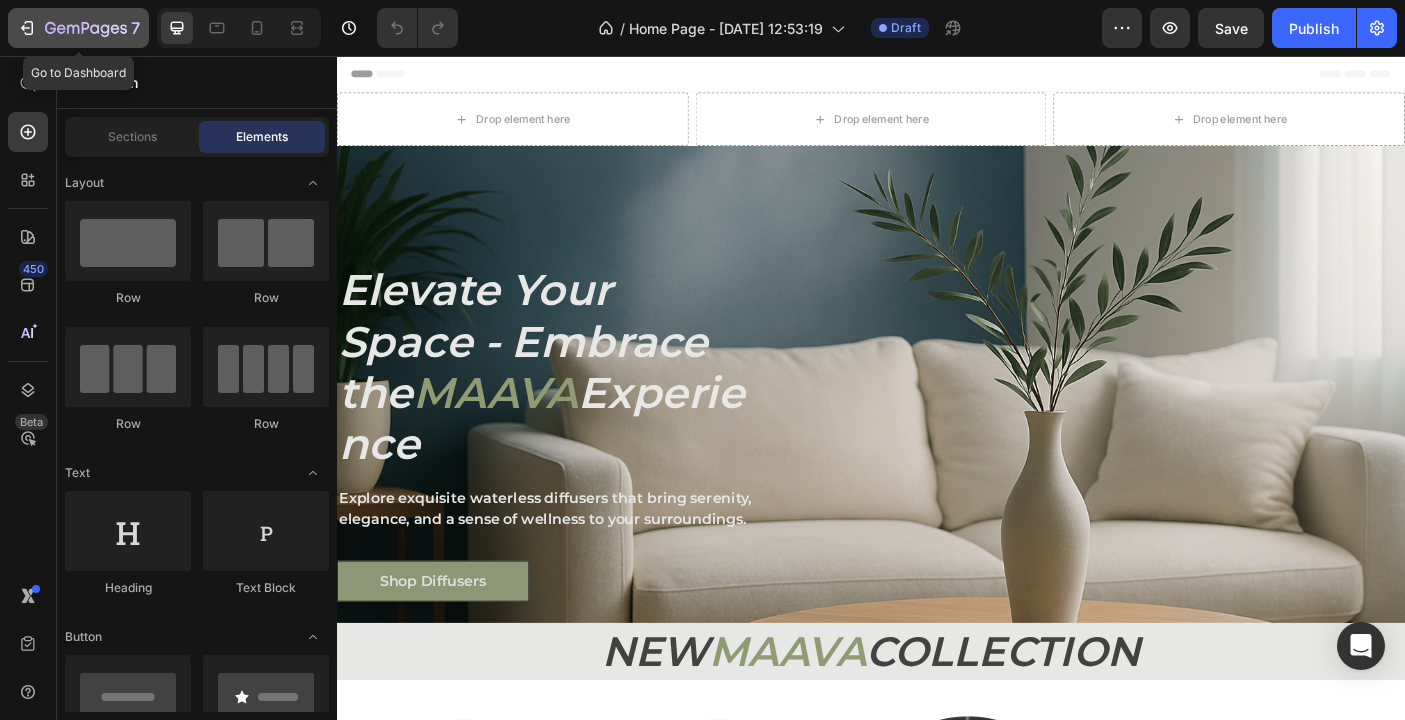 click 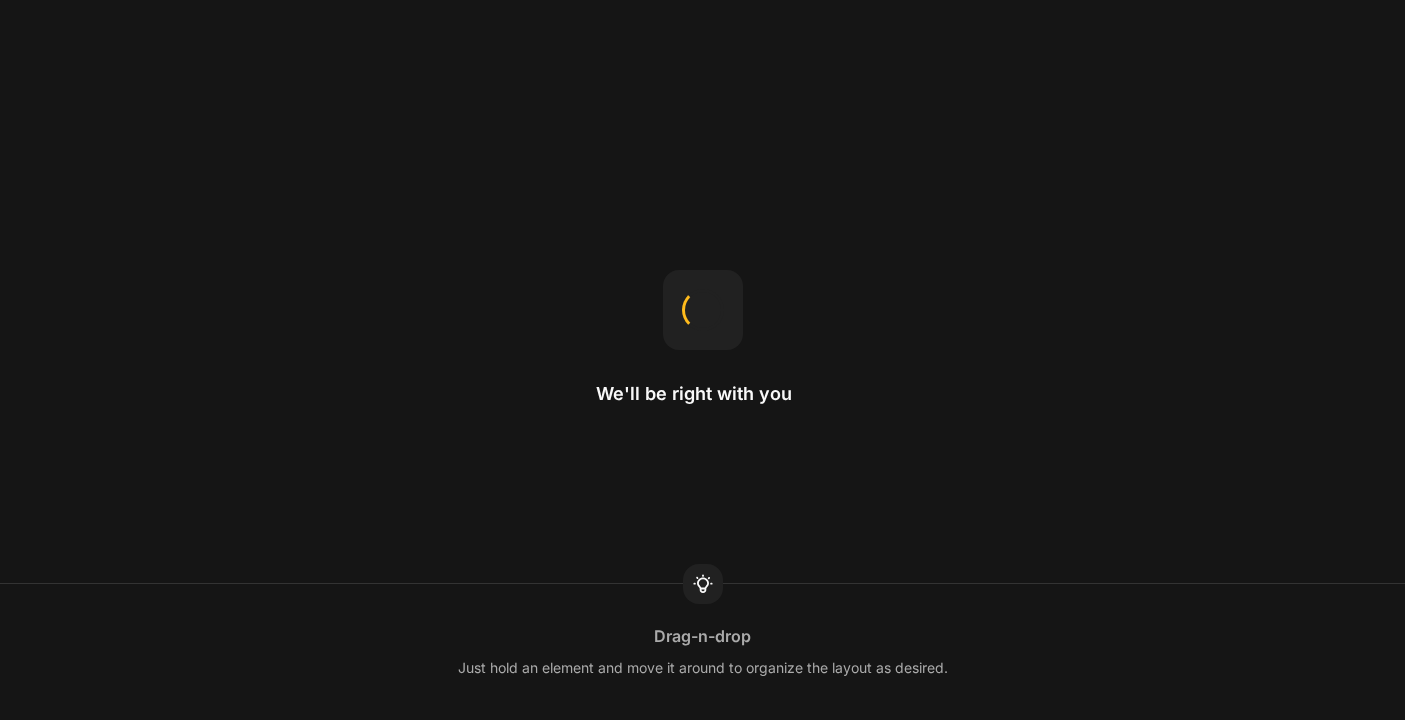 scroll, scrollTop: 0, scrollLeft: 0, axis: both 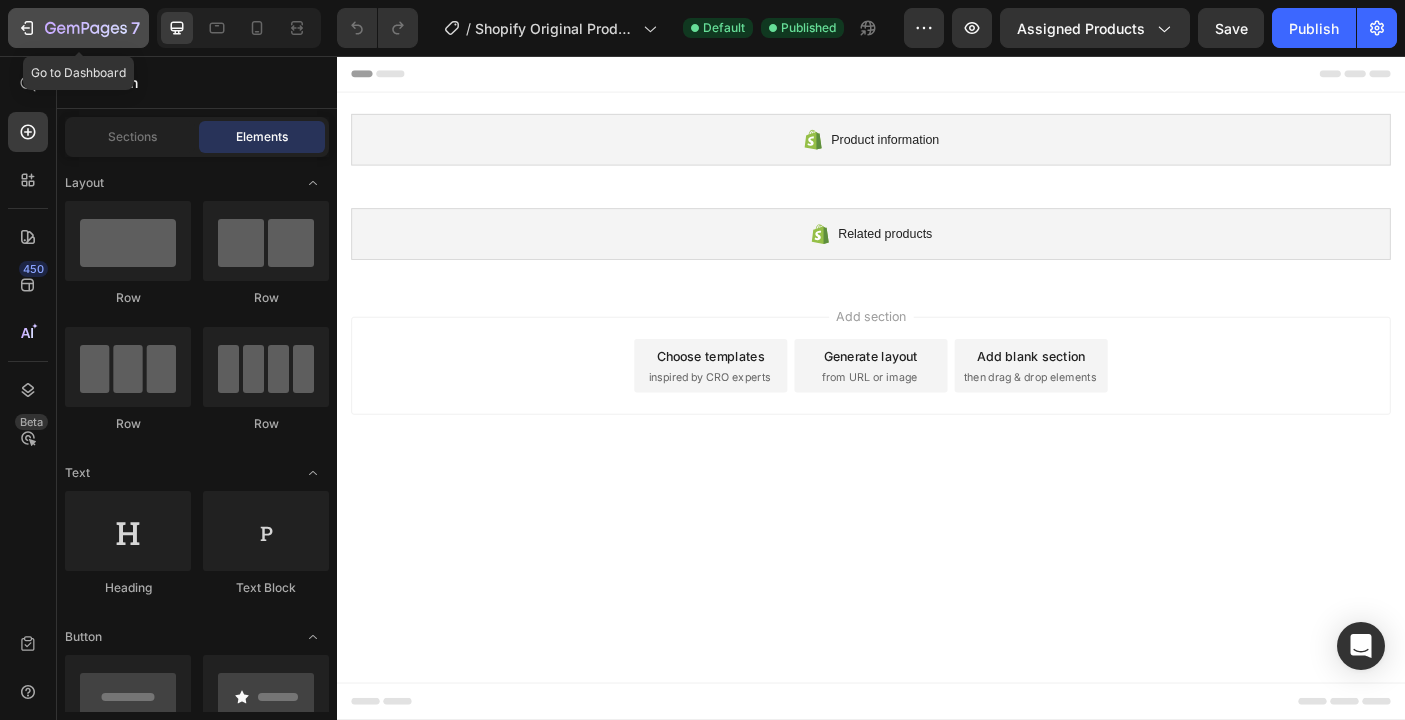 click on "7" 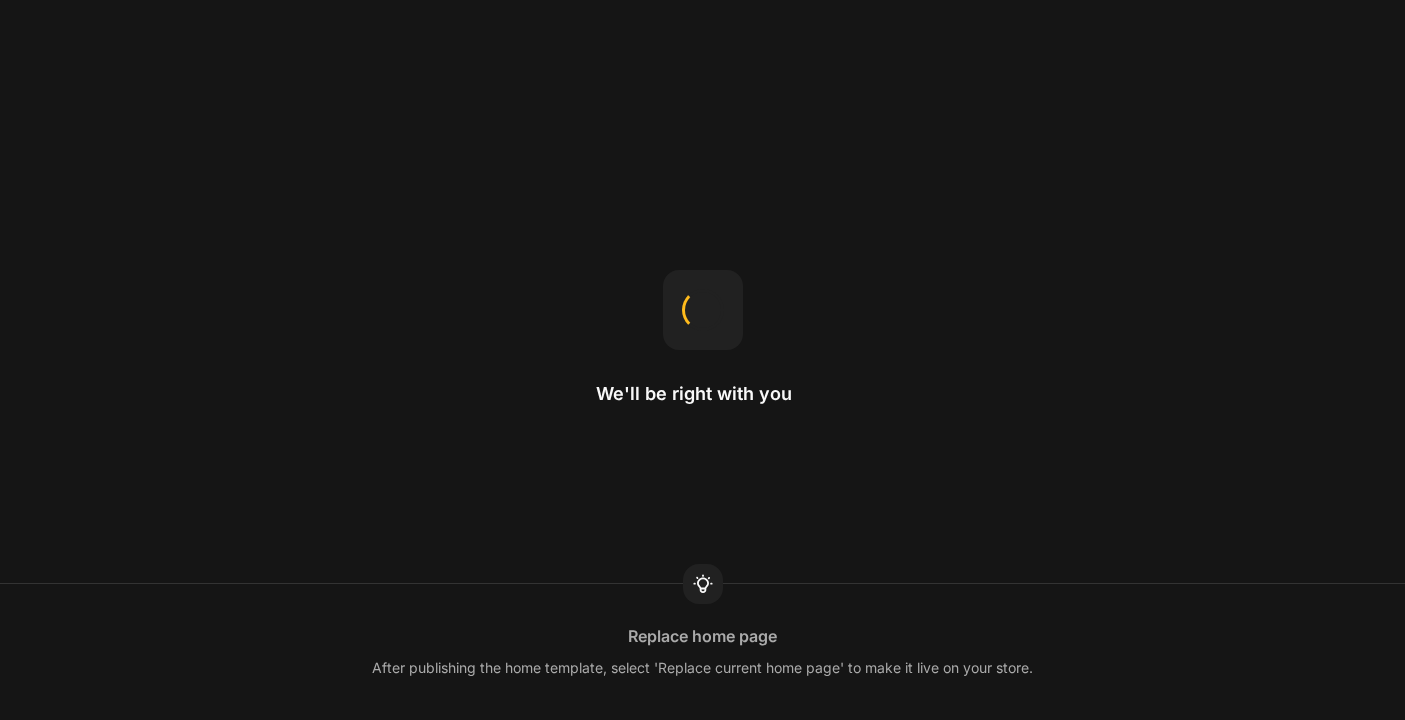scroll, scrollTop: 0, scrollLeft: 0, axis: both 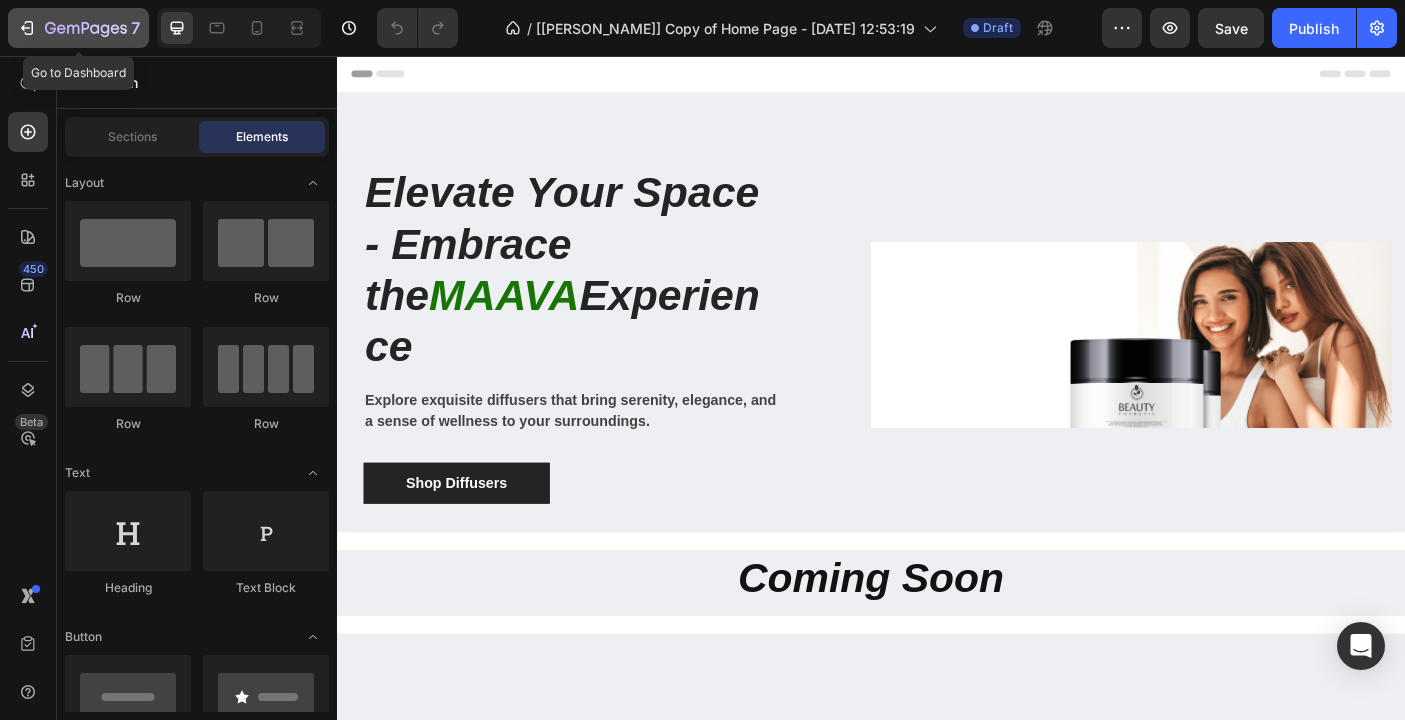 click 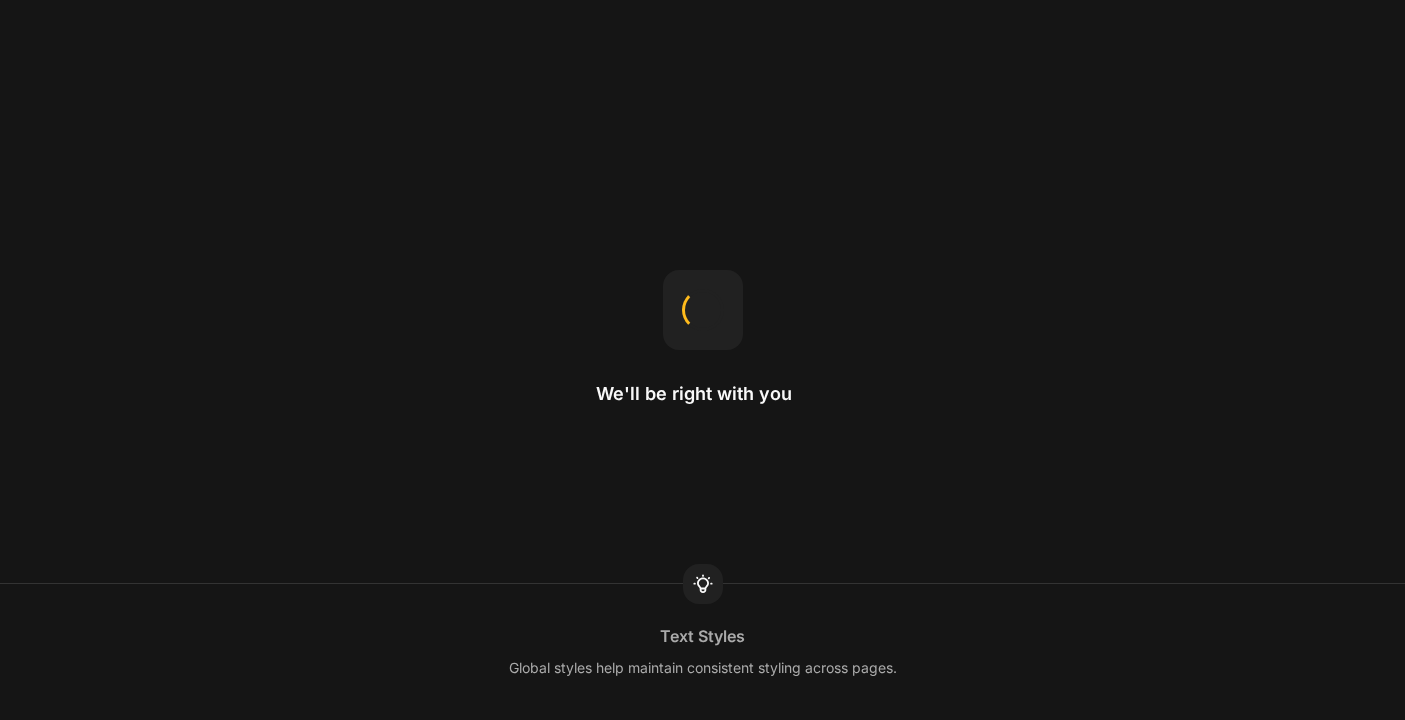 scroll, scrollTop: 0, scrollLeft: 0, axis: both 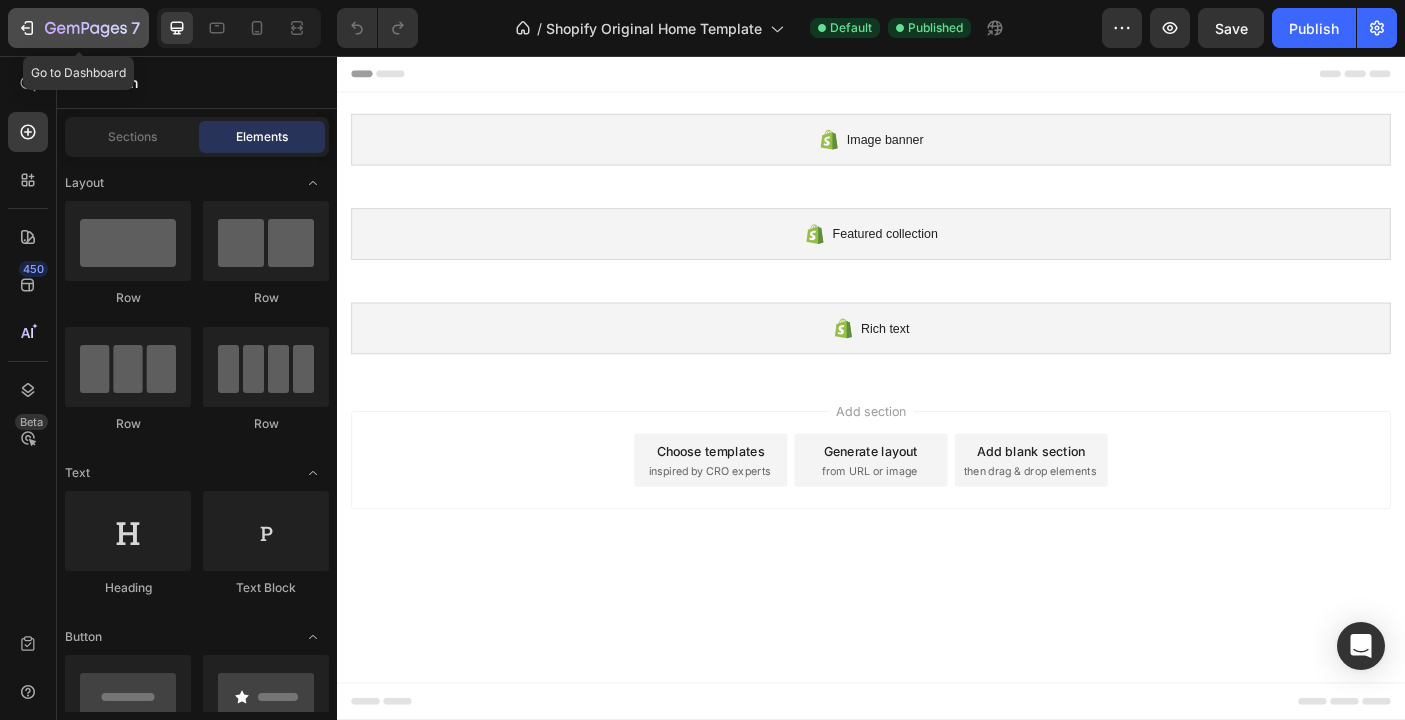 click 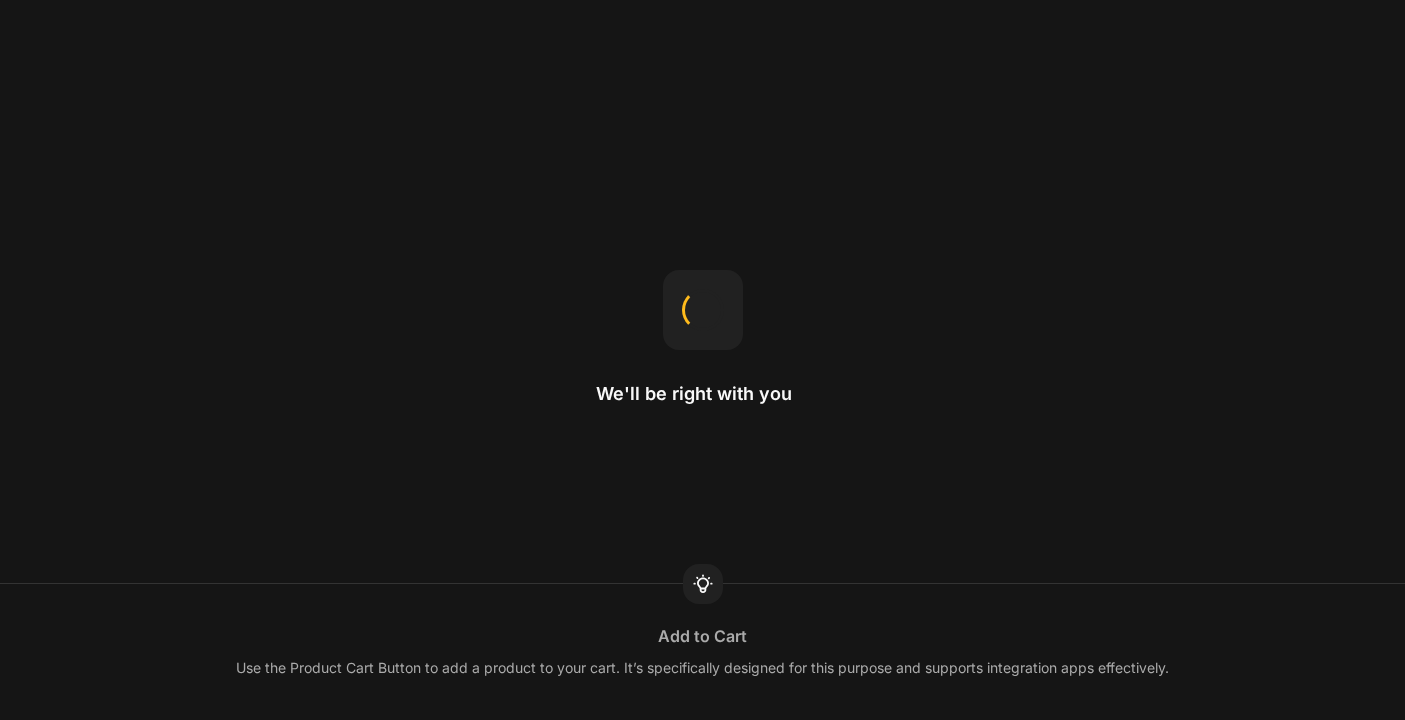 scroll, scrollTop: 0, scrollLeft: 0, axis: both 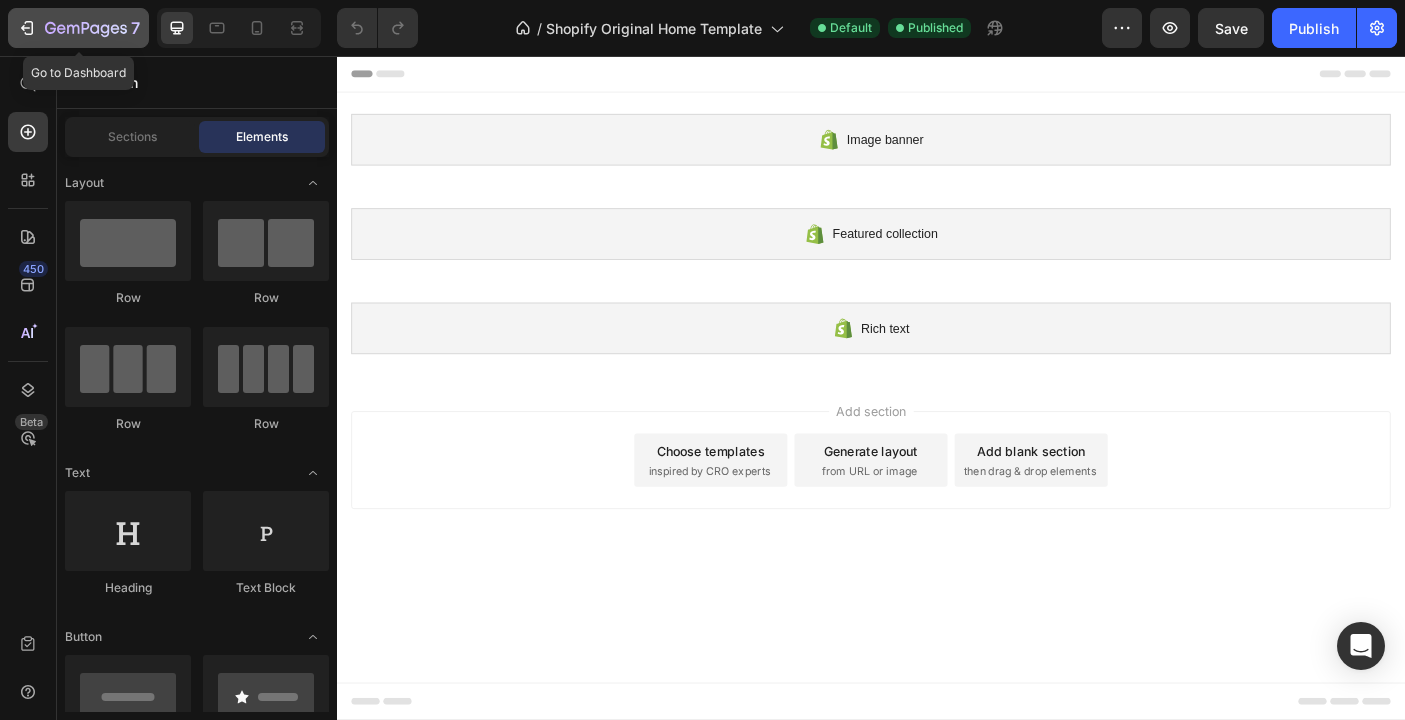 click on "7" 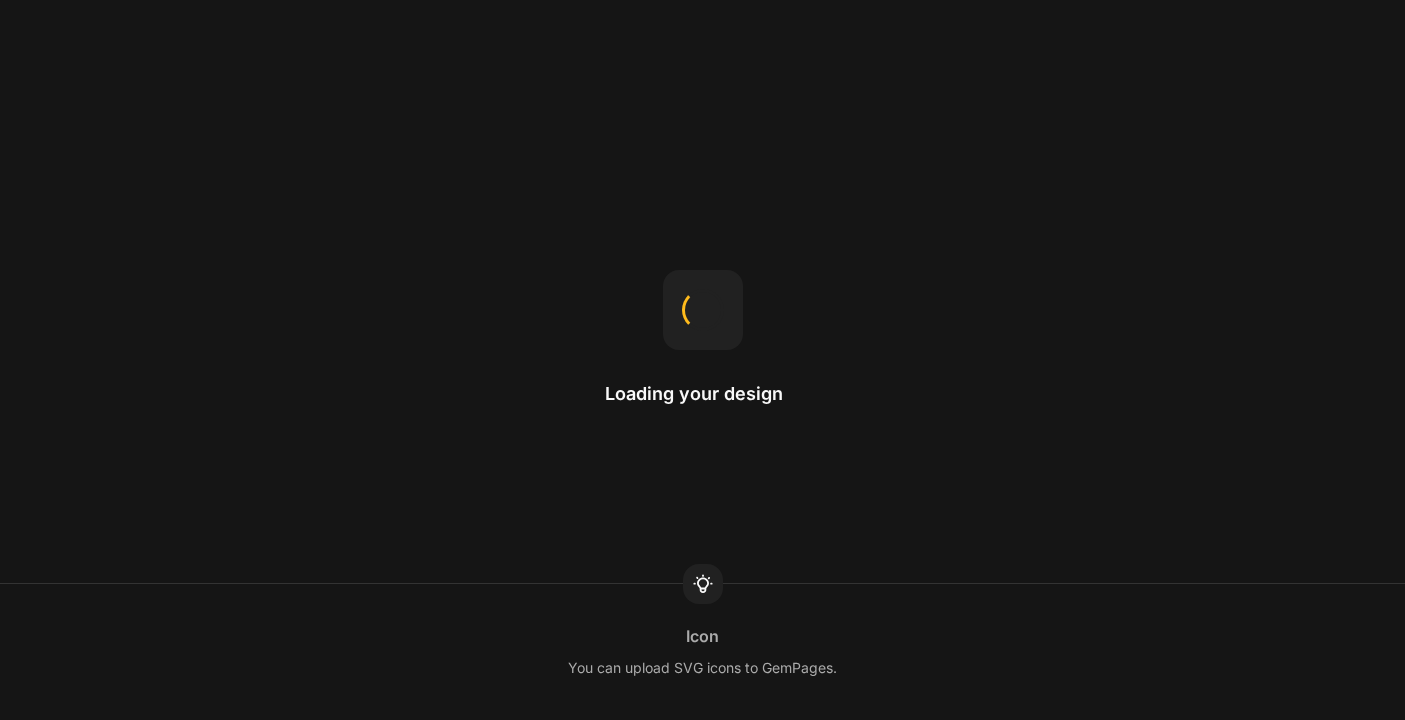 scroll, scrollTop: 0, scrollLeft: 0, axis: both 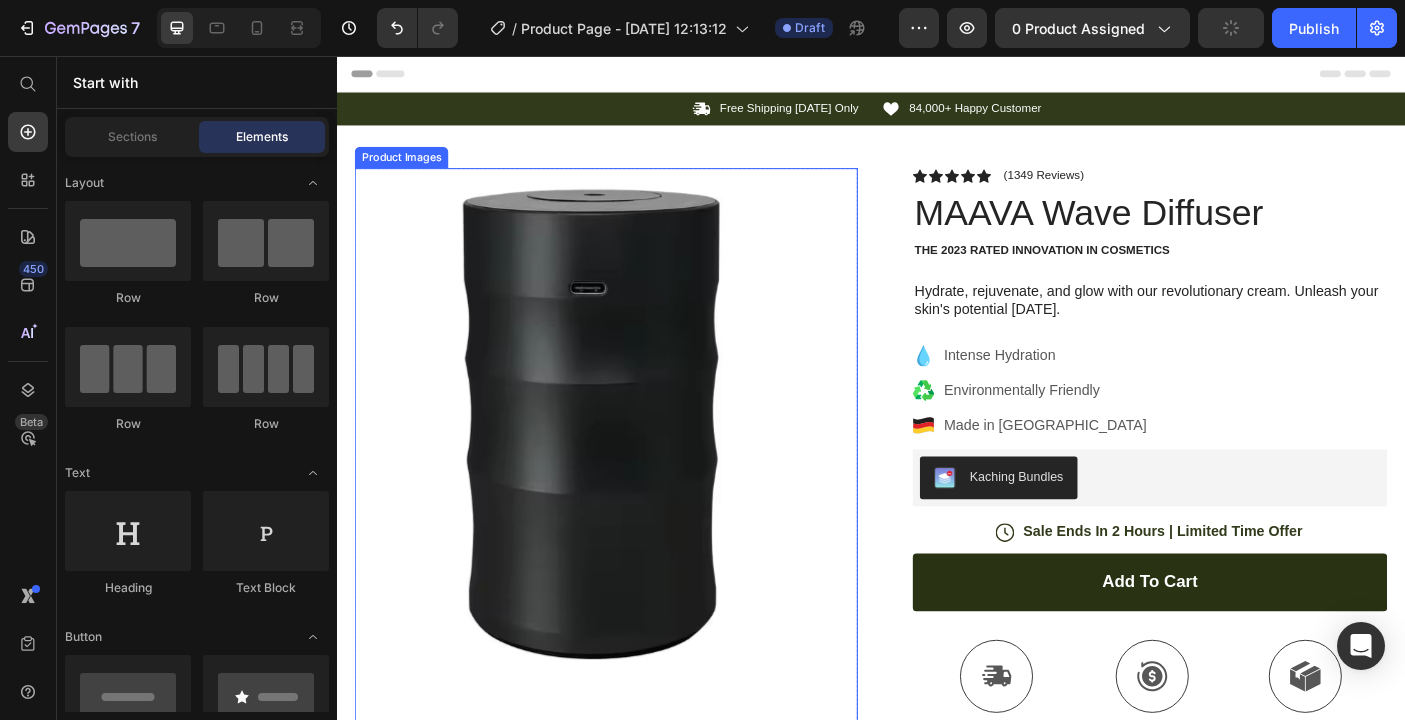 click at bounding box center (639, 464) 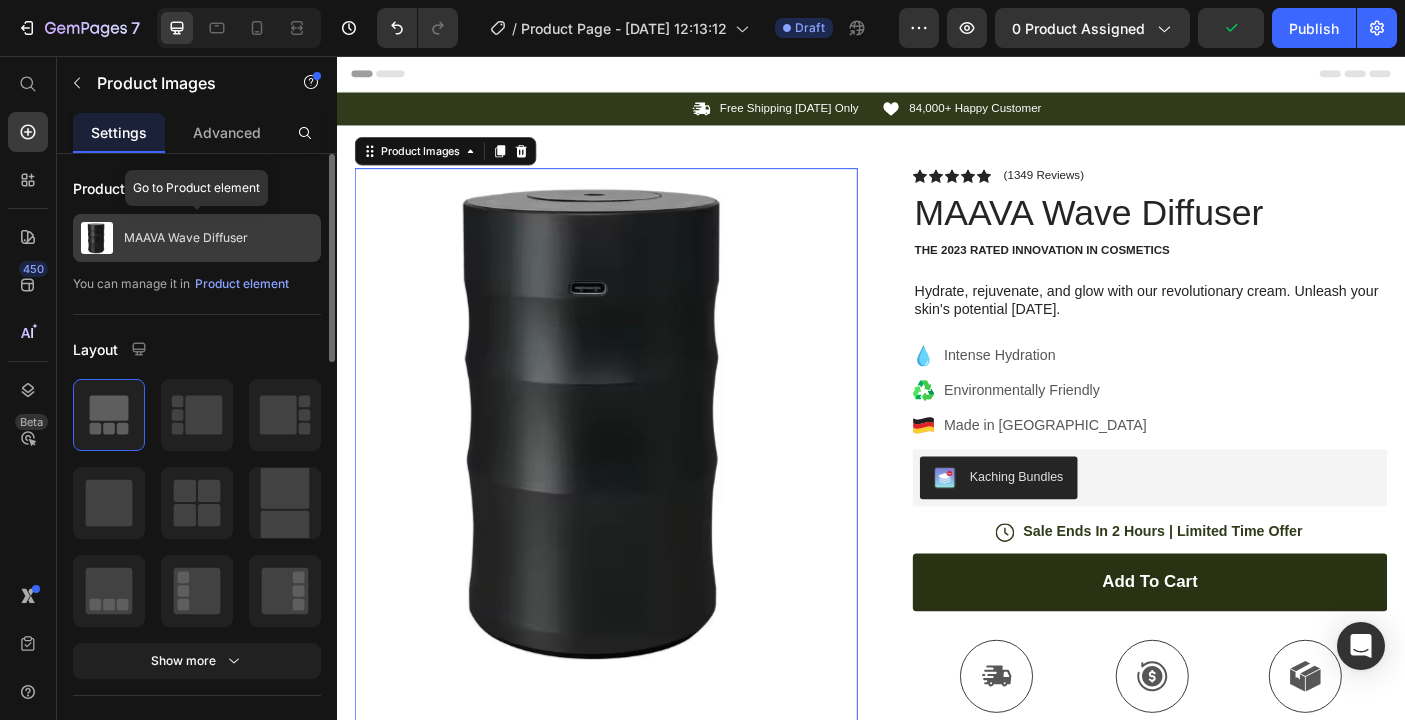 click on "MAAVA Wave Diffuser" at bounding box center [197, 238] 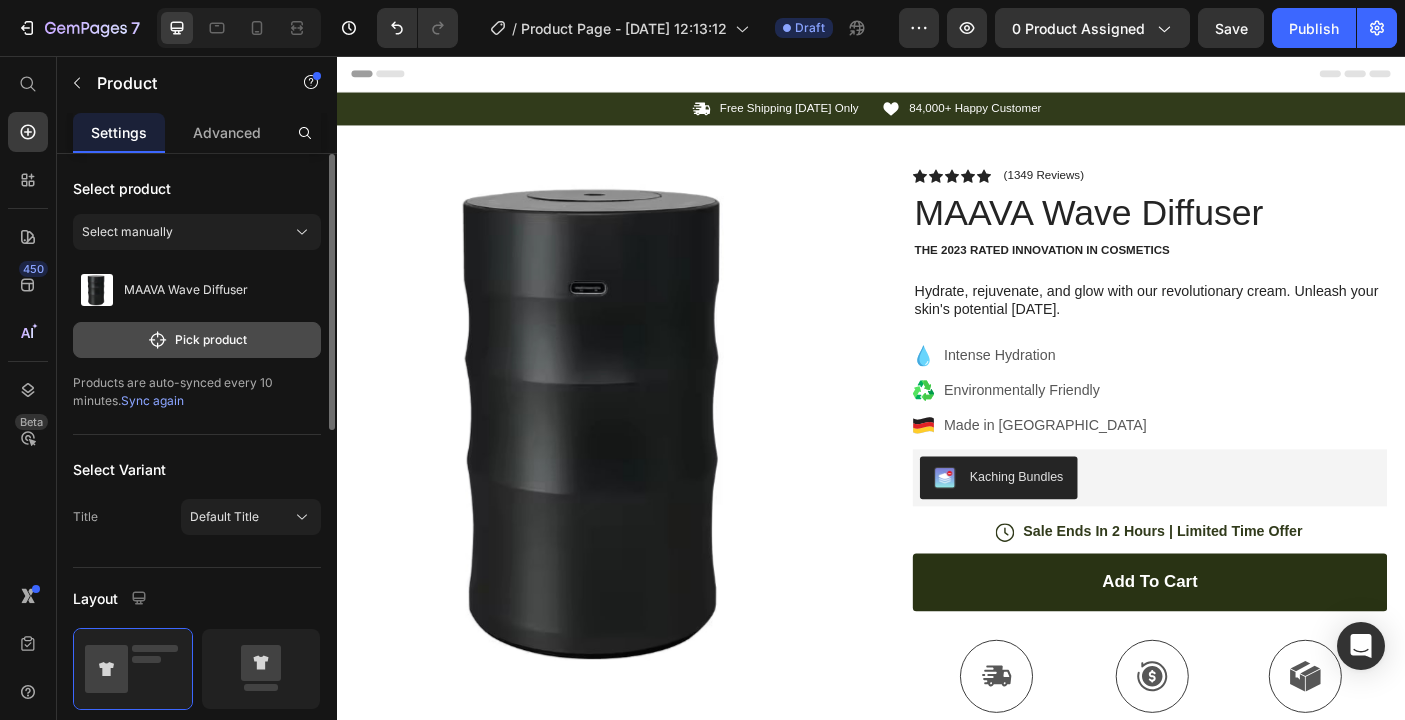 click on "Pick product" at bounding box center (197, 340) 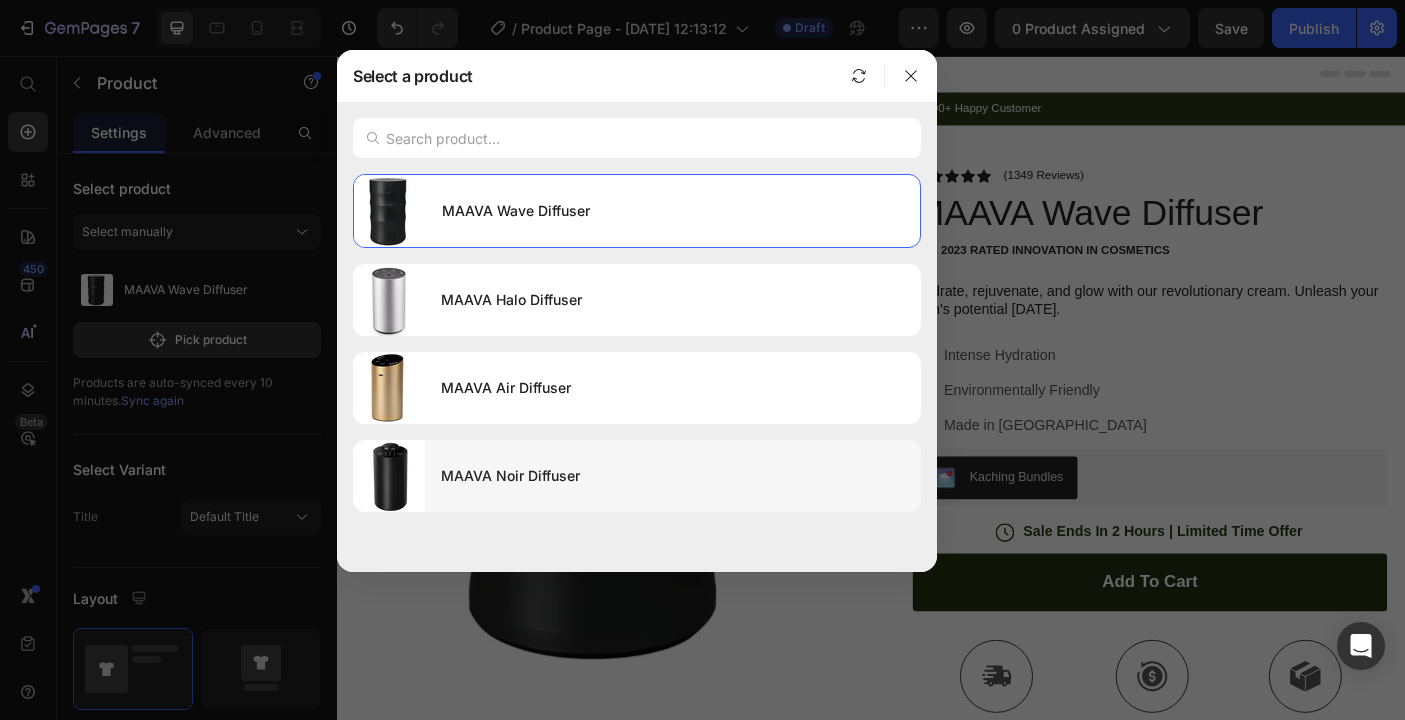 click on "MAAVA Noir Diffuser" at bounding box center (673, 476) 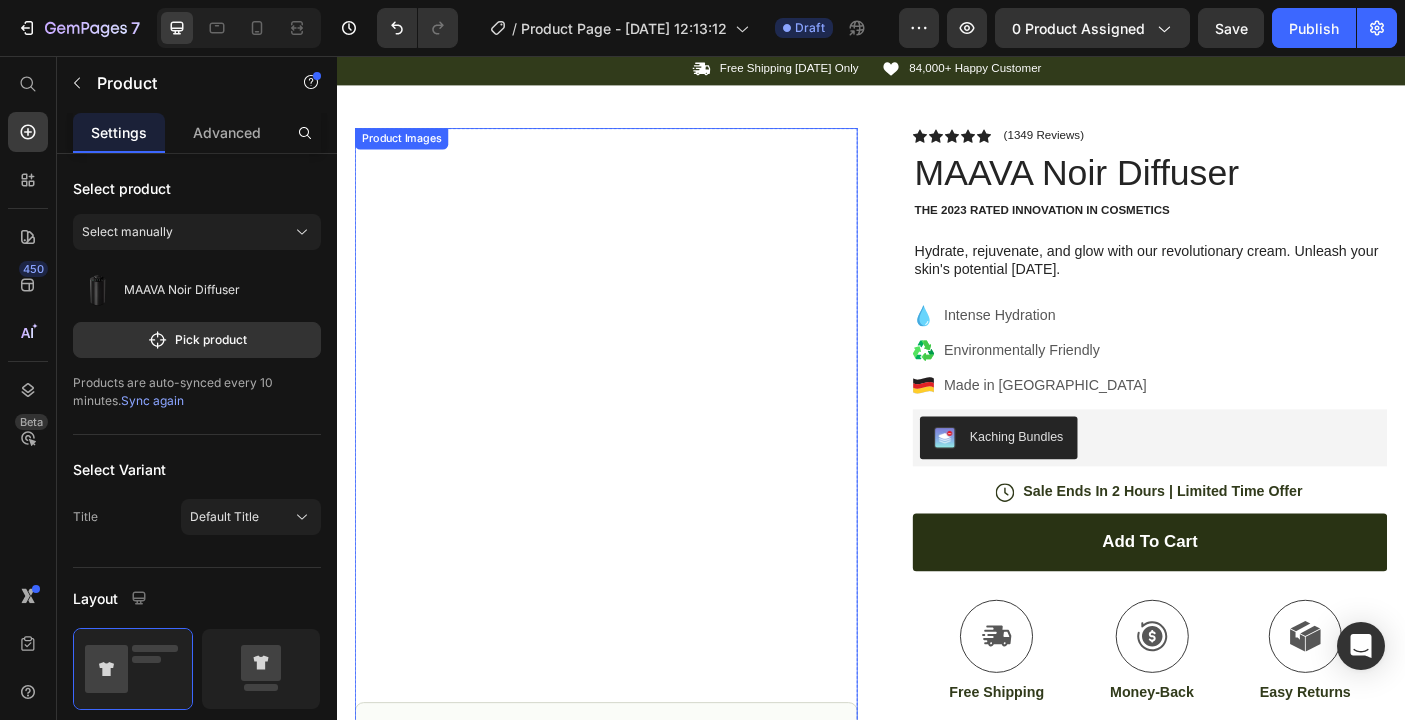 scroll, scrollTop: 46, scrollLeft: 0, axis: vertical 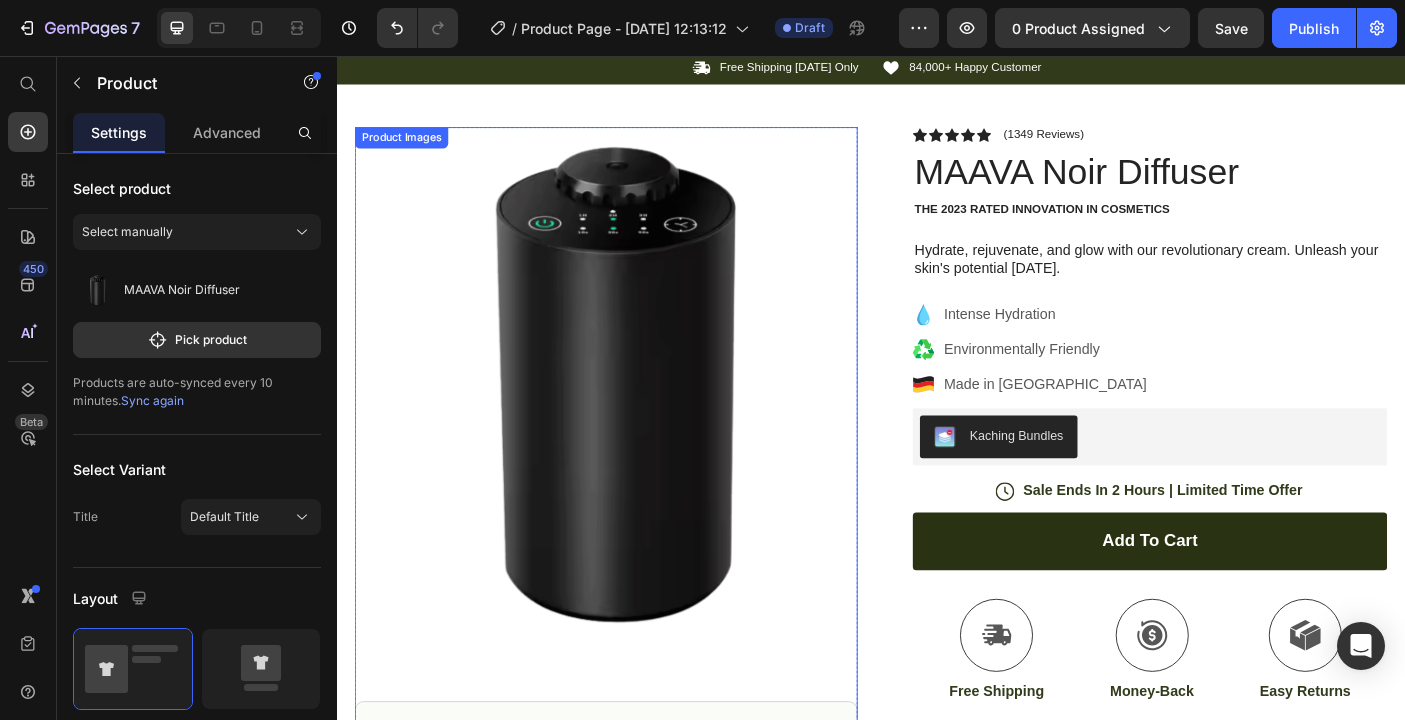 click at bounding box center [639, 418] 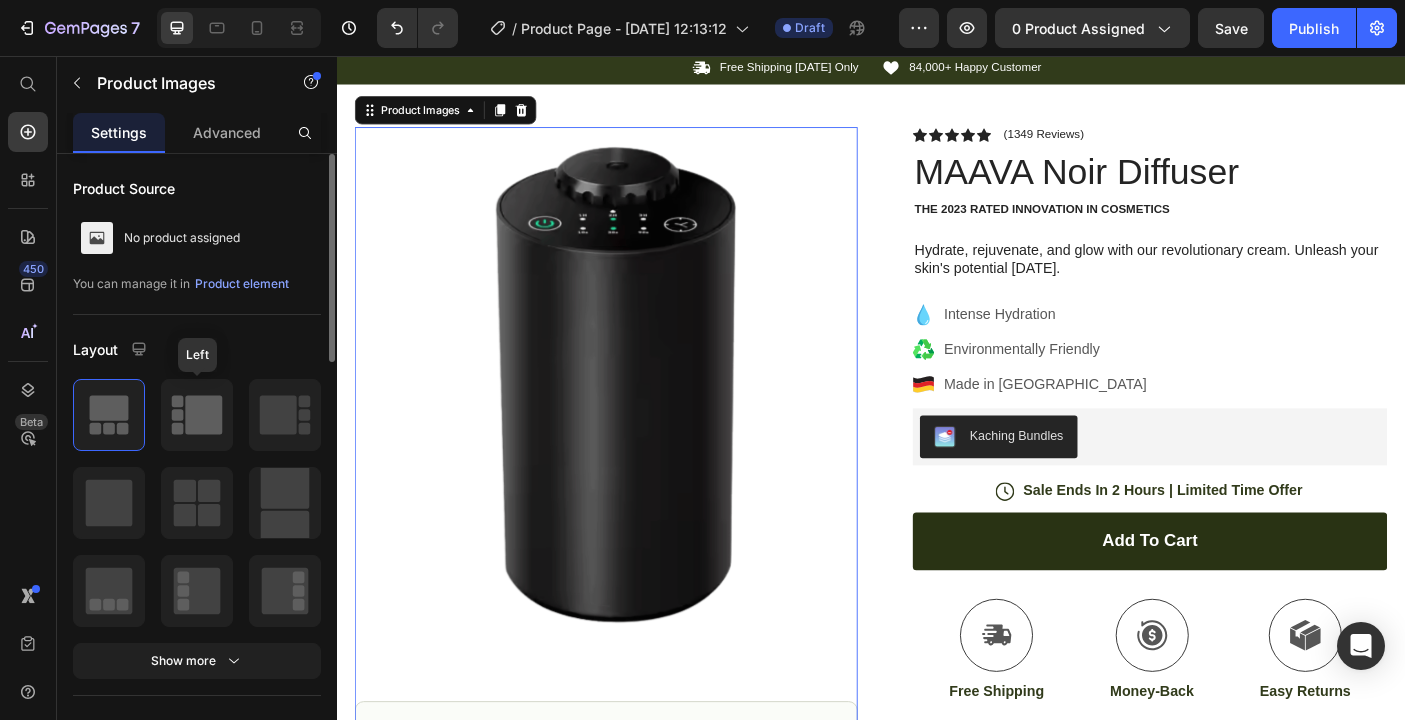 click 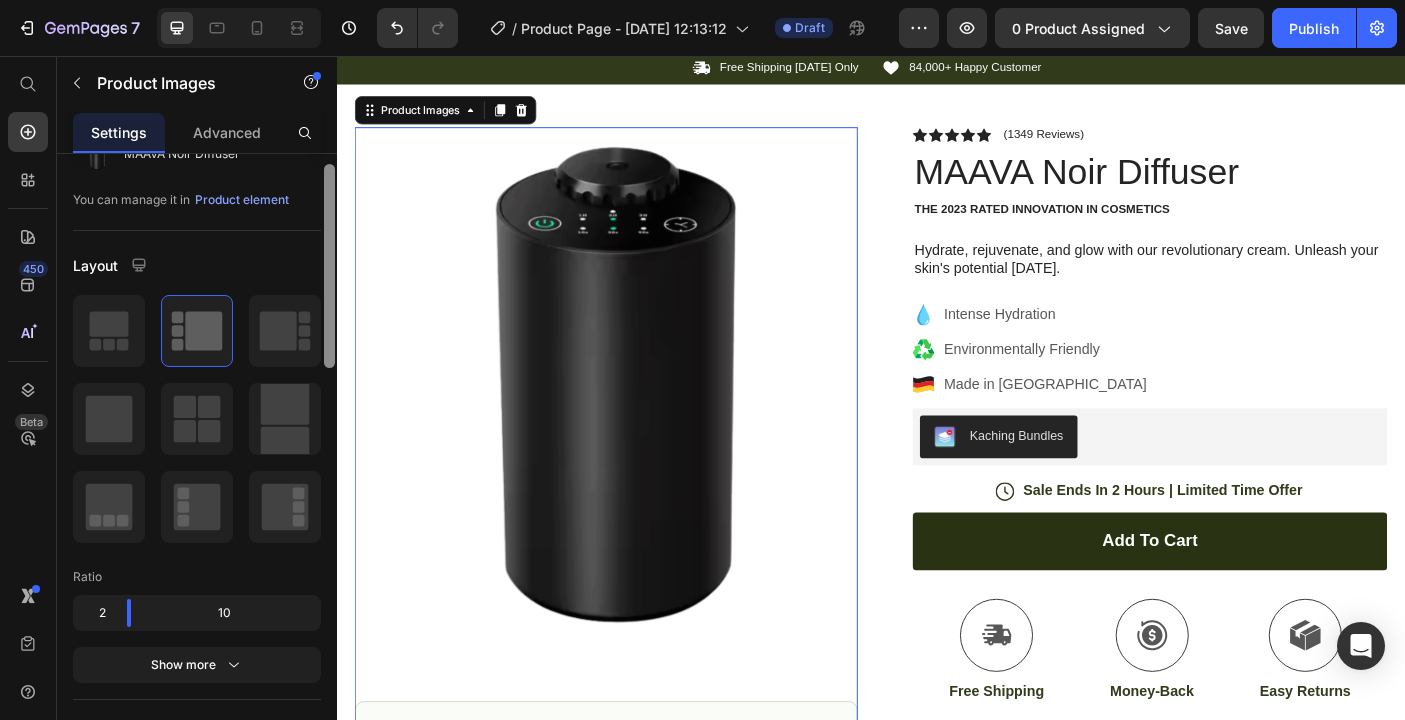 scroll, scrollTop: 57, scrollLeft: 0, axis: vertical 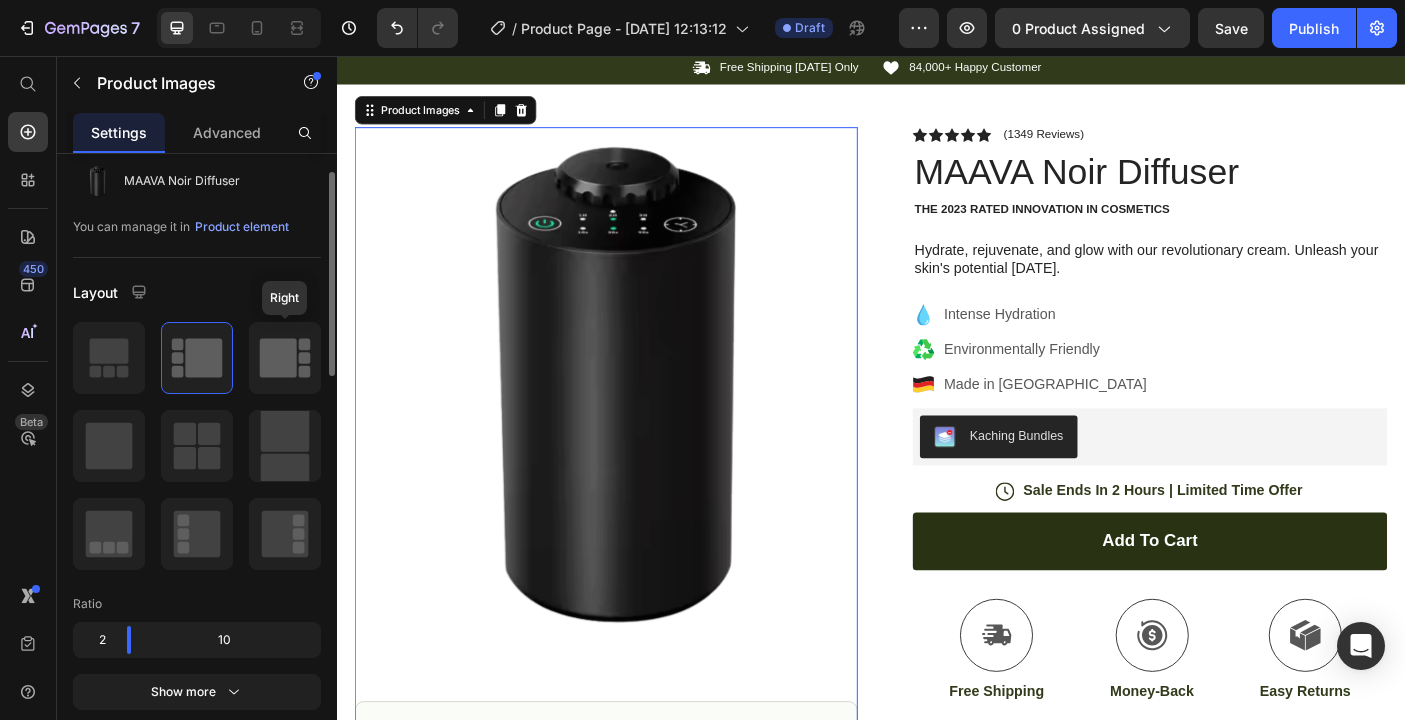 click 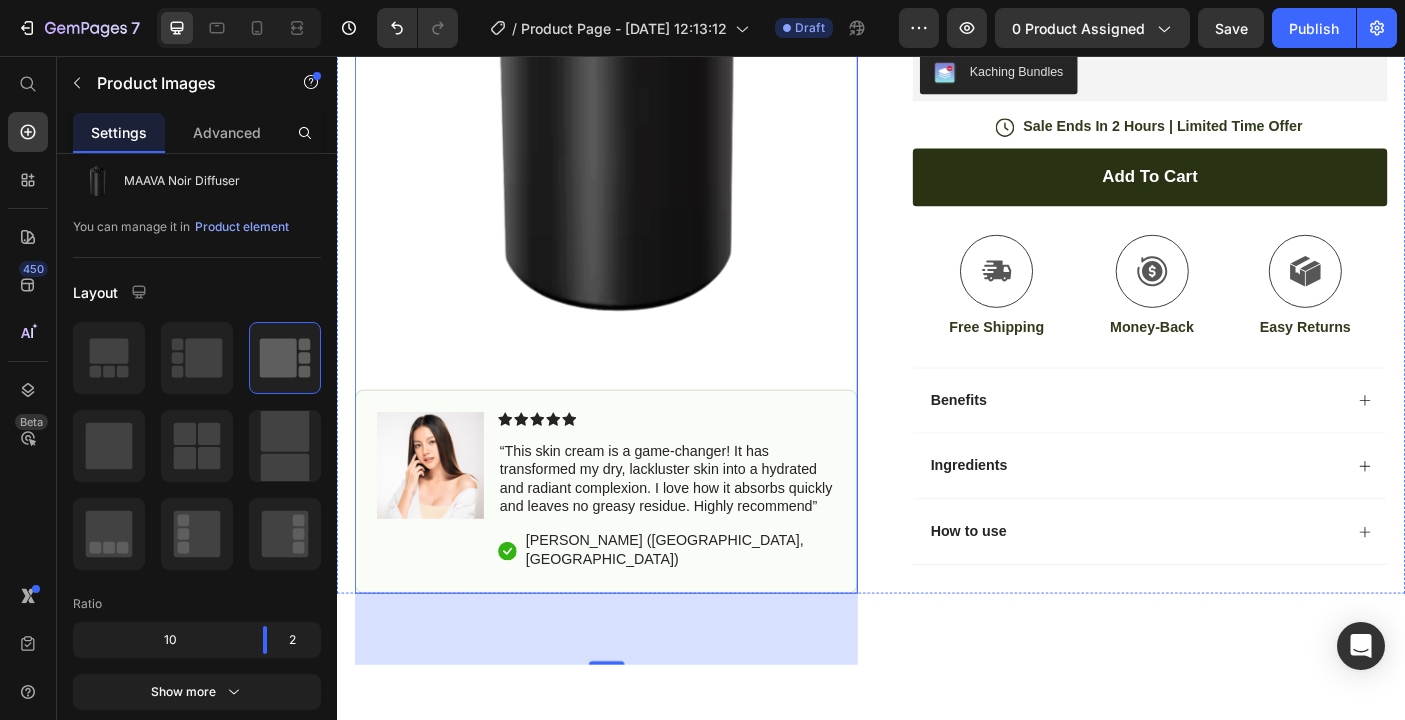 scroll, scrollTop: 456, scrollLeft: 0, axis: vertical 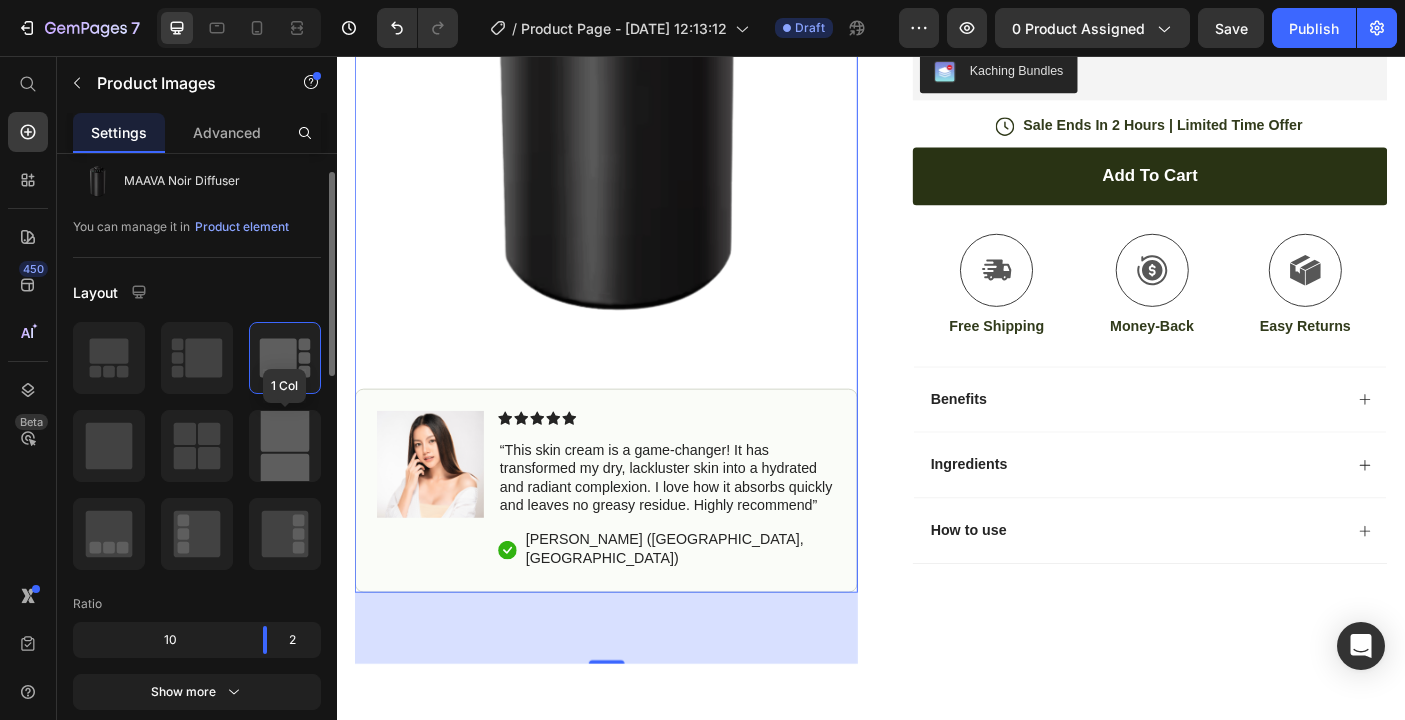 click 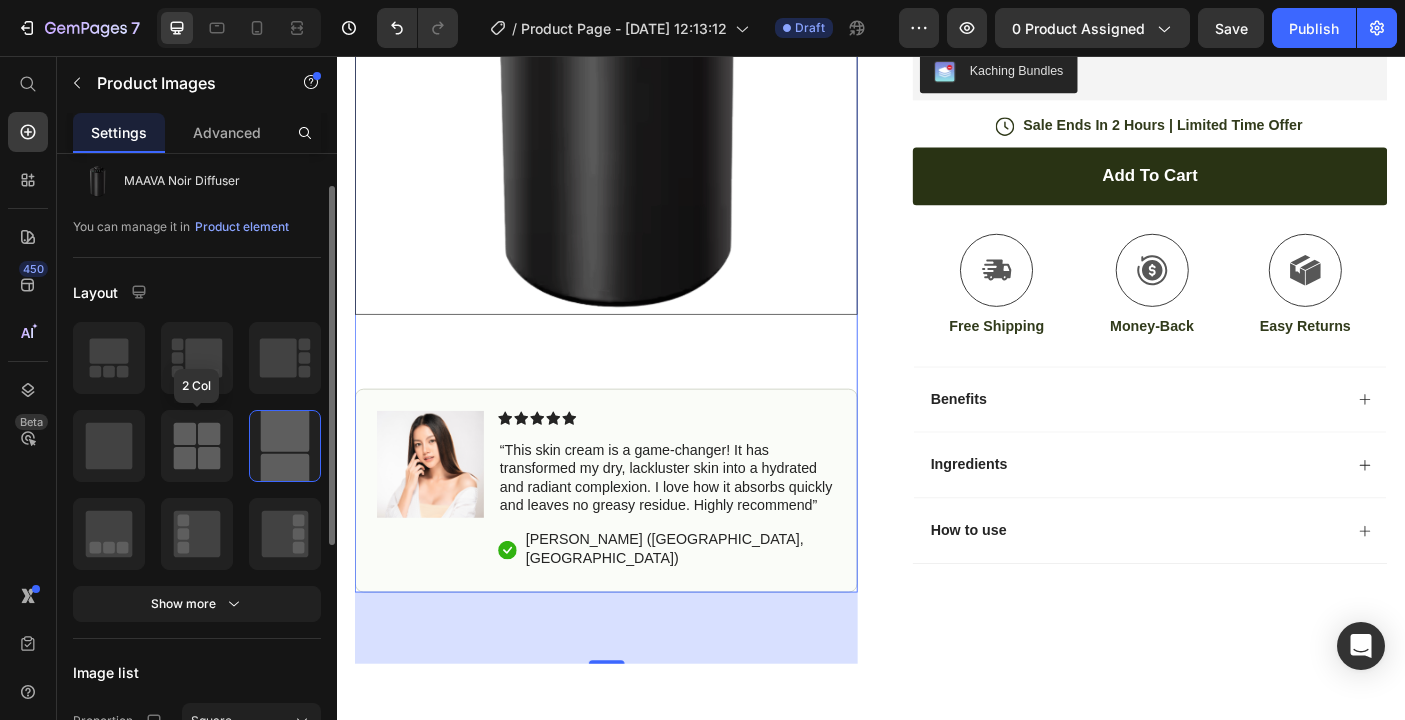 click 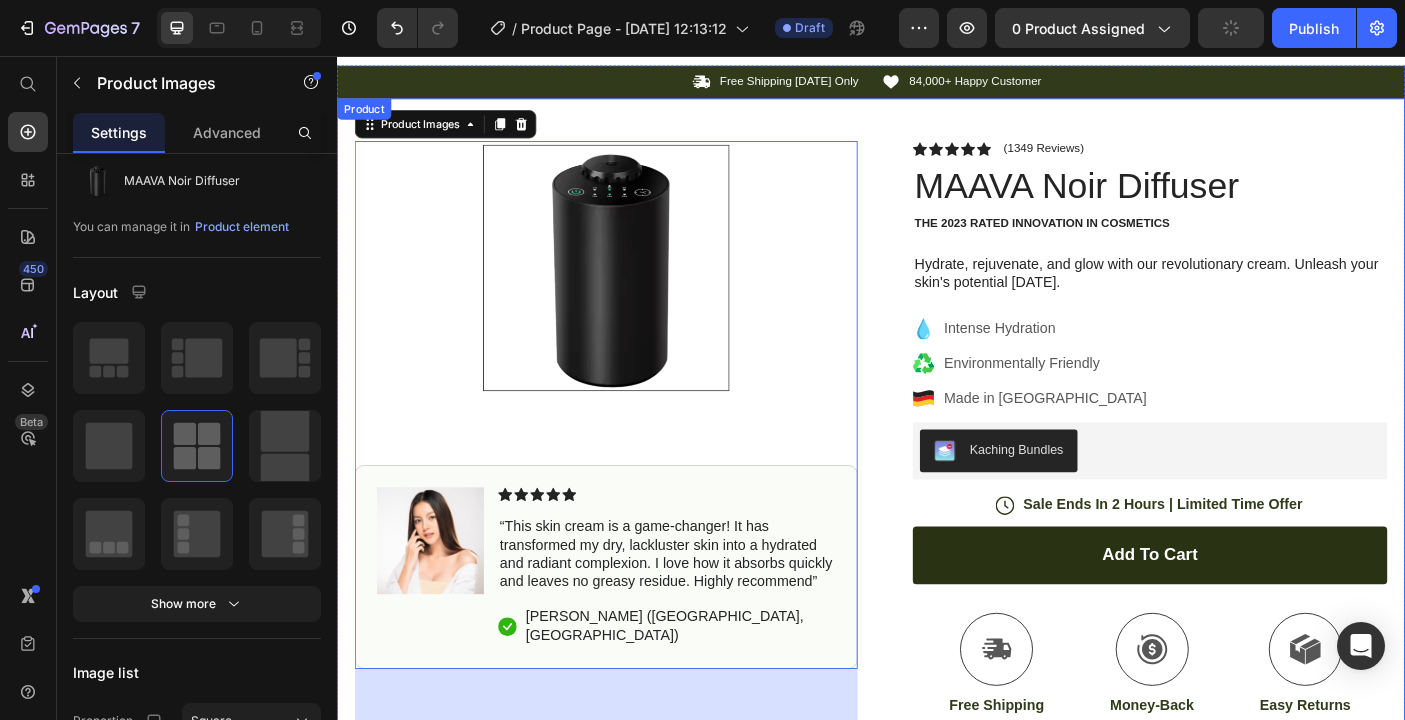 scroll, scrollTop: 0, scrollLeft: 0, axis: both 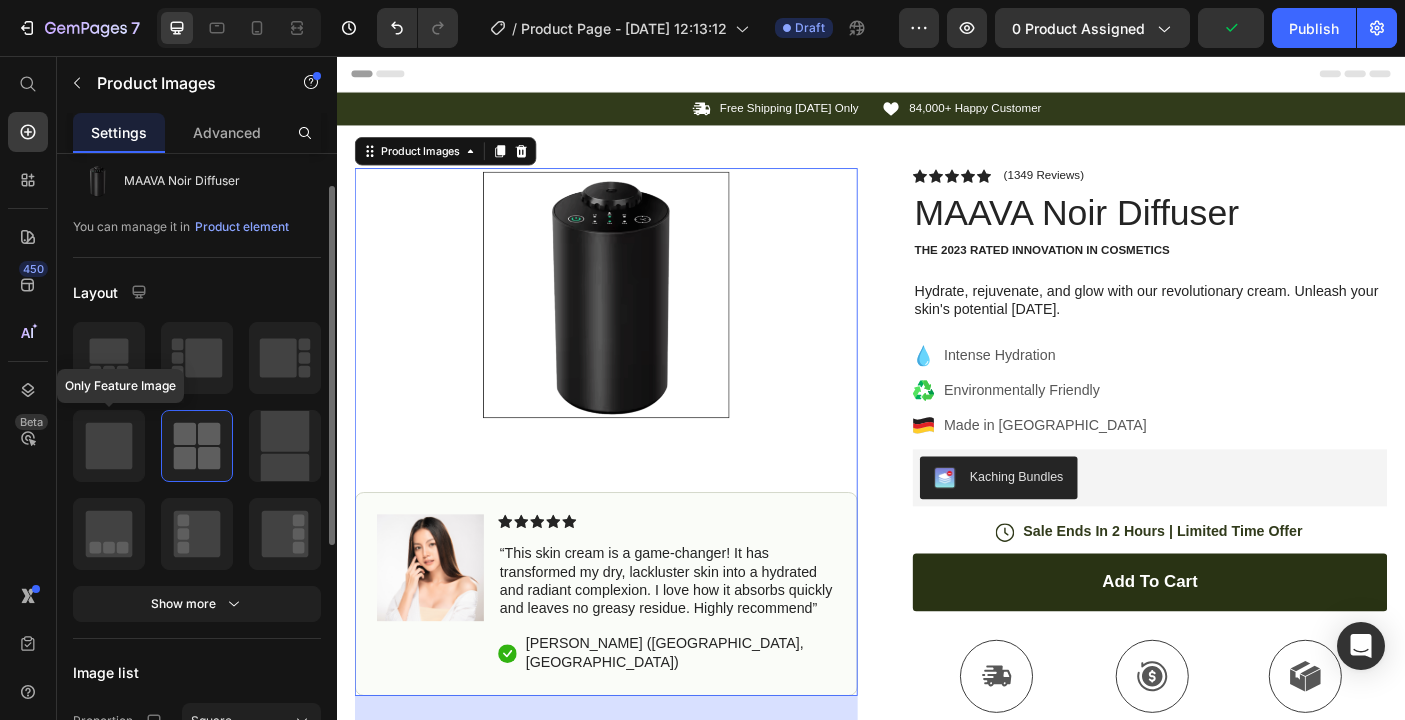 click 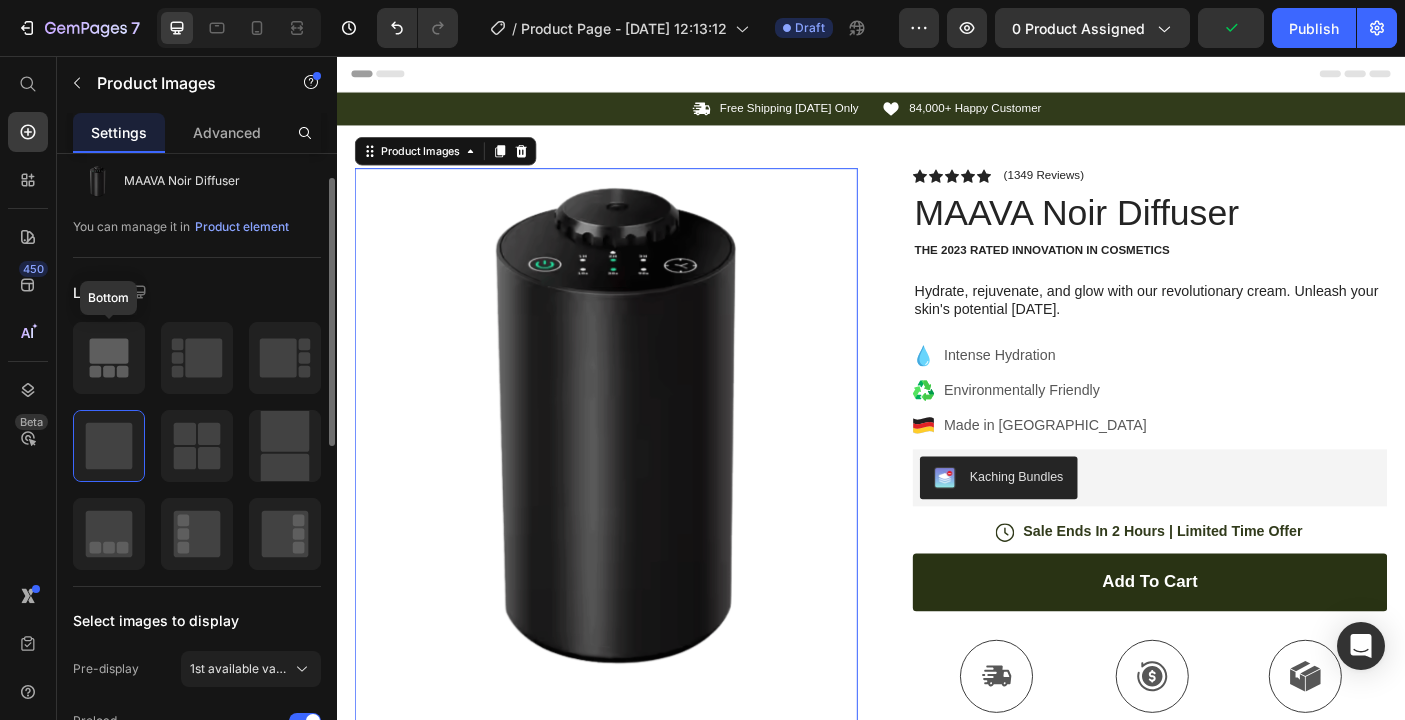 click 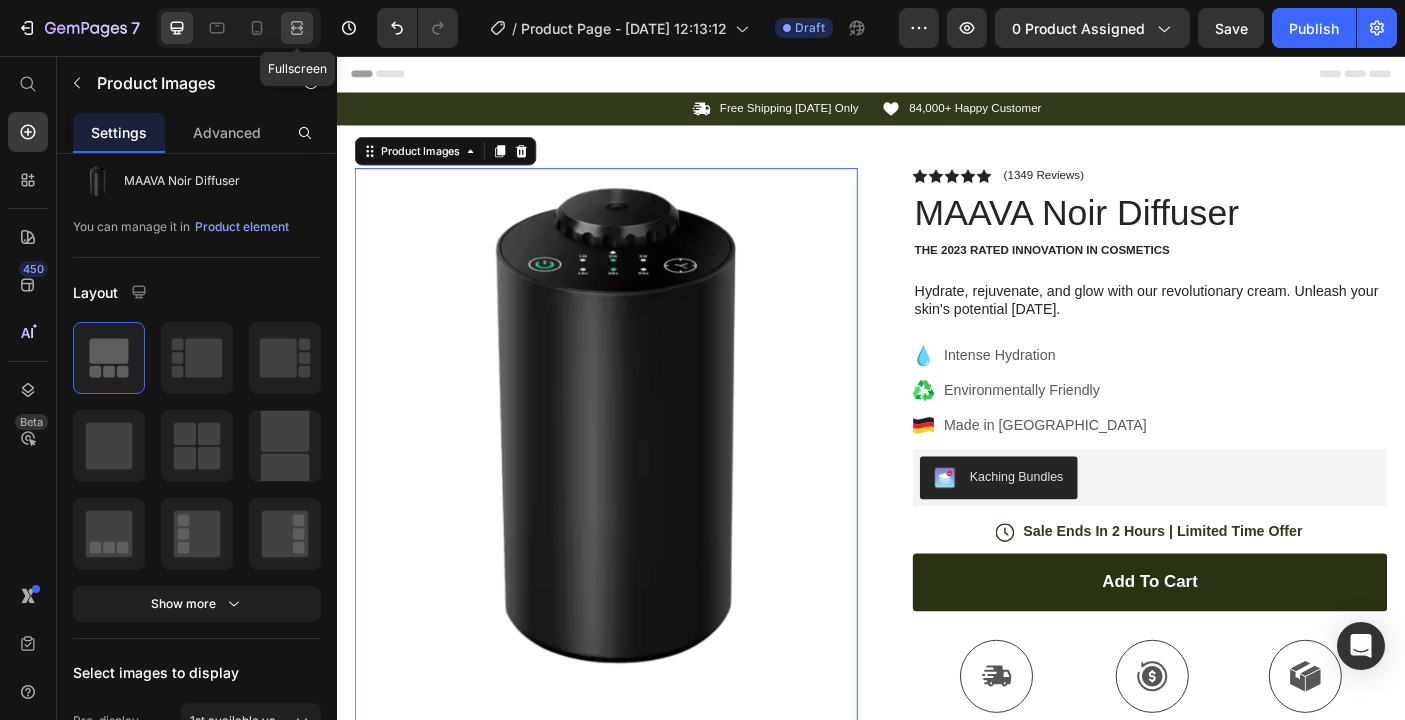 click 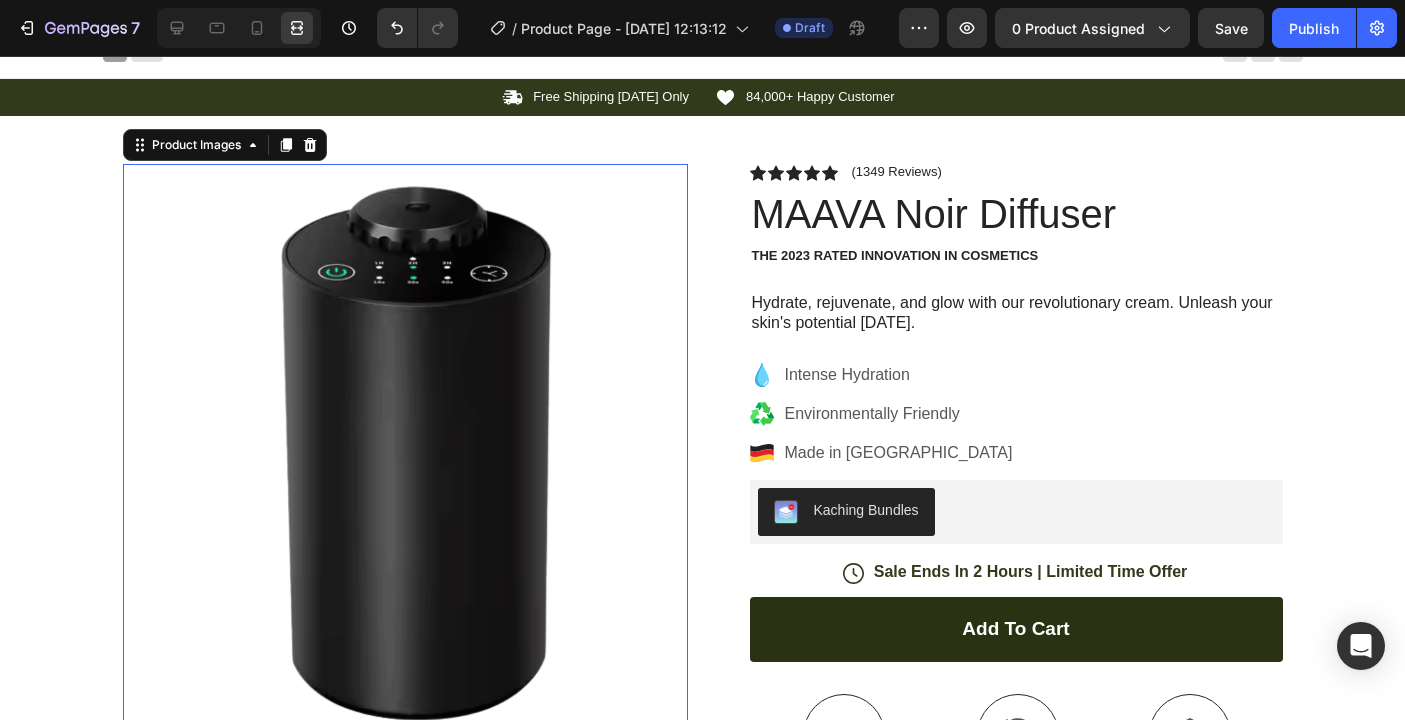 scroll, scrollTop: 0, scrollLeft: 0, axis: both 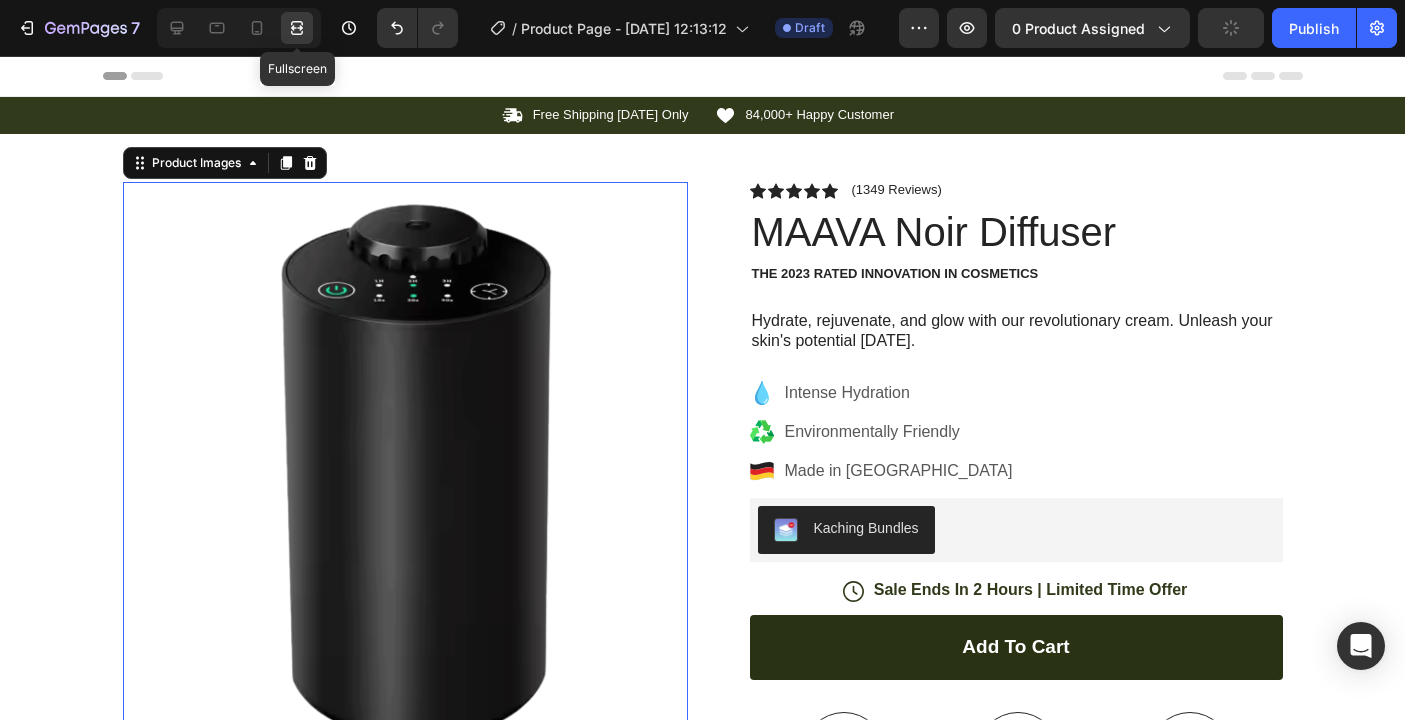 click 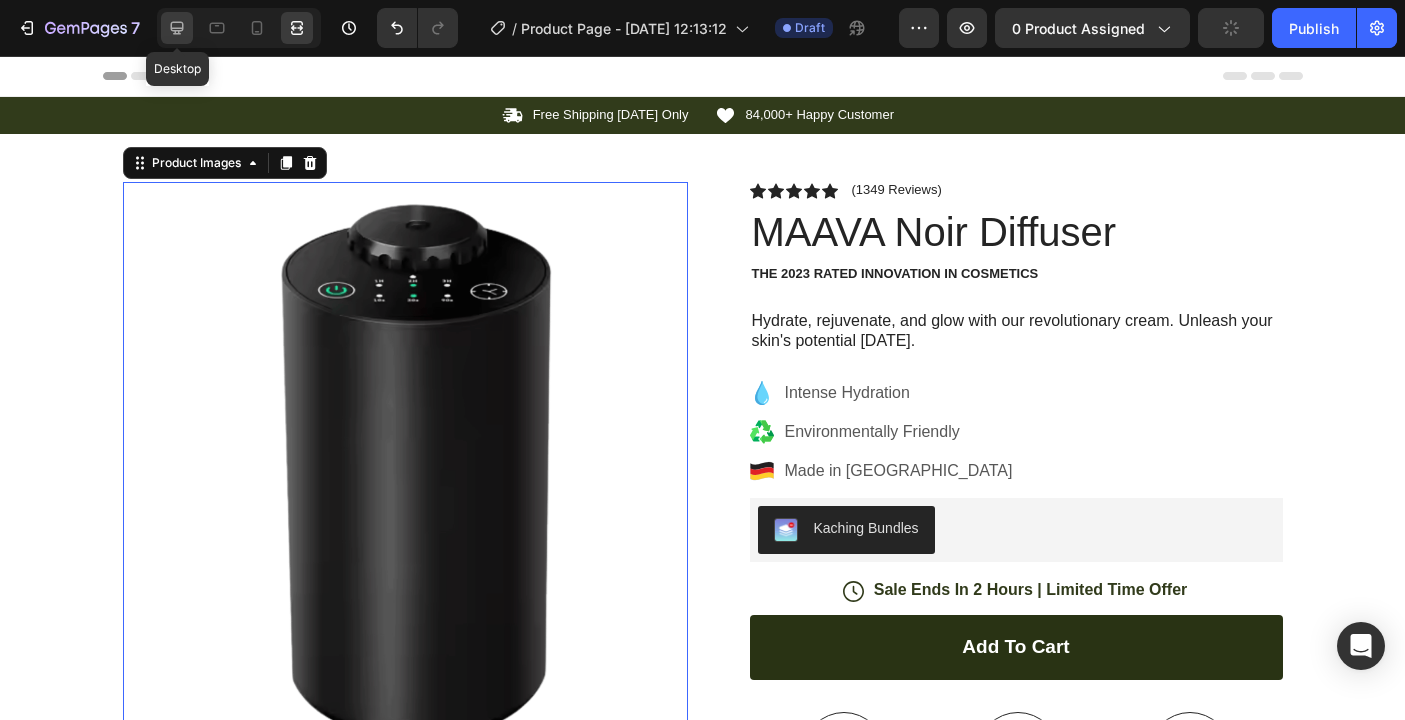 click 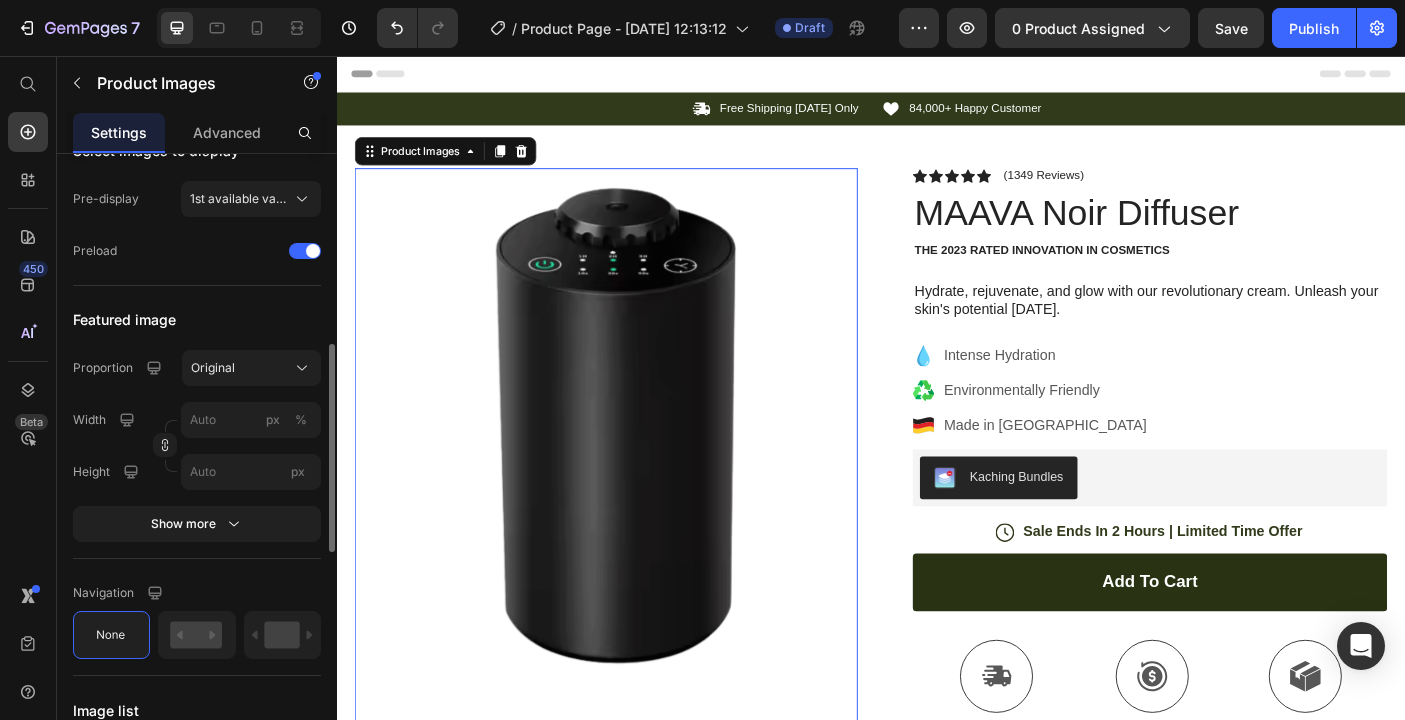 scroll, scrollTop: 583, scrollLeft: 0, axis: vertical 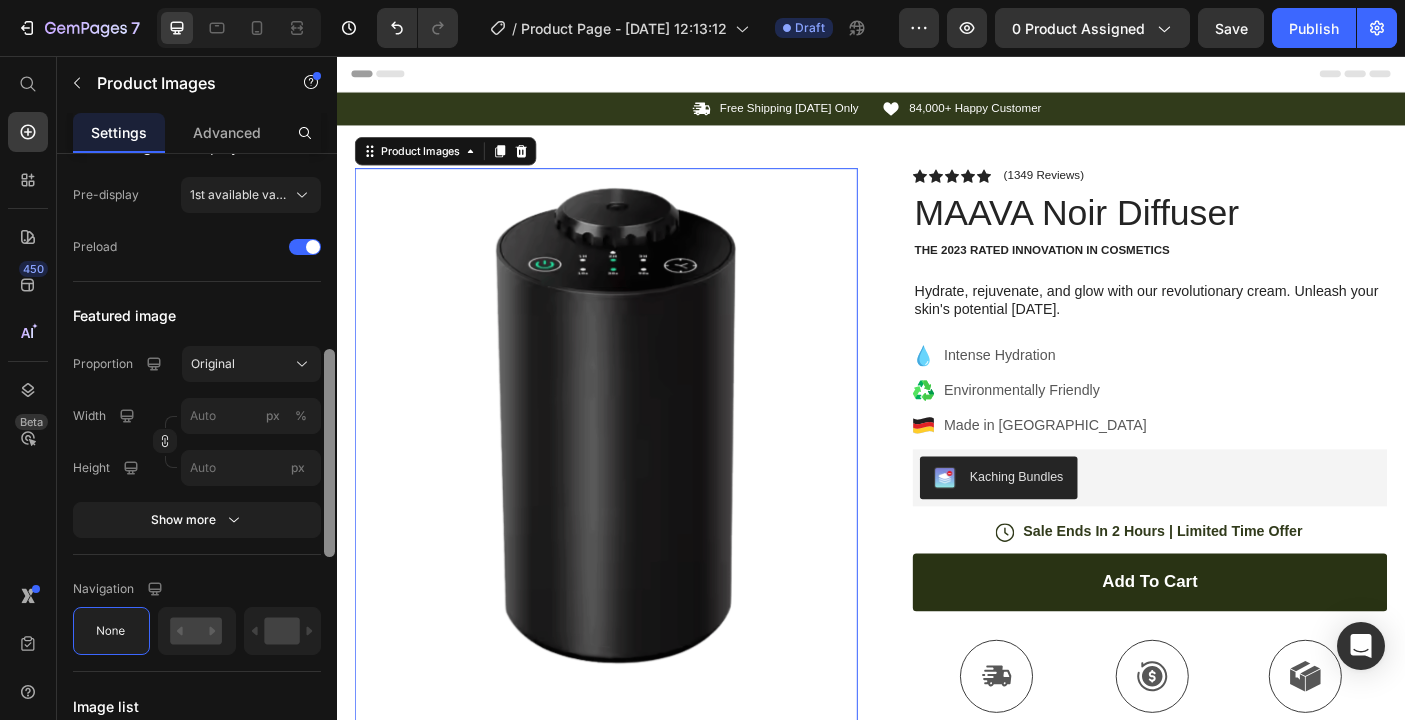 click at bounding box center (329, 453) 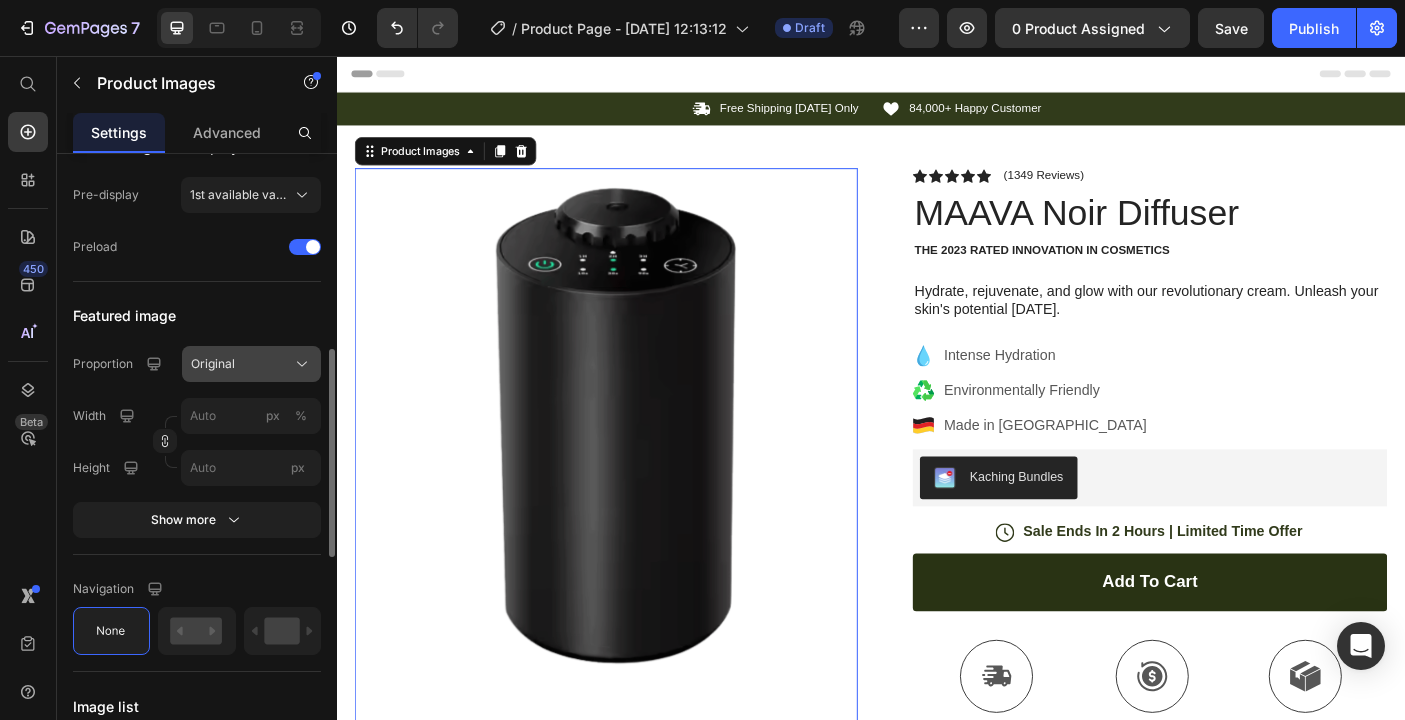 click on "Original" at bounding box center (251, 364) 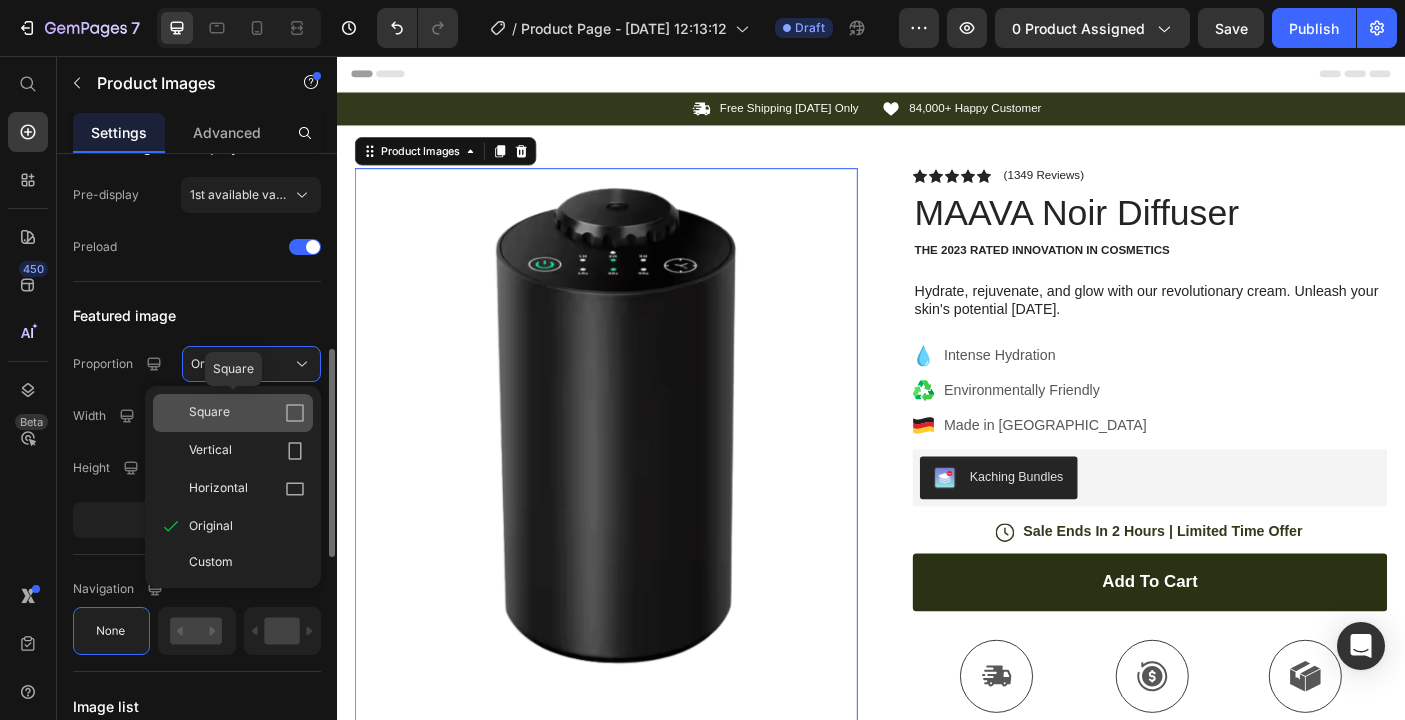 click on "Square" at bounding box center (247, 413) 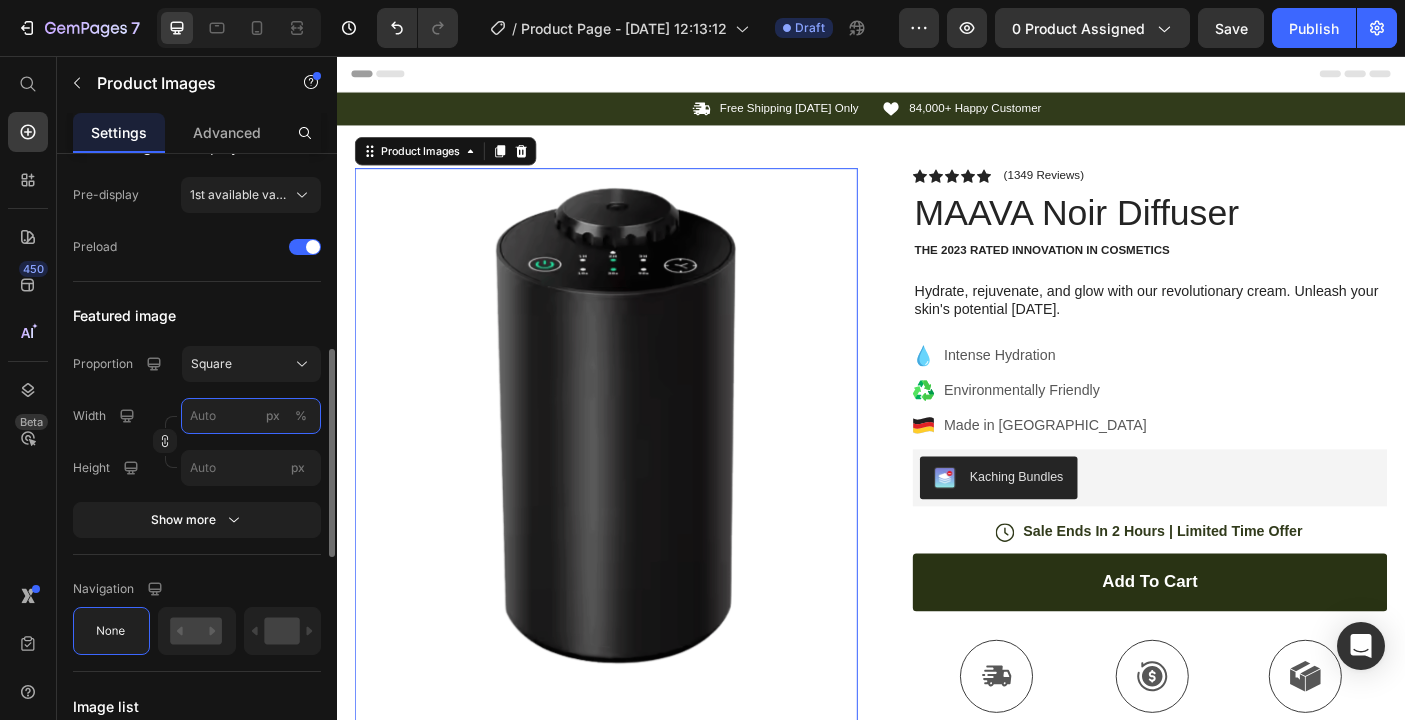 click on "px %" at bounding box center [251, 416] 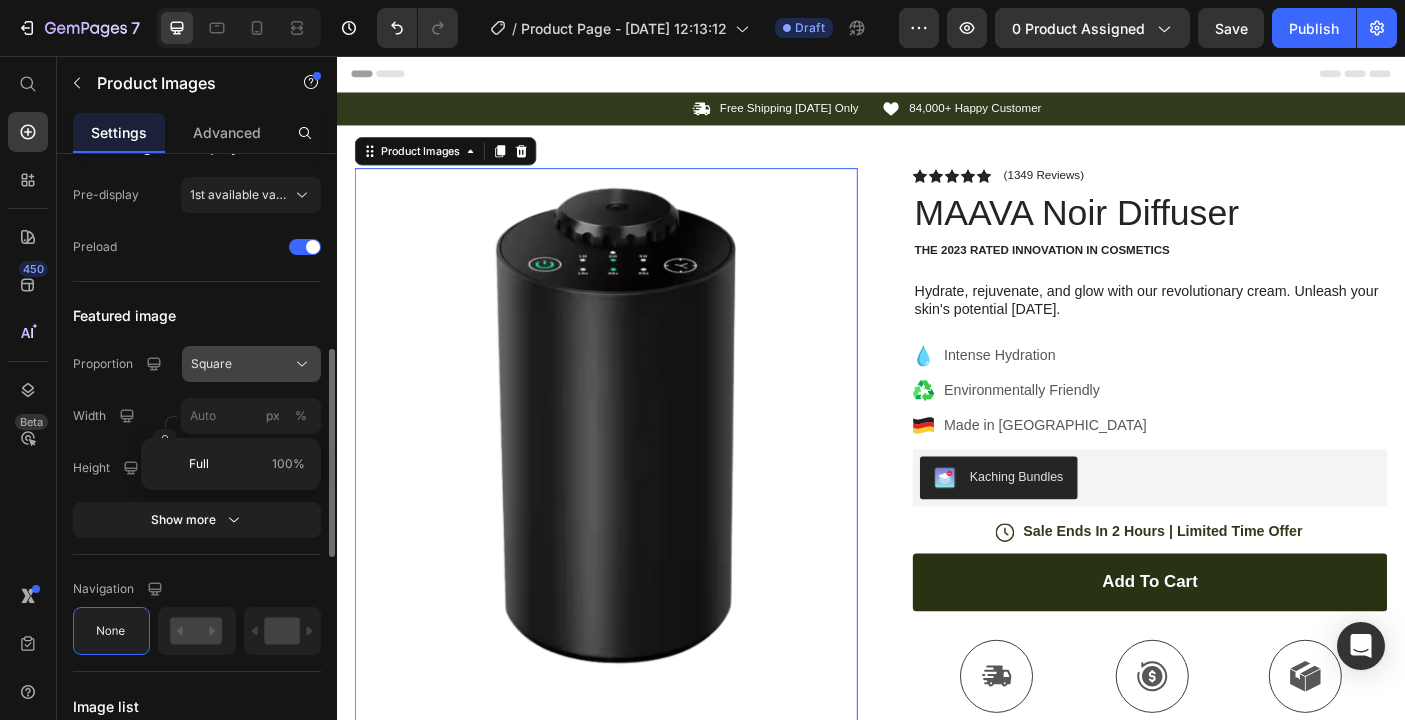 click 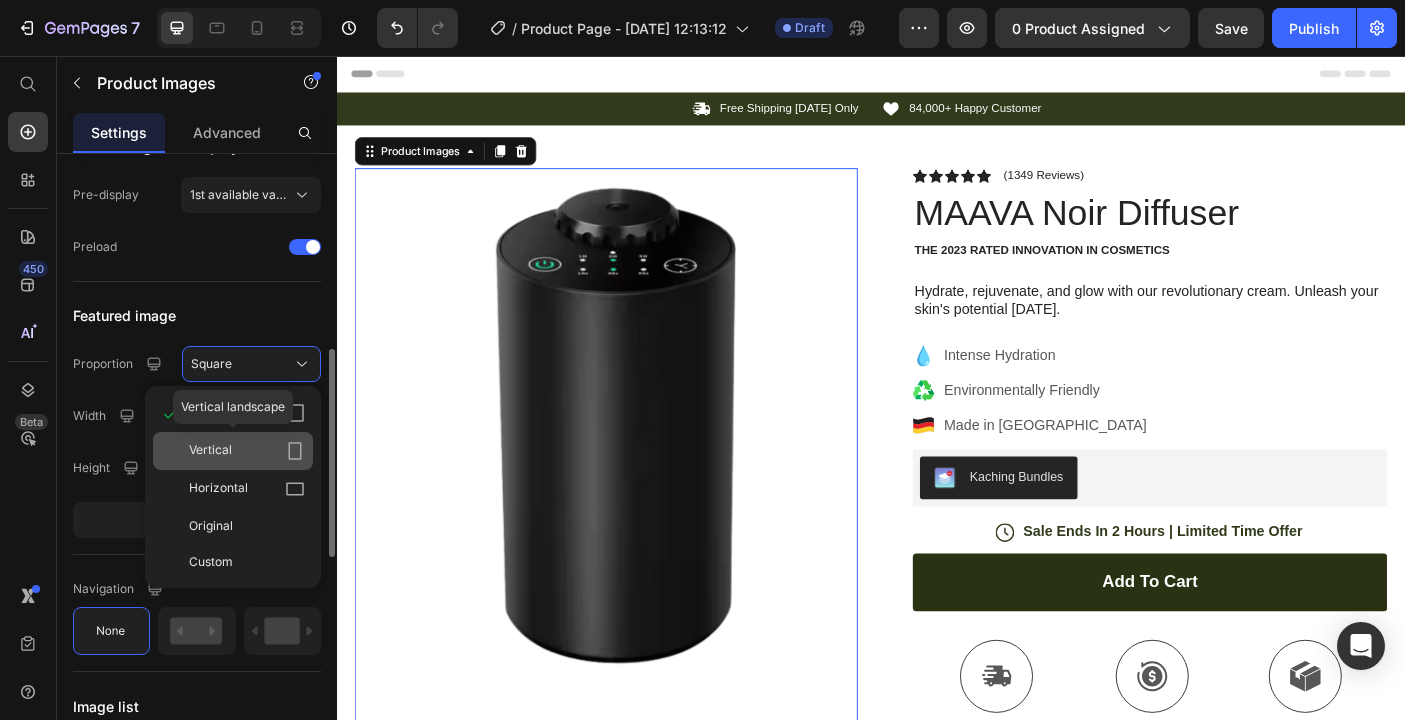 click on "Vertical" at bounding box center (247, 451) 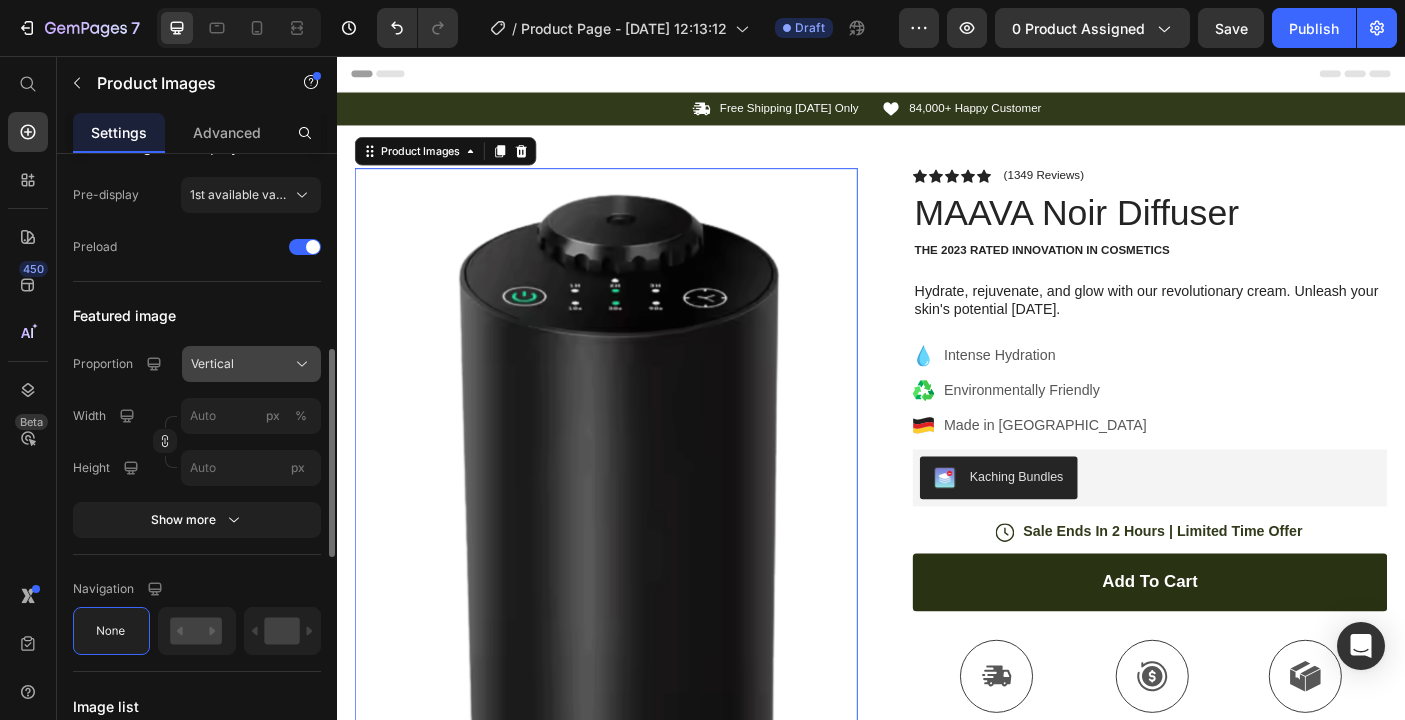 click on "Vertical" at bounding box center (251, 364) 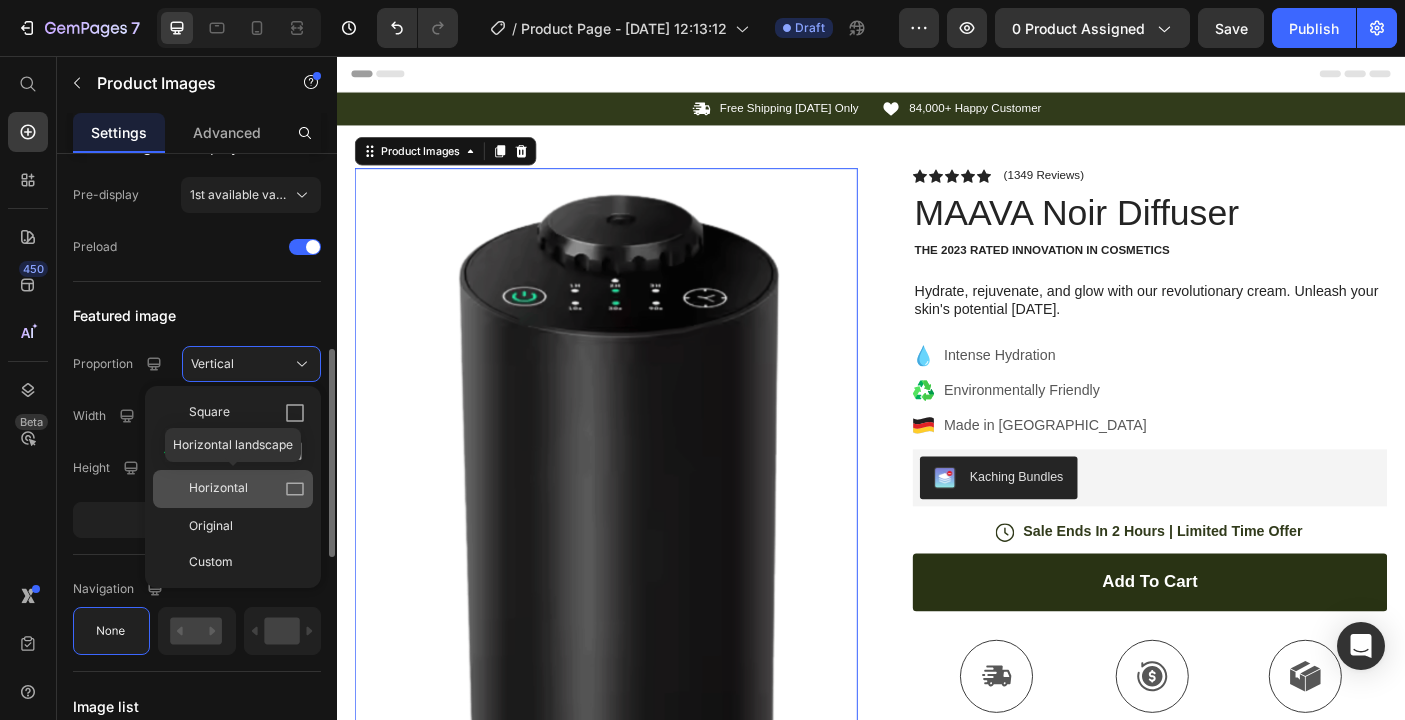 click on "Horizontal" 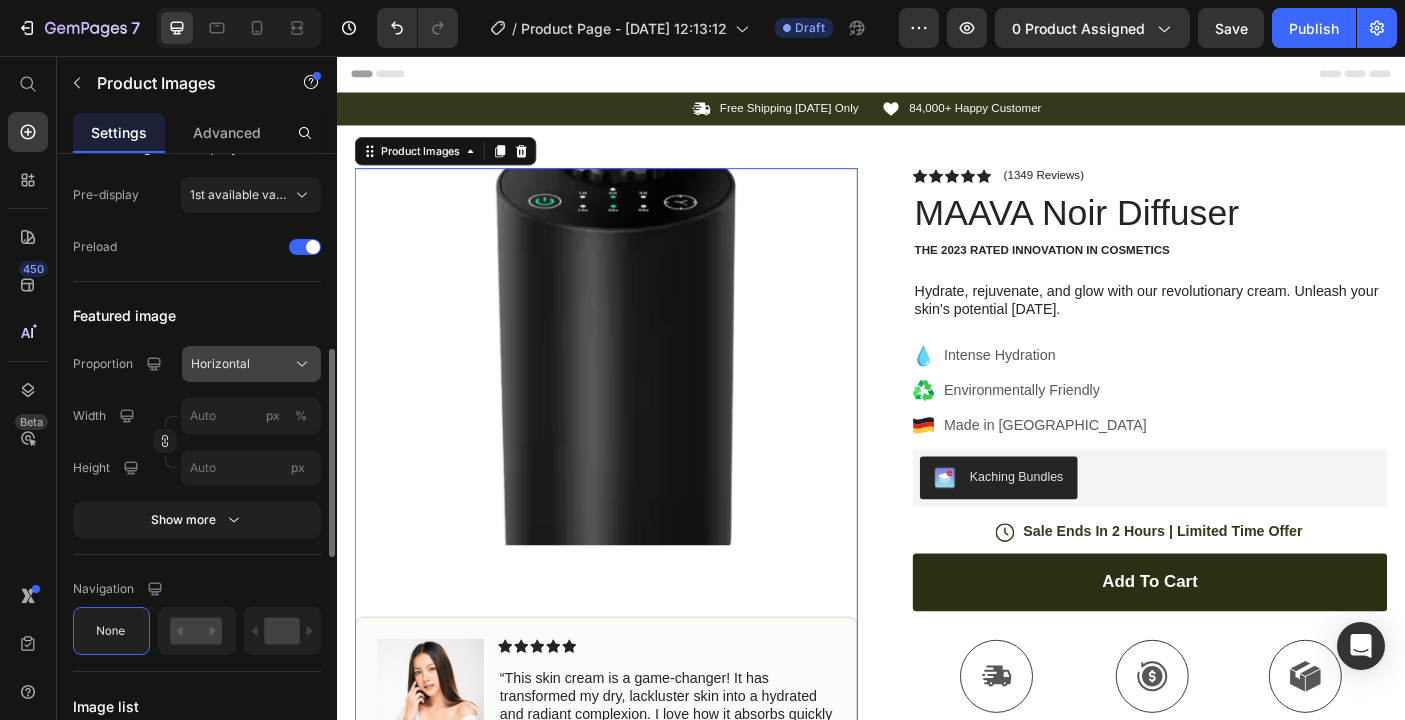 click 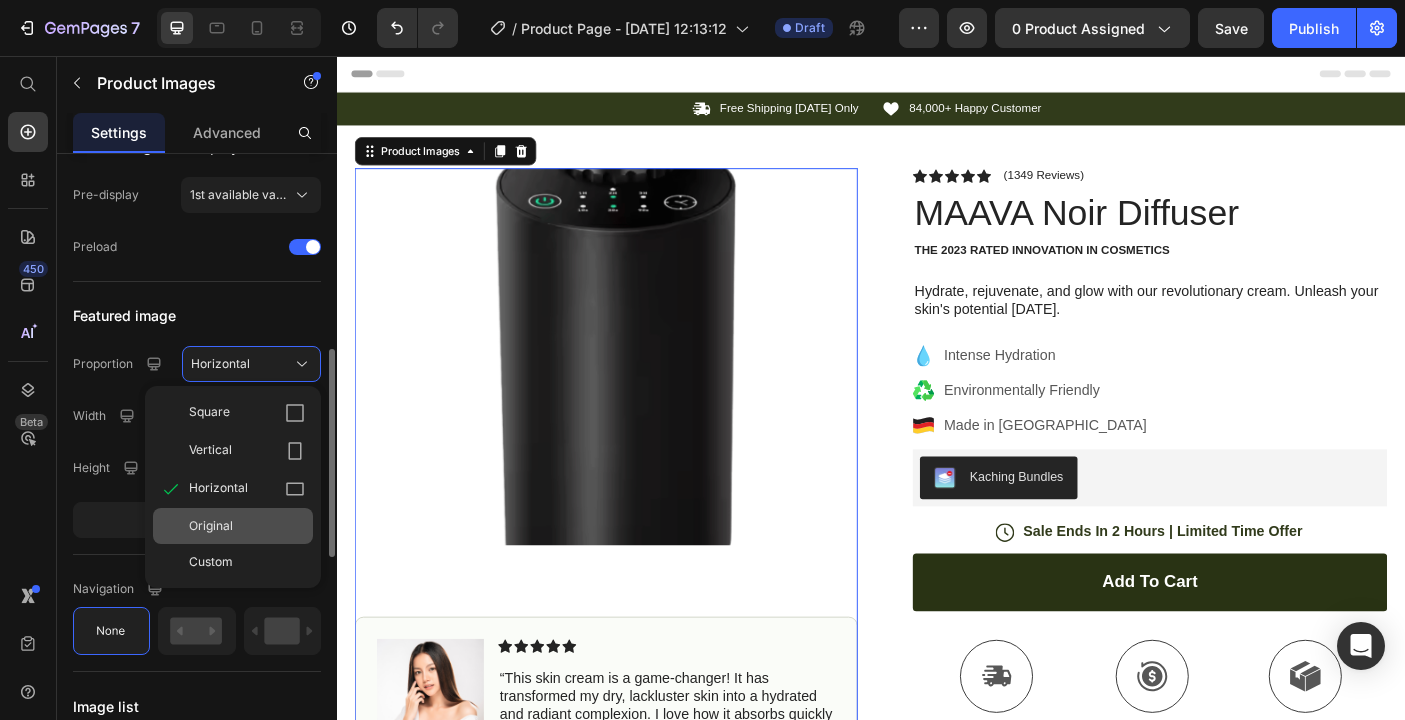 click on "Original" at bounding box center [247, 526] 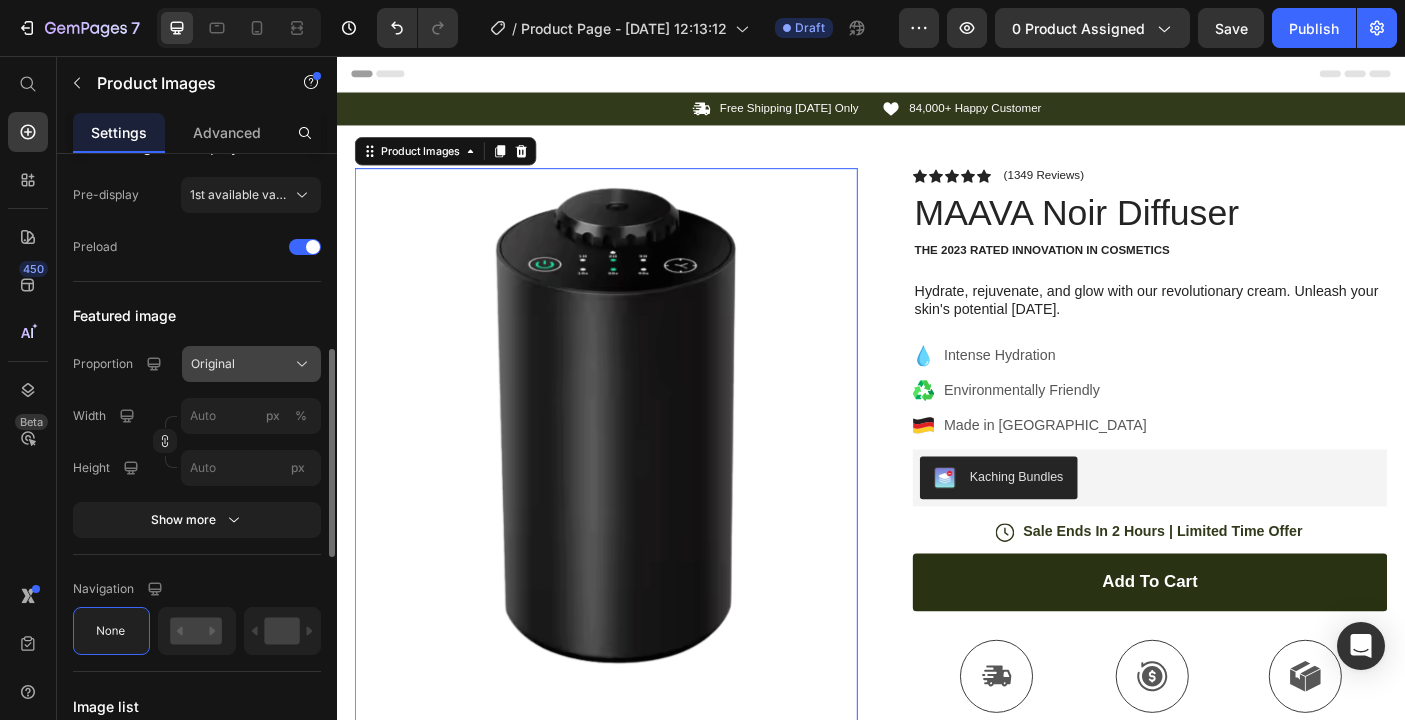 click 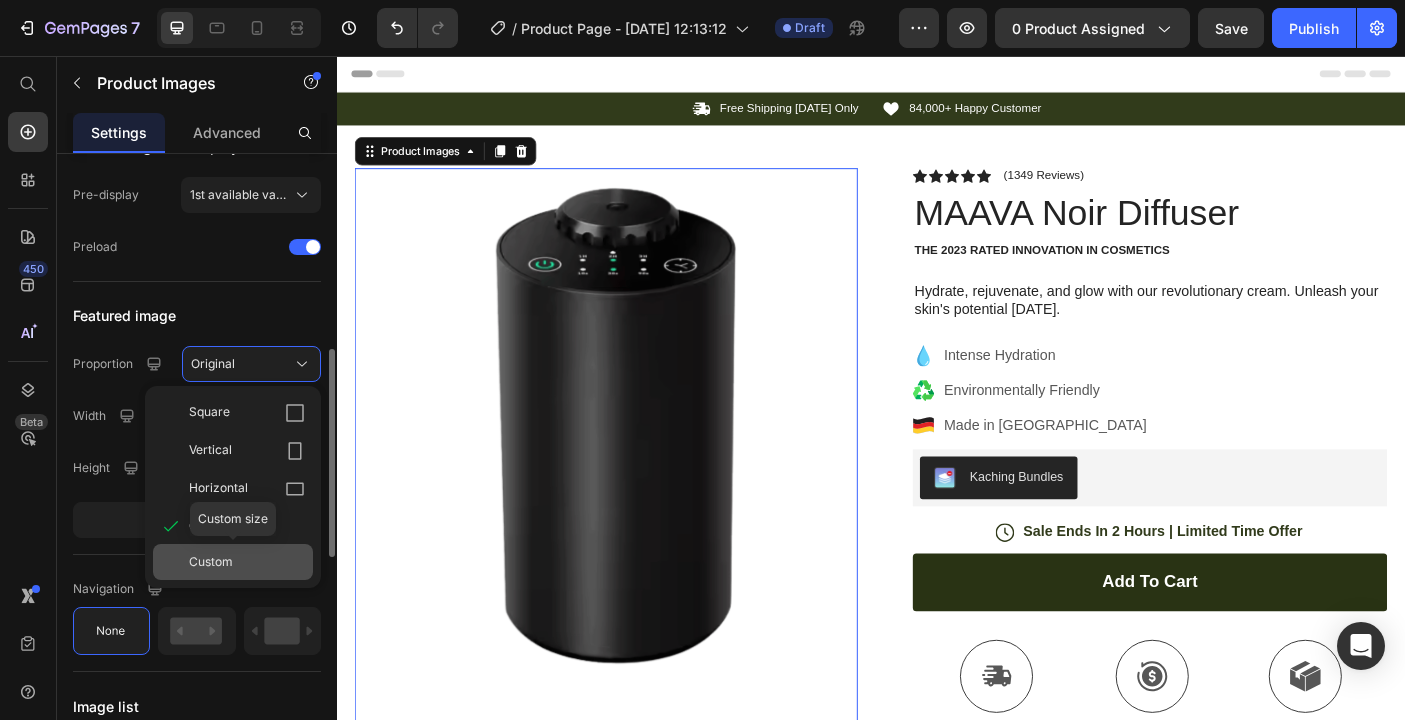 click on "Custom" at bounding box center [211, 562] 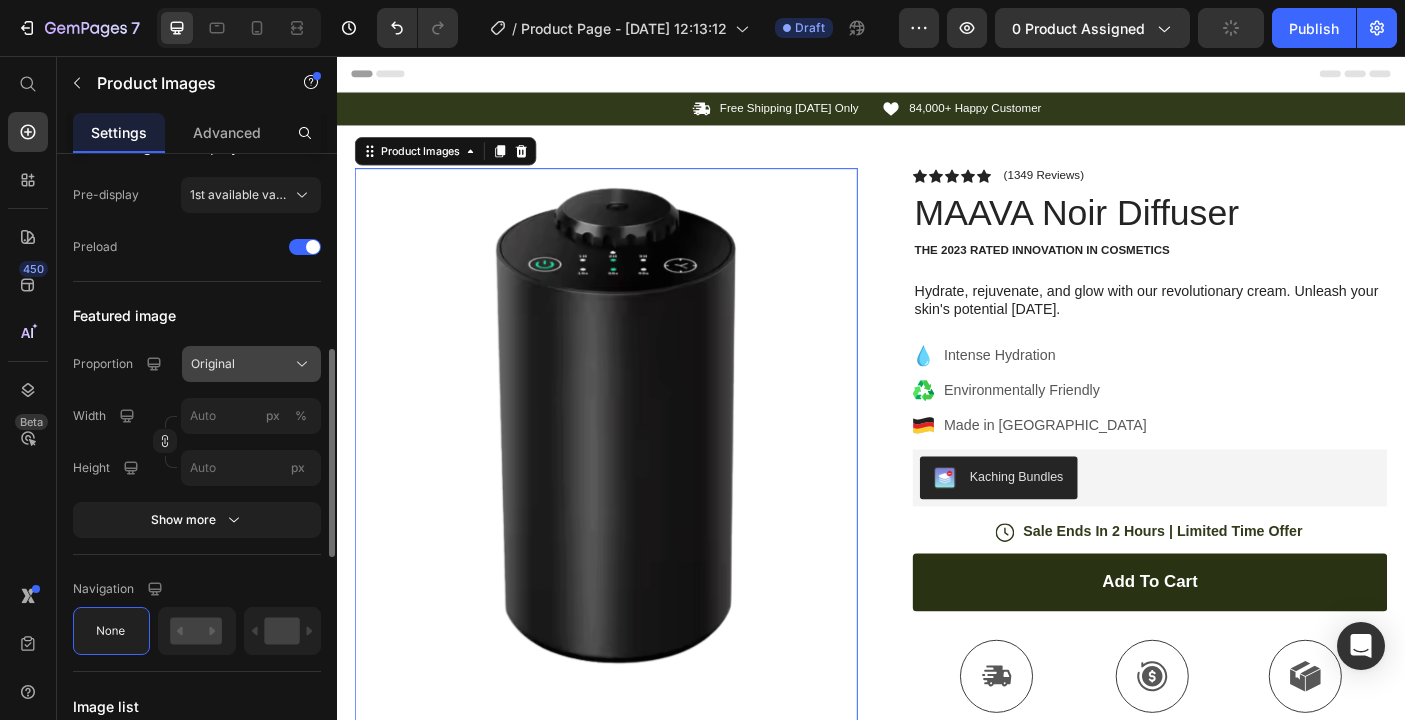 click 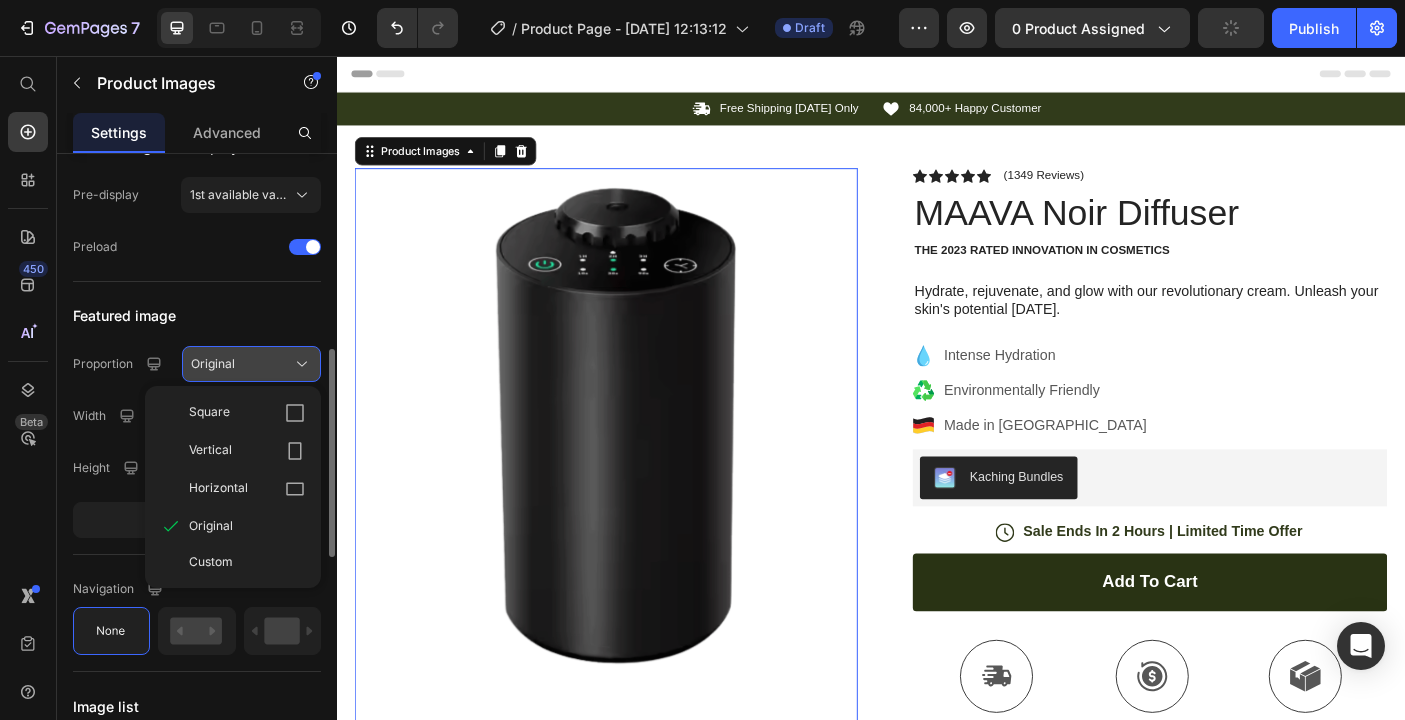 click 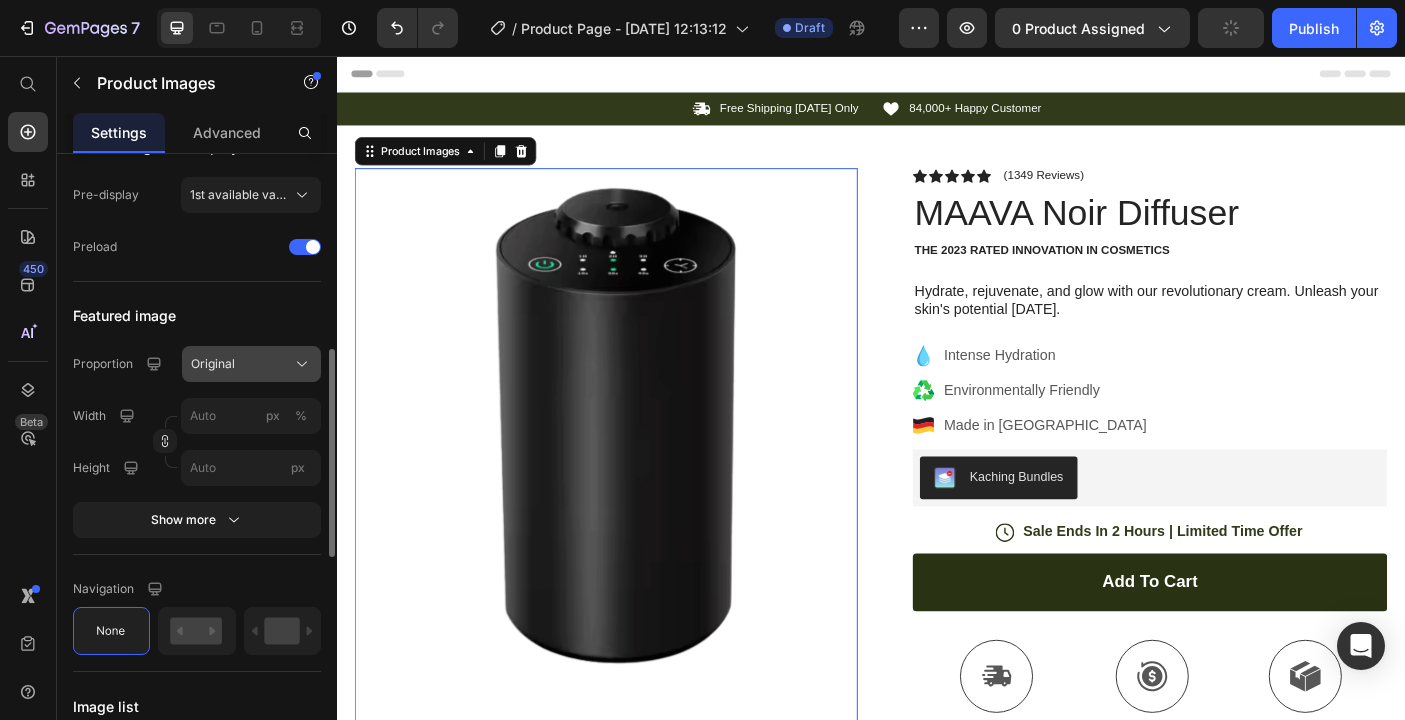 click 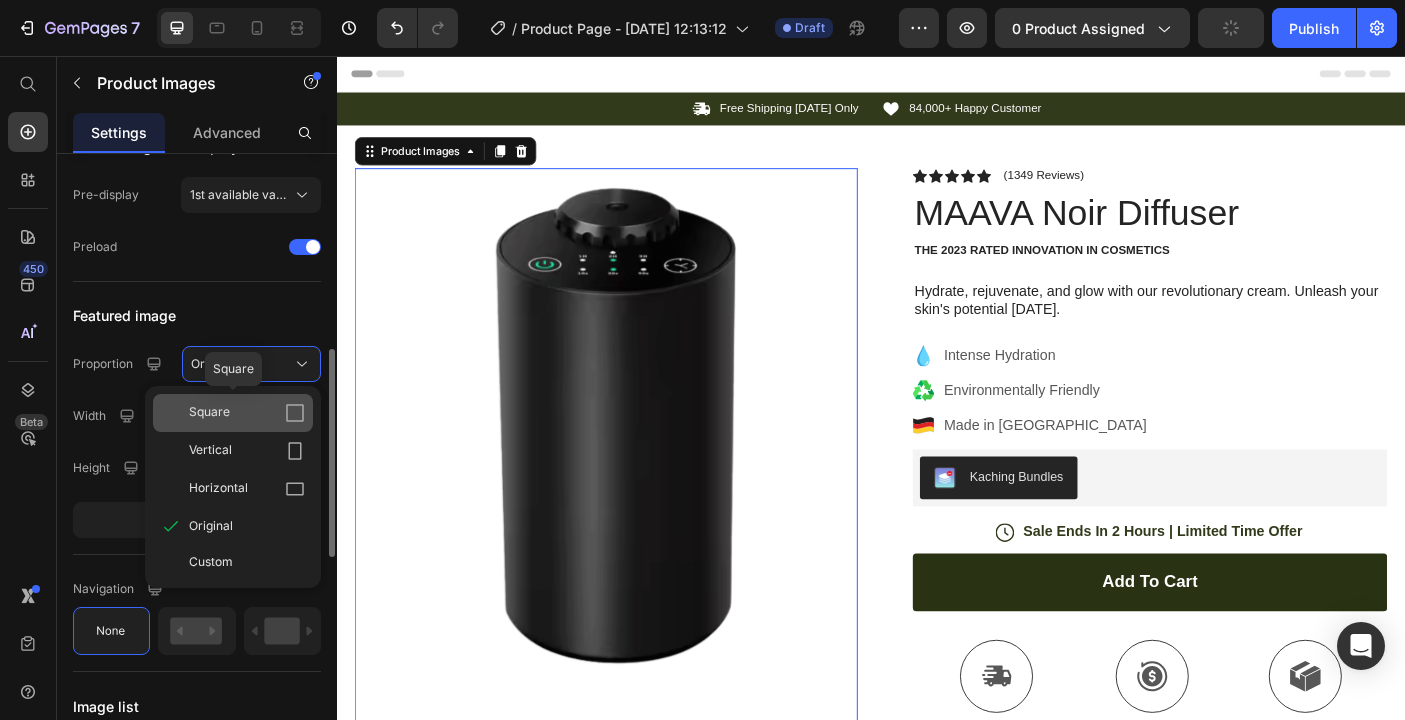 click on "Square" at bounding box center (247, 413) 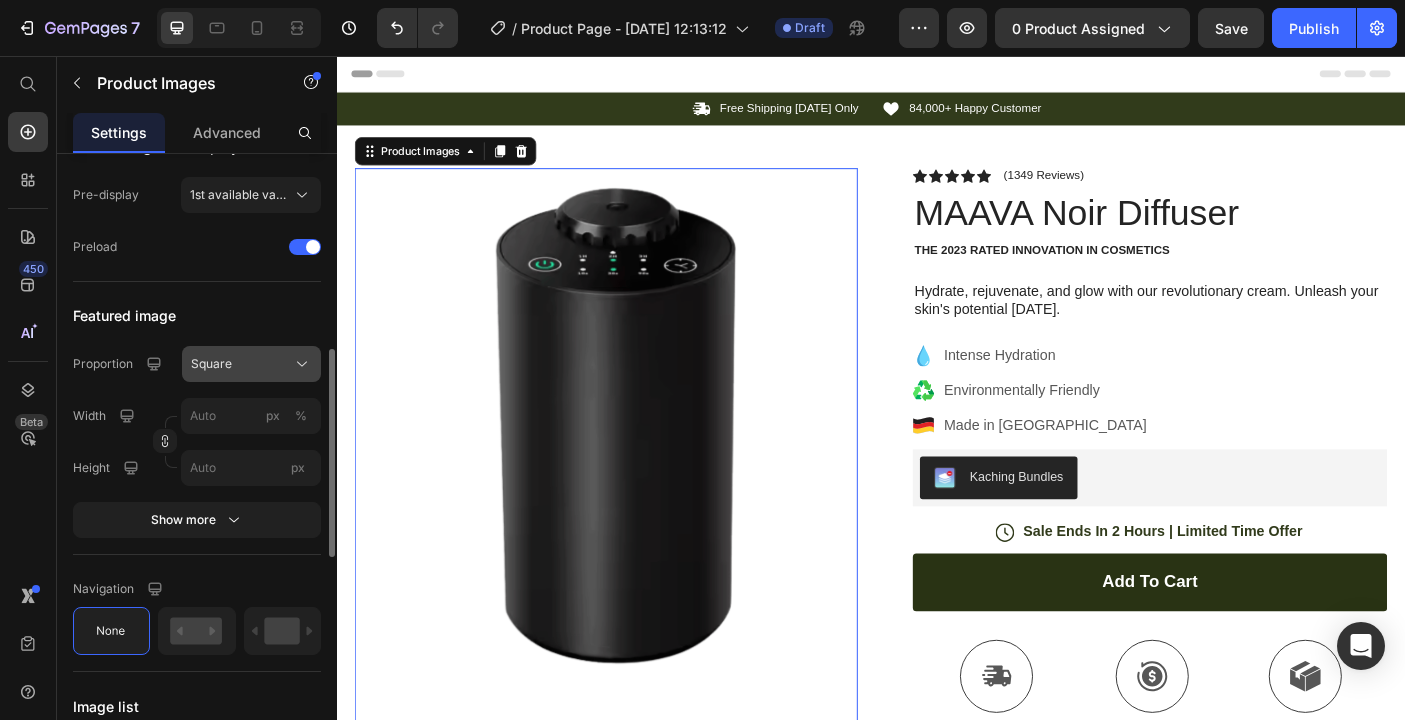 click on "Square" at bounding box center (251, 364) 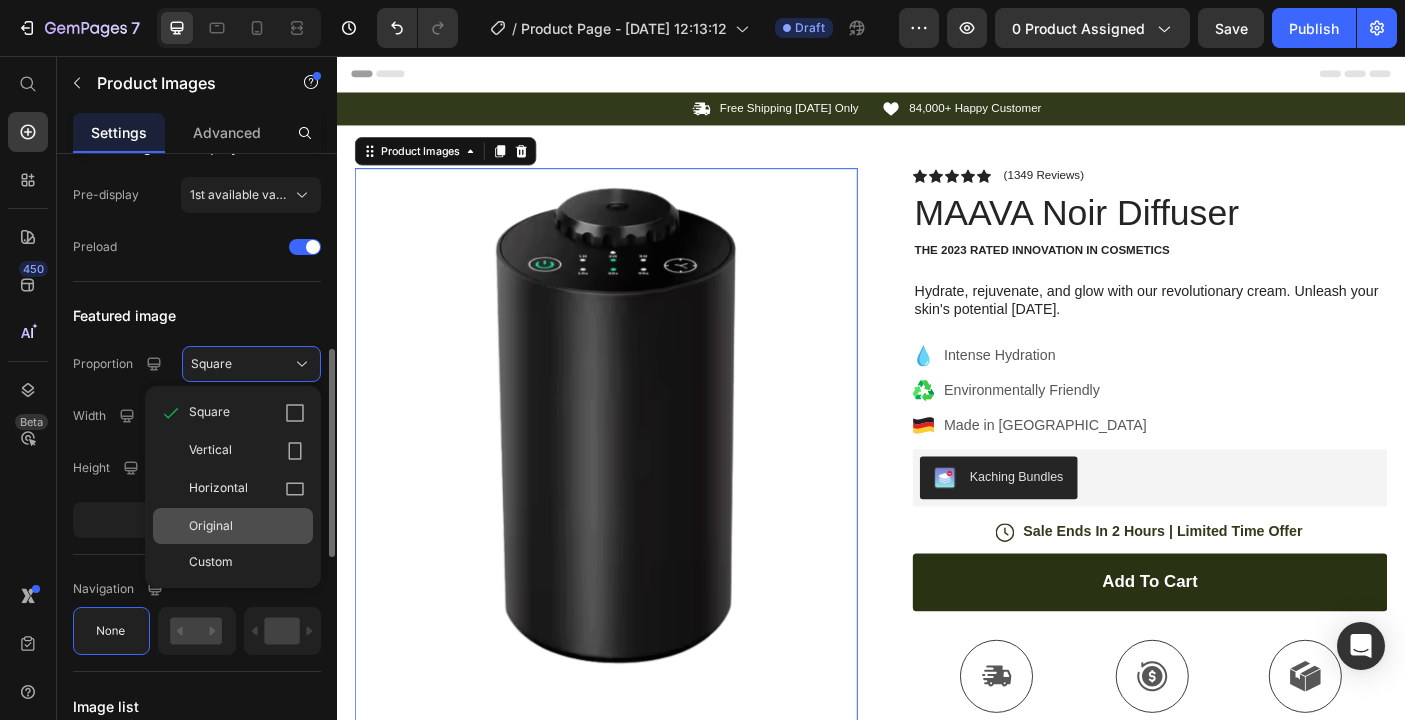 click on "Original" at bounding box center (247, 526) 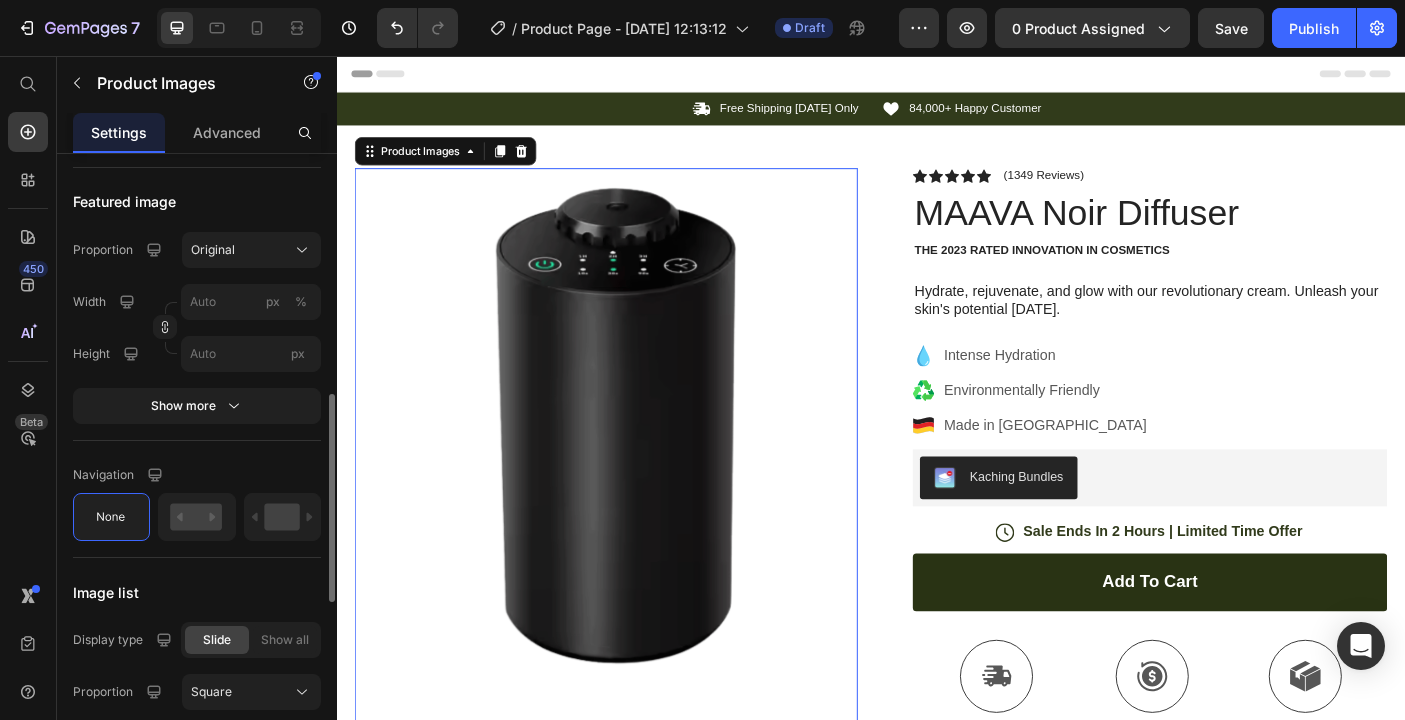 scroll, scrollTop: 703, scrollLeft: 0, axis: vertical 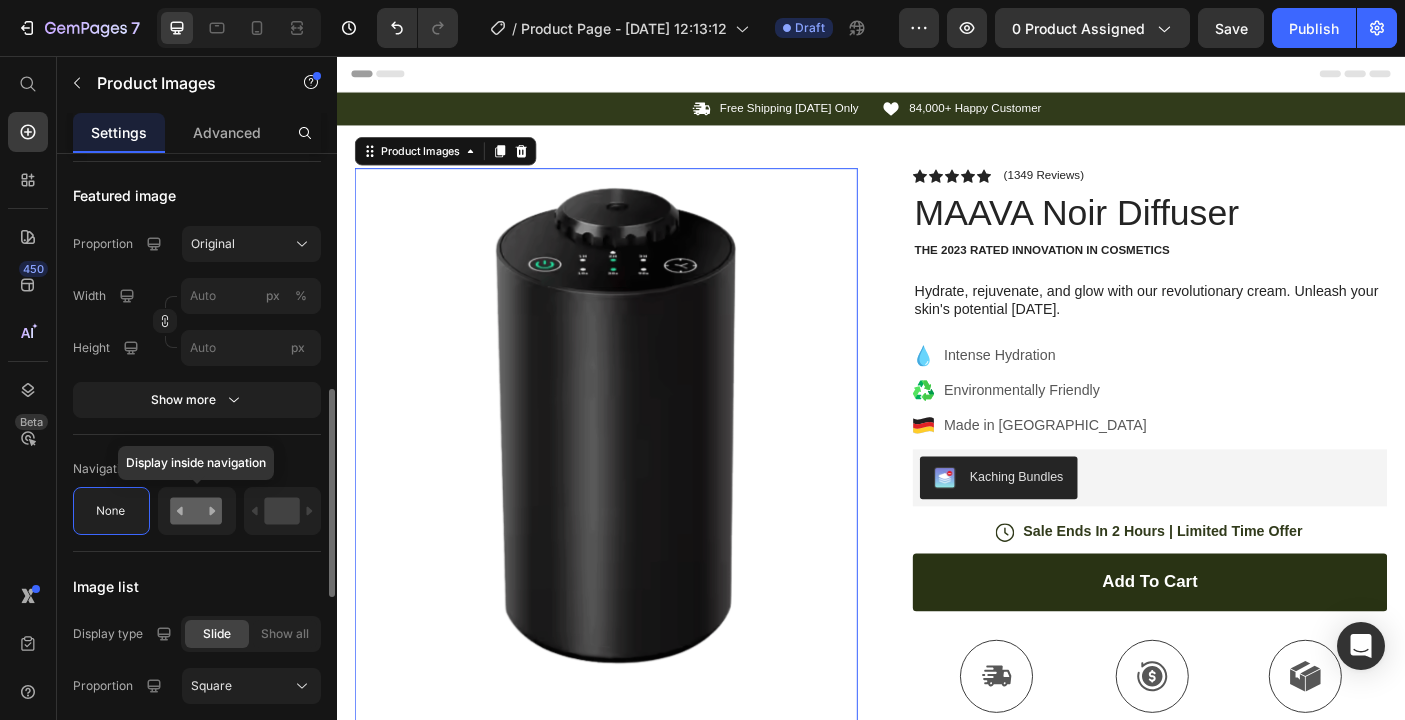 click 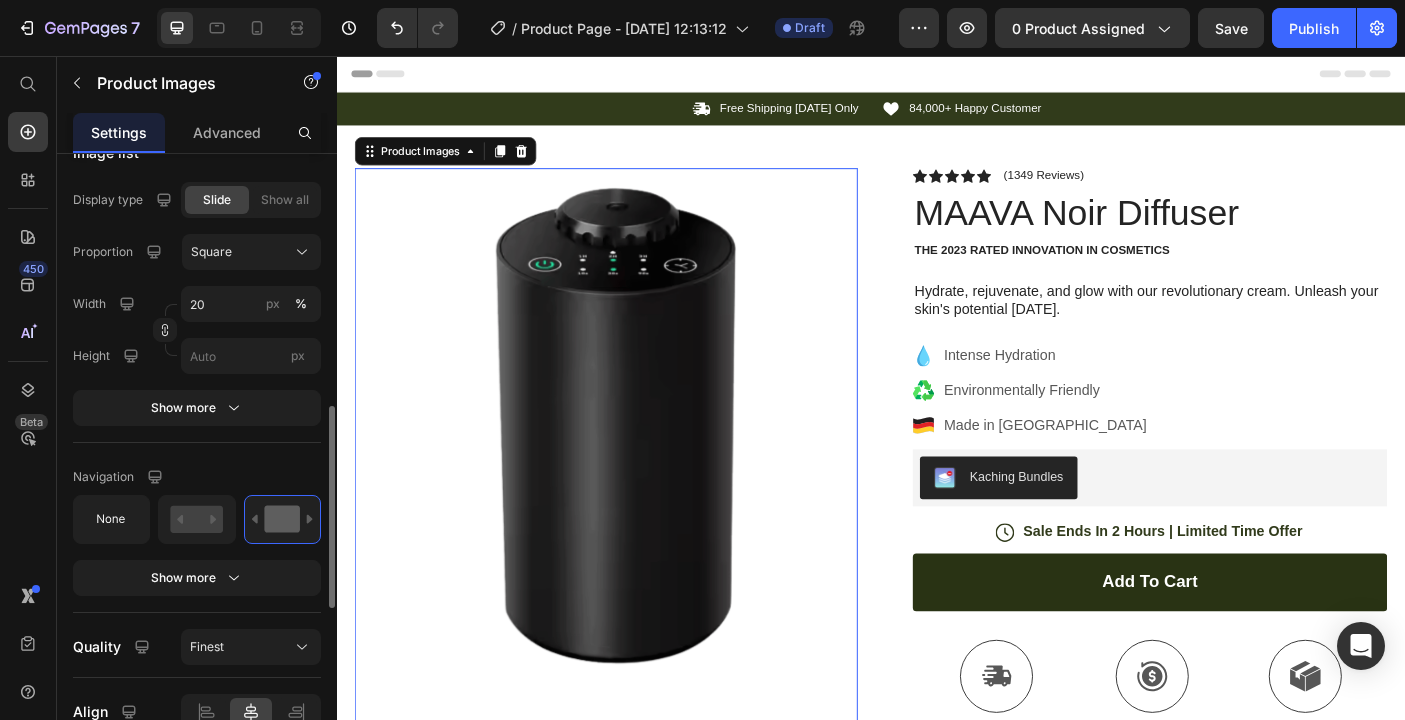 scroll, scrollTop: 1236, scrollLeft: 0, axis: vertical 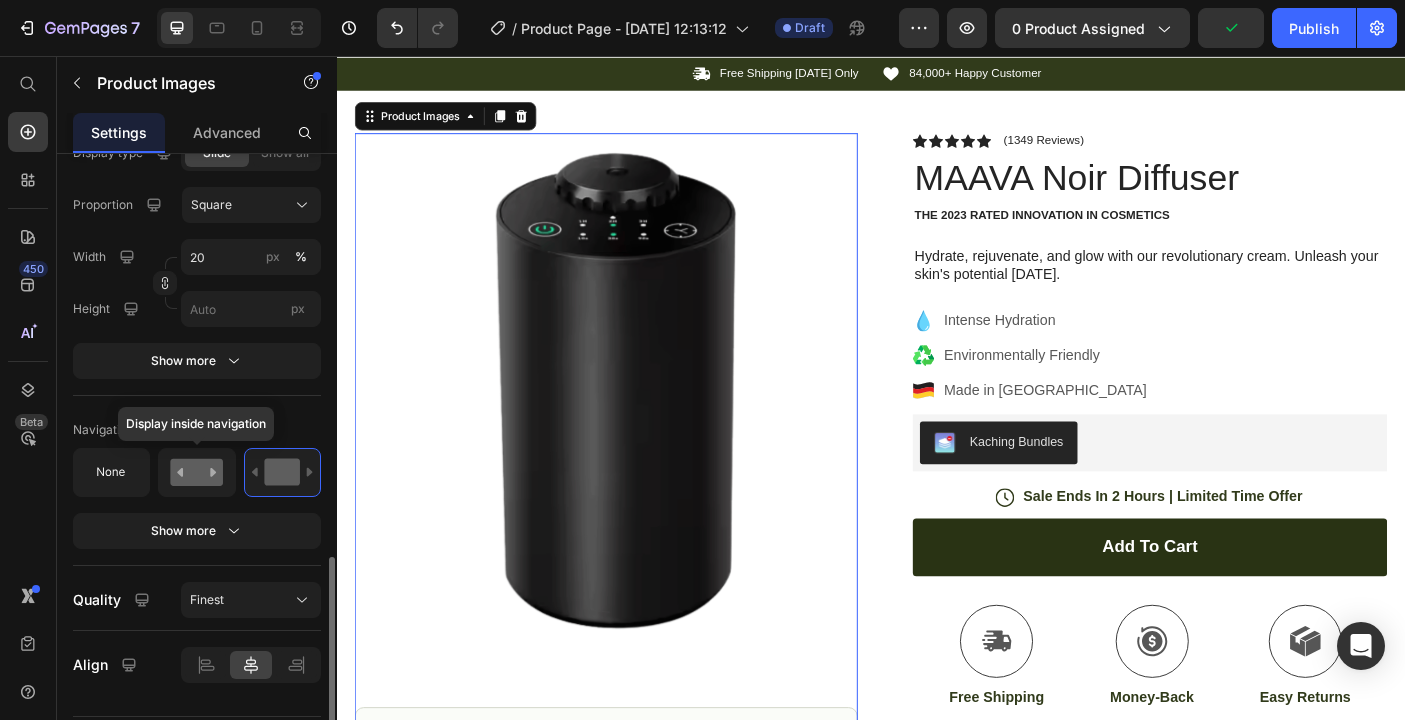 click 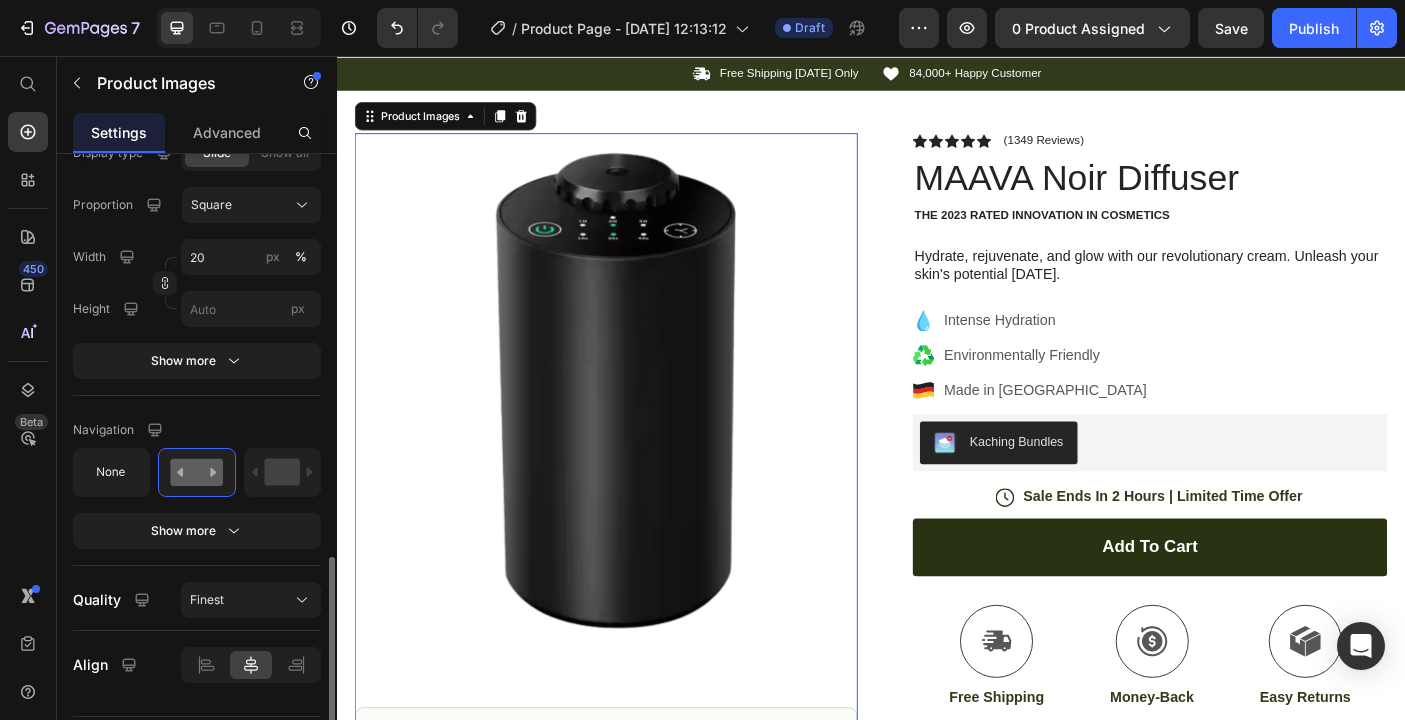 scroll, scrollTop: 1289, scrollLeft: 0, axis: vertical 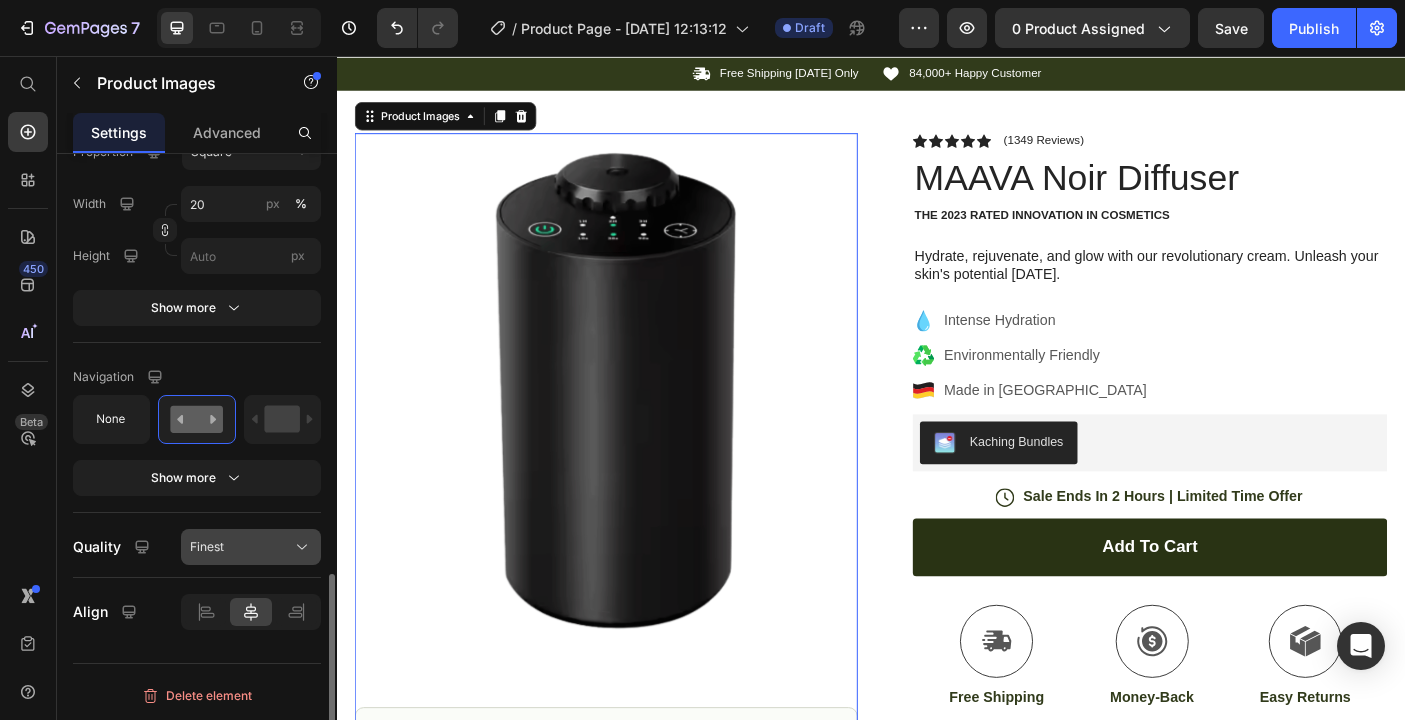 click on "Finest" at bounding box center (251, 547) 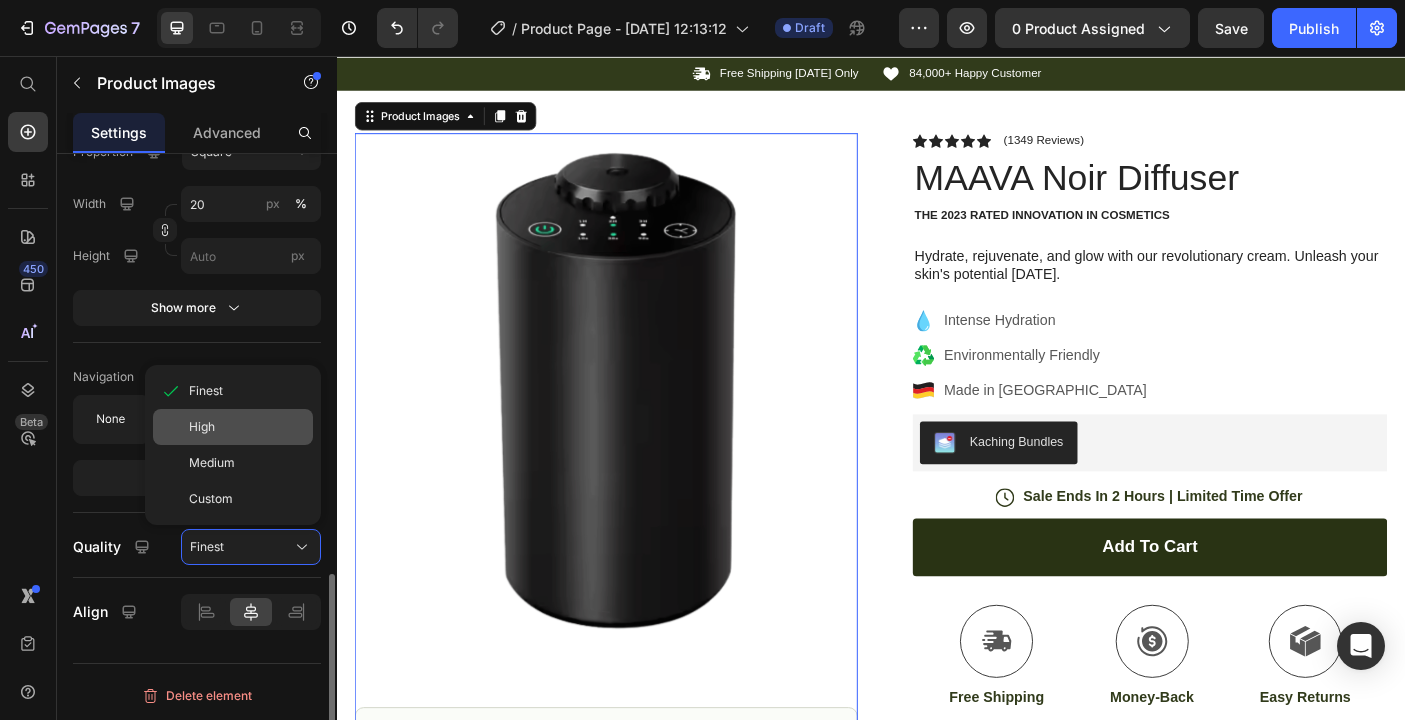 click on "High" at bounding box center (202, 427) 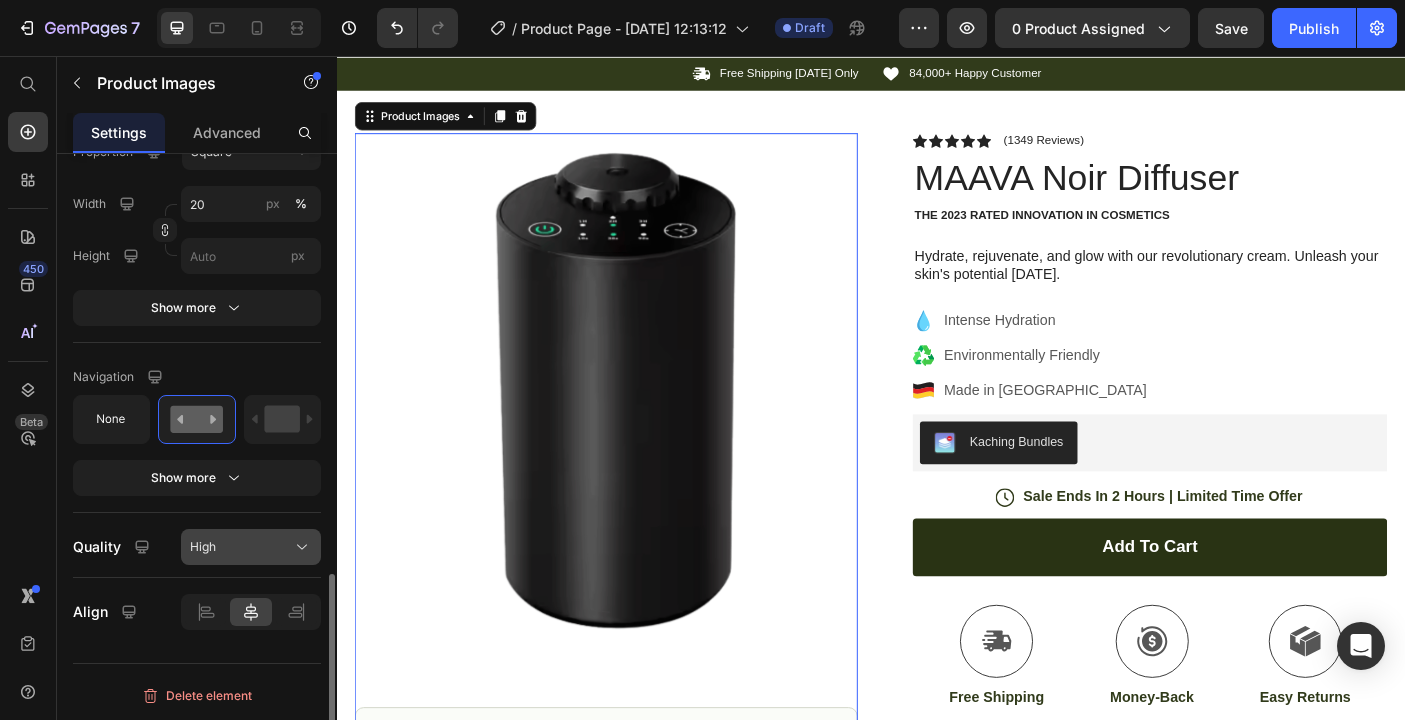 click on "High" 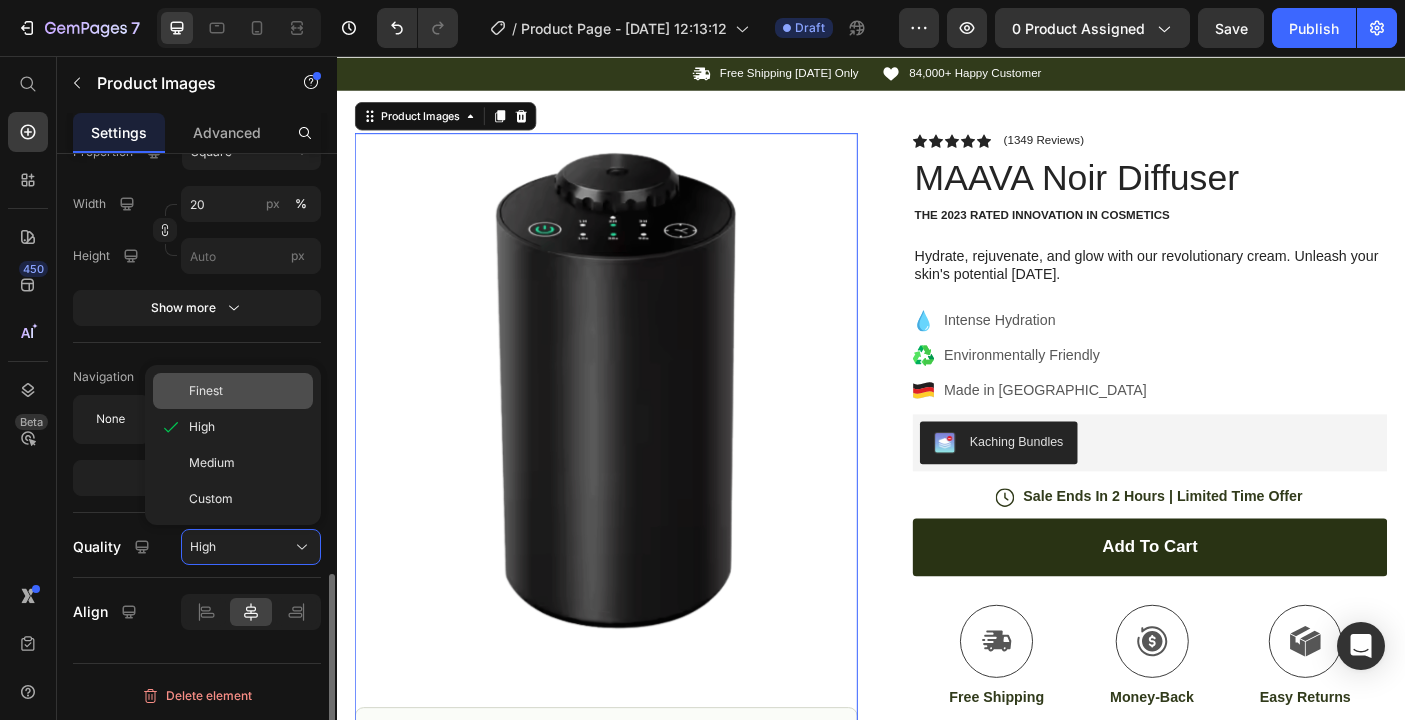 click on "Finest" at bounding box center (206, 391) 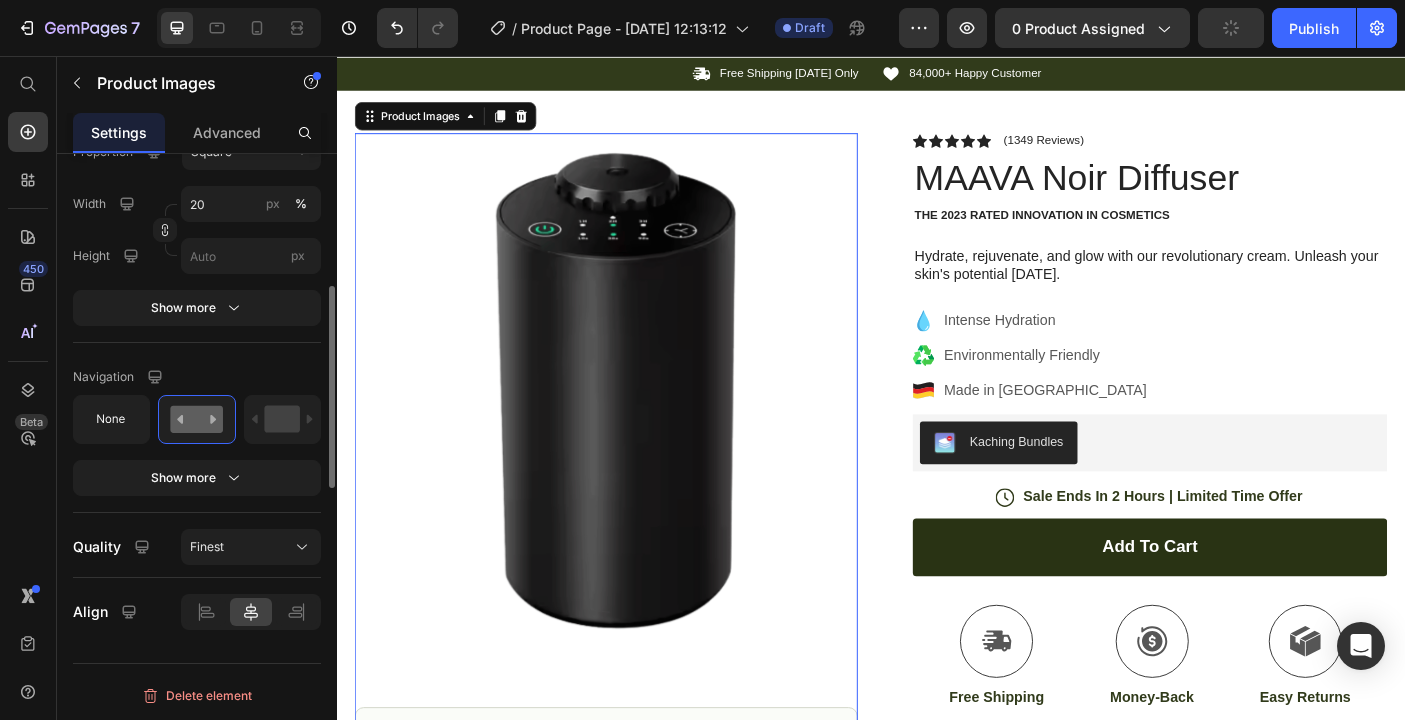 scroll, scrollTop: 1009, scrollLeft: 0, axis: vertical 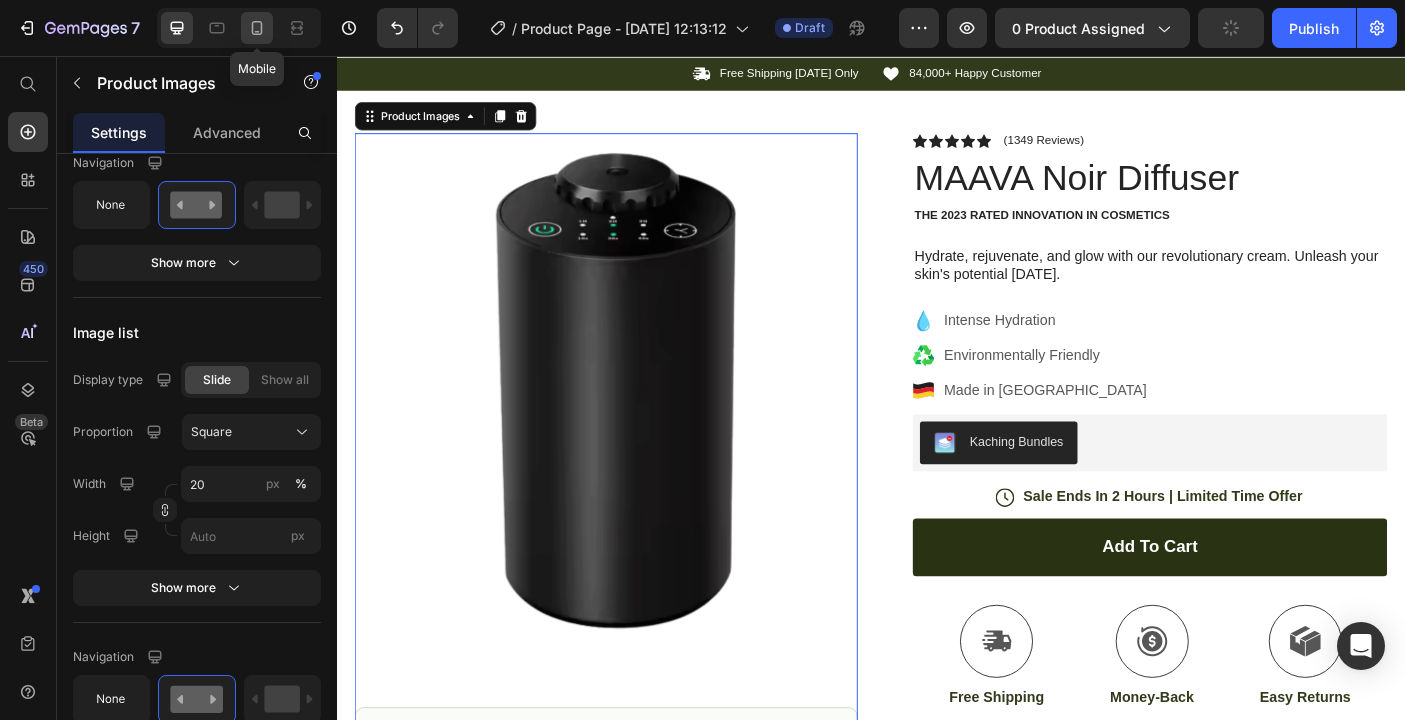 click 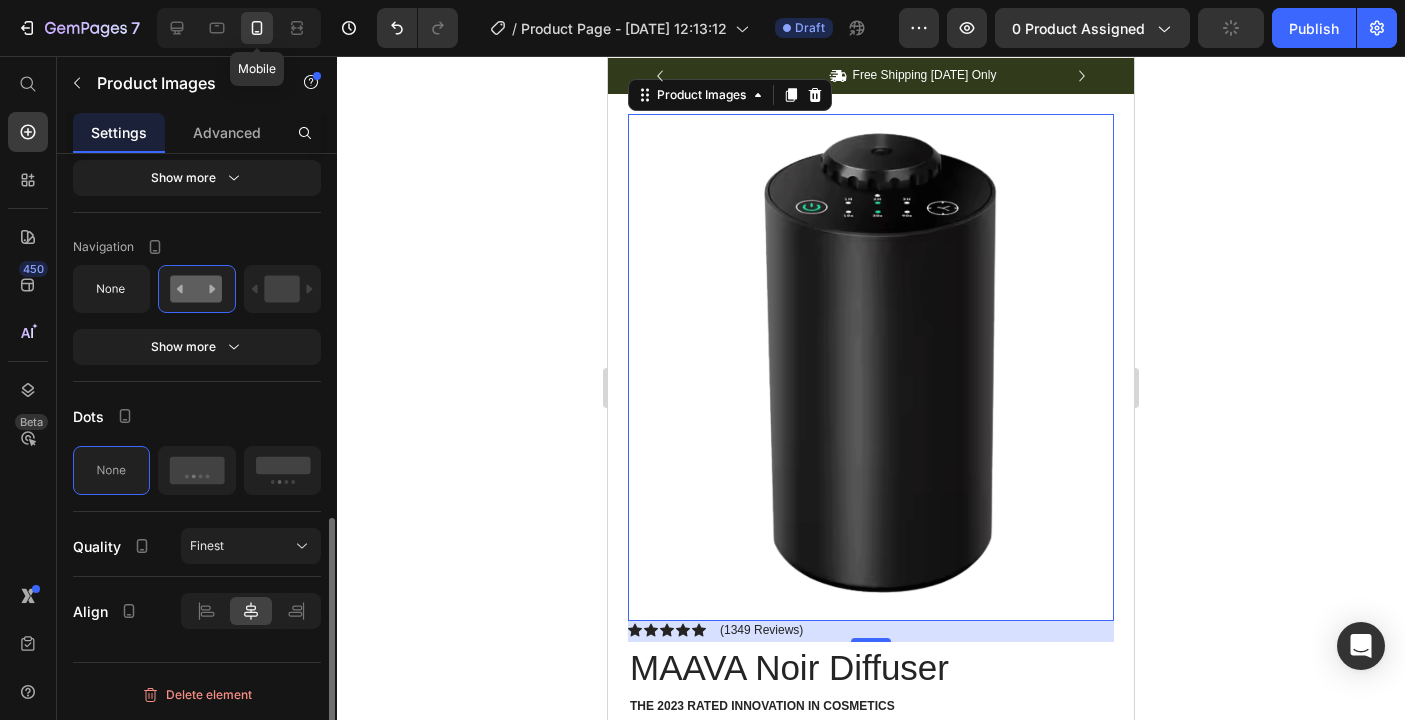 scroll, scrollTop: 873, scrollLeft: 0, axis: vertical 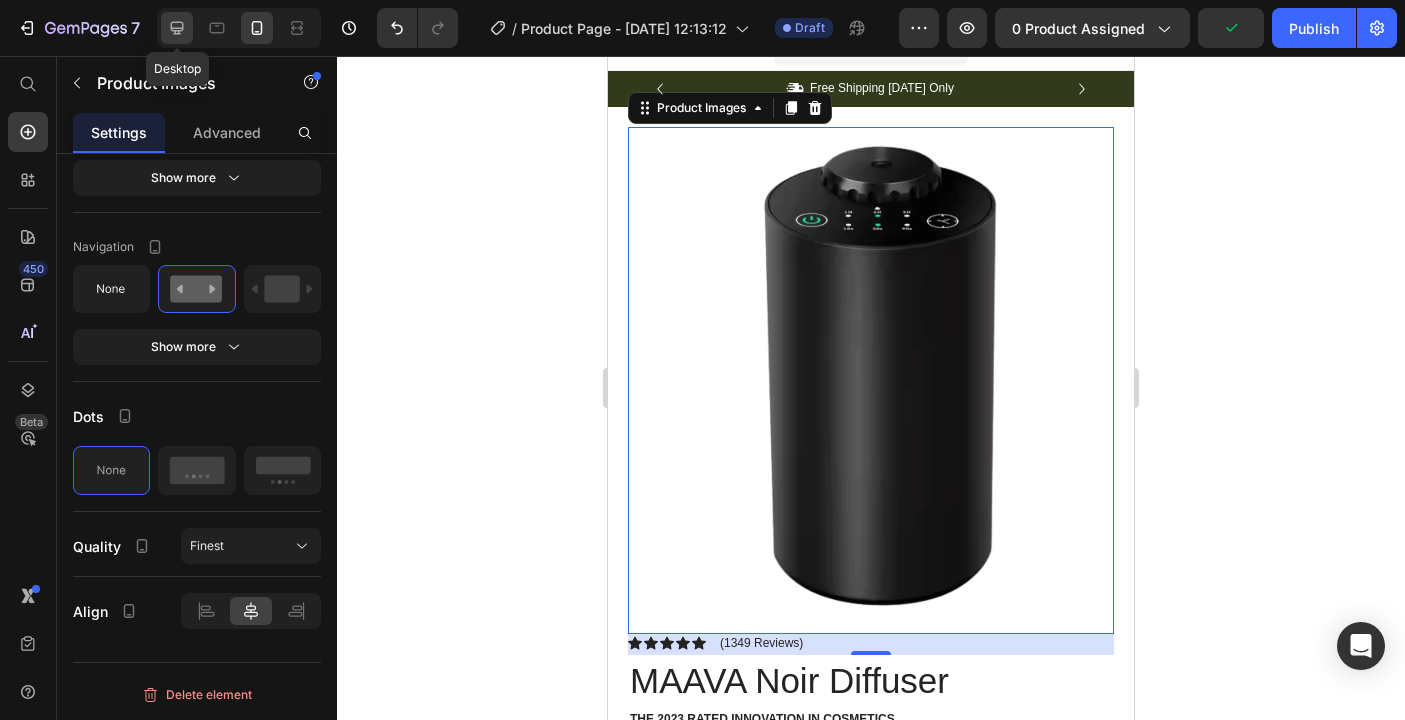click 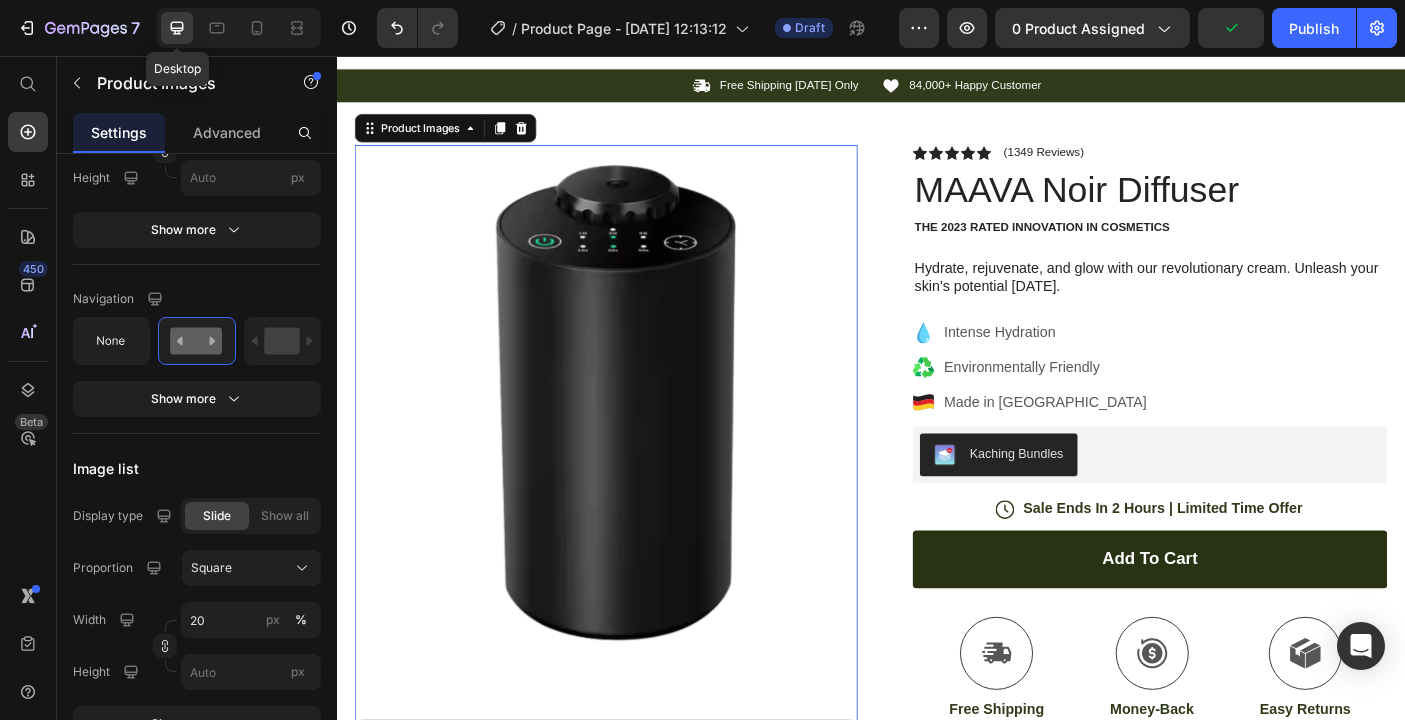 scroll, scrollTop: 873, scrollLeft: 0, axis: vertical 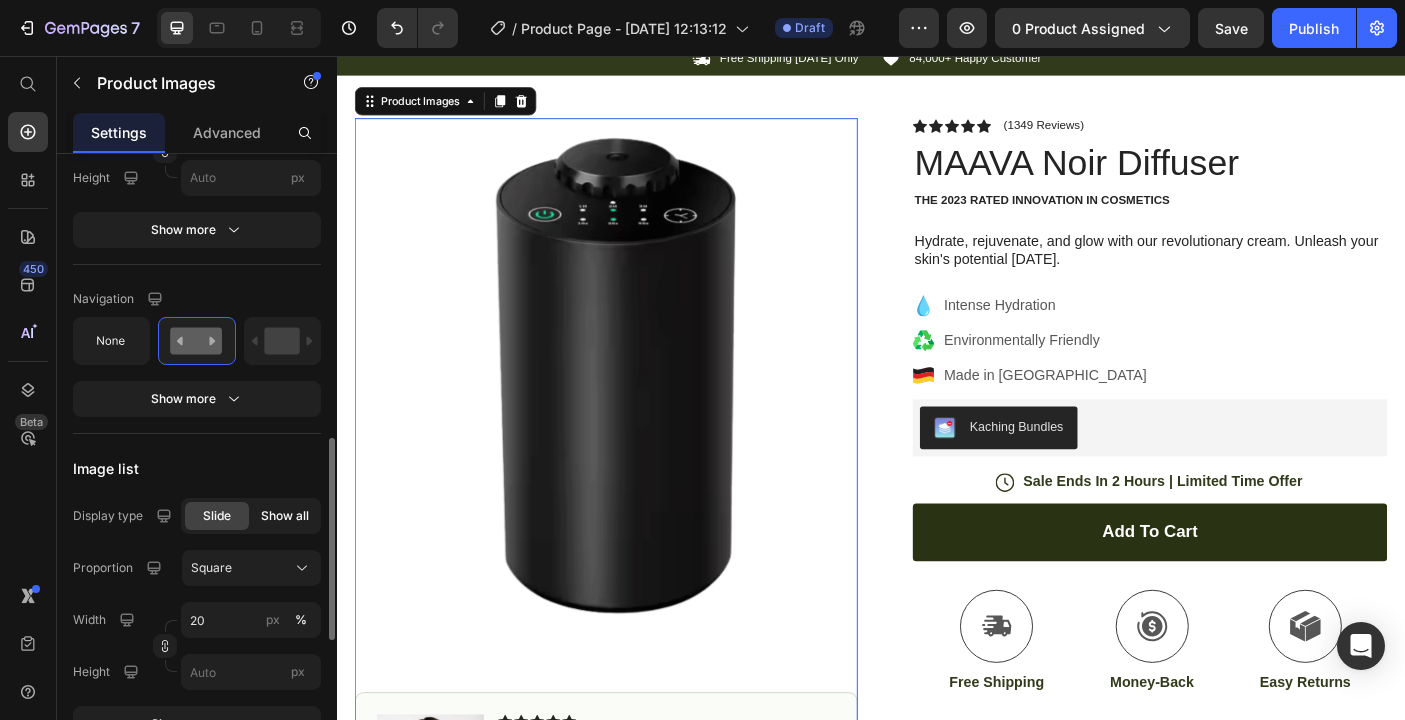 click on "Show all" 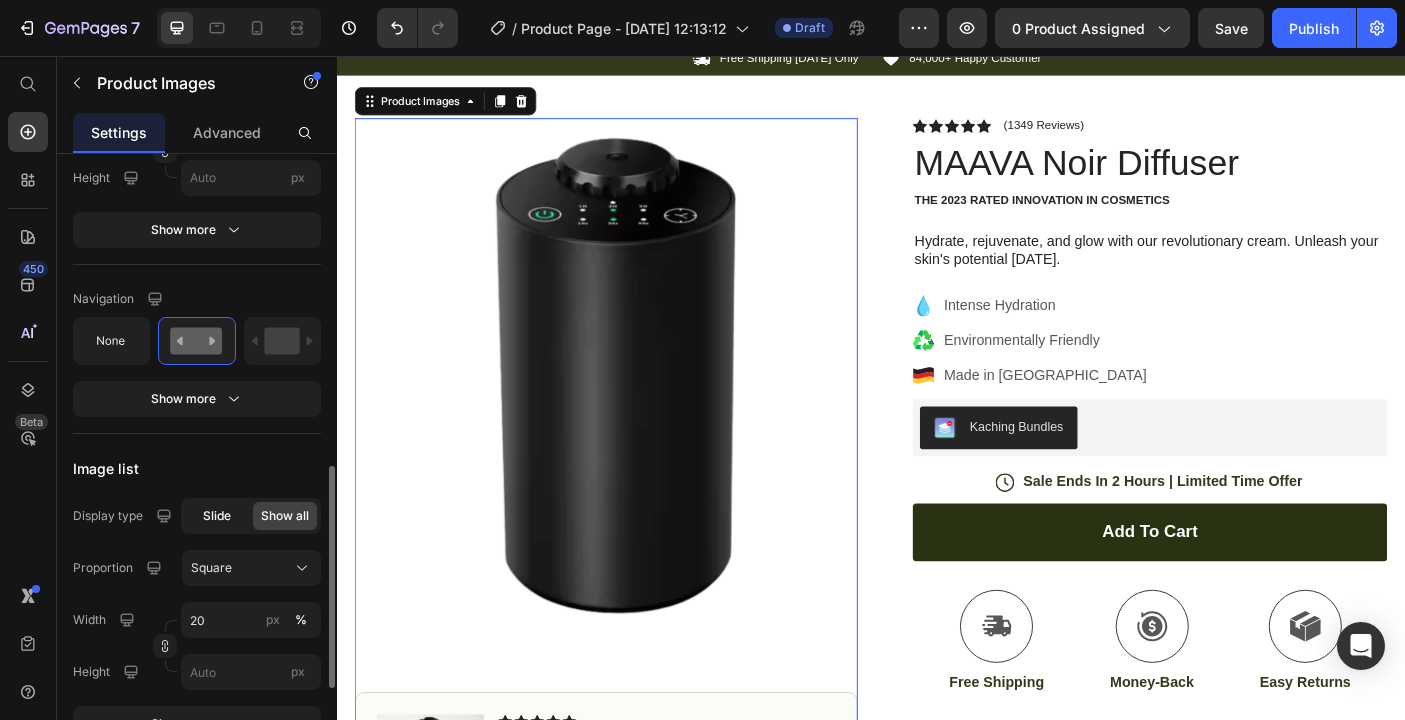 click on "Slide" 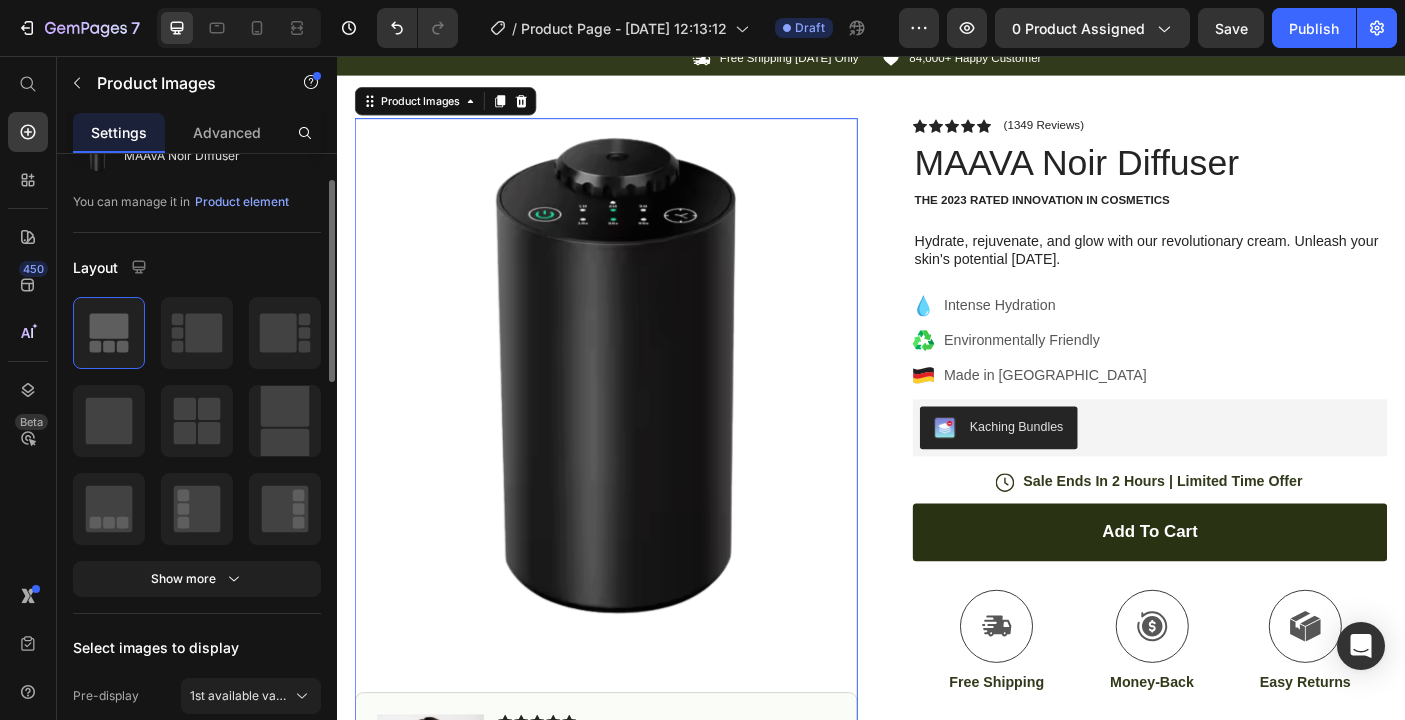 scroll, scrollTop: 0, scrollLeft: 0, axis: both 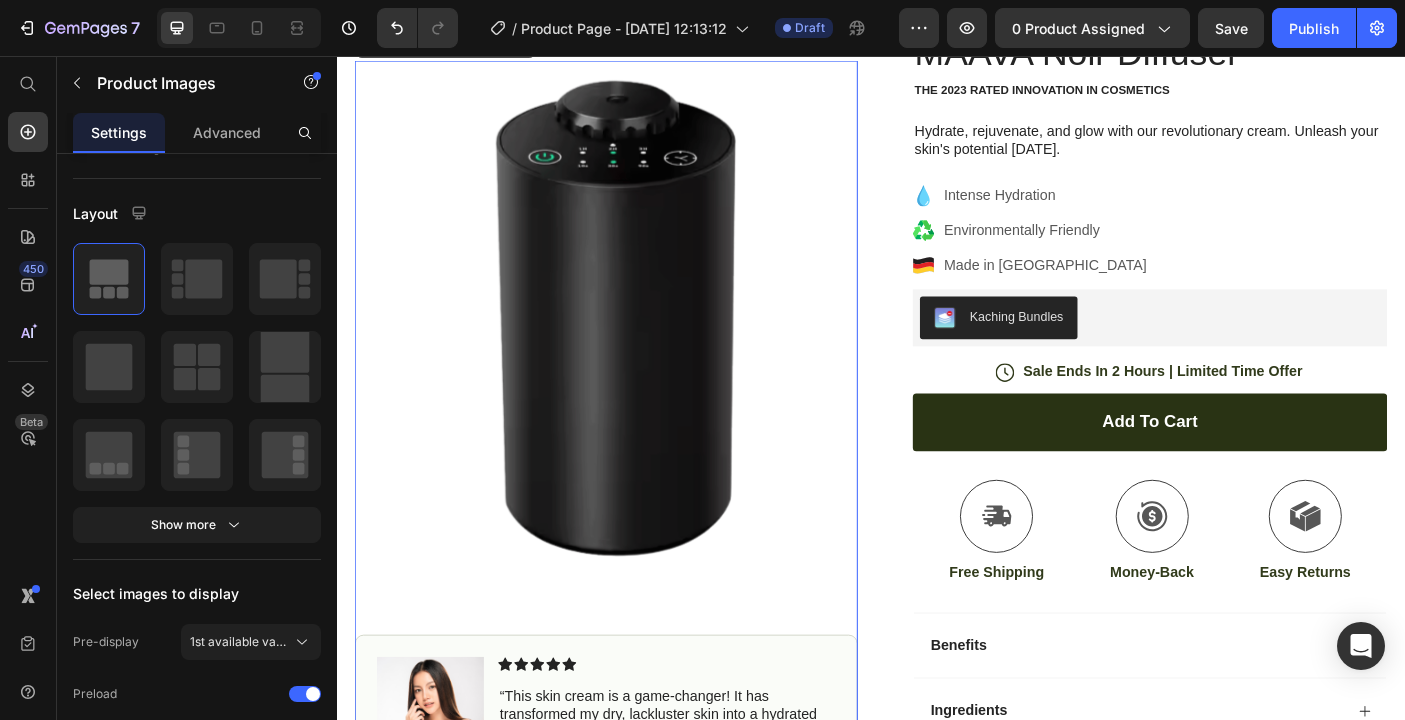 click at bounding box center (639, 343) 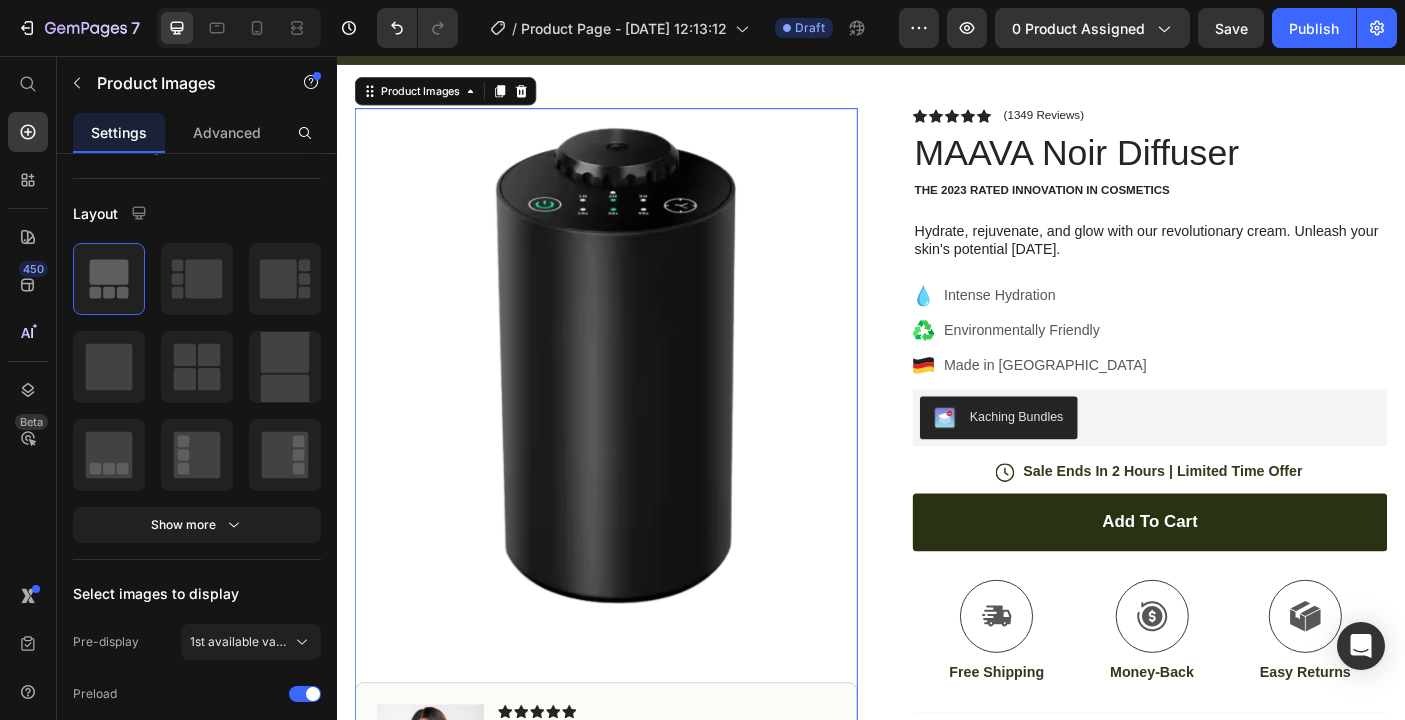 scroll, scrollTop: 69, scrollLeft: 0, axis: vertical 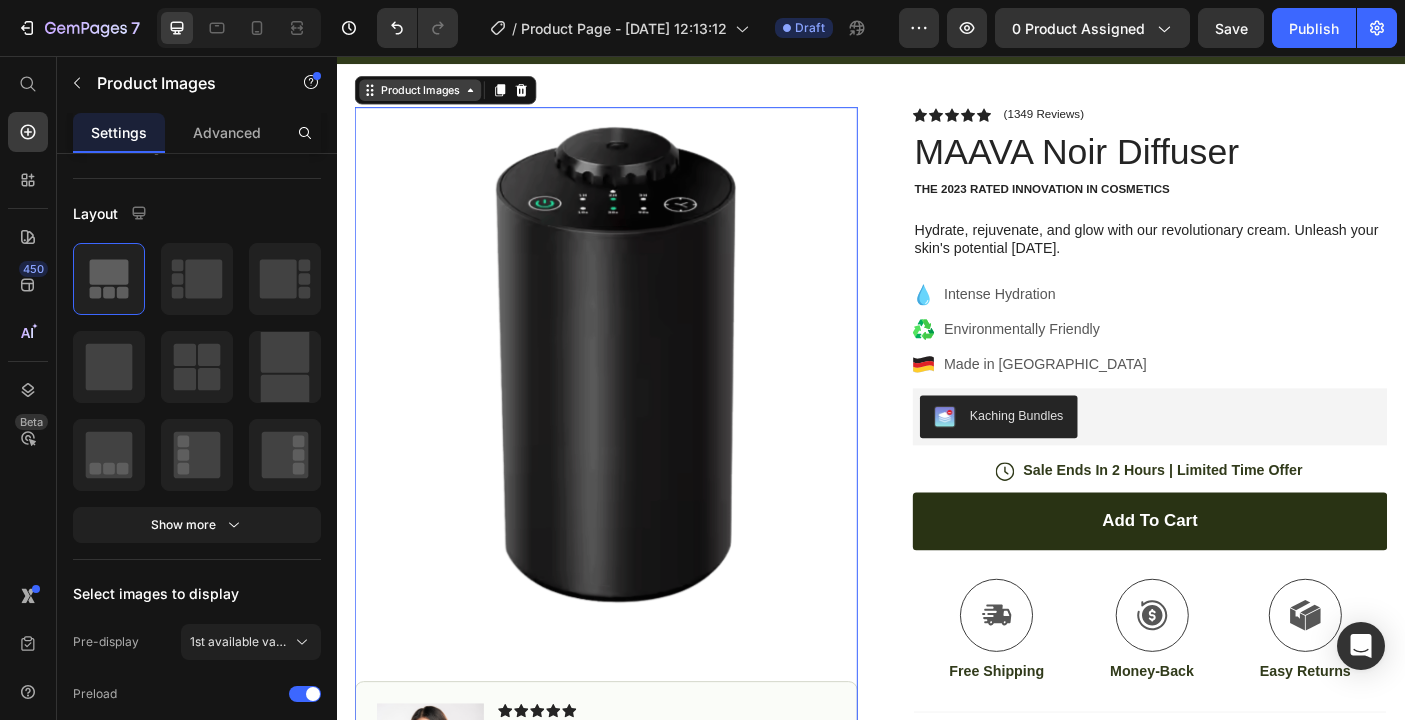 click on "Product Images" at bounding box center [430, 94] 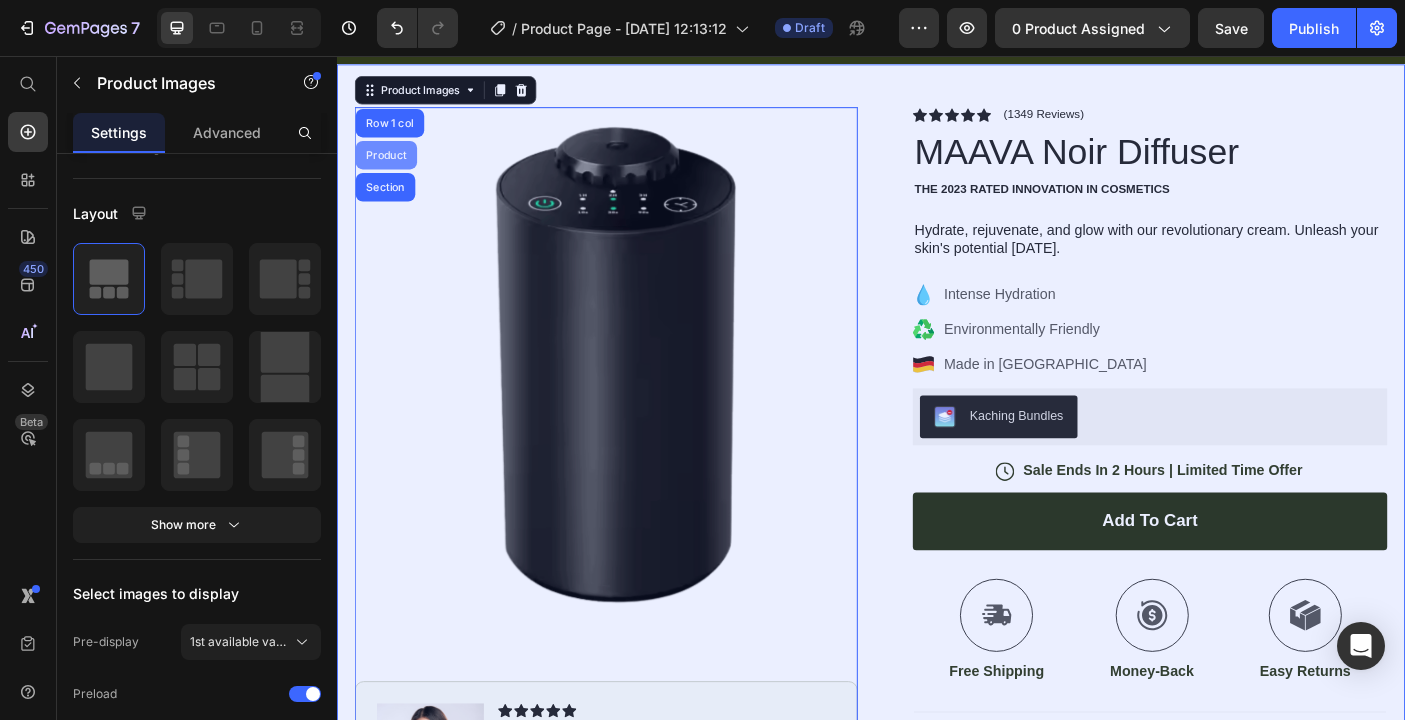click on "Product" at bounding box center (392, 167) 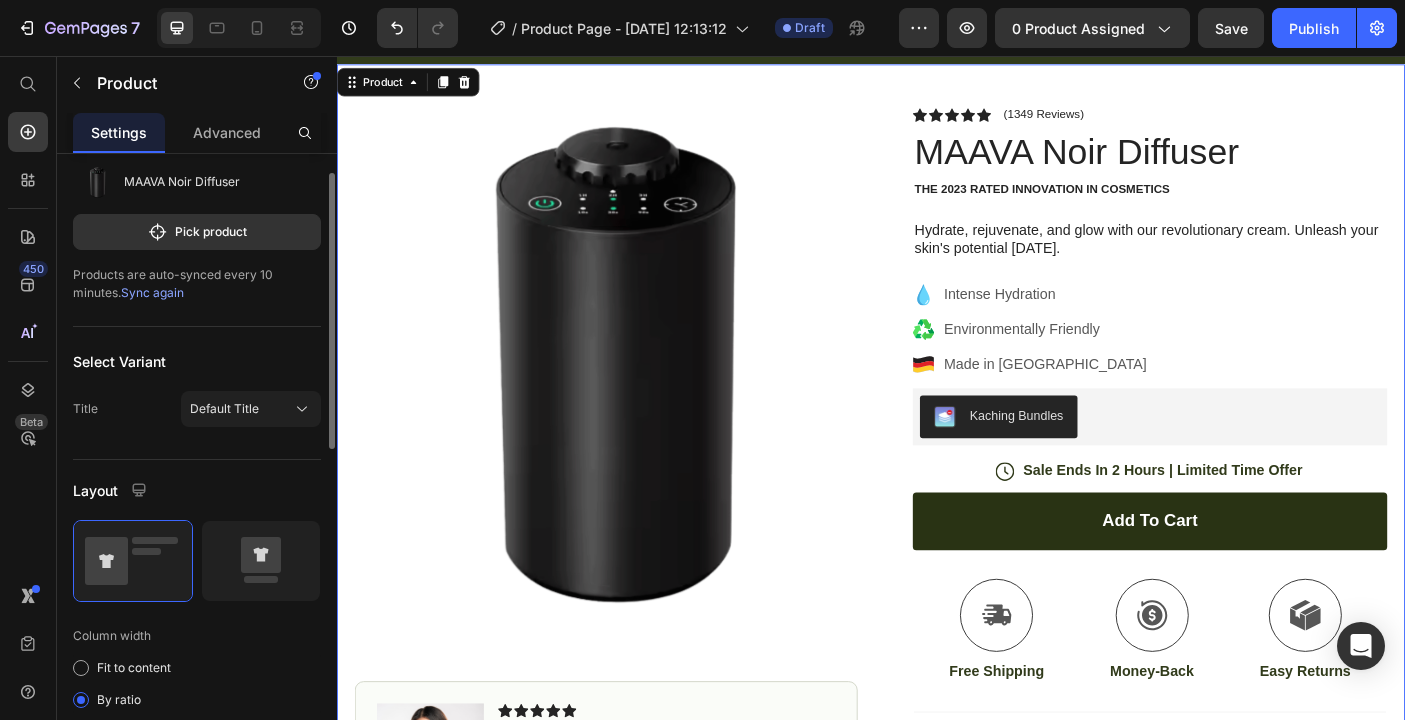 scroll, scrollTop: 115, scrollLeft: 0, axis: vertical 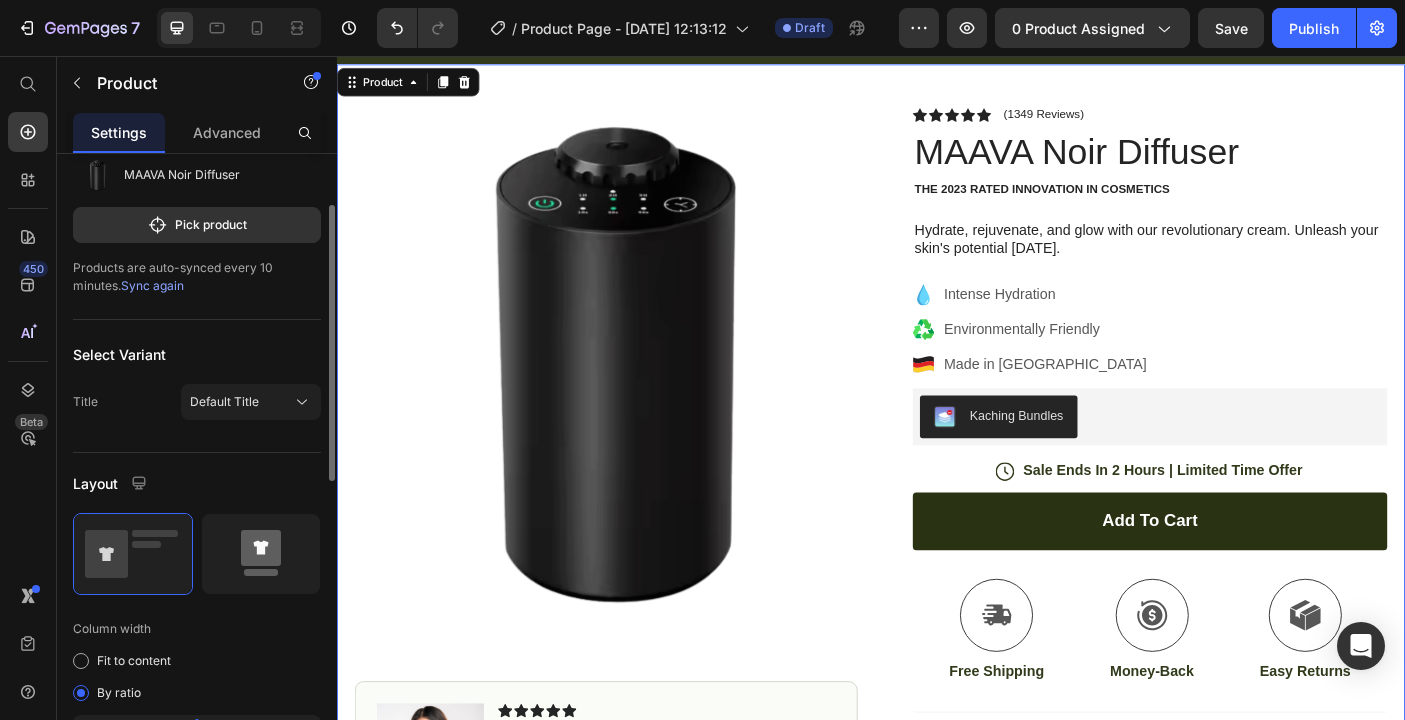 click 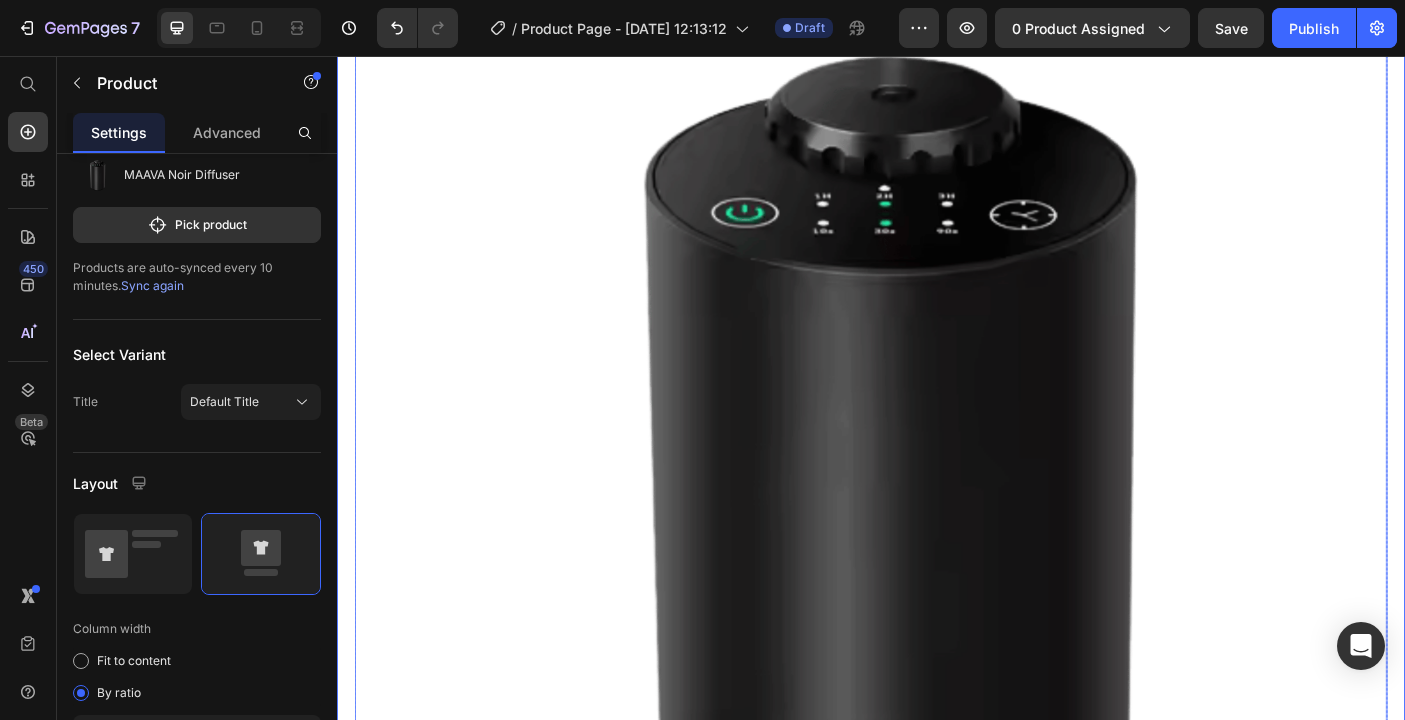 scroll, scrollTop: 0, scrollLeft: 0, axis: both 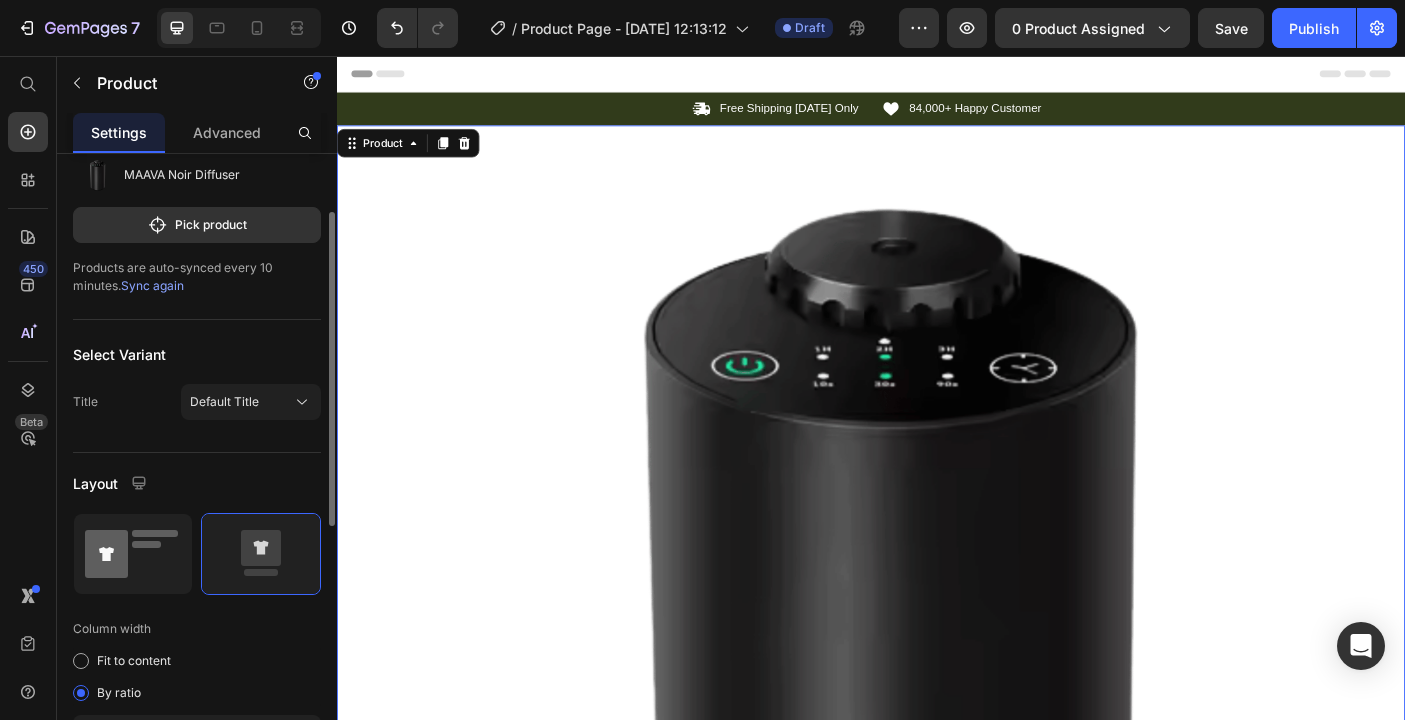 click 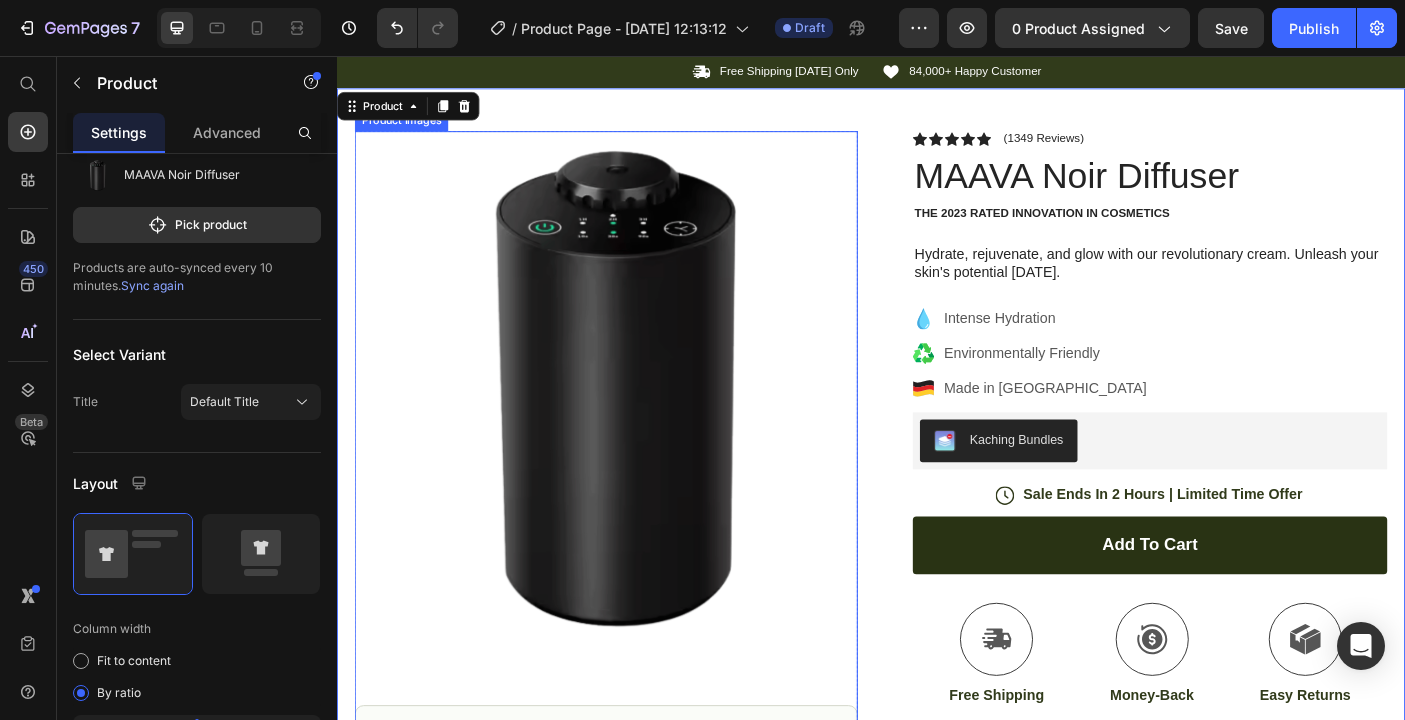 scroll, scrollTop: 40, scrollLeft: 0, axis: vertical 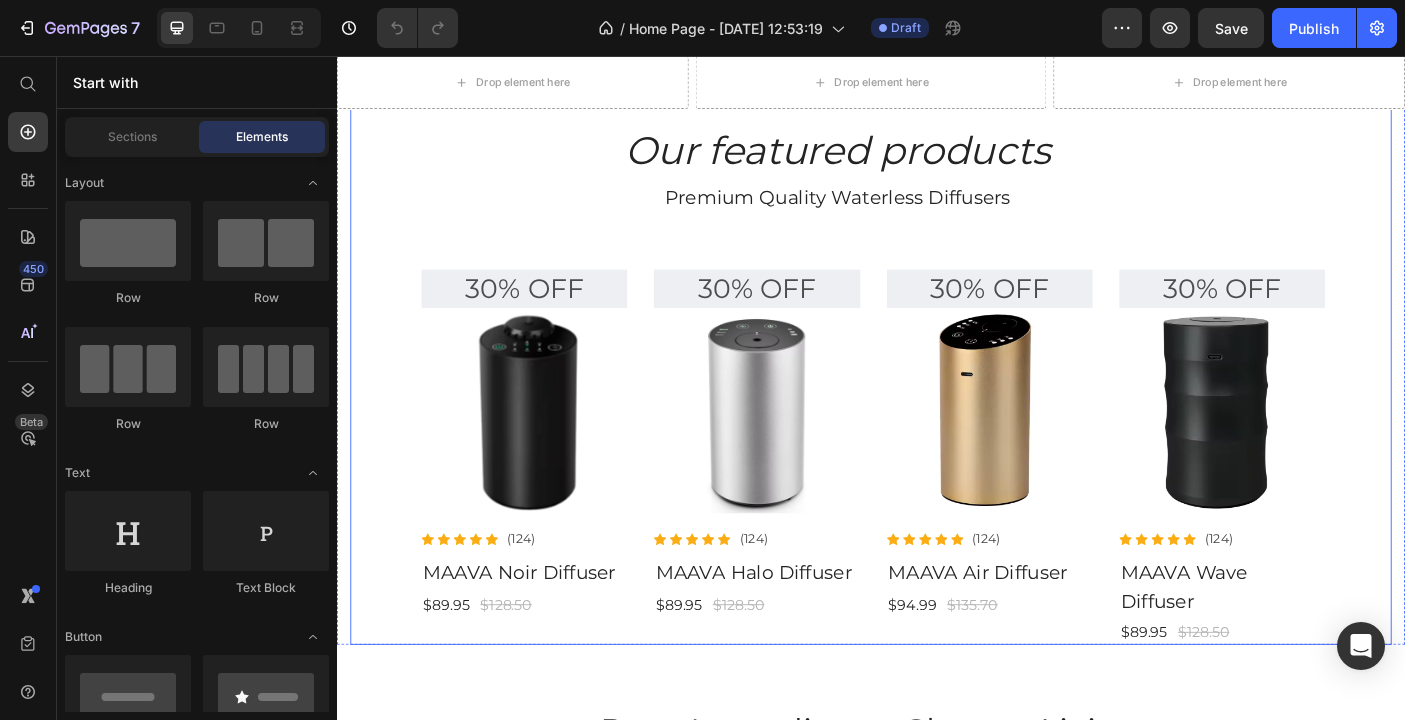 click on "Our featured products Premium Quality Waterless Diffusers Heading Row 30% OFF Text Block Product Images                Icon                Icon                Icon                Icon                Icon Icon List Hoz (124) Text block Row MAAVA Noir Diffuser Product Title $89.95 Product Price $128.50 Product Price Row Product 30% OFF Text Block Product Images                Icon                Icon                Icon                Icon                Icon Icon List Hoz (124) Text block Row MAAVA Halo Diffuser Product Title $89.95 Product Price $128.50 Product Price Row Product 30% OFF Text Block Product Images                Icon                Icon                Icon                Icon                Icon Icon List Hoz (124) Text block Row MAAVA Air Diffuser Product Title $94.99 Product Price $135.70 Product Price Row Product 30% OFF Text Block Product Images                Icon                Icon                Icon                Icon                Icon Icon List Hoz (124) Text block Row $89.95 Row" at bounding box center [899, 402] 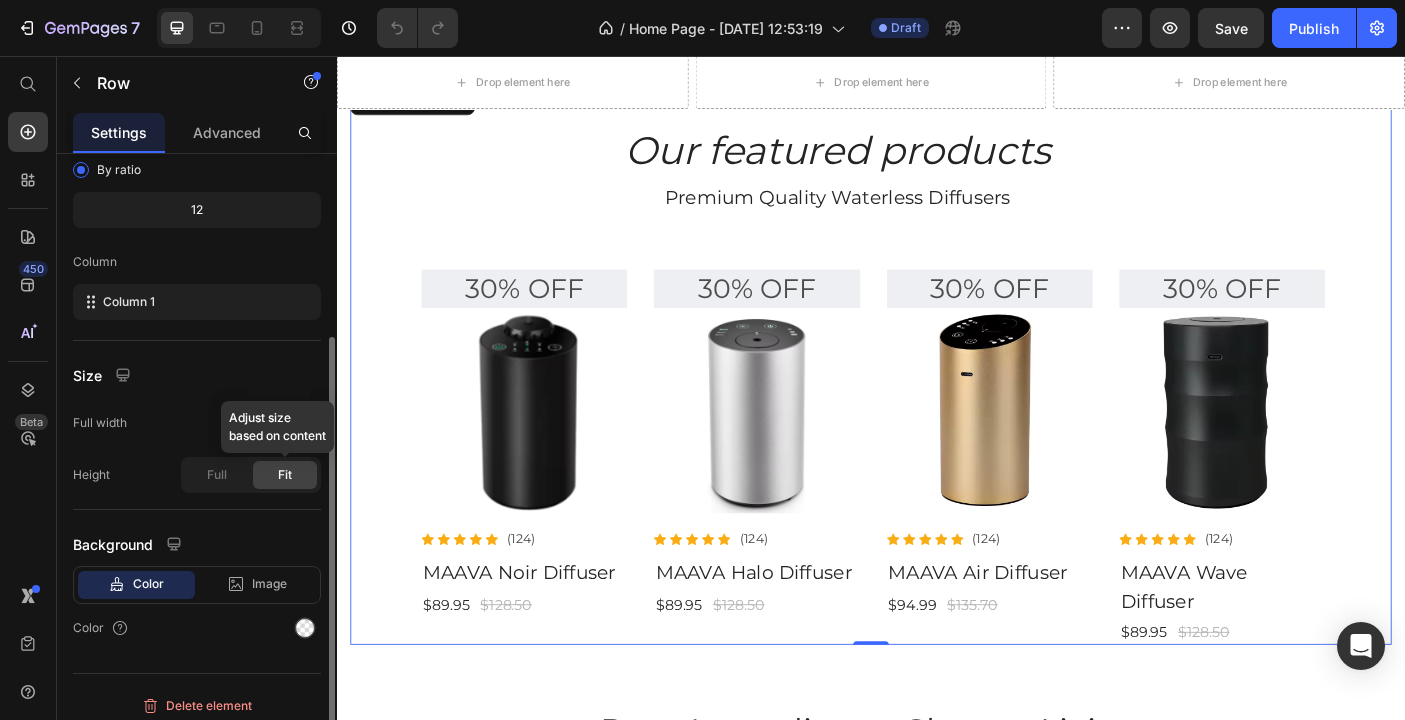 scroll, scrollTop: 237, scrollLeft: 0, axis: vertical 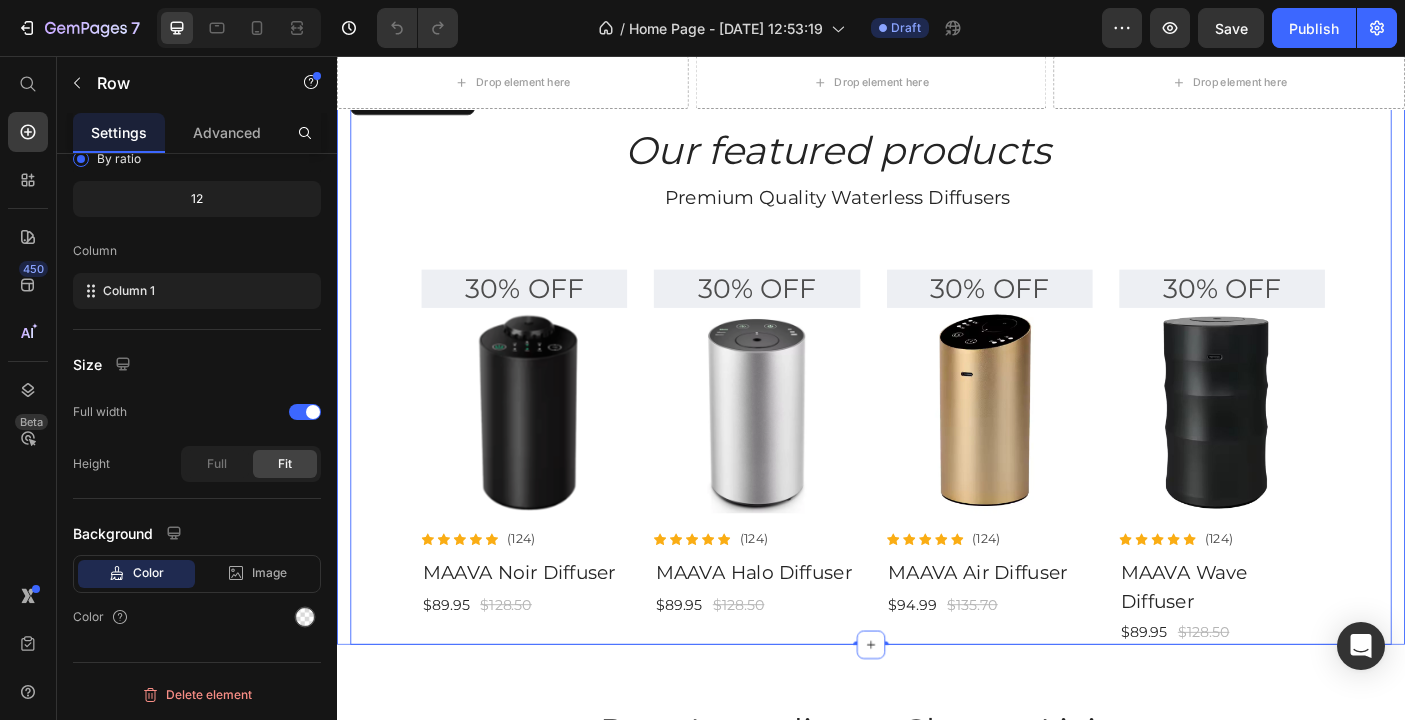 click on "Our featured products Premium Quality Waterless Diffusers Heading Row 30% OFF Text Block Product Images                Icon                Icon                Icon                Icon                Icon Icon List Hoz (124) Text block Row MAAVA Noir Diffuser Product Title $89.95 Product Price $128.50 Product Price Row Product 30% OFF Text Block Product Images                Icon                Icon                Icon                Icon                Icon Icon List Hoz (124) Text block Row MAAVA Halo Diffuser Product Title $89.95 Product Price $128.50 Product Price Row Product 30% OFF Text Block Product Images                Icon                Icon                Icon                Icon                Icon Icon List Hoz (124) Text block Row MAAVA Air Diffuser Product Title $94.99 Product Price $135.70 Product Price Row Product 30% OFF Text Block Product Images                Icon                Icon                Icon                Icon                Icon Icon List Hoz (124) Text block Row $89.95 Row" at bounding box center [937, 392] 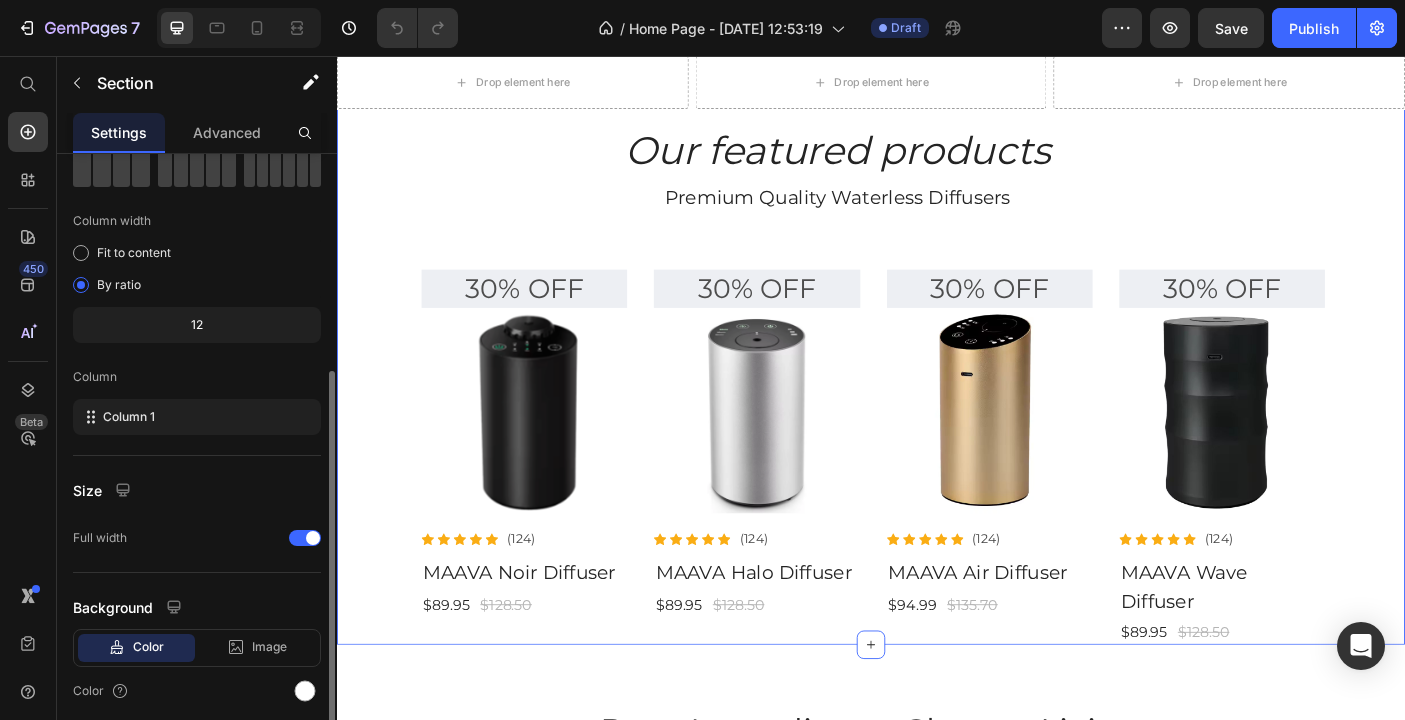 scroll, scrollTop: 185, scrollLeft: 0, axis: vertical 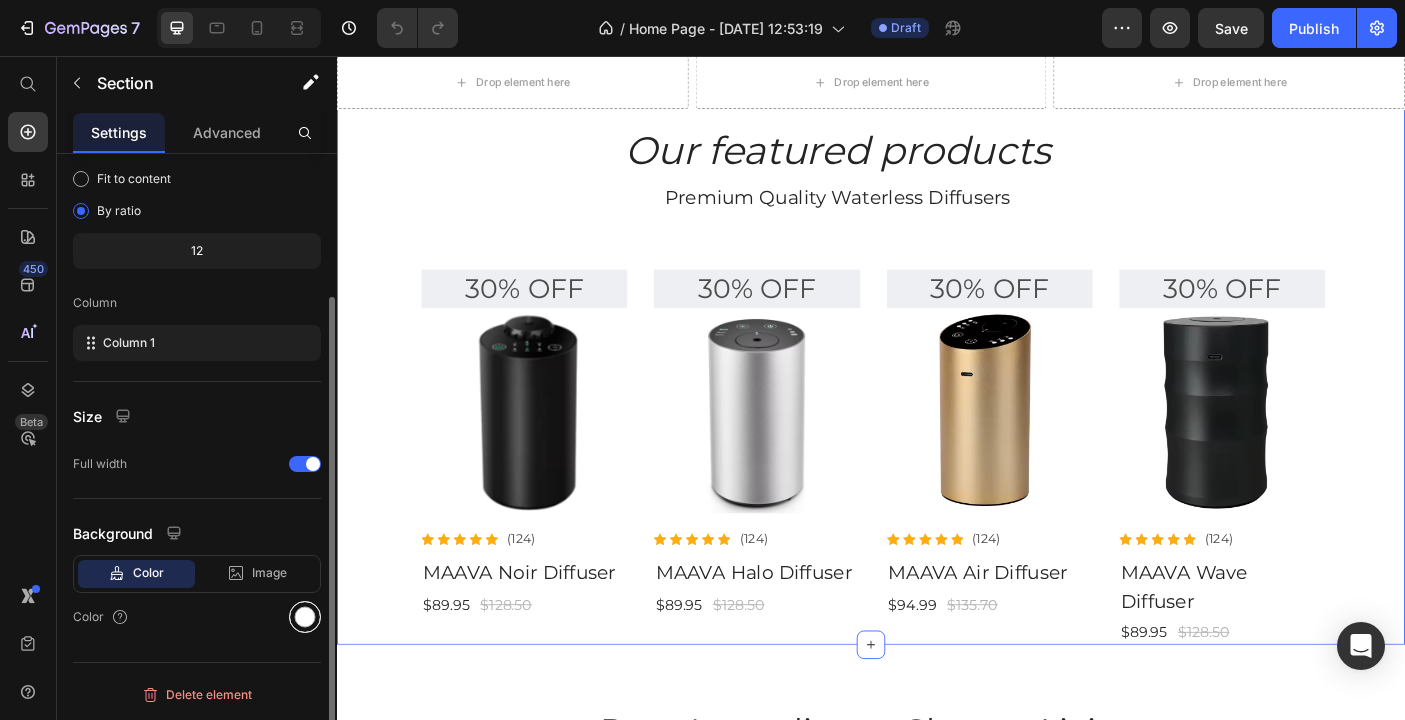 click at bounding box center [305, 617] 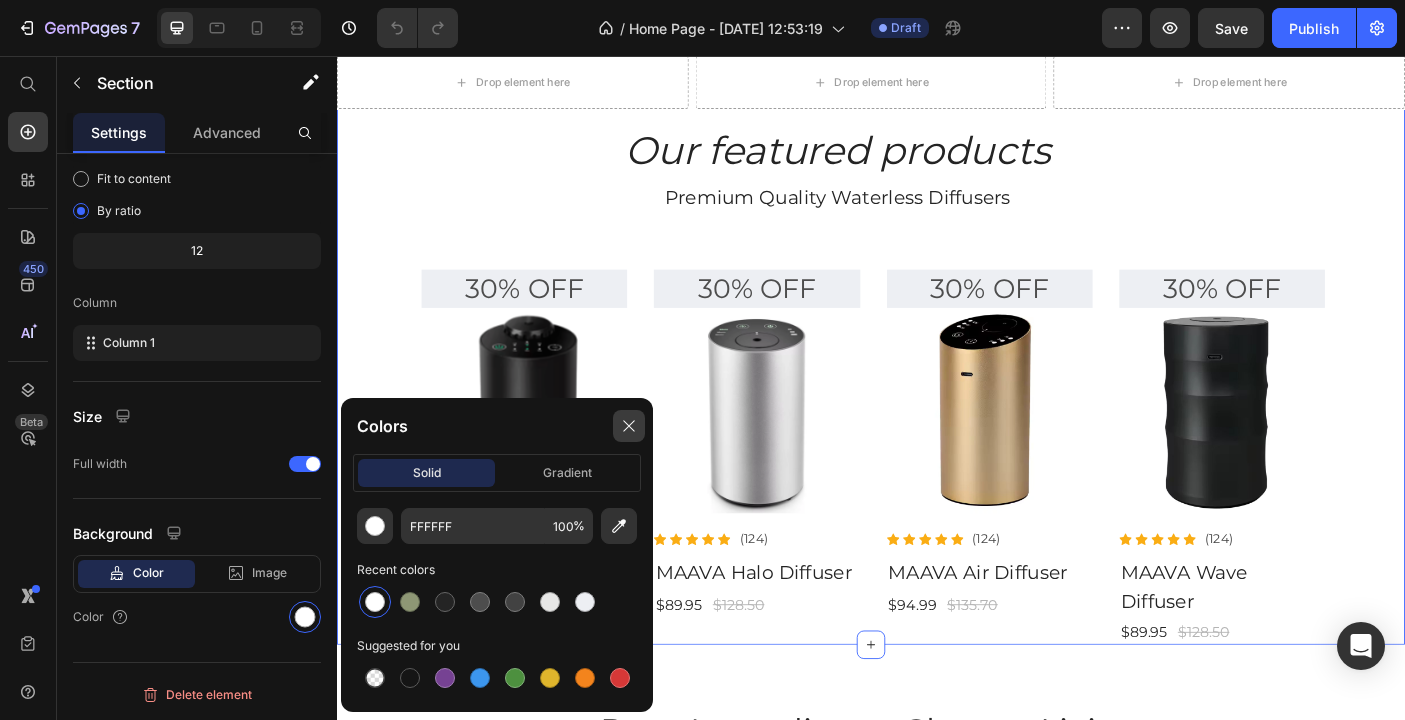 click 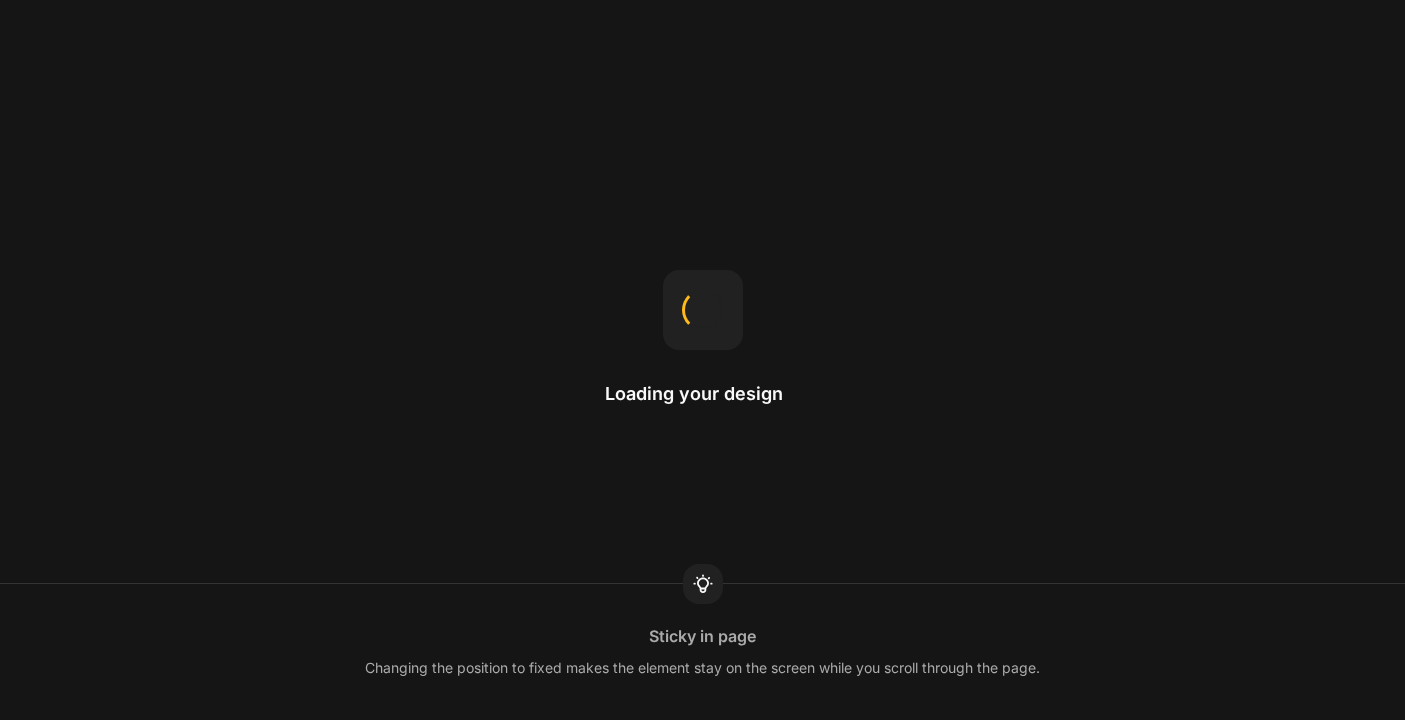 scroll, scrollTop: 0, scrollLeft: 0, axis: both 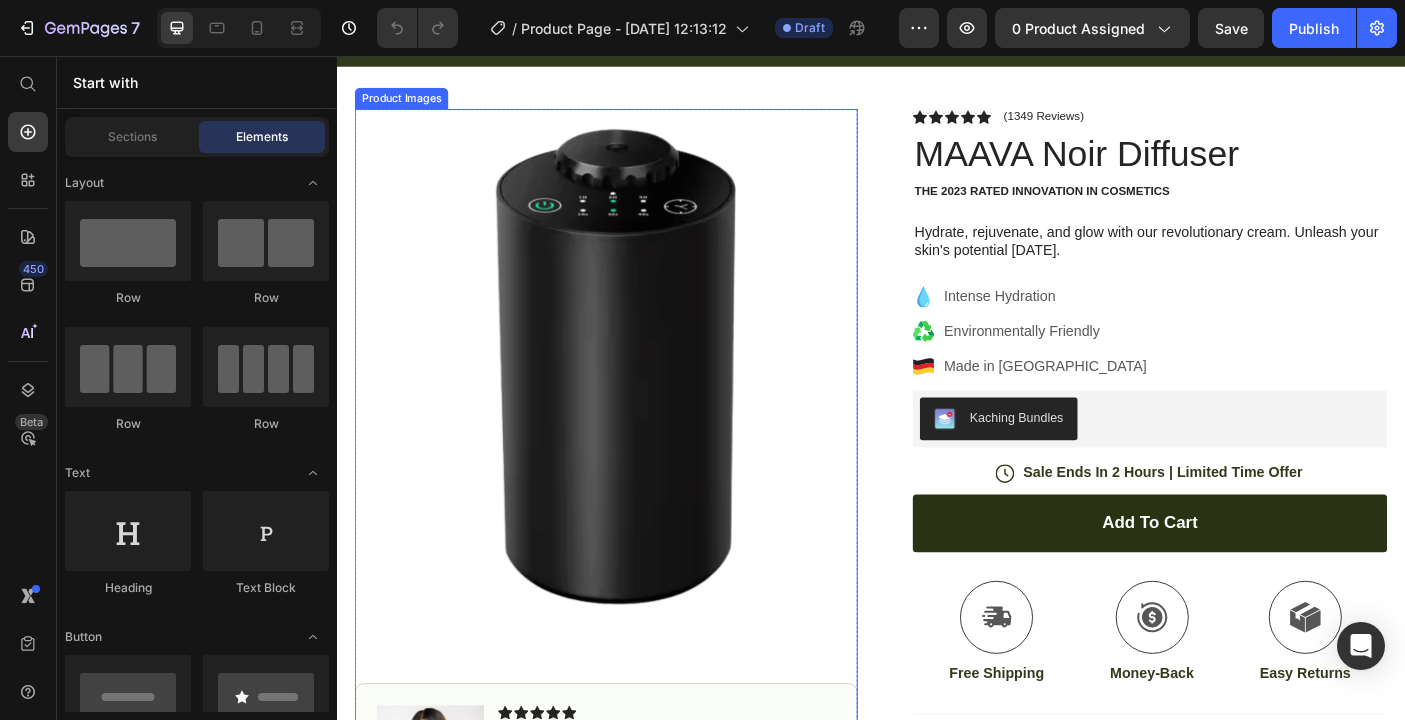 click at bounding box center (639, 398) 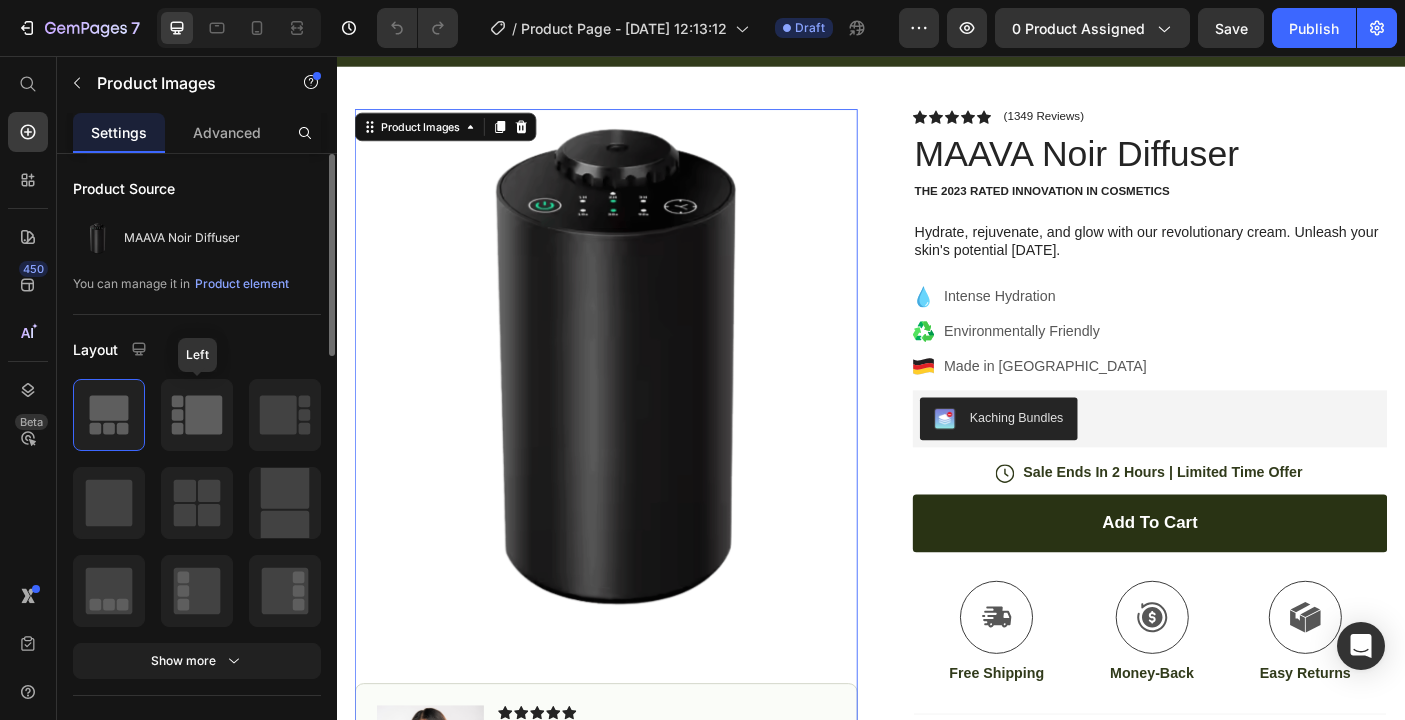 click 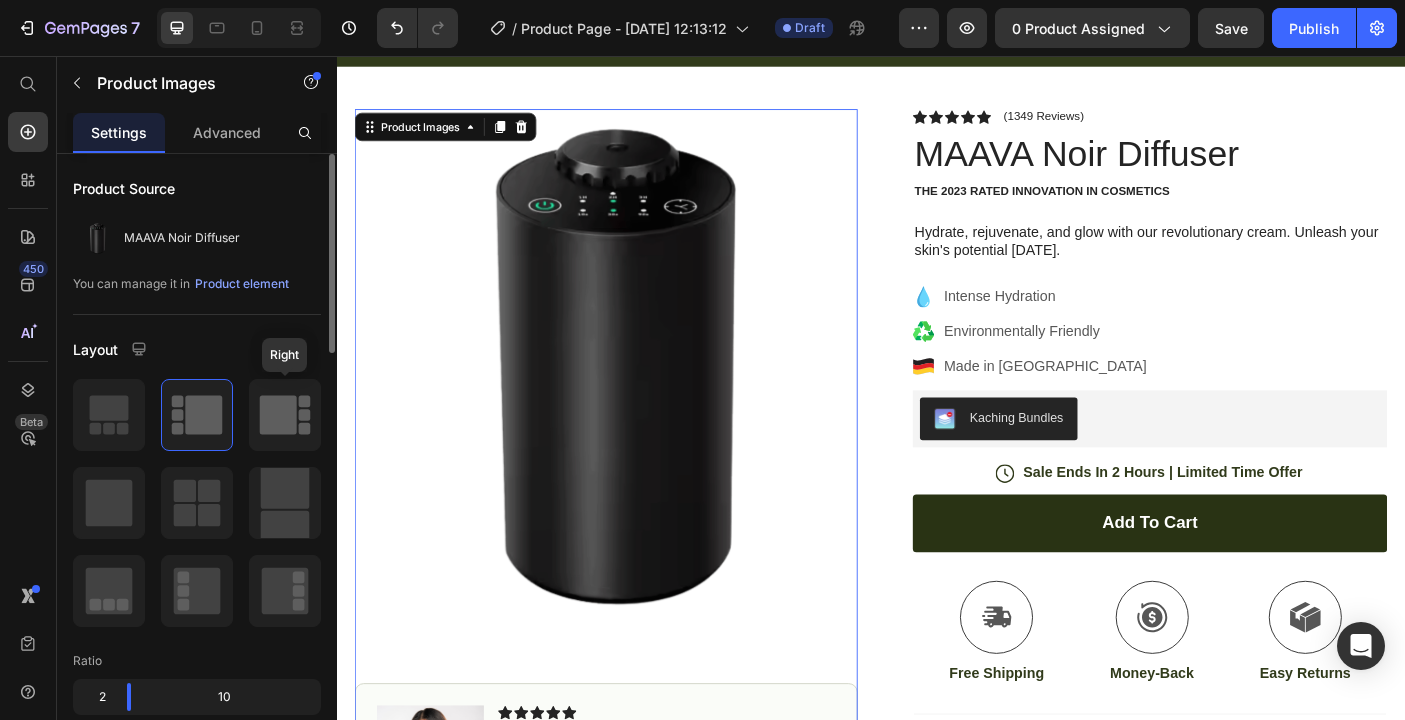 click 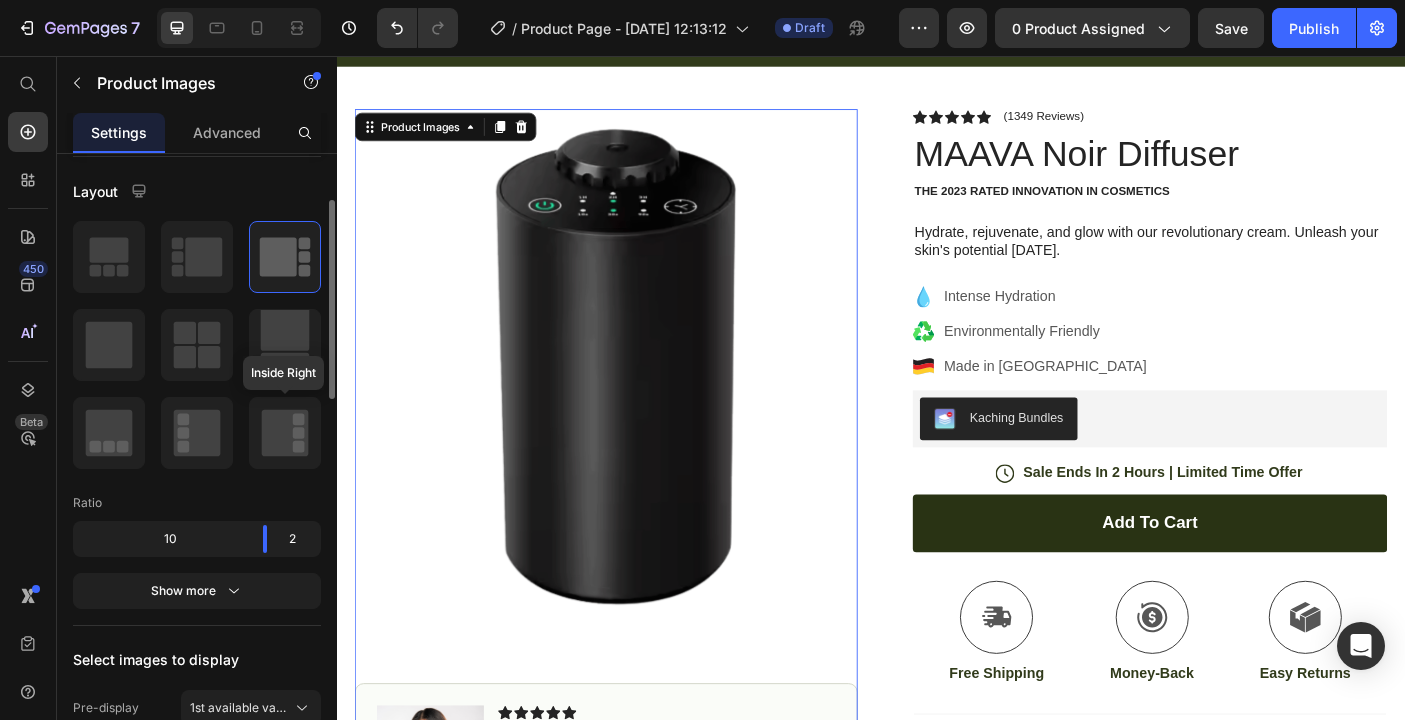 scroll, scrollTop: 159, scrollLeft: 0, axis: vertical 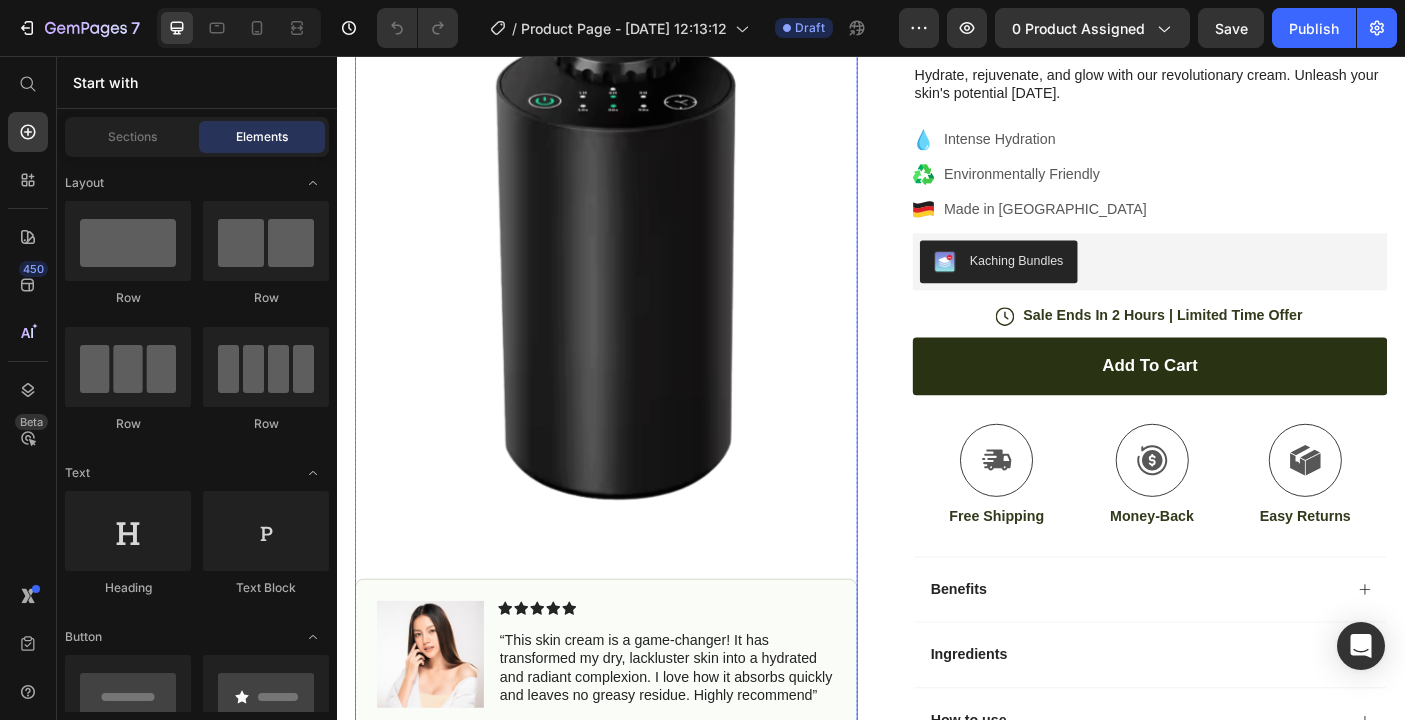 click at bounding box center [639, 280] 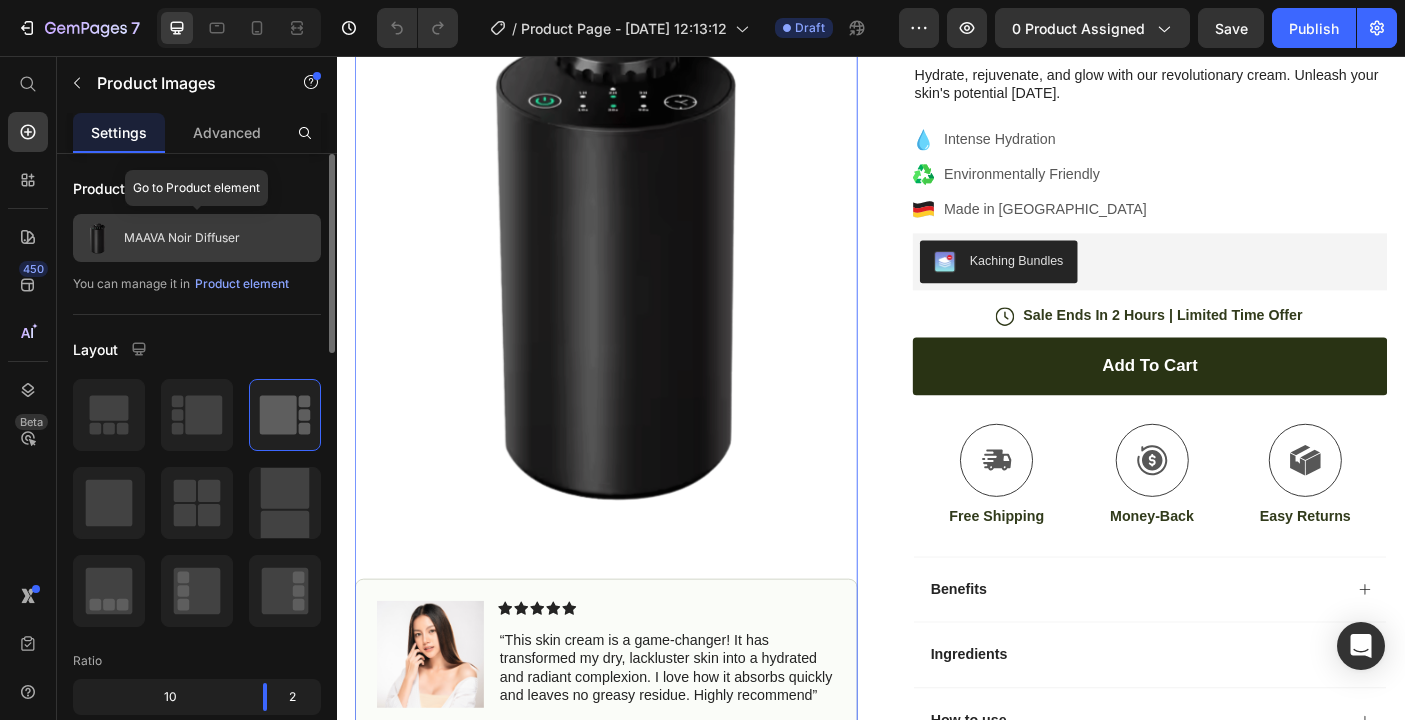 click on "MAAVA Noir Diffuser" at bounding box center (182, 238) 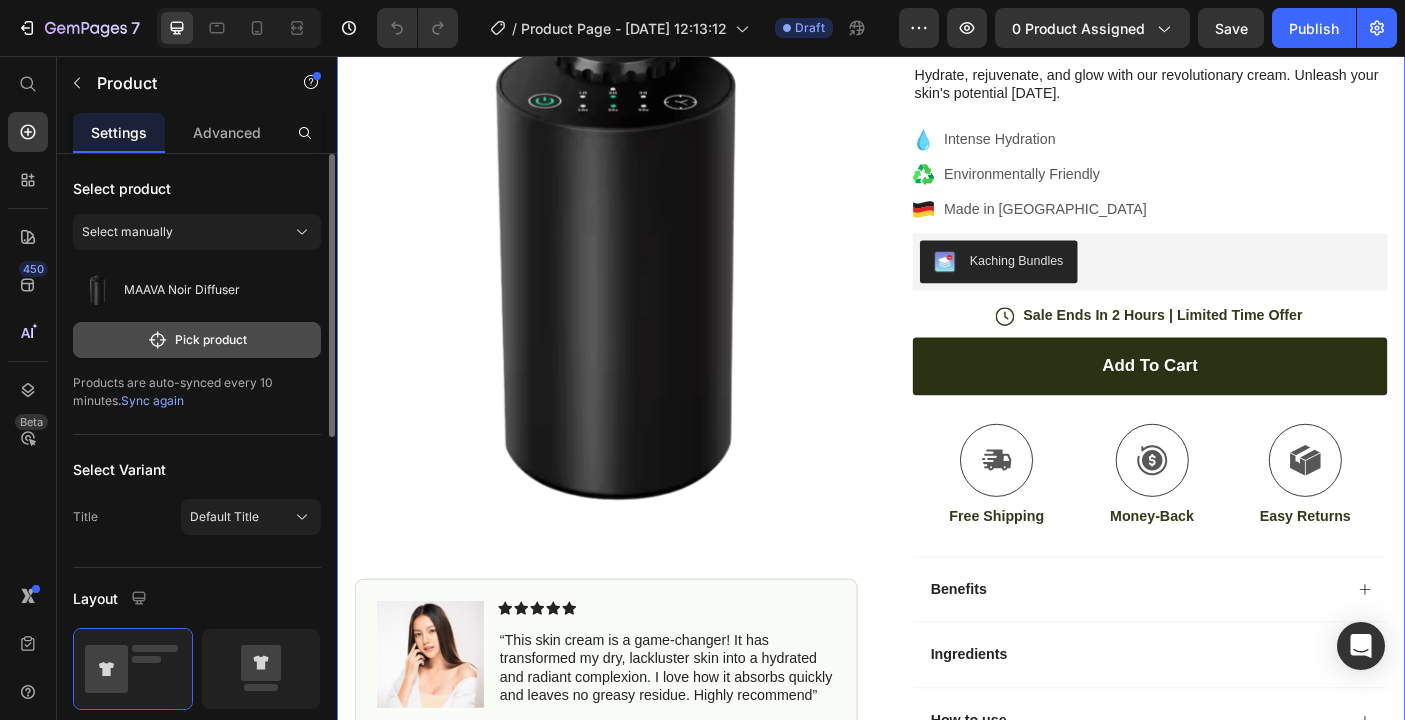 click on "Pick product" at bounding box center (197, 340) 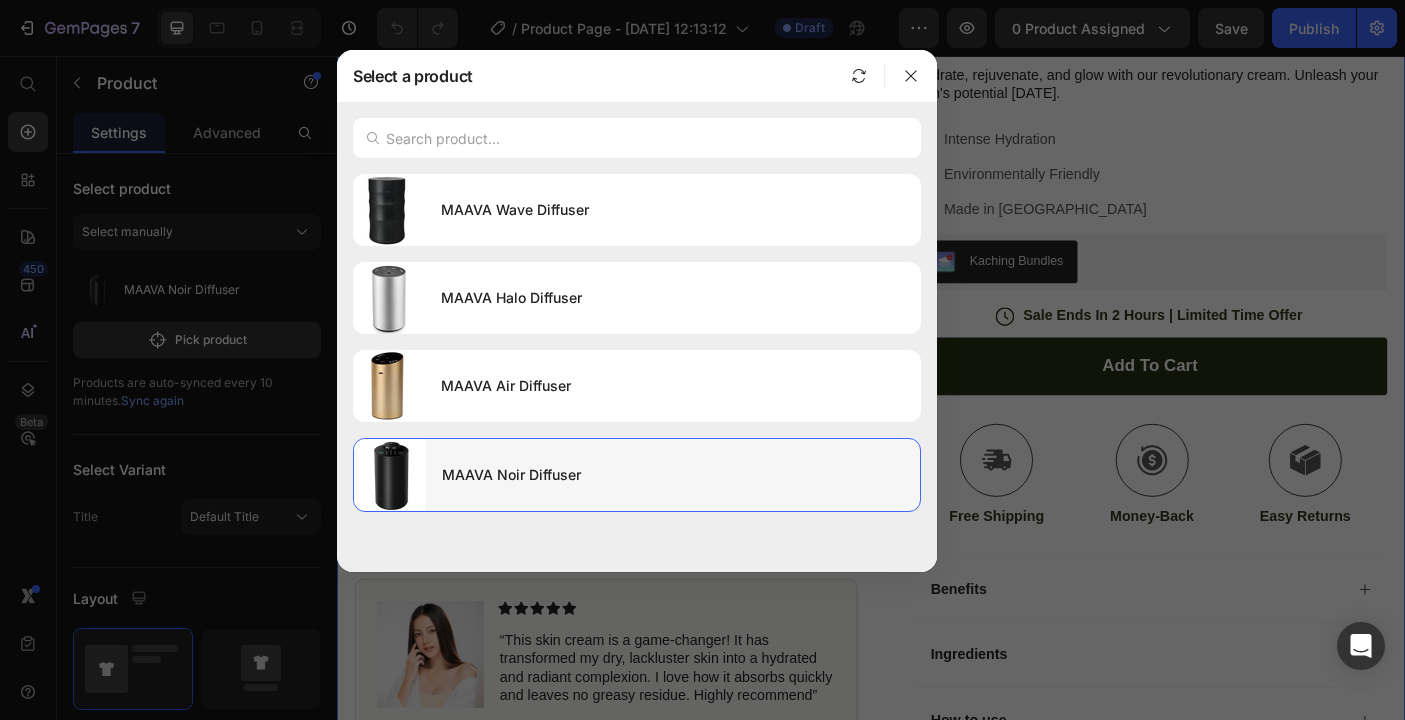 click on "MAAVA Noir Diffuser" at bounding box center [673, 475] 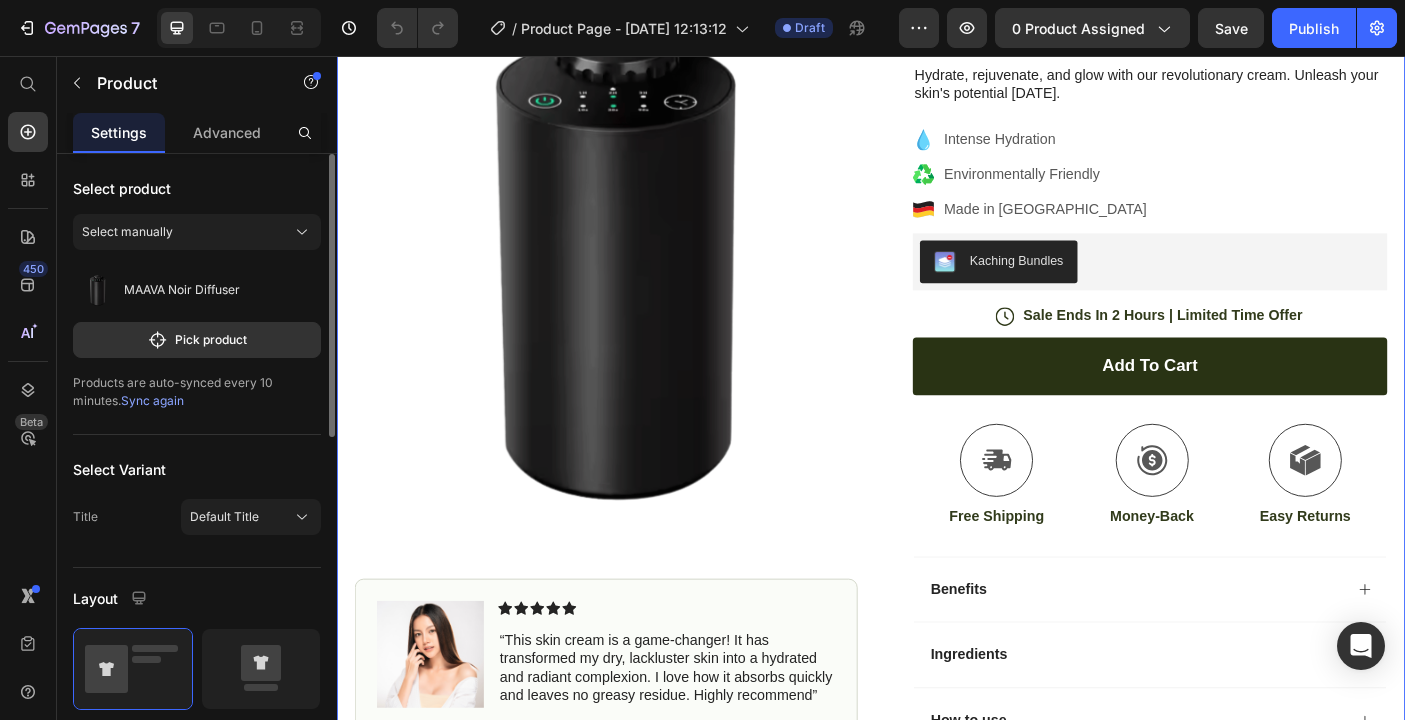 click on "Sync again" at bounding box center (152, 400) 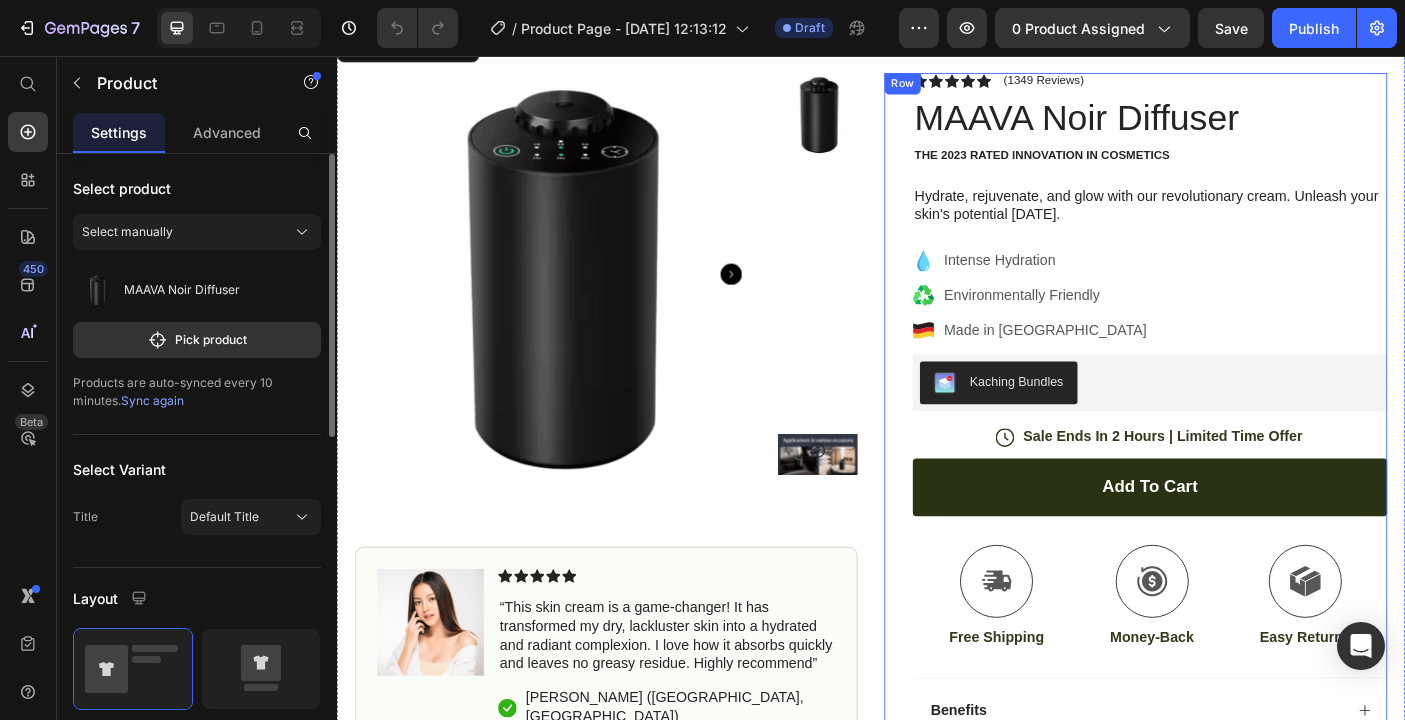 scroll, scrollTop: 105, scrollLeft: 0, axis: vertical 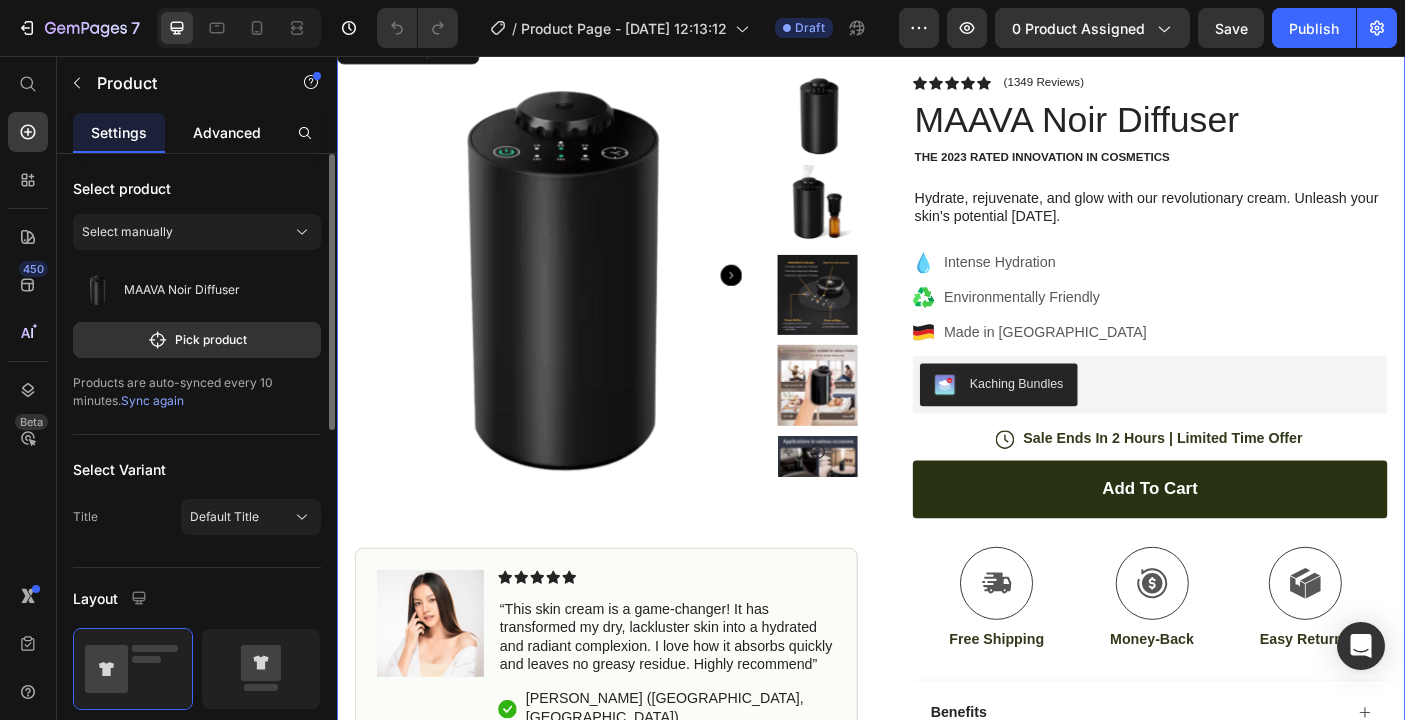 click on "Advanced" at bounding box center [227, 132] 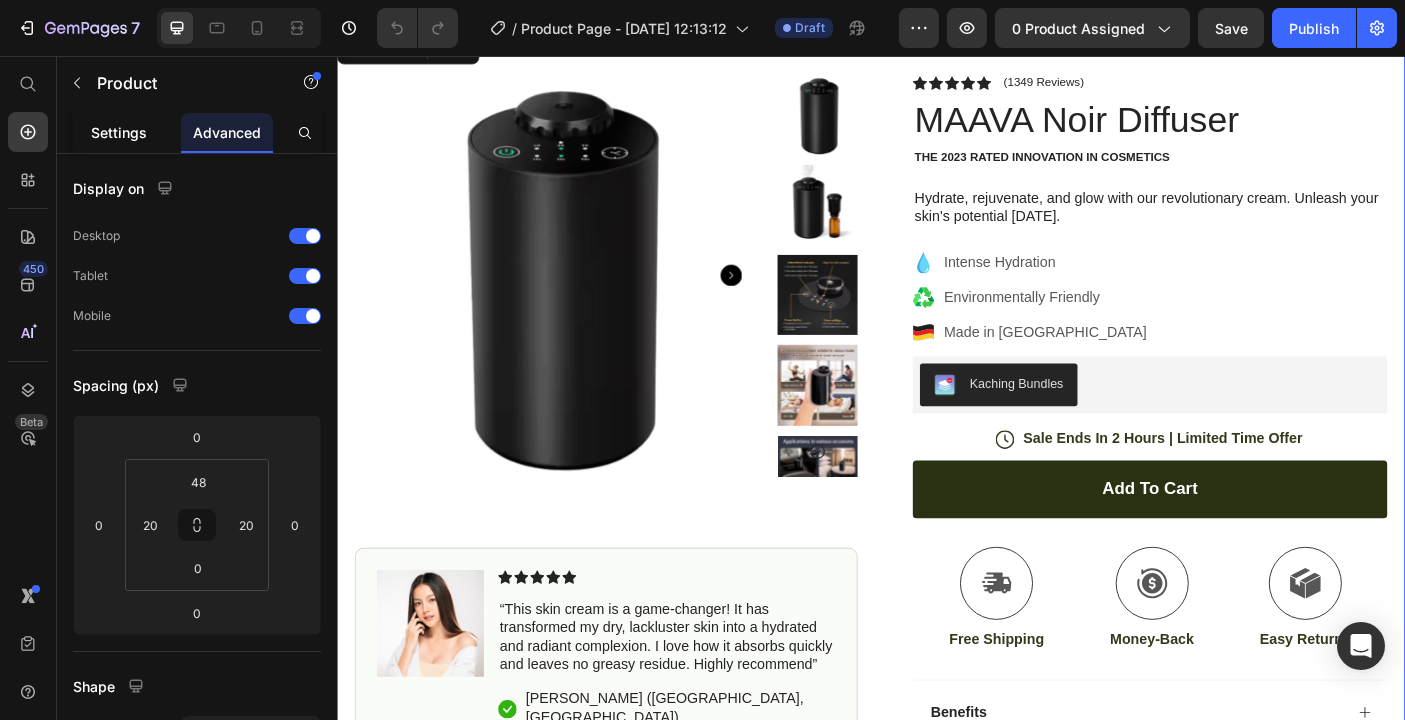 click on "Settings" at bounding box center [119, 132] 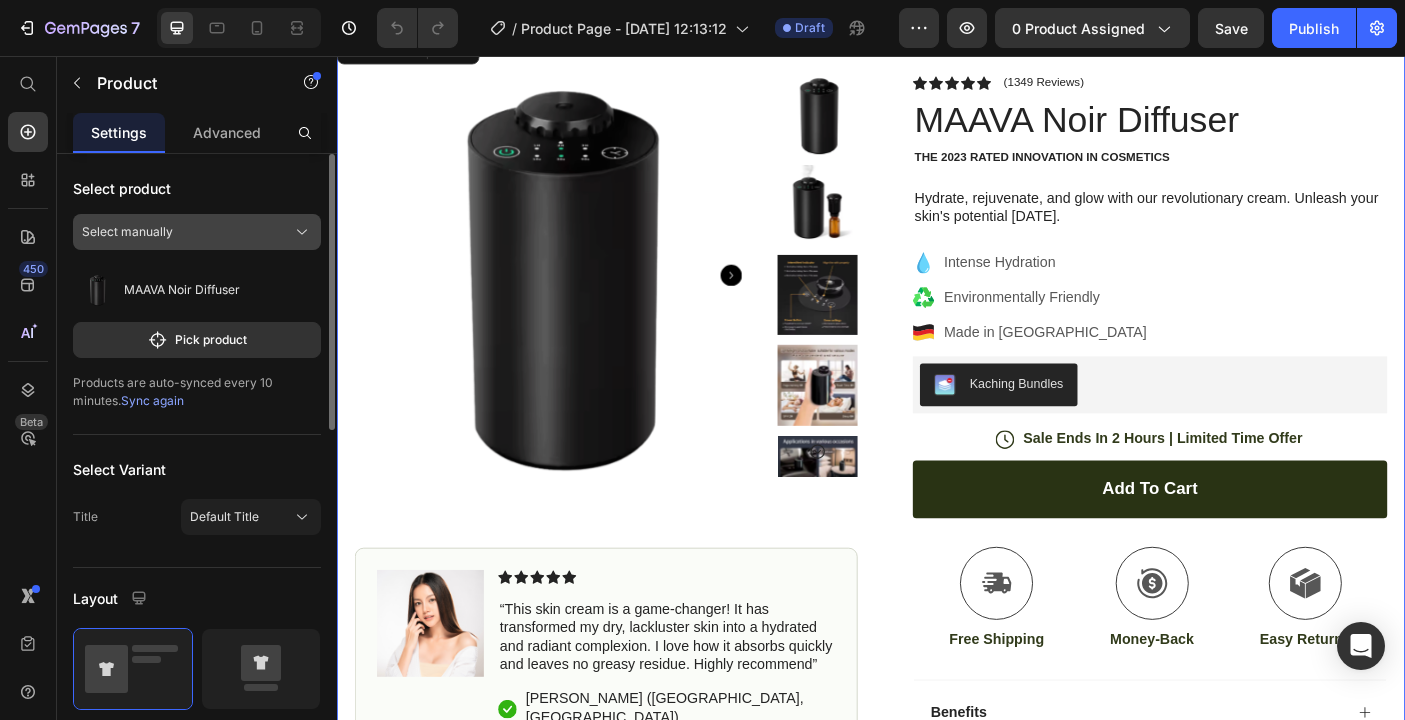 click on "Select manually" at bounding box center [197, 232] 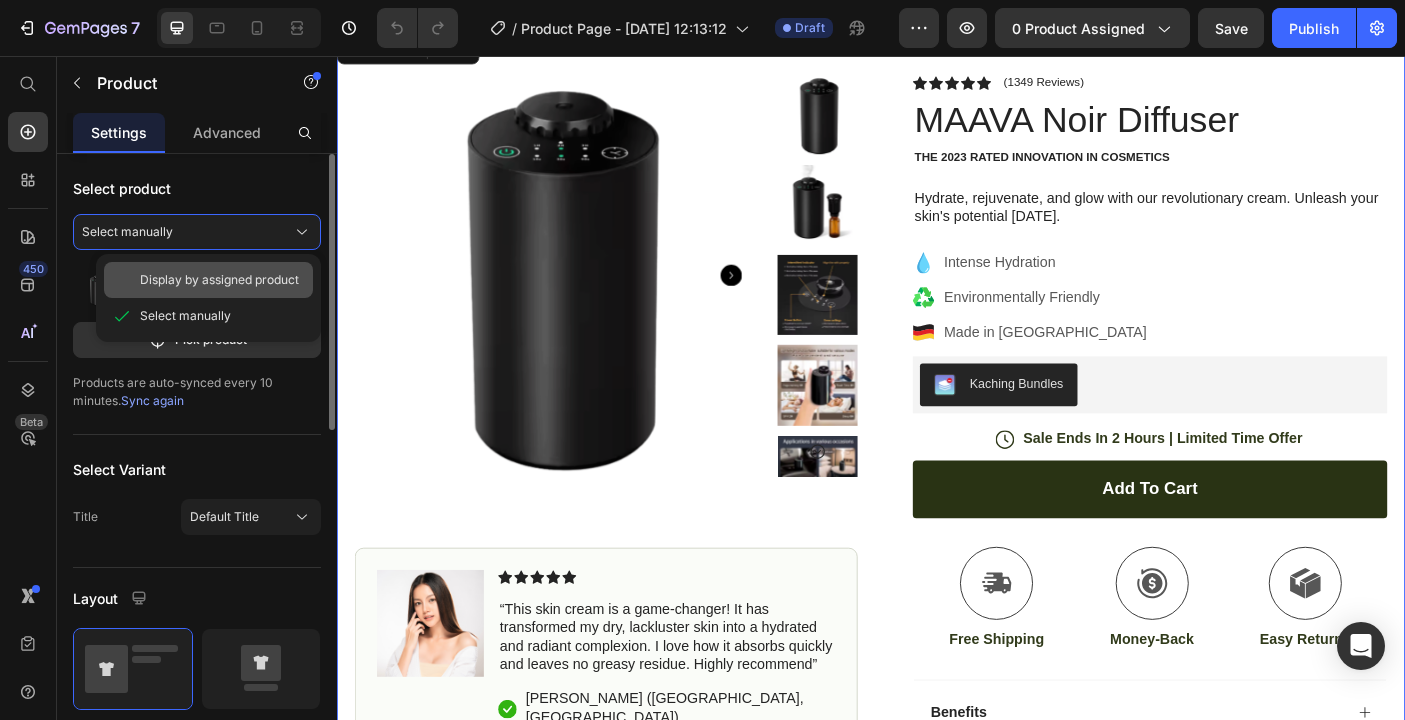 click on "Display by assigned product" 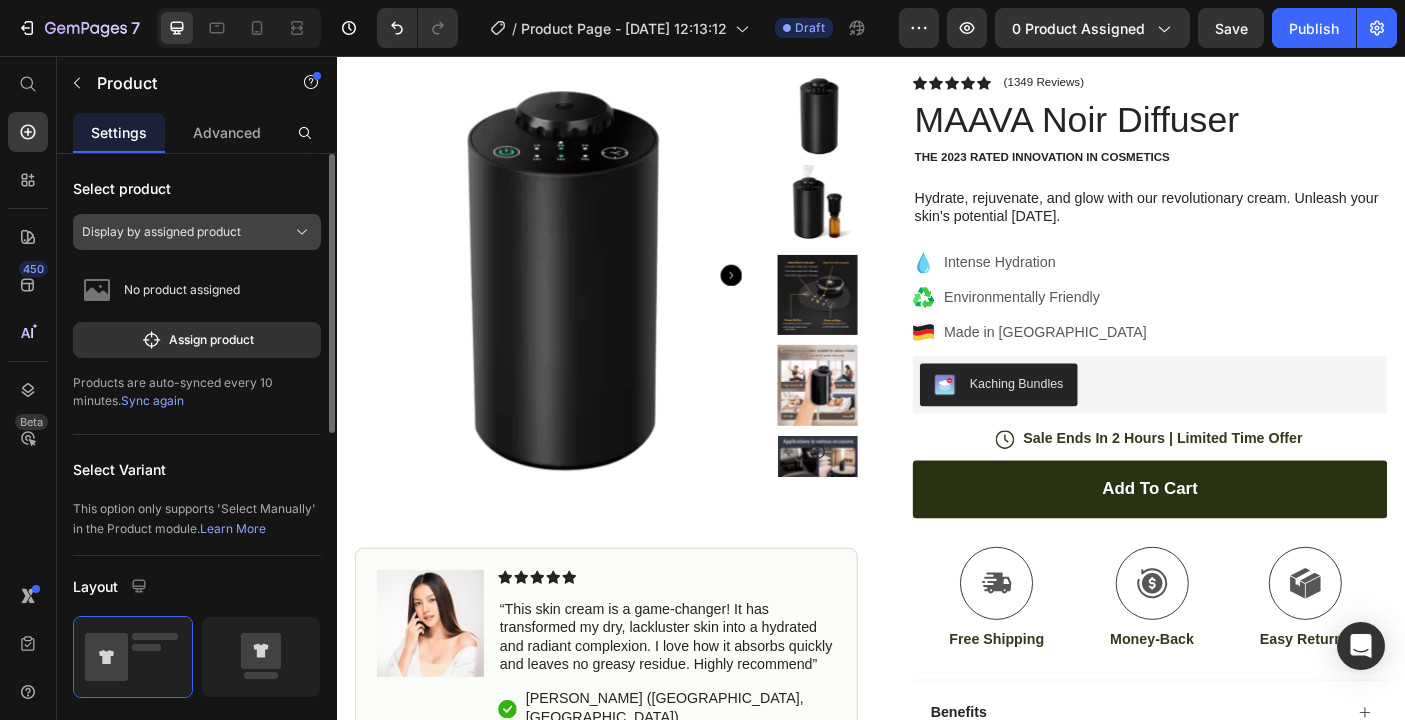 click on "Display by assigned product" 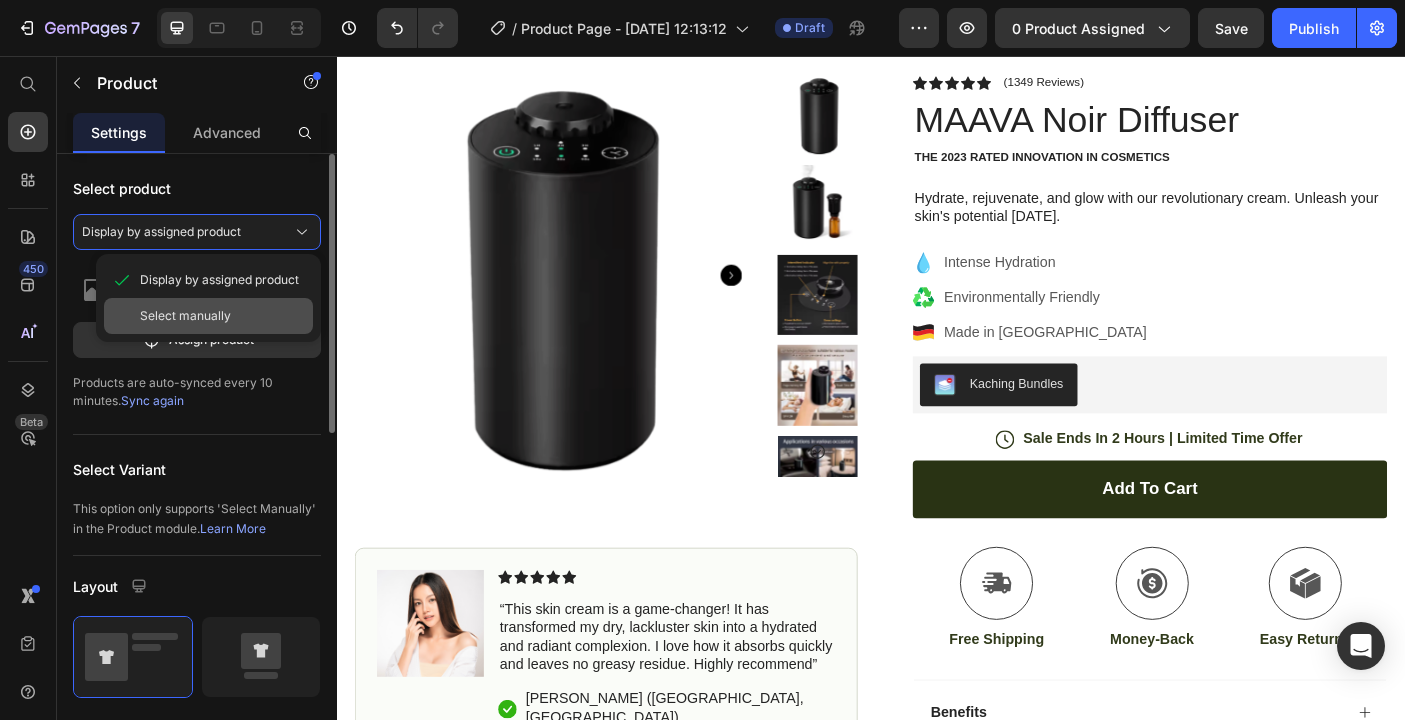 click on "Select manually" at bounding box center (185, 316) 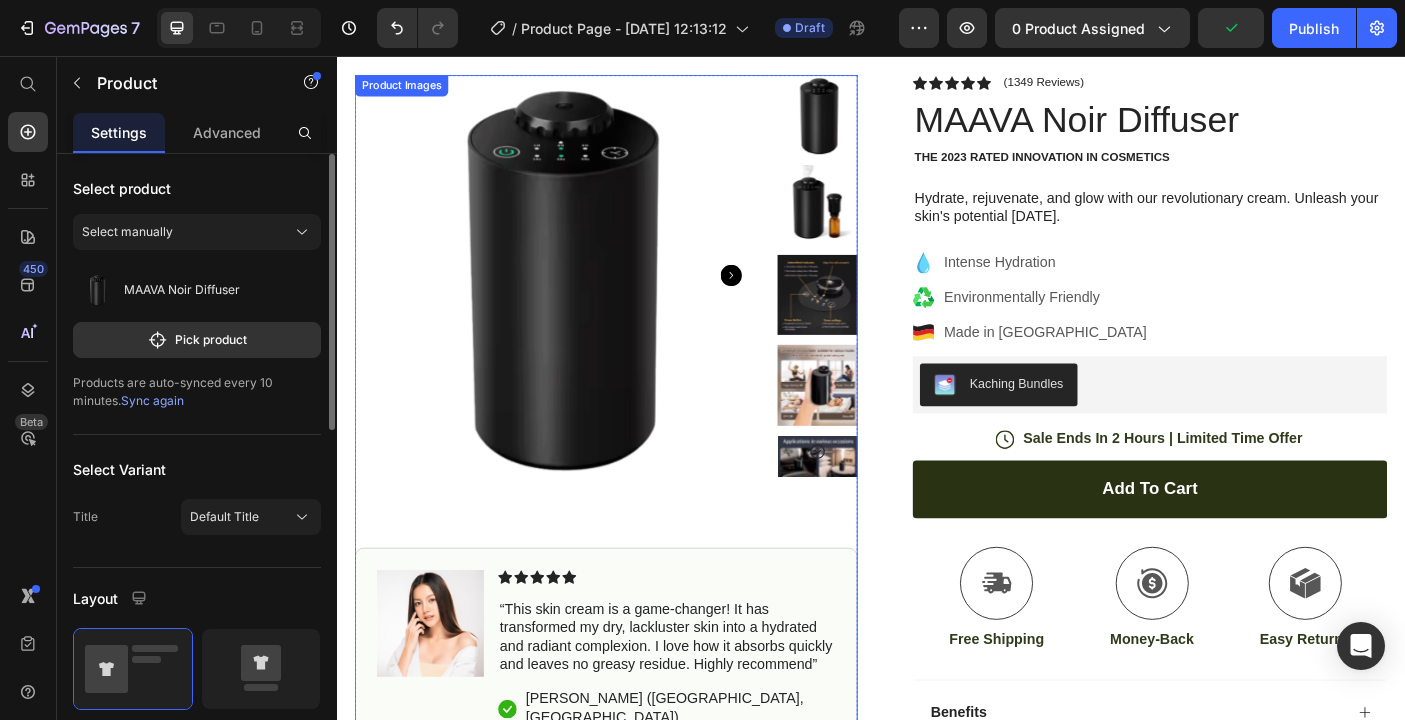 scroll, scrollTop: 0, scrollLeft: 0, axis: both 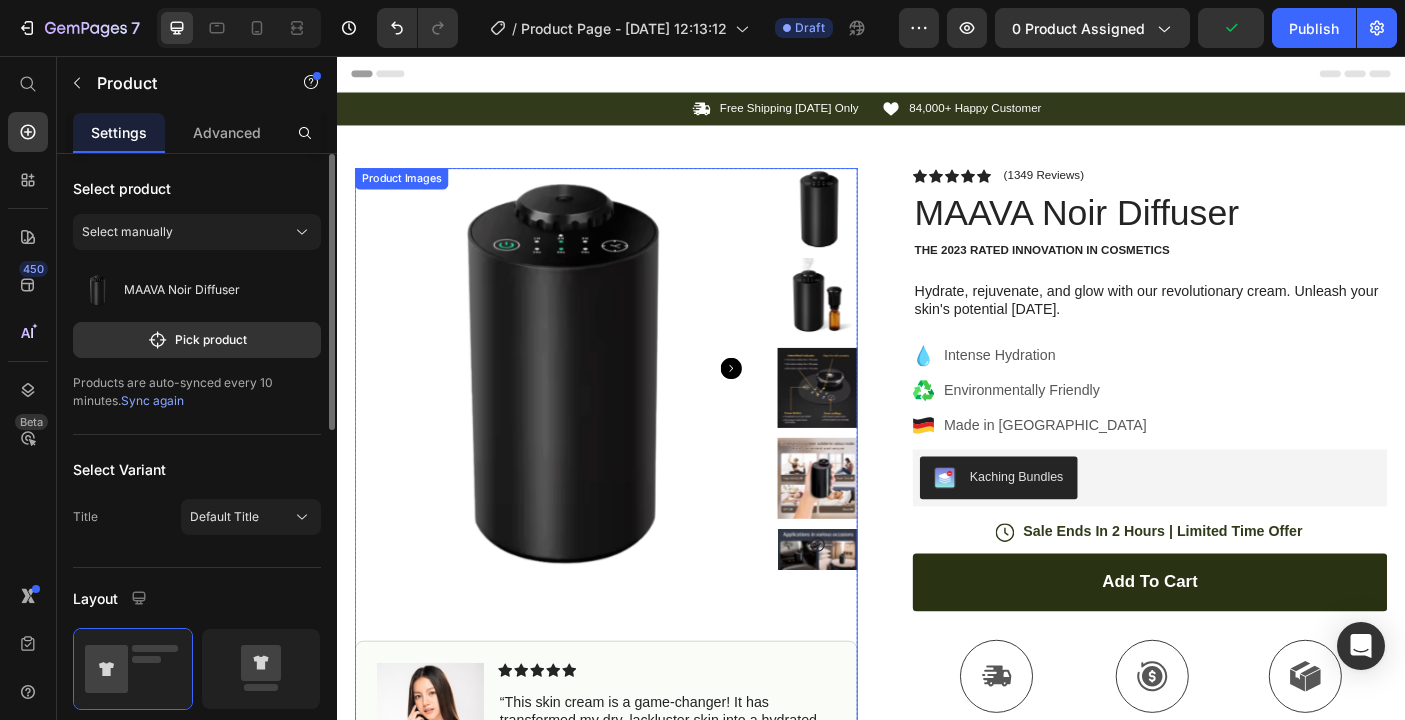 click 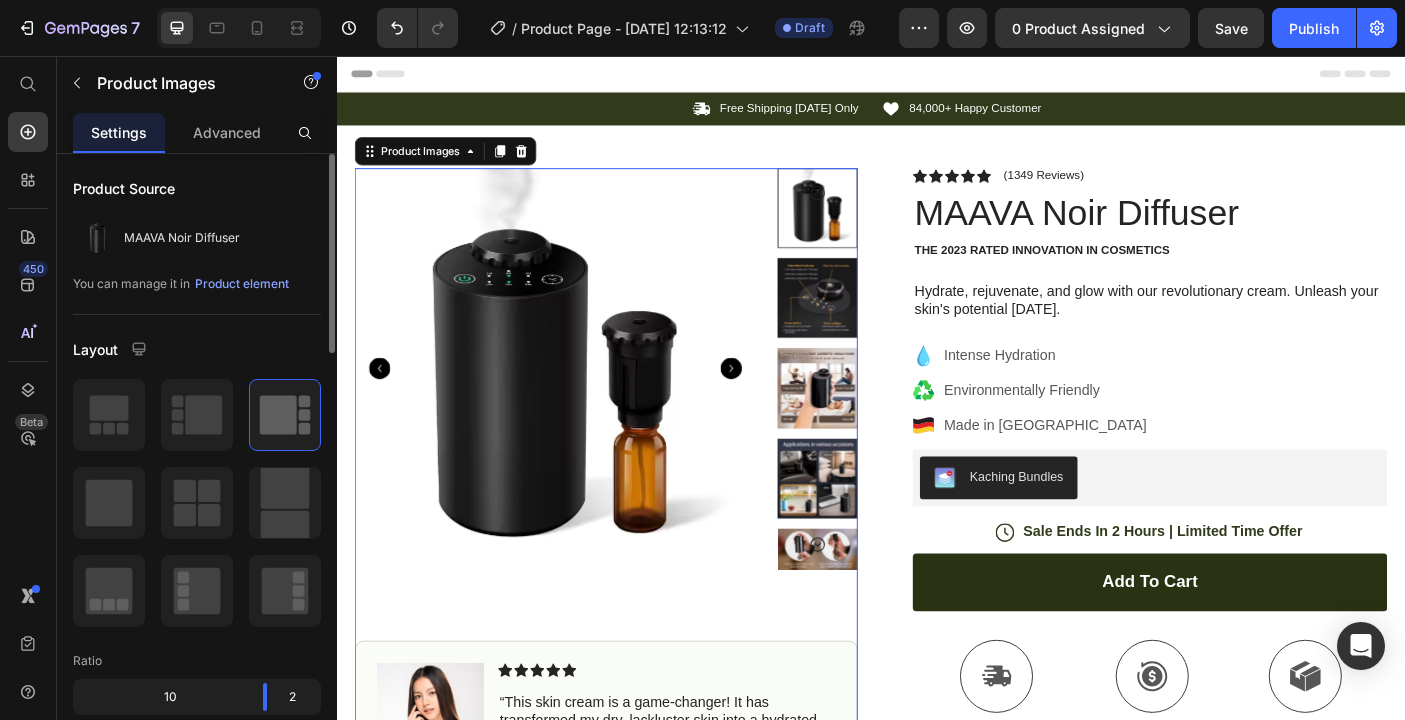 click 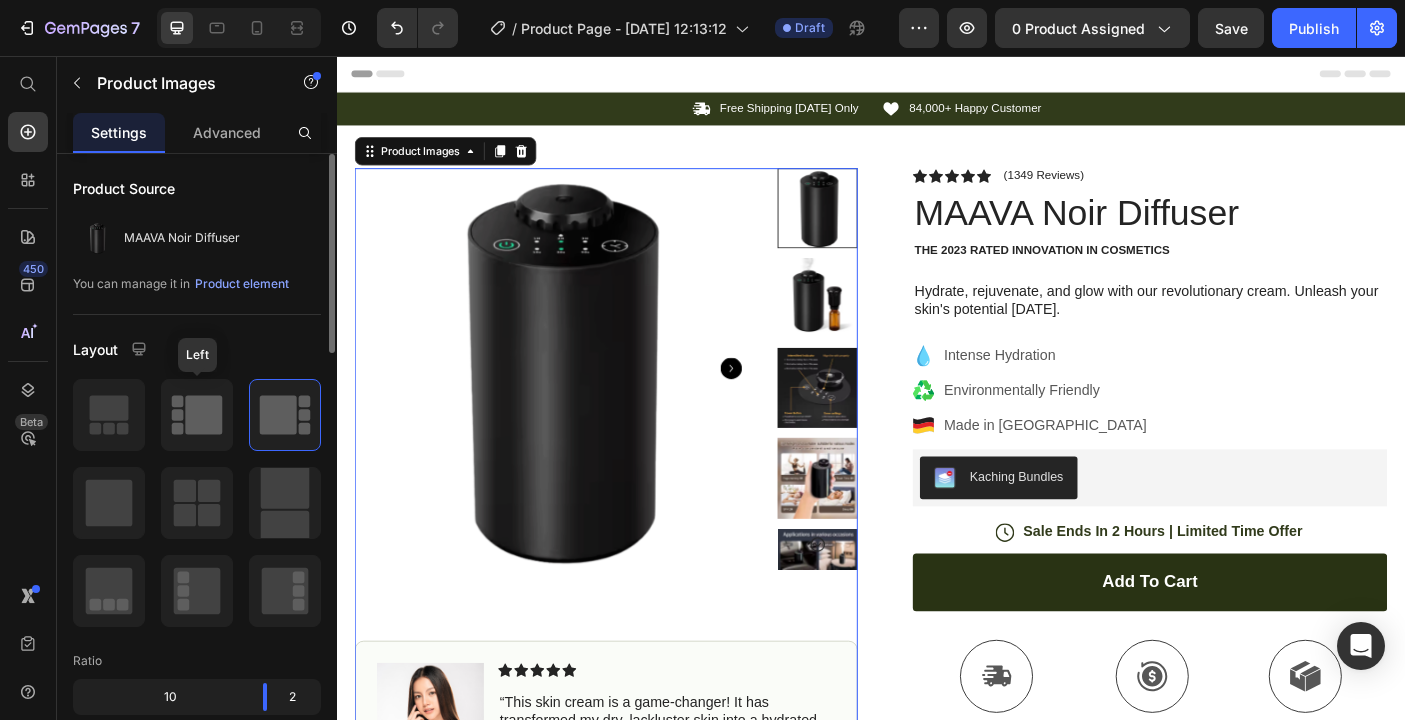 click 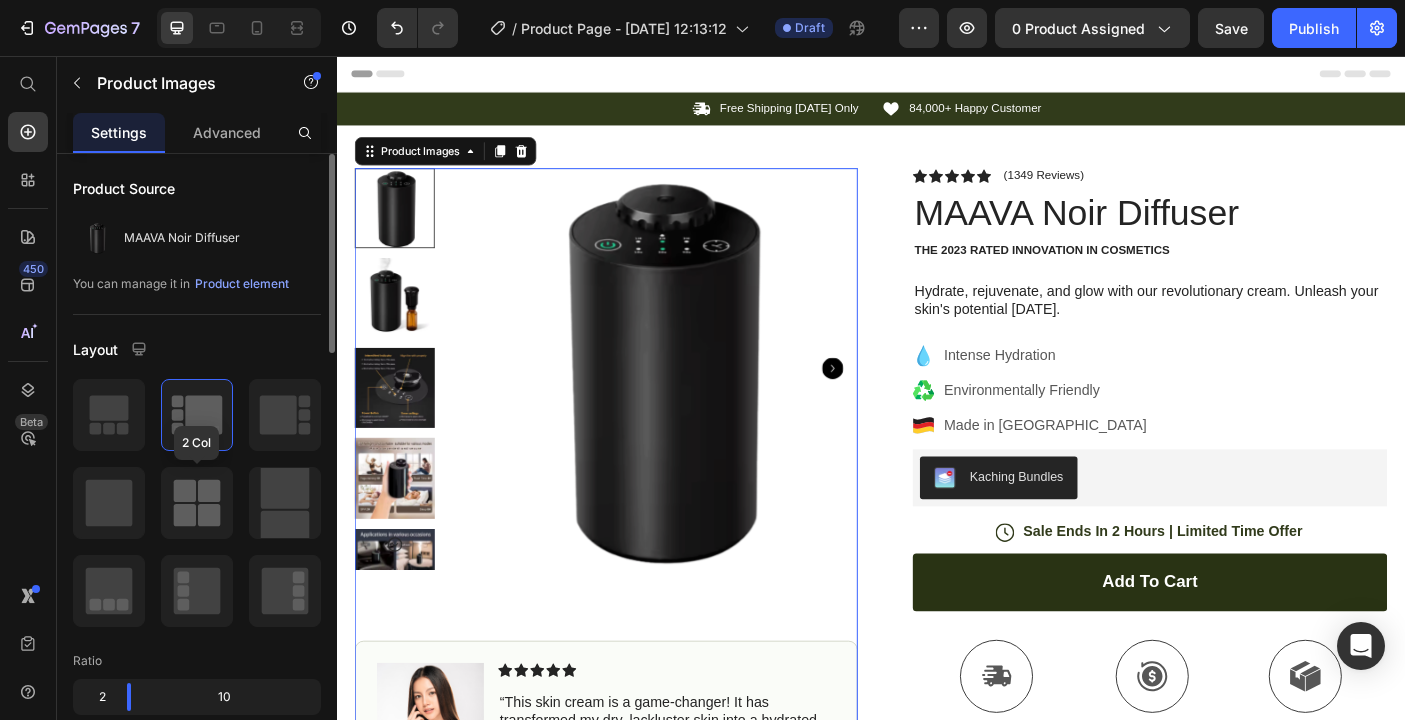 click 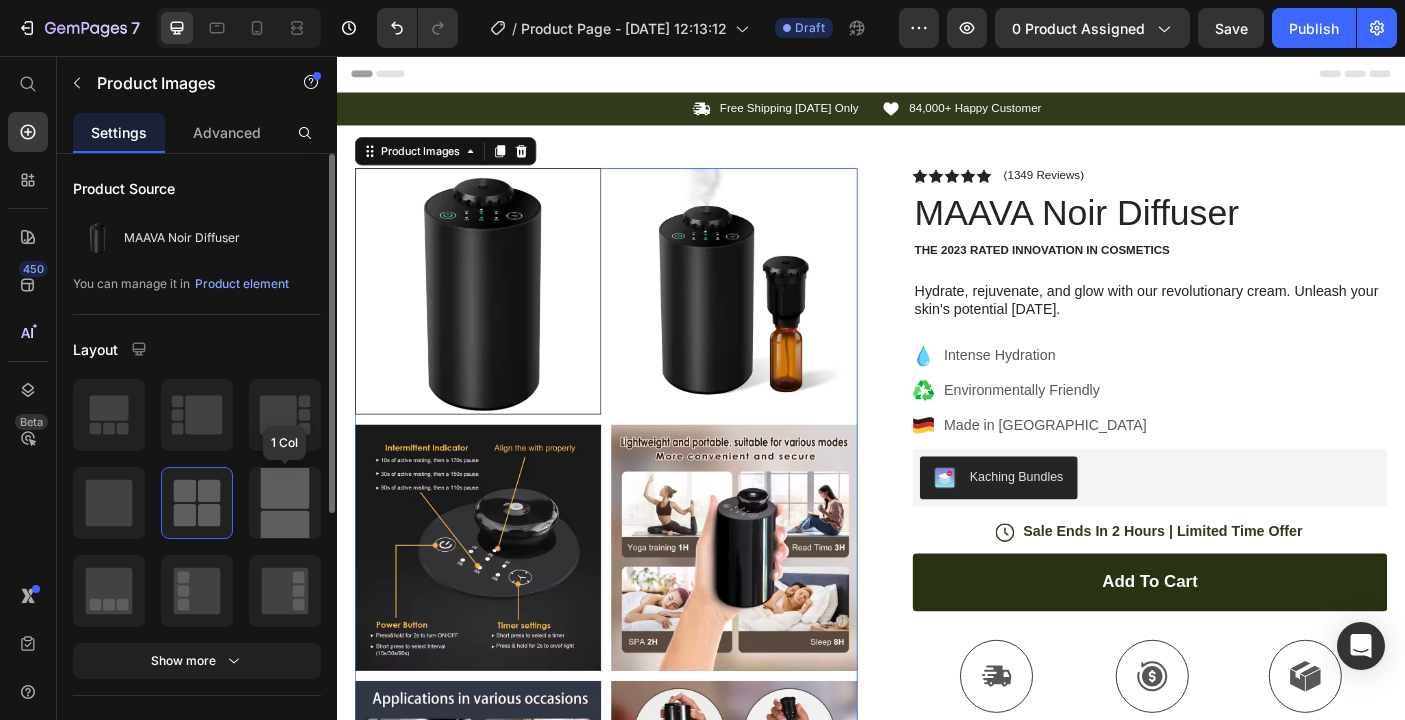 click 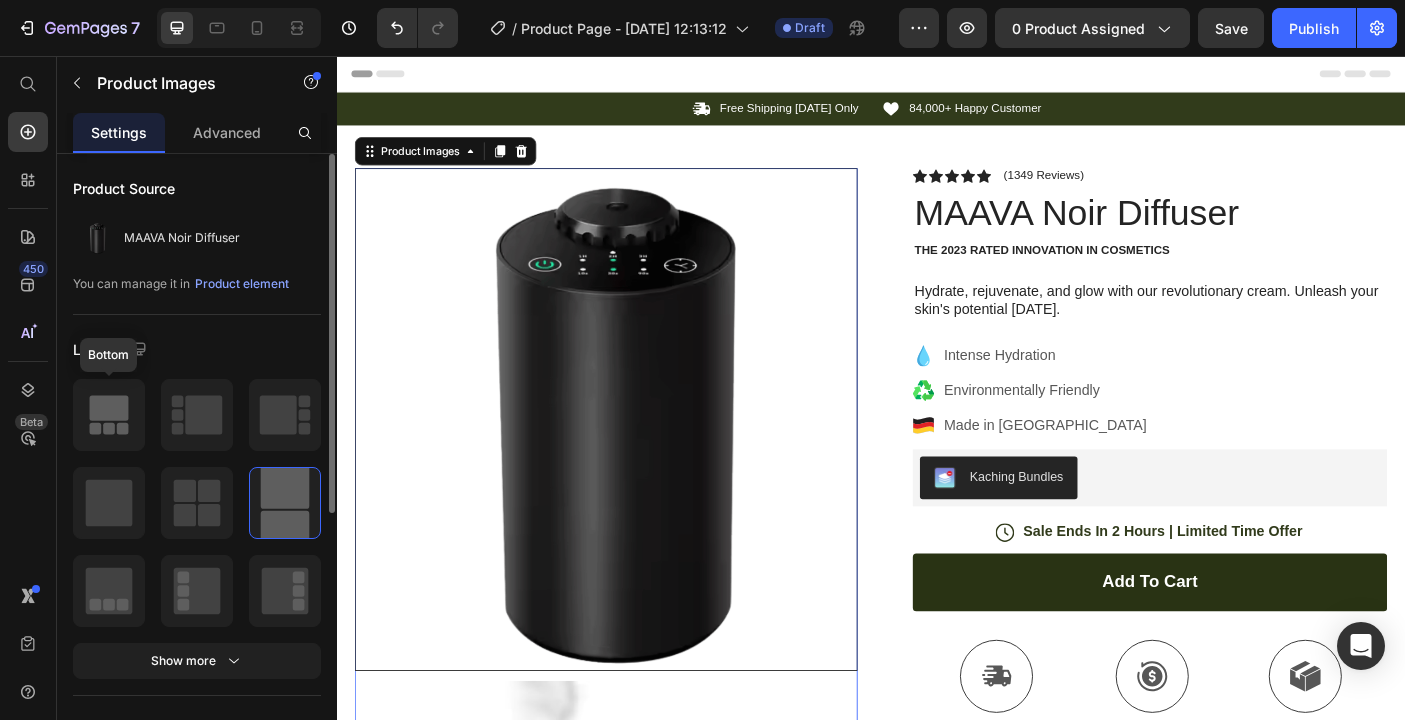 click 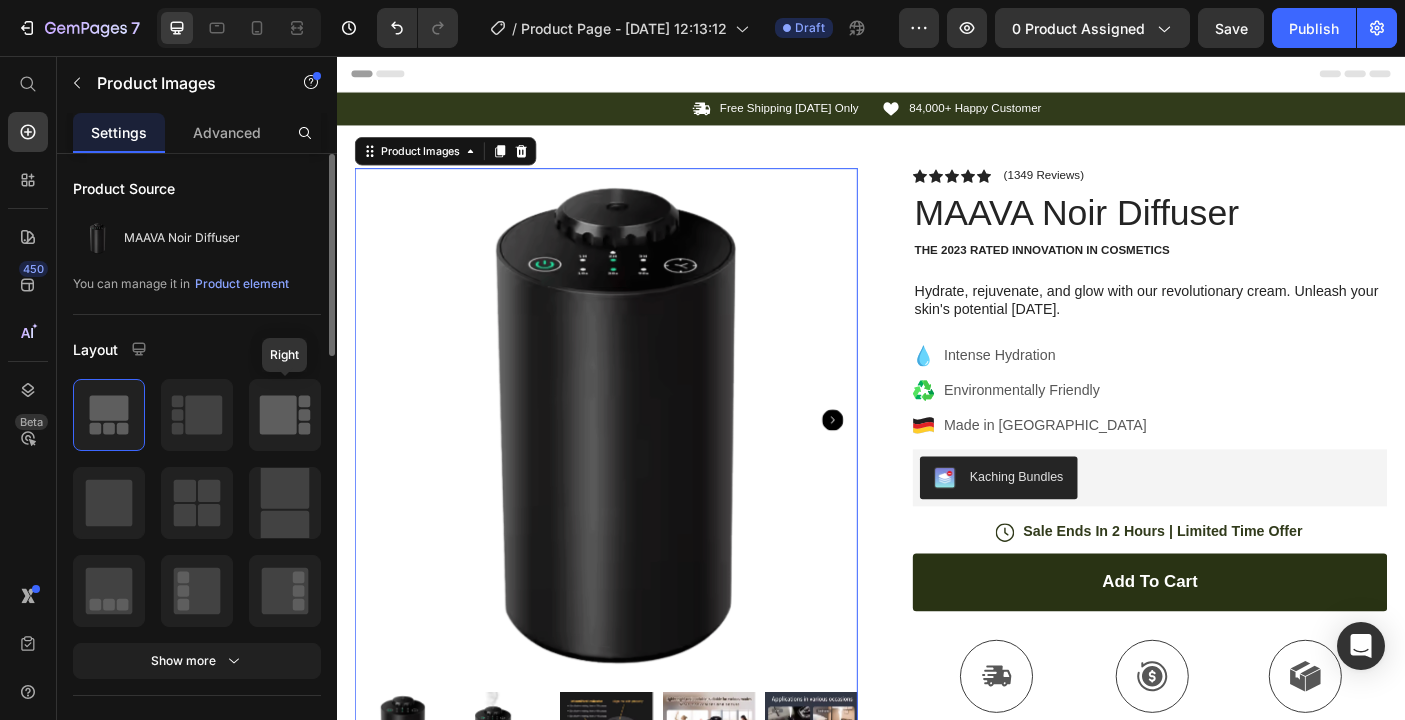 click 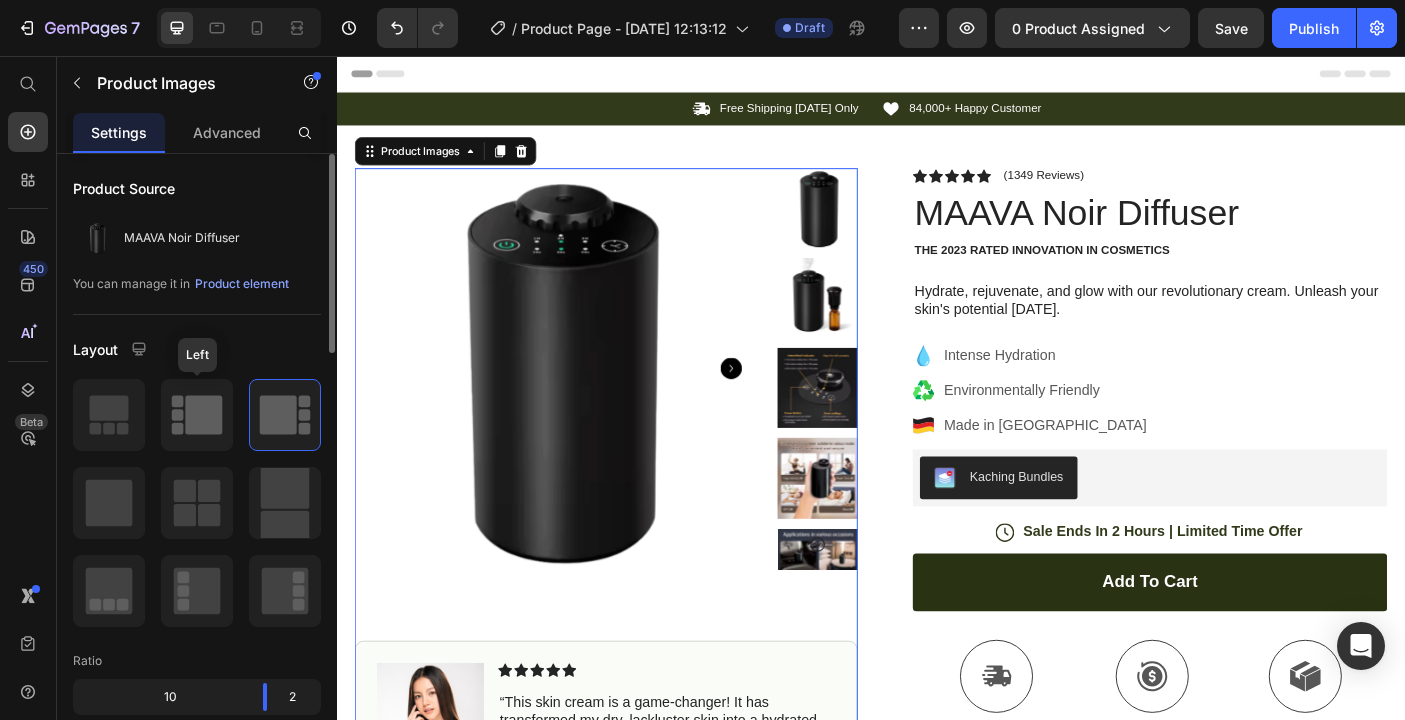 click 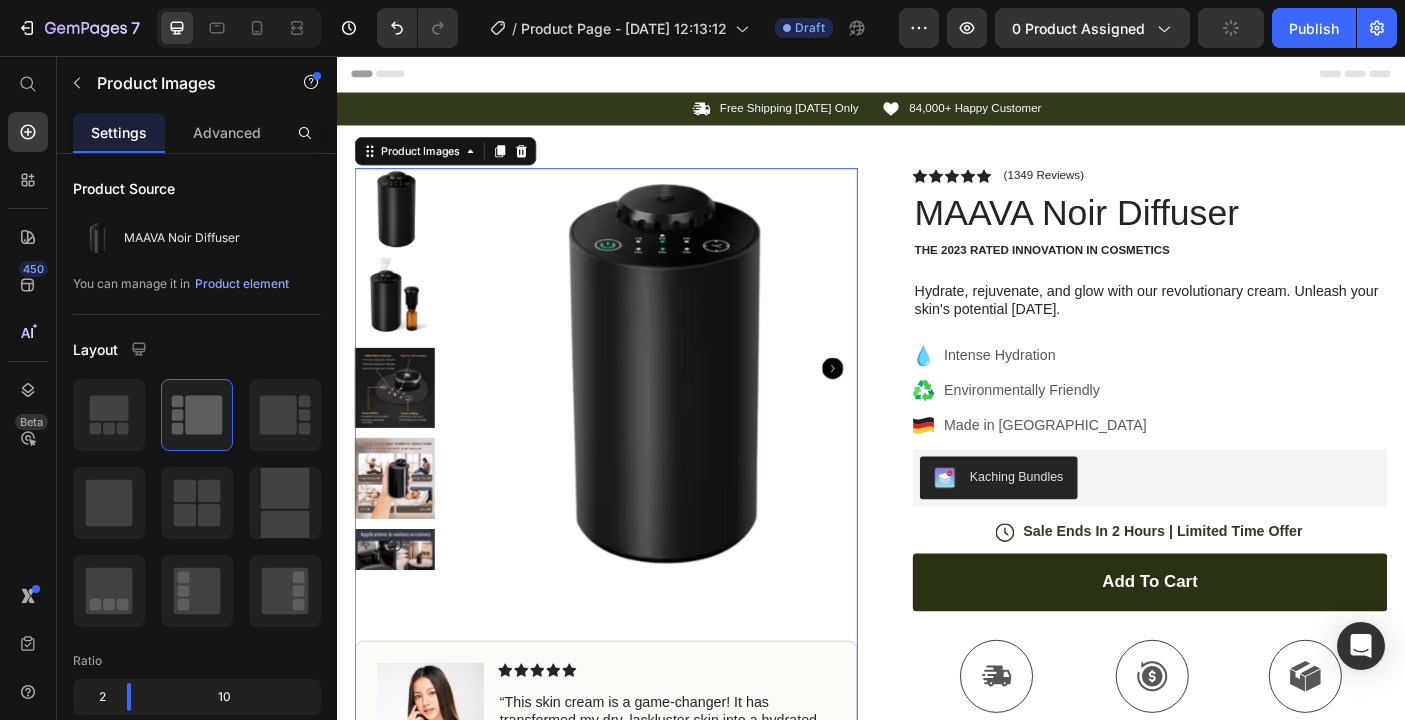 click at bounding box center (402, 328) 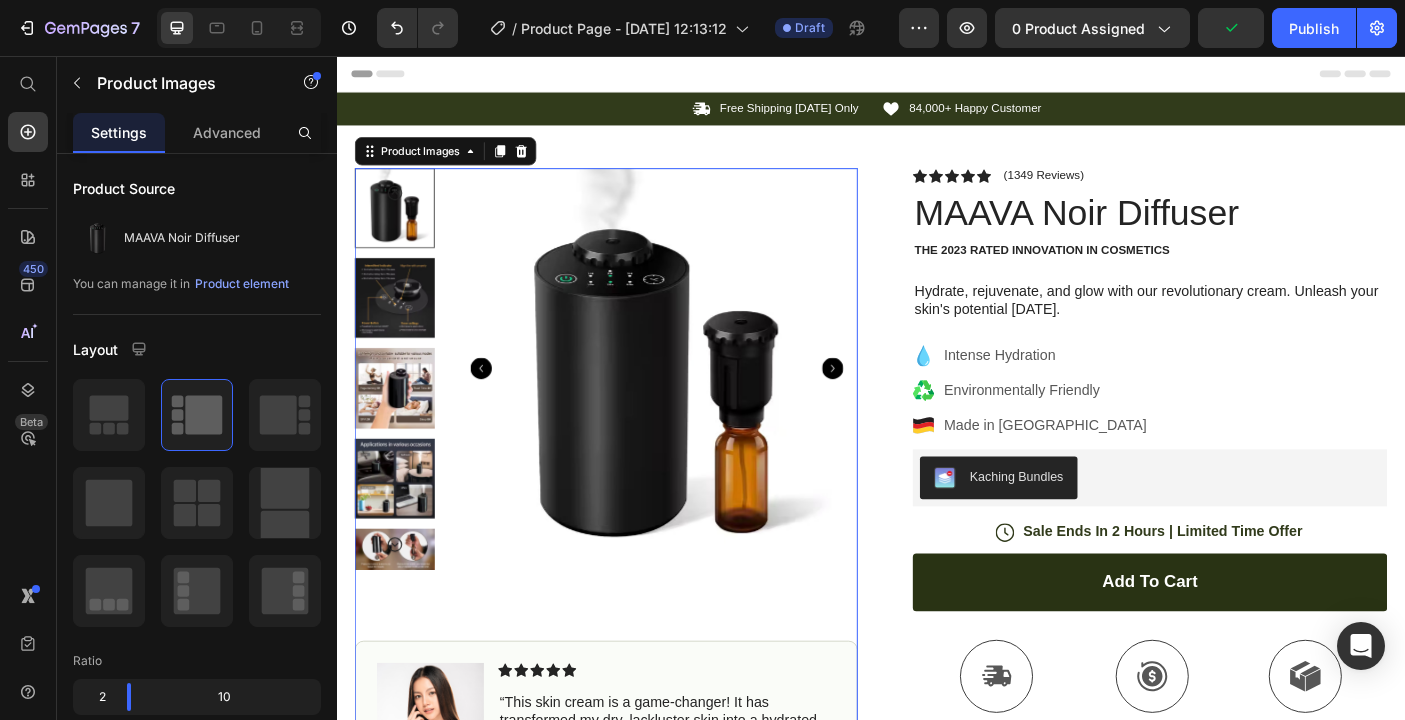 click at bounding box center [402, 328] 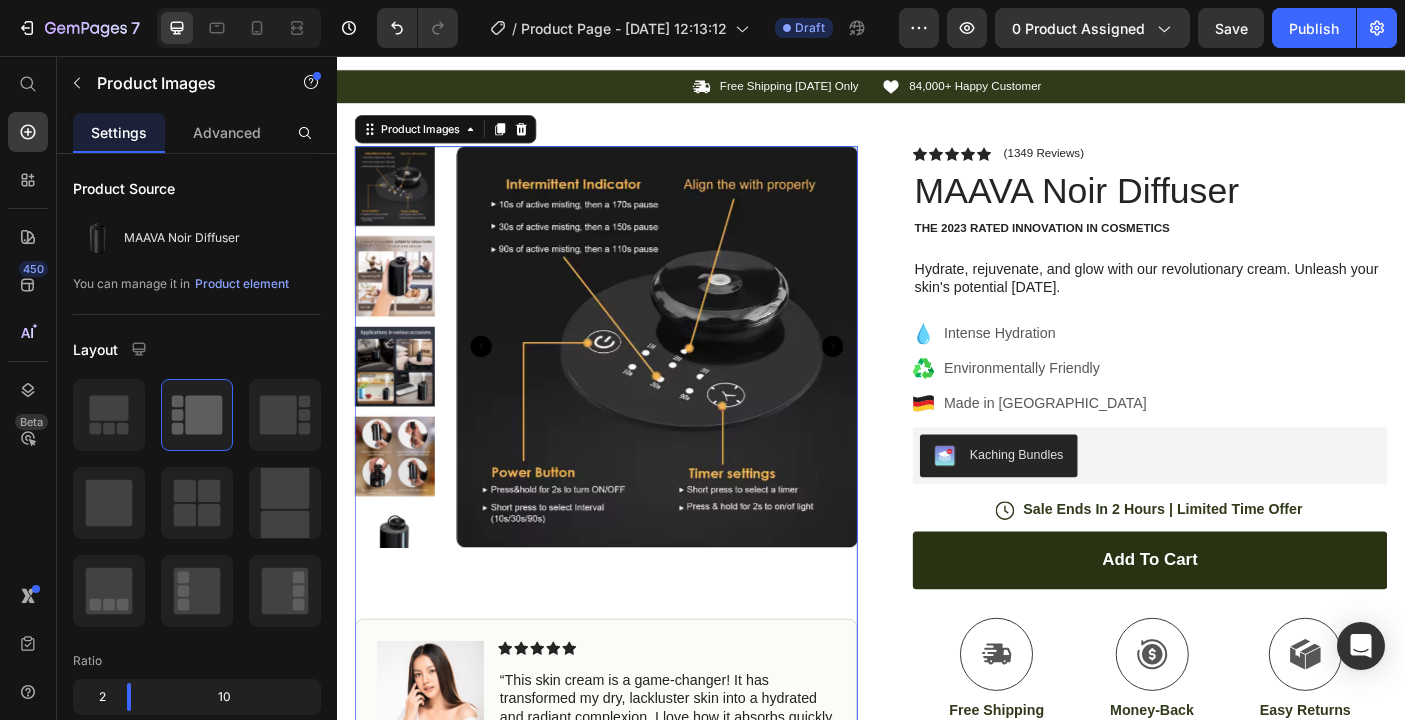 scroll, scrollTop: 0, scrollLeft: 0, axis: both 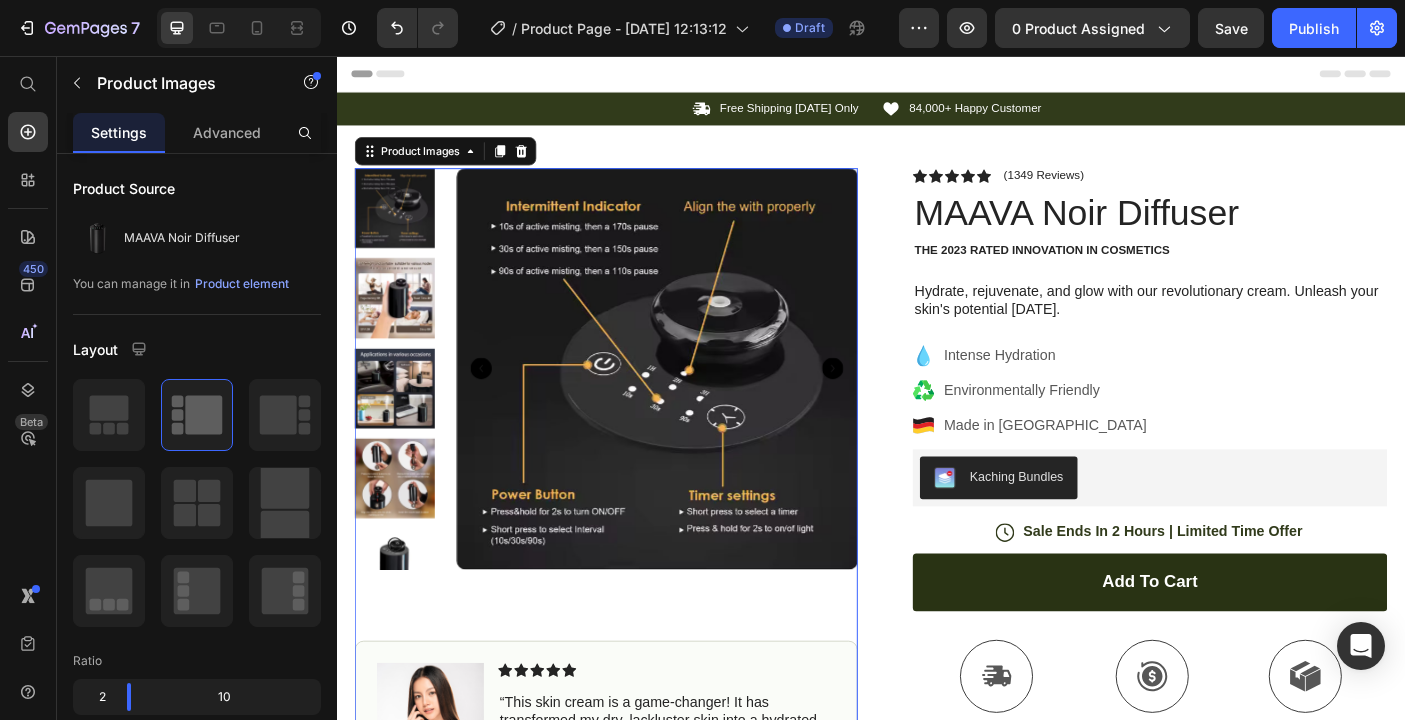 click at bounding box center (402, 328) 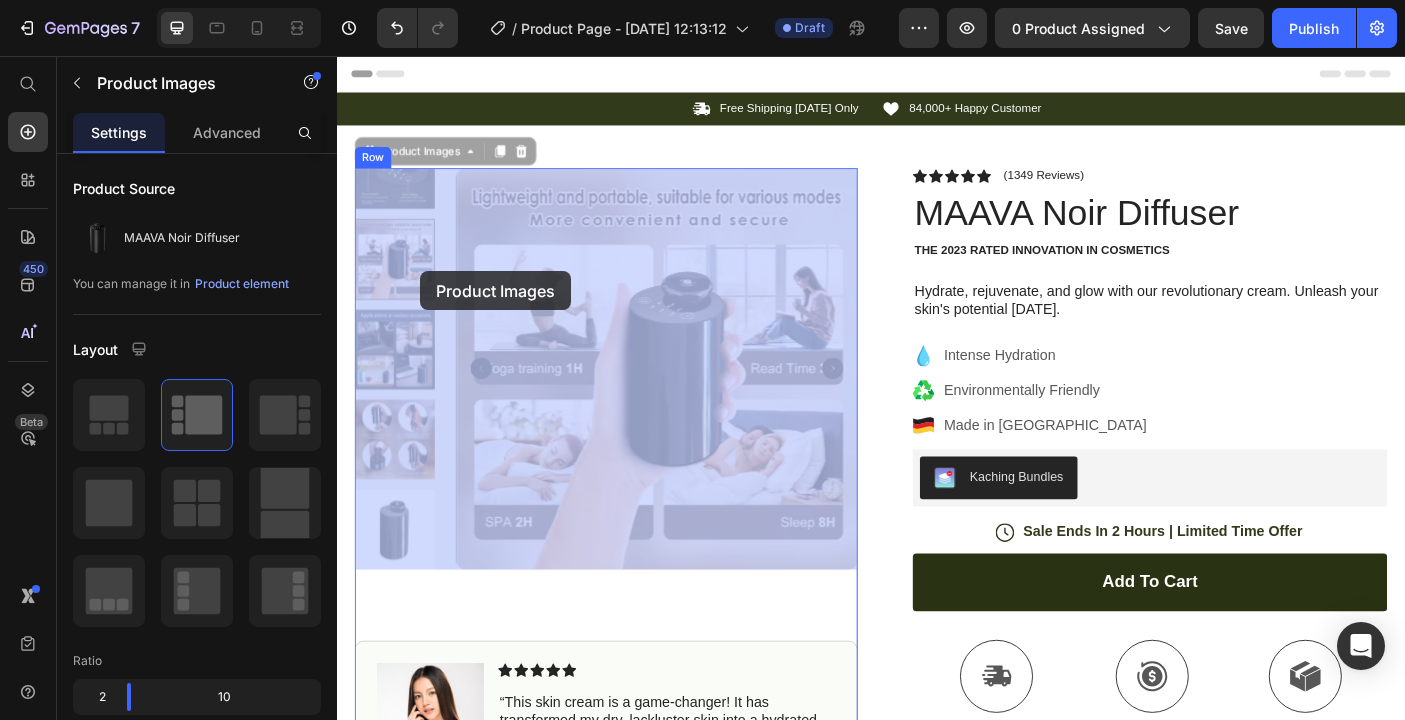 drag, startPoint x: 418, startPoint y: 223, endPoint x: 430, endPoint y: 298, distance: 75.95393 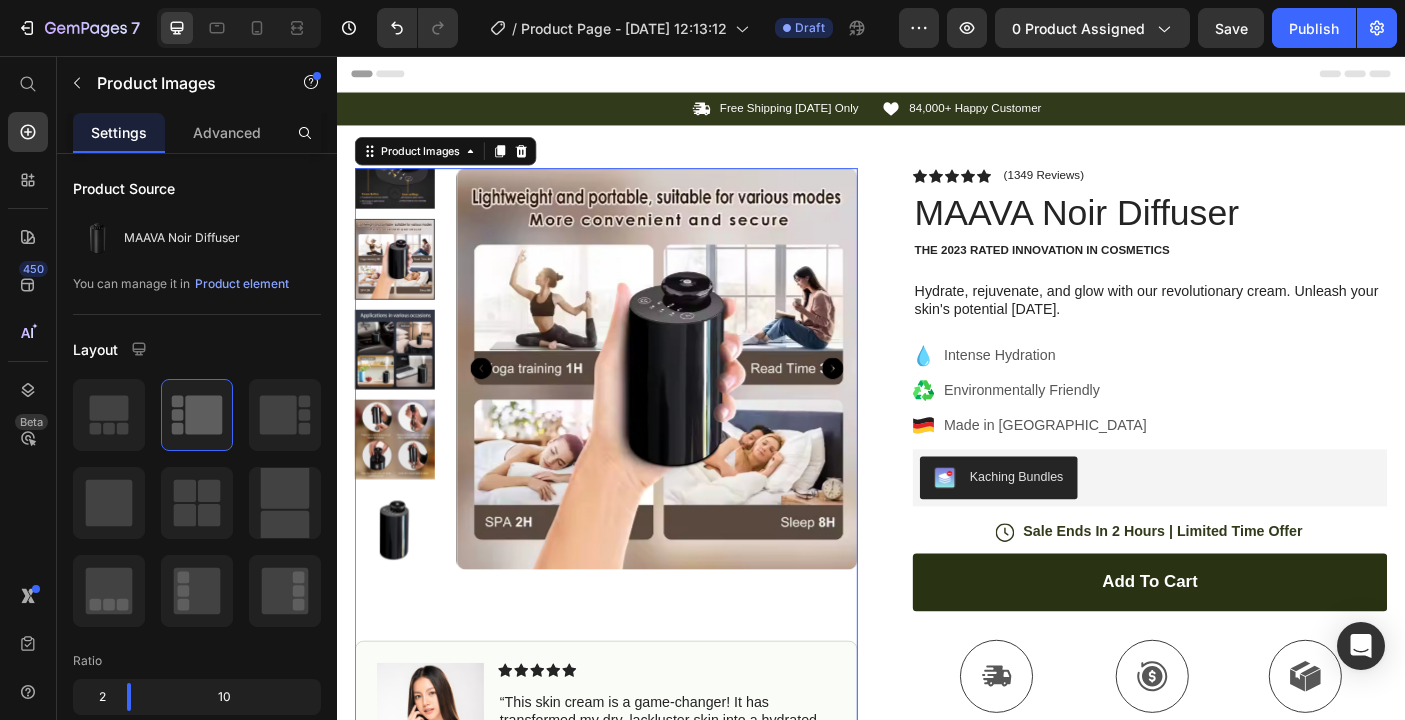 click at bounding box center [402, 407] 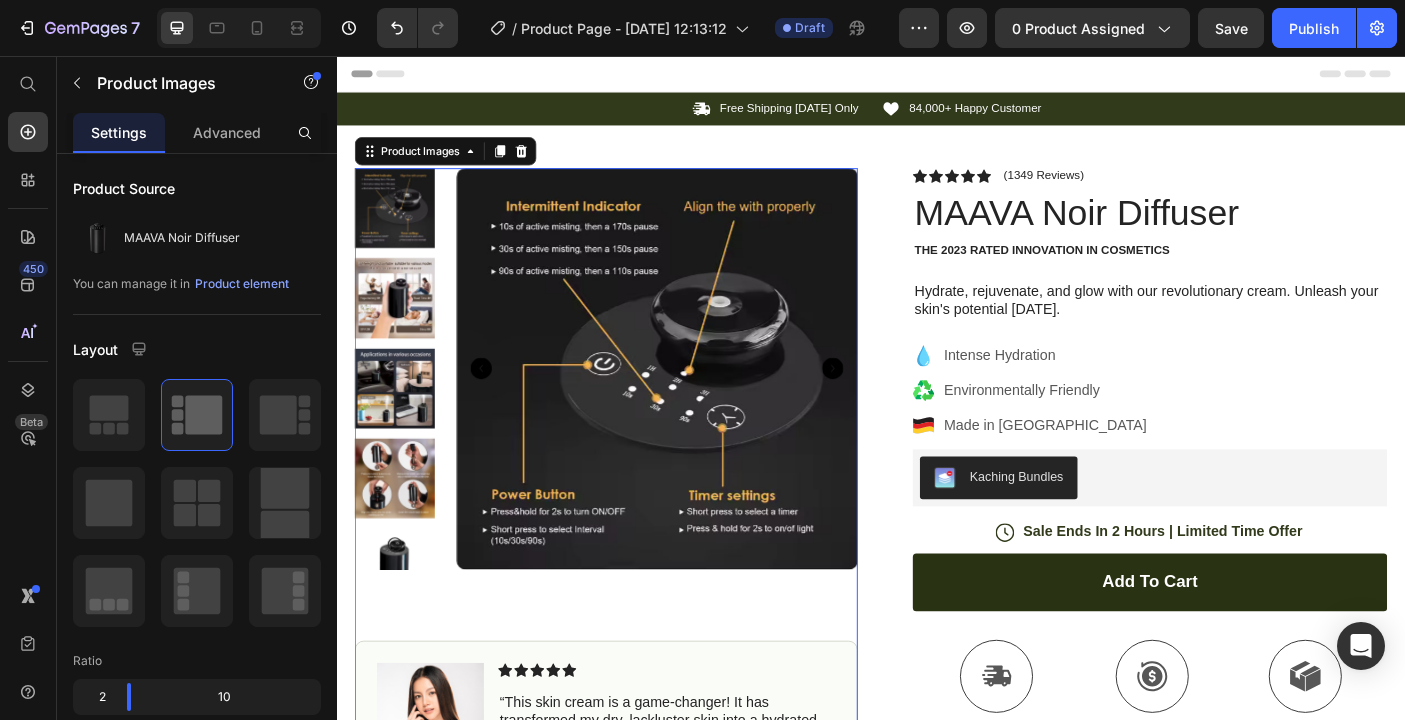 click 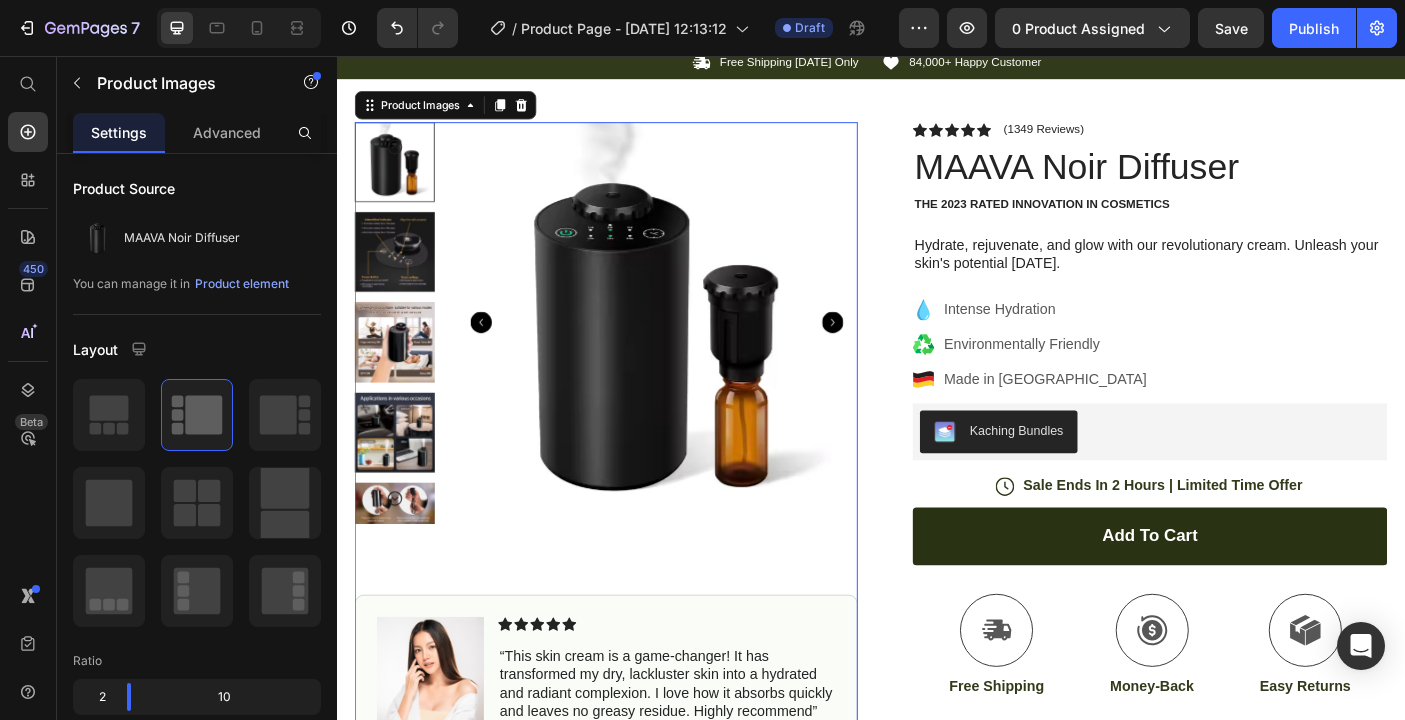 scroll, scrollTop: 0, scrollLeft: 0, axis: both 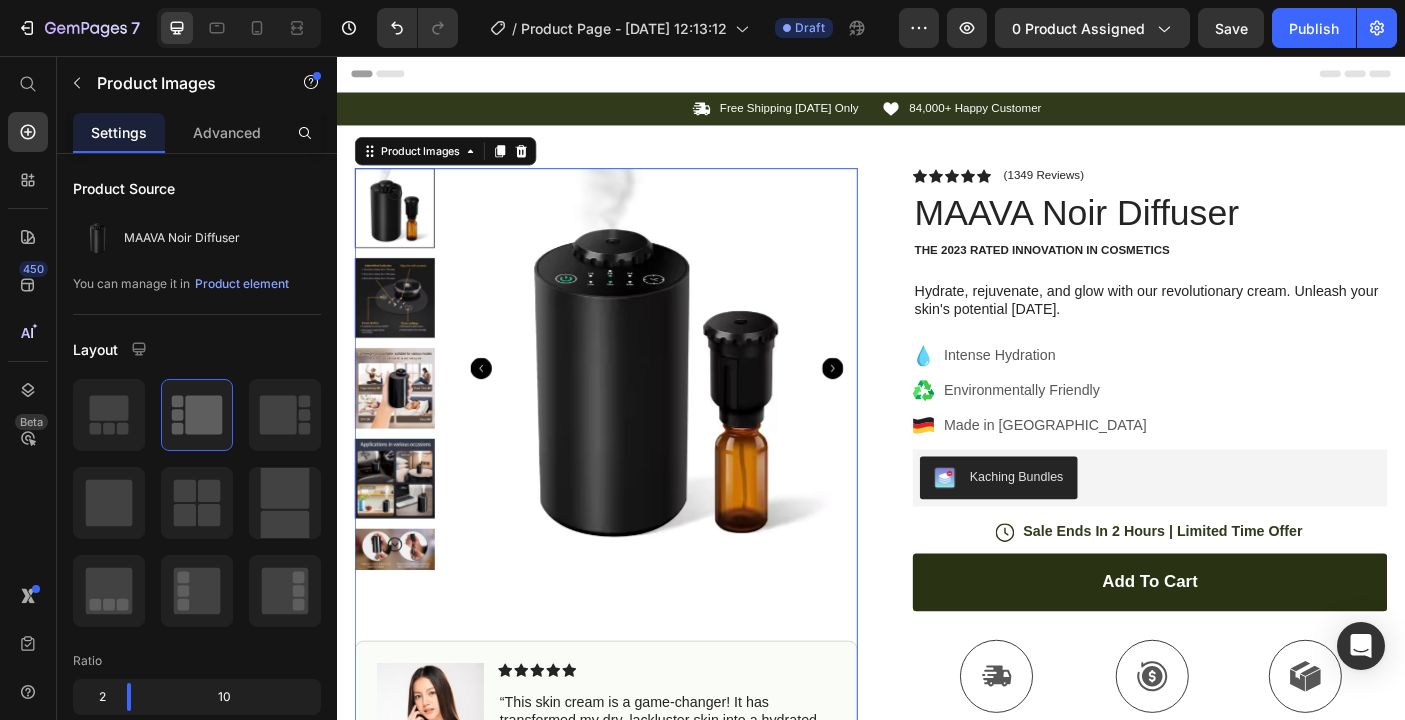click 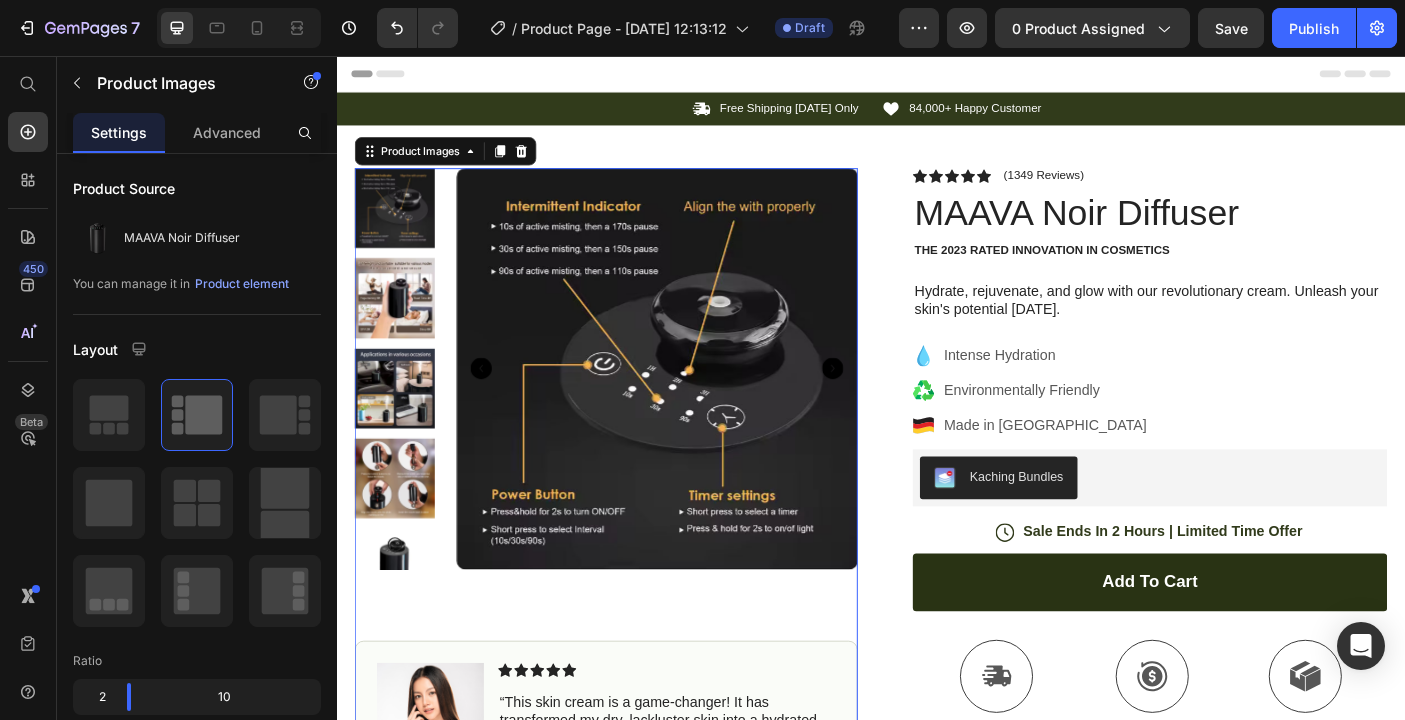 click 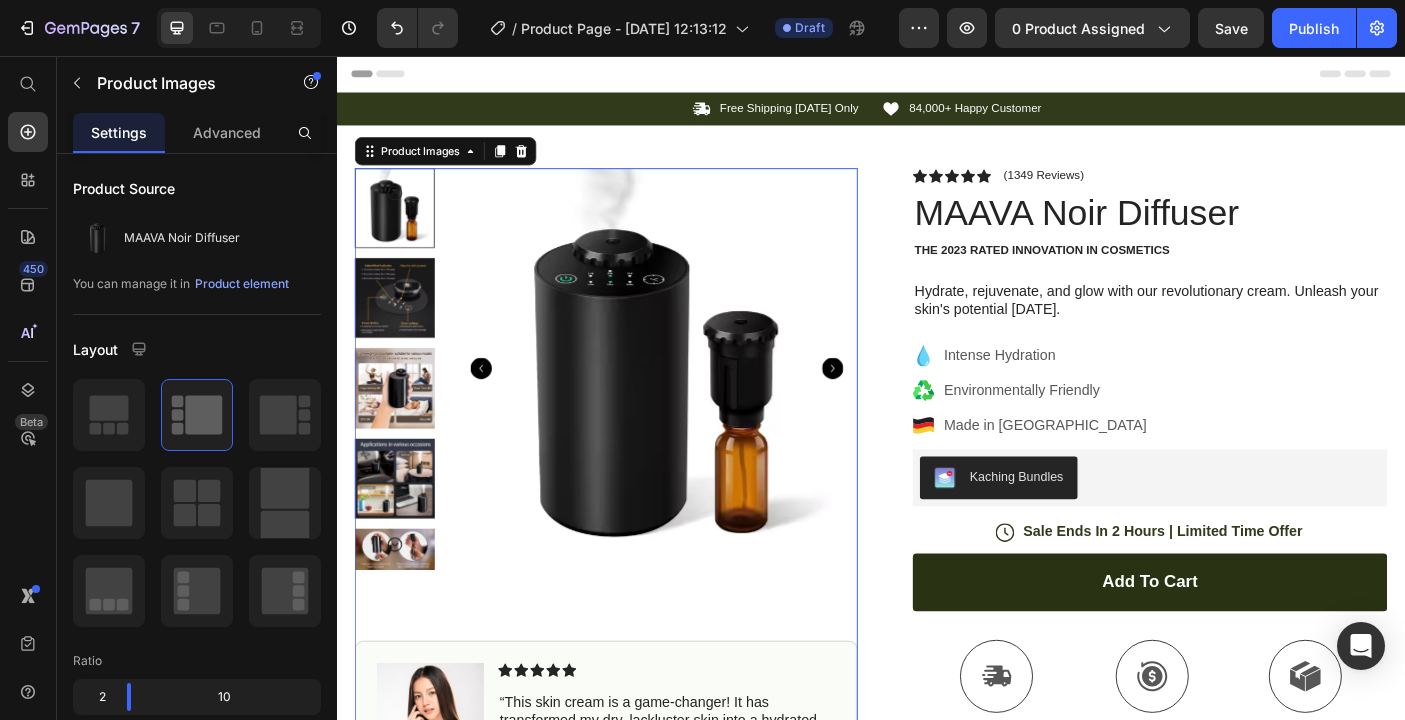 click 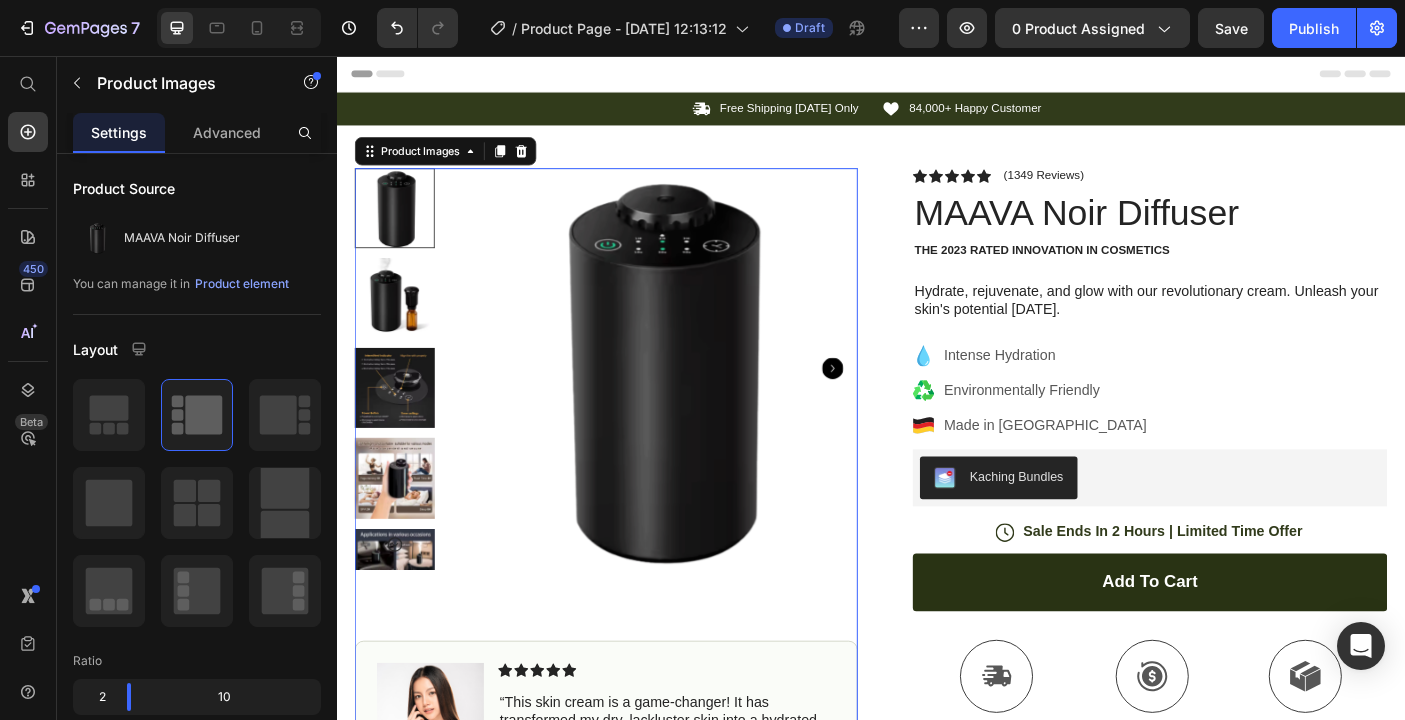 click 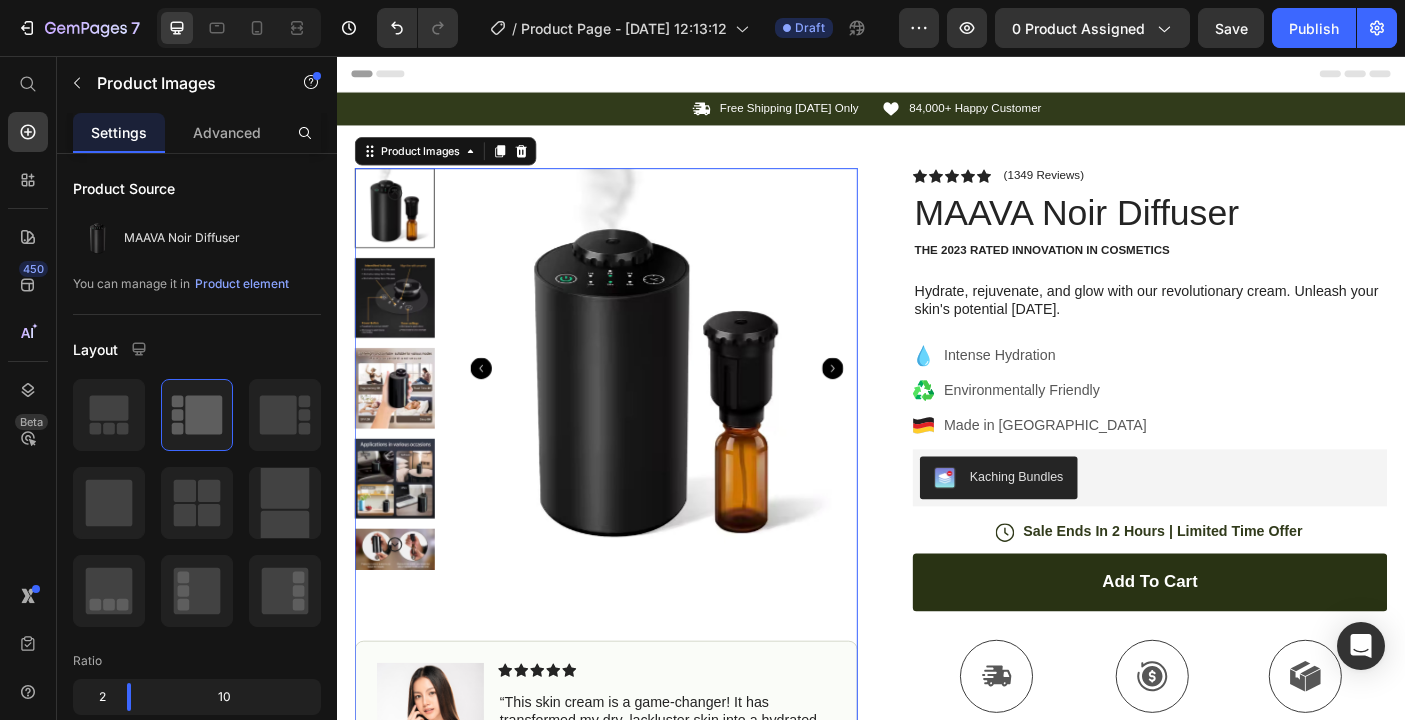 click 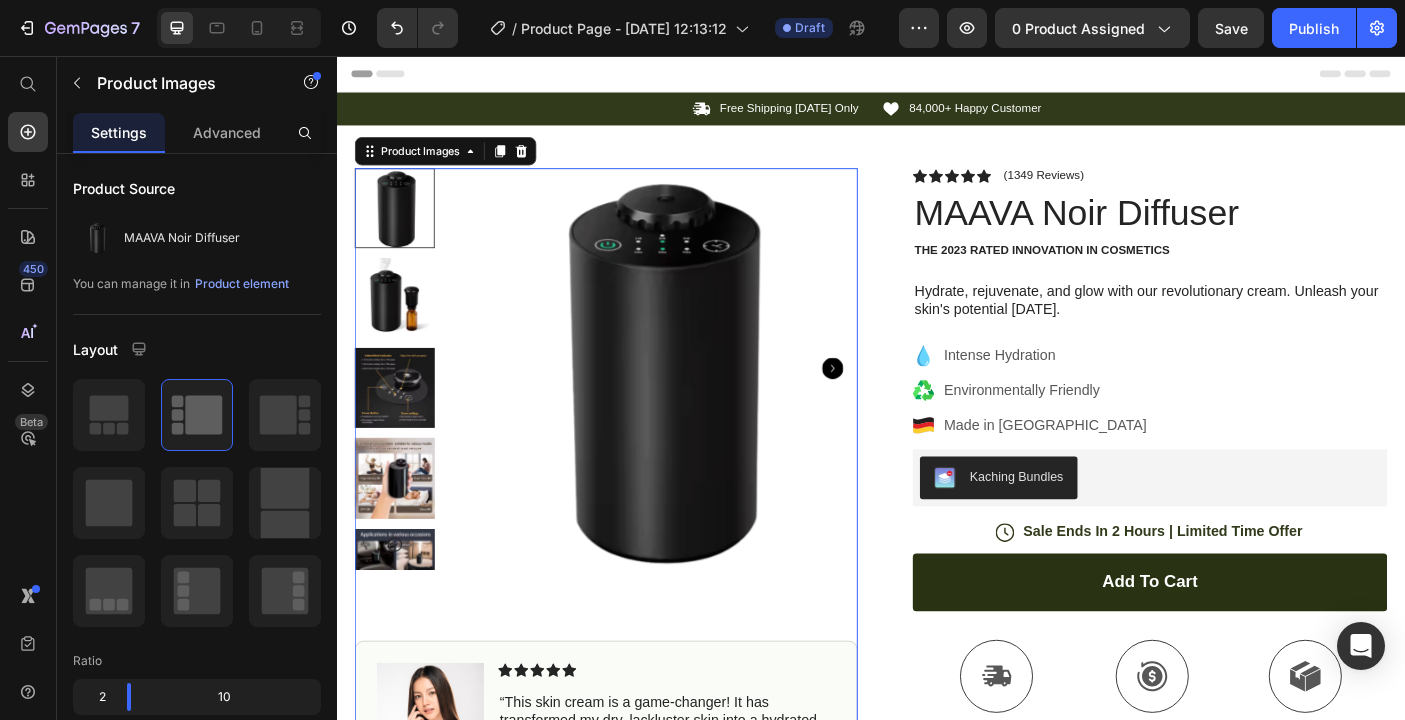 click 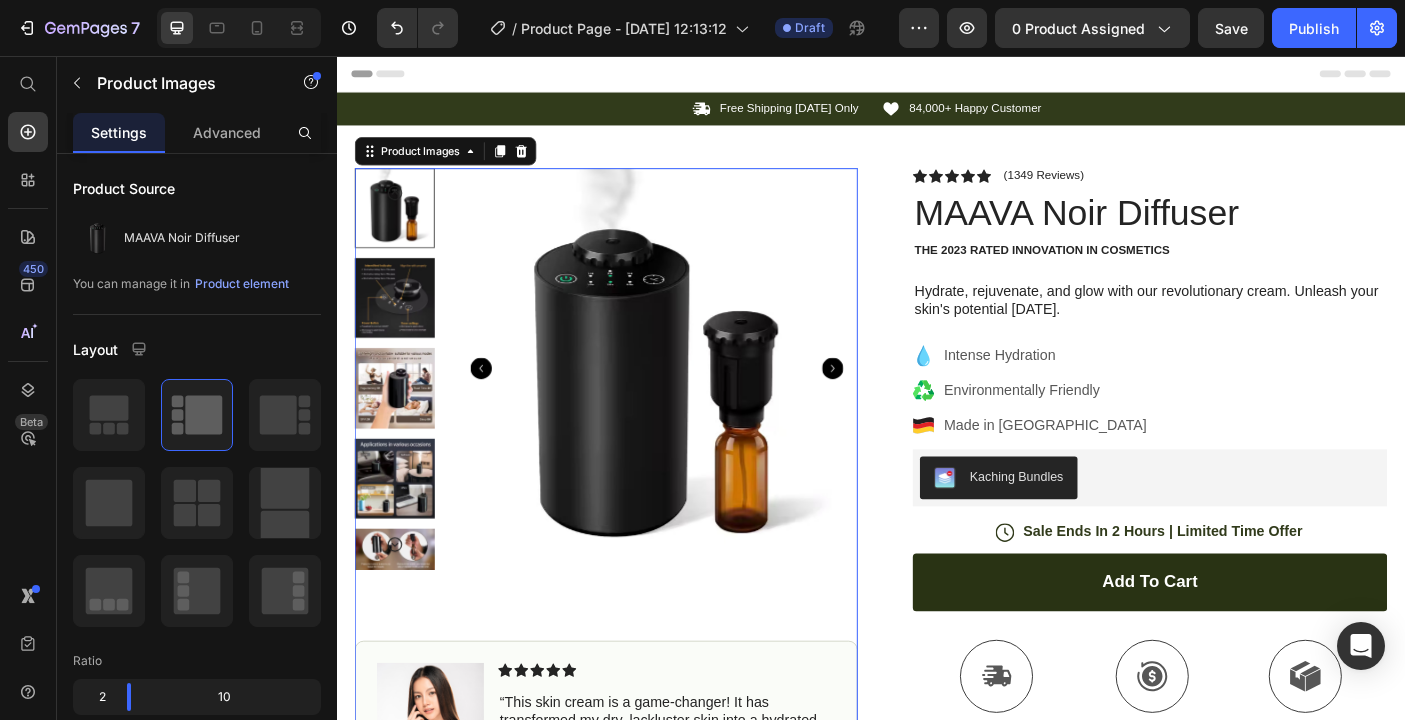 click 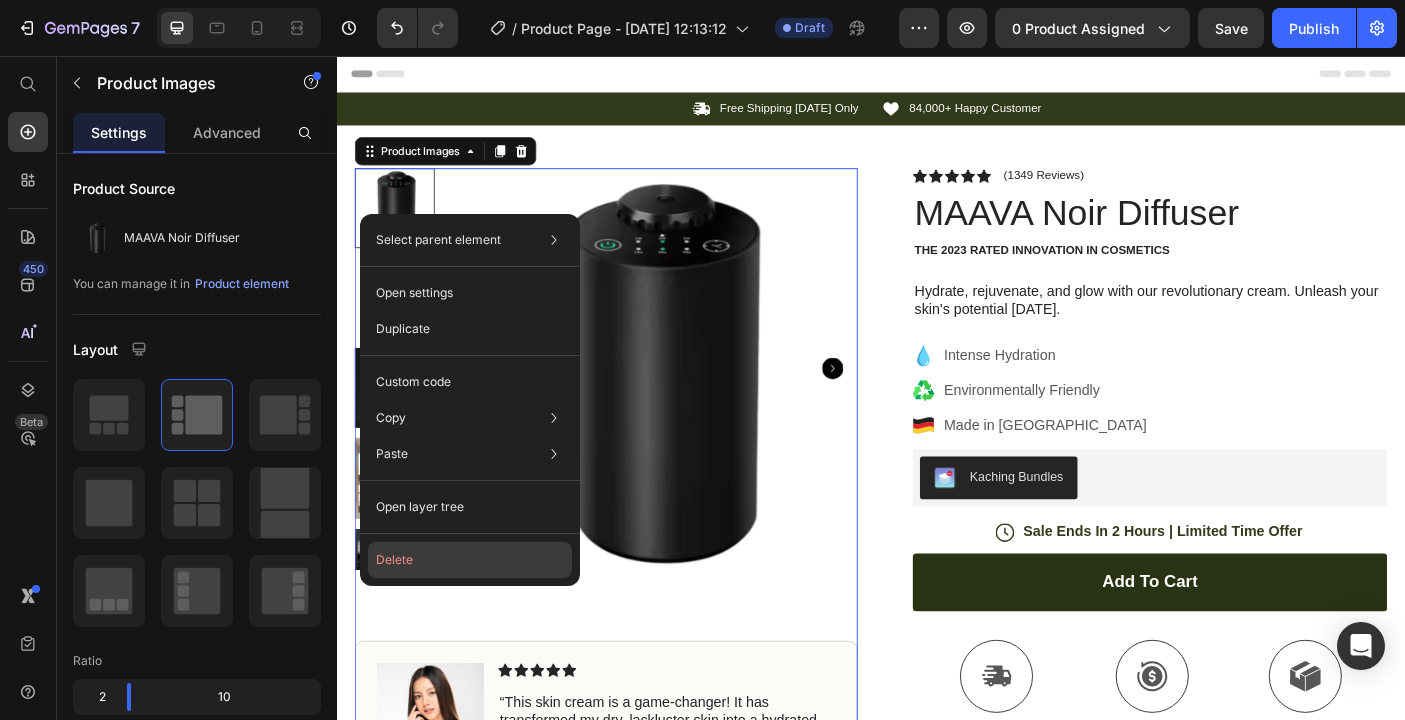 click on "Delete" 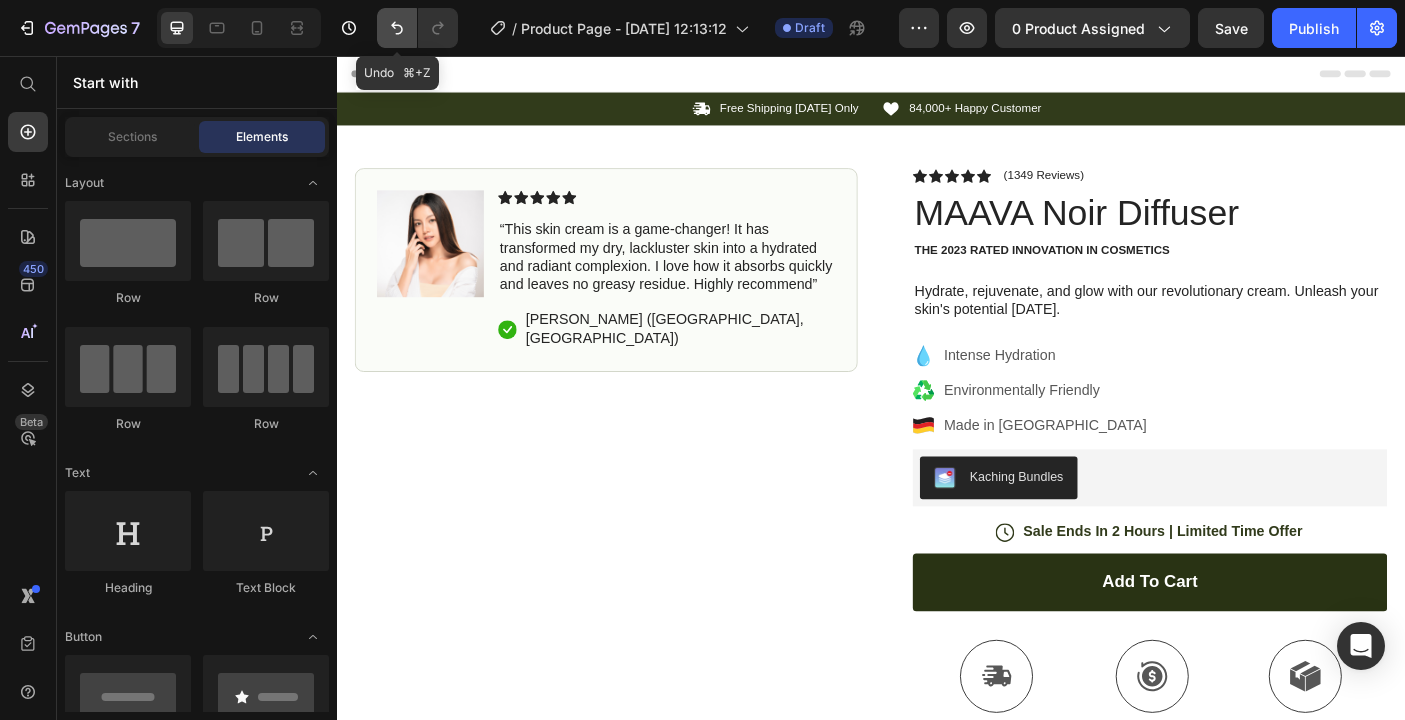 click 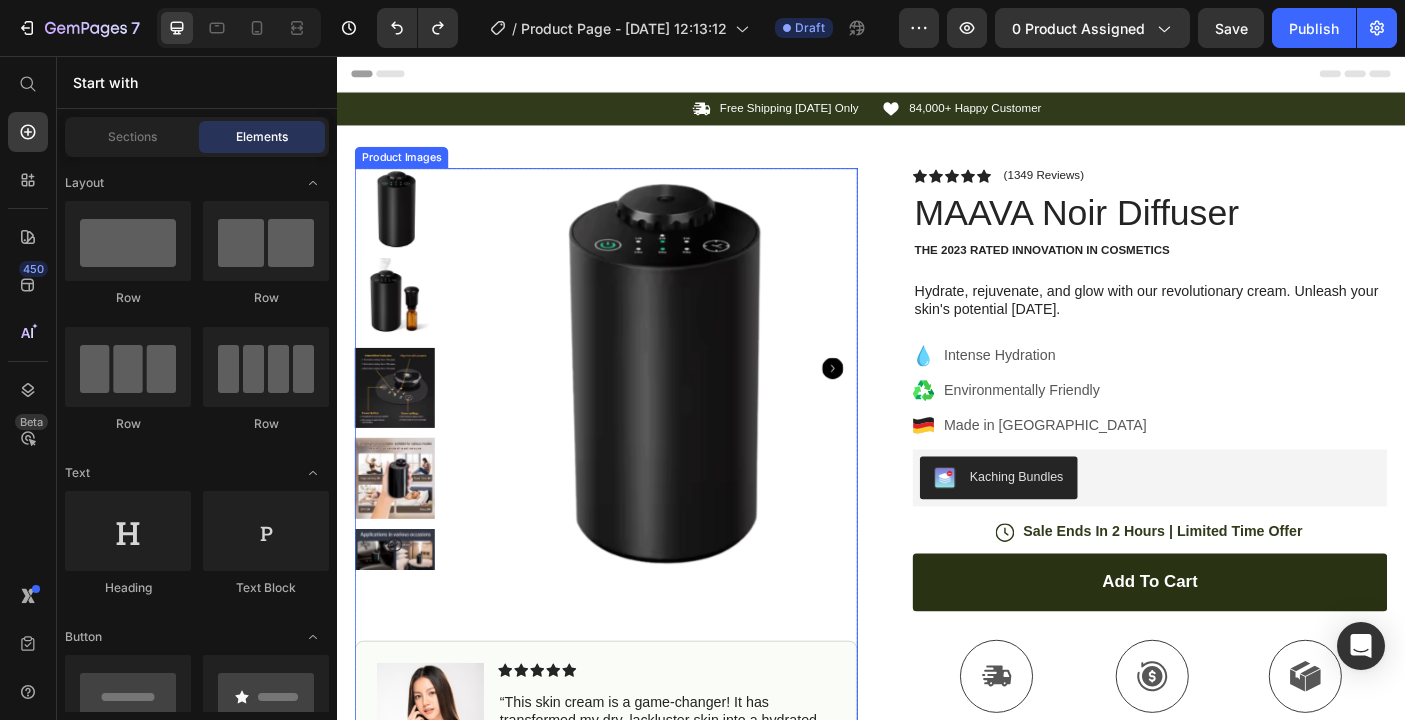 click at bounding box center [402, 227] 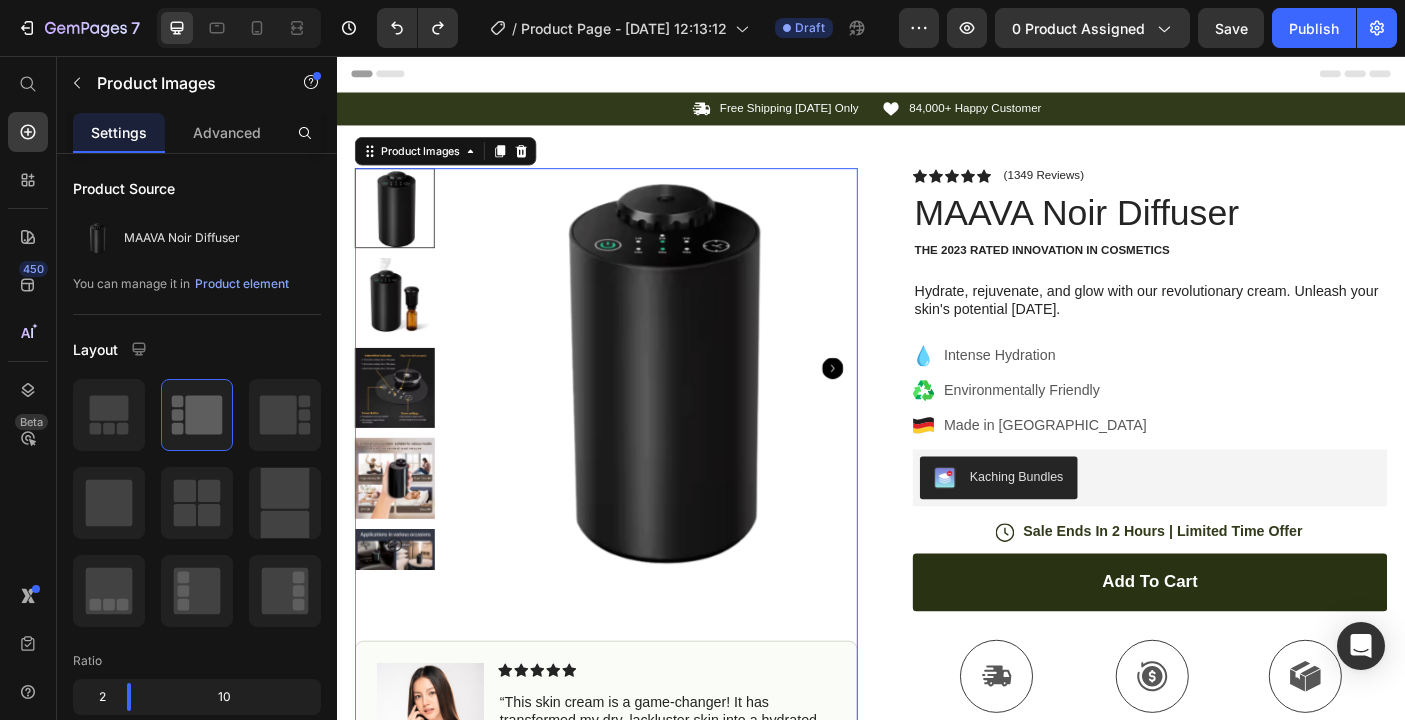 click at bounding box center [402, 328] 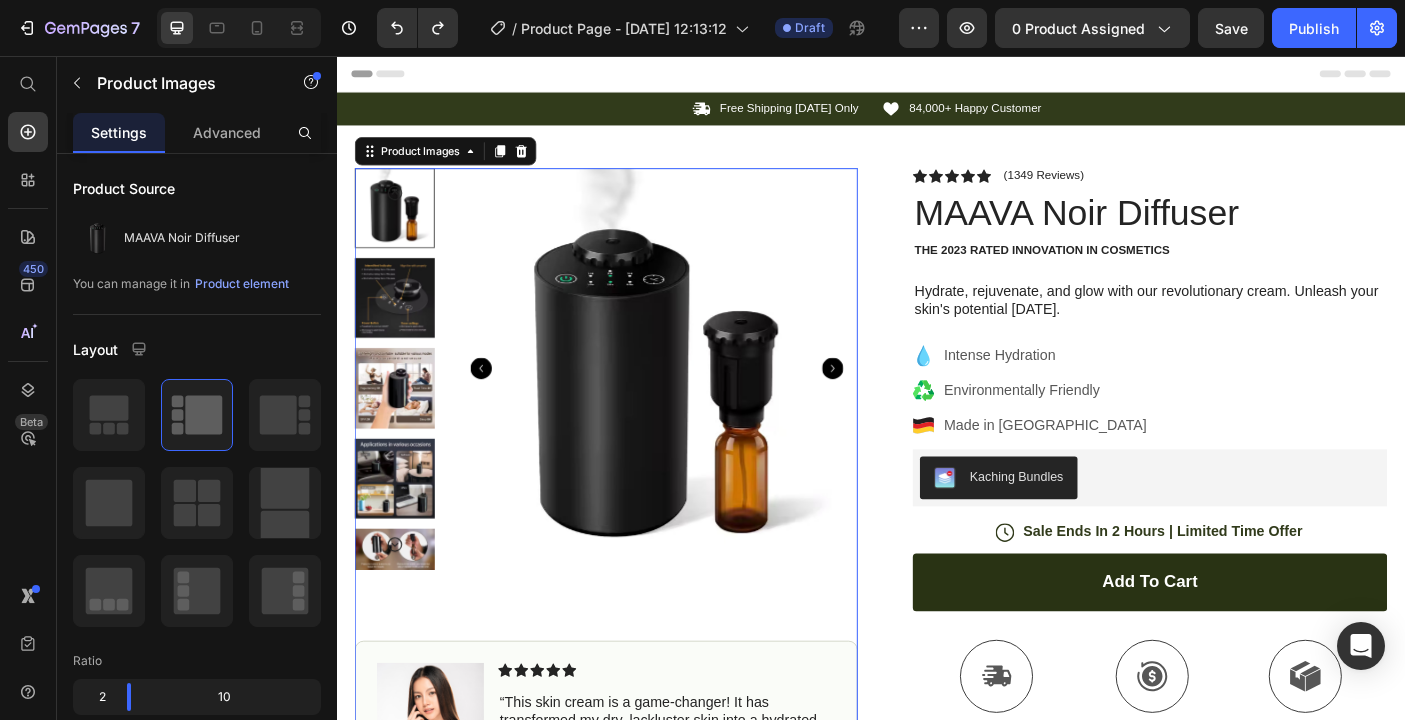 click at bounding box center [402, 328] 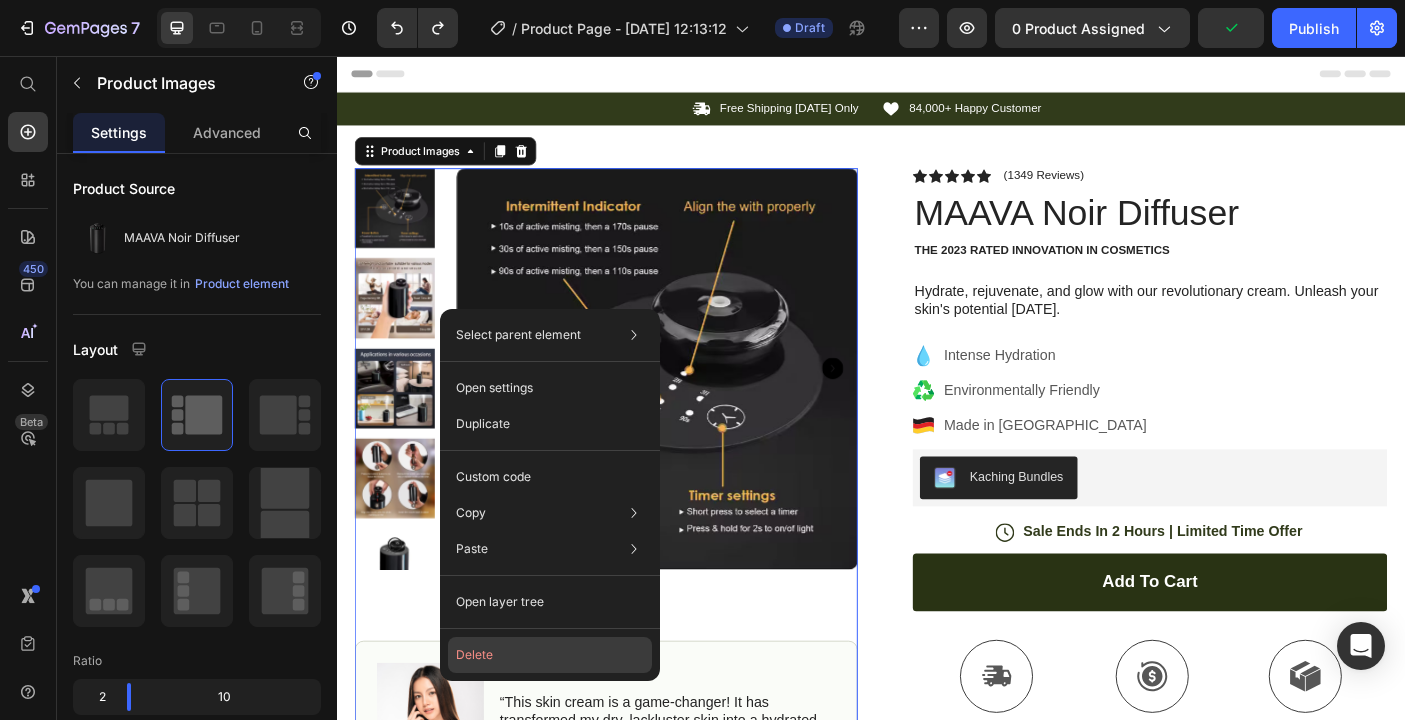 click on "Delete" 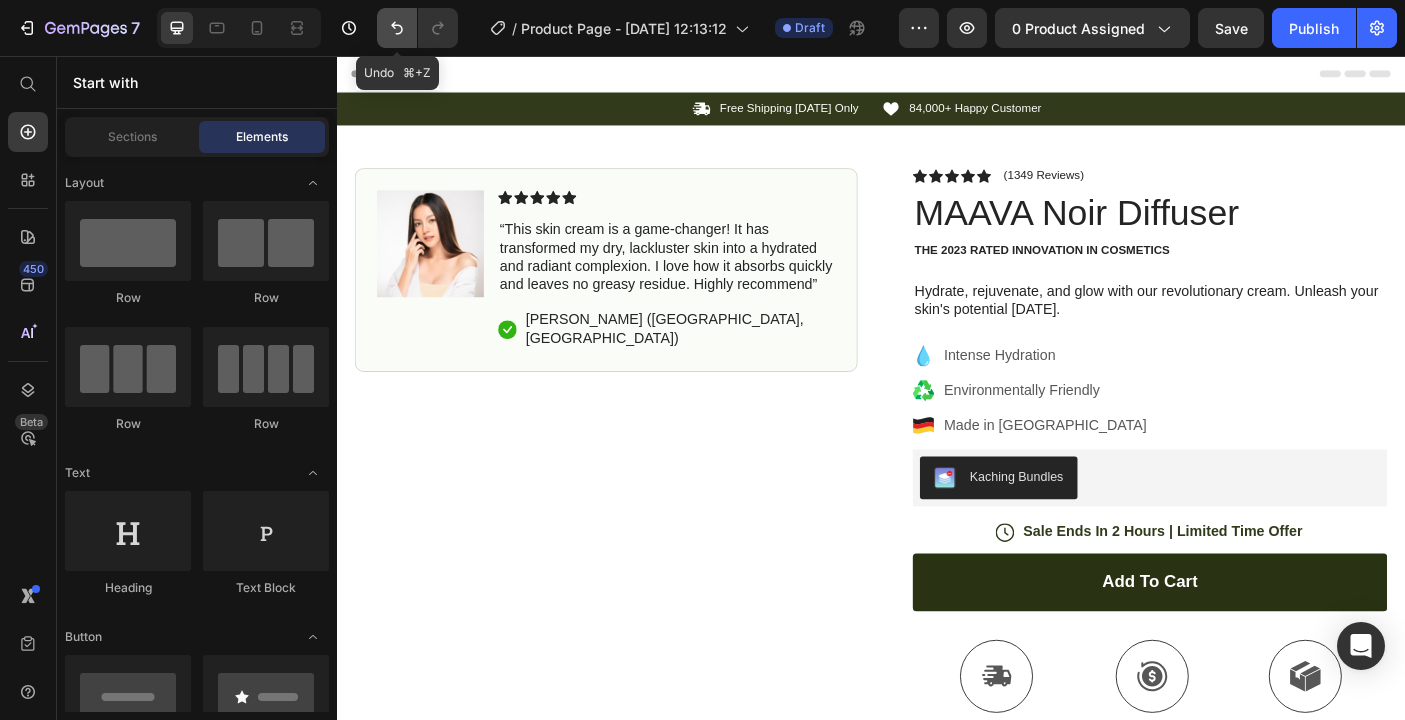 click 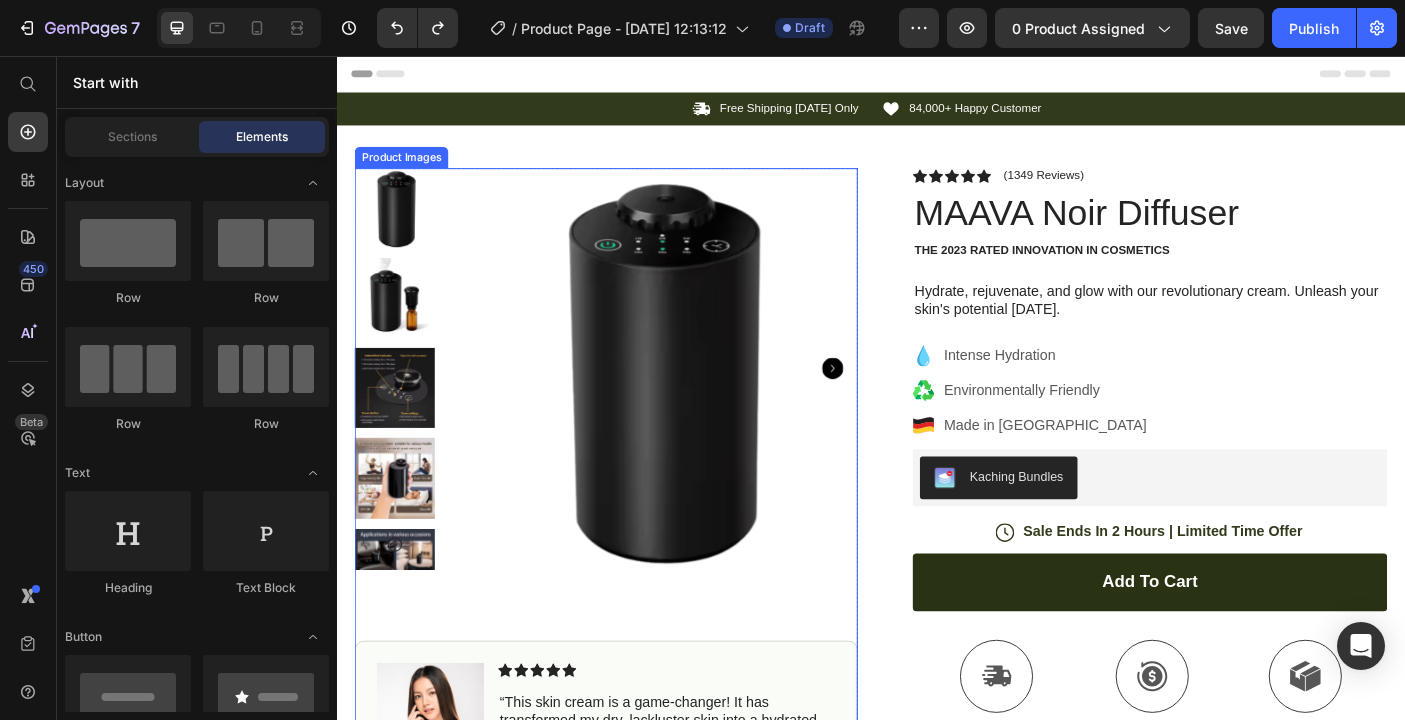 click 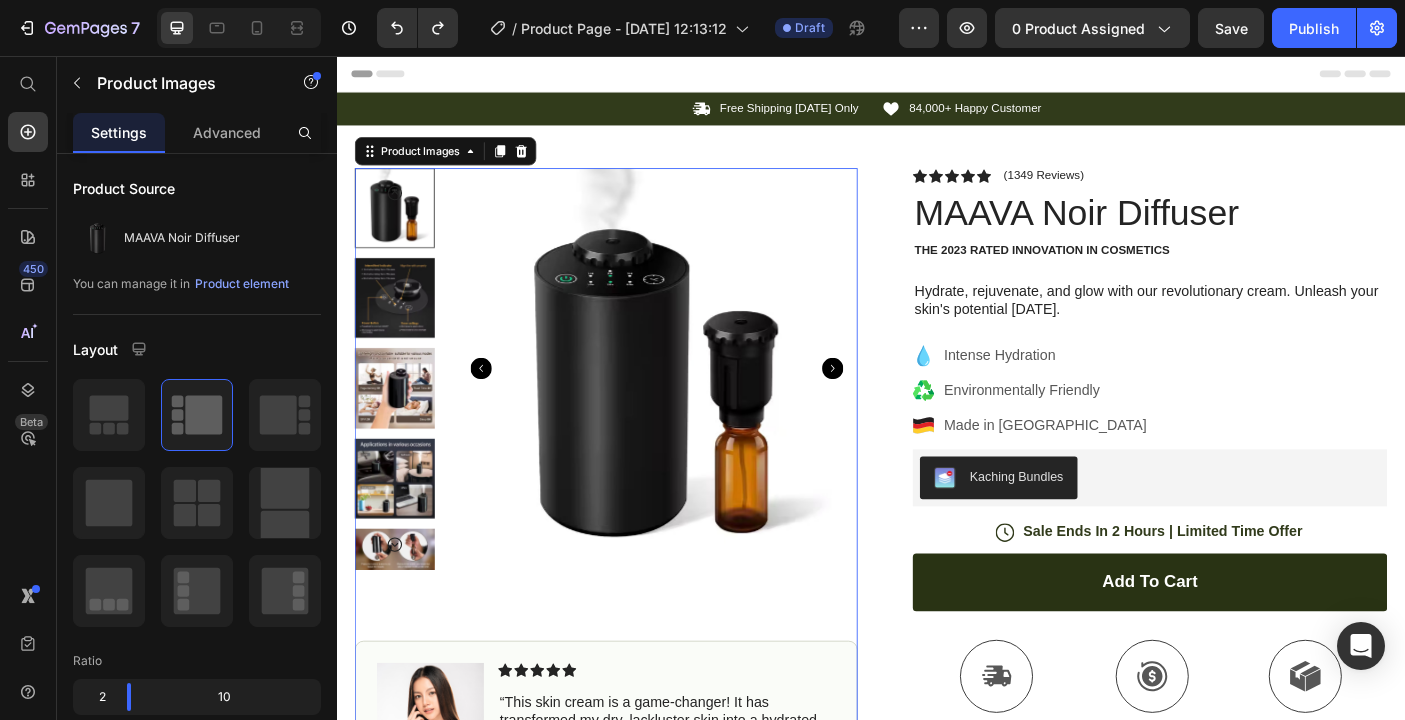 click 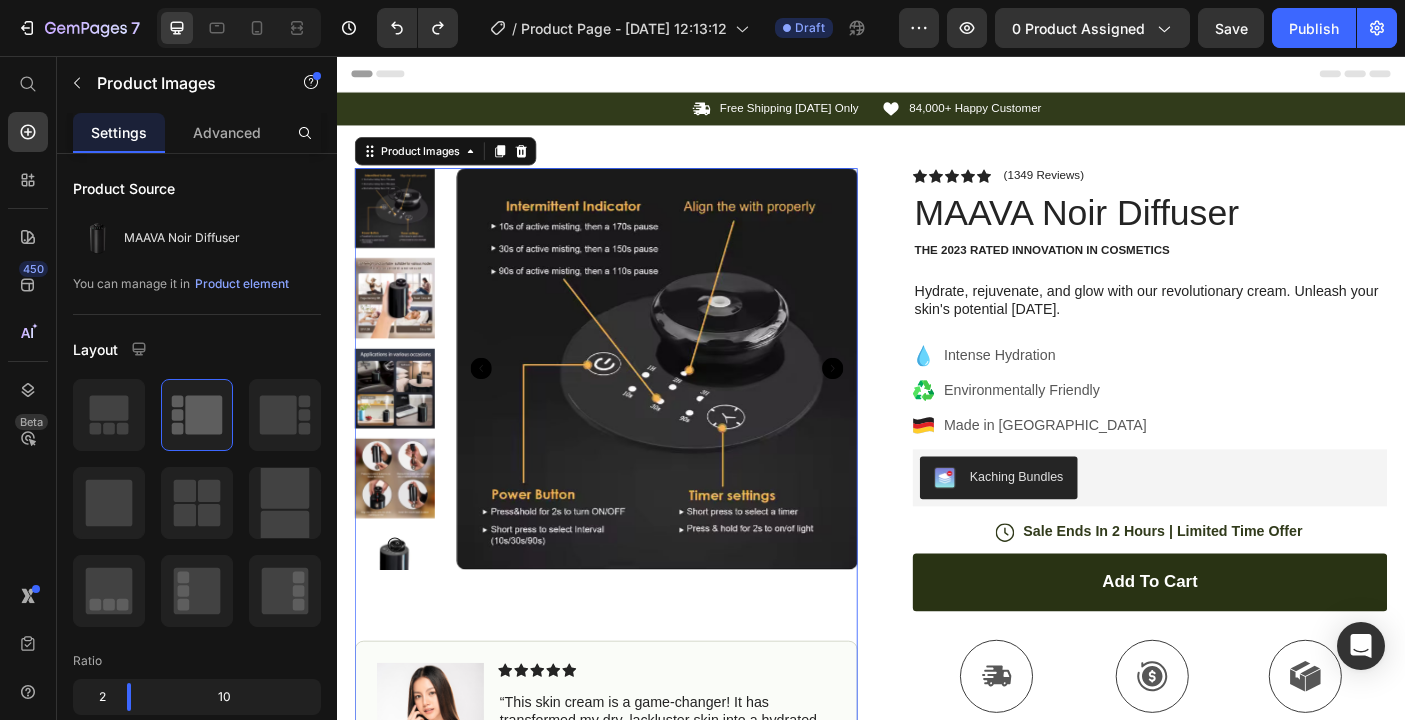 click at bounding box center [696, 407] 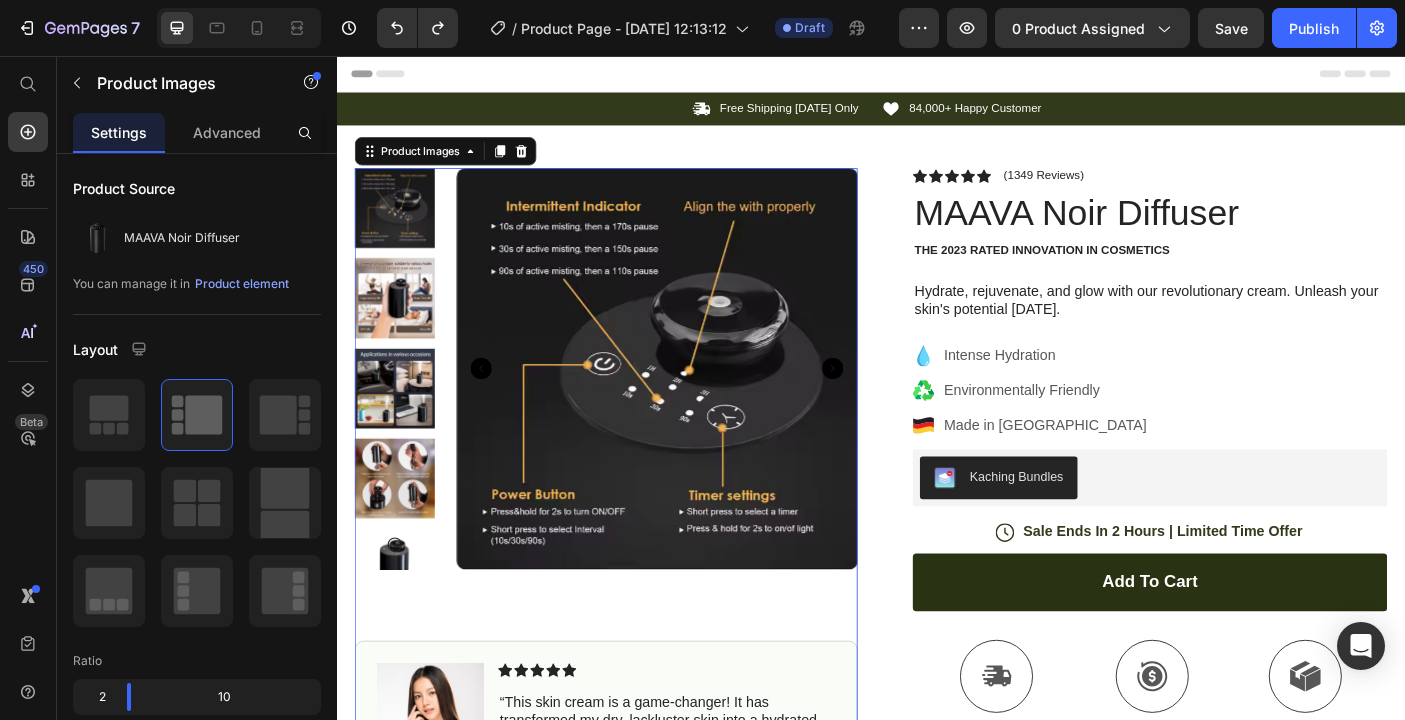click 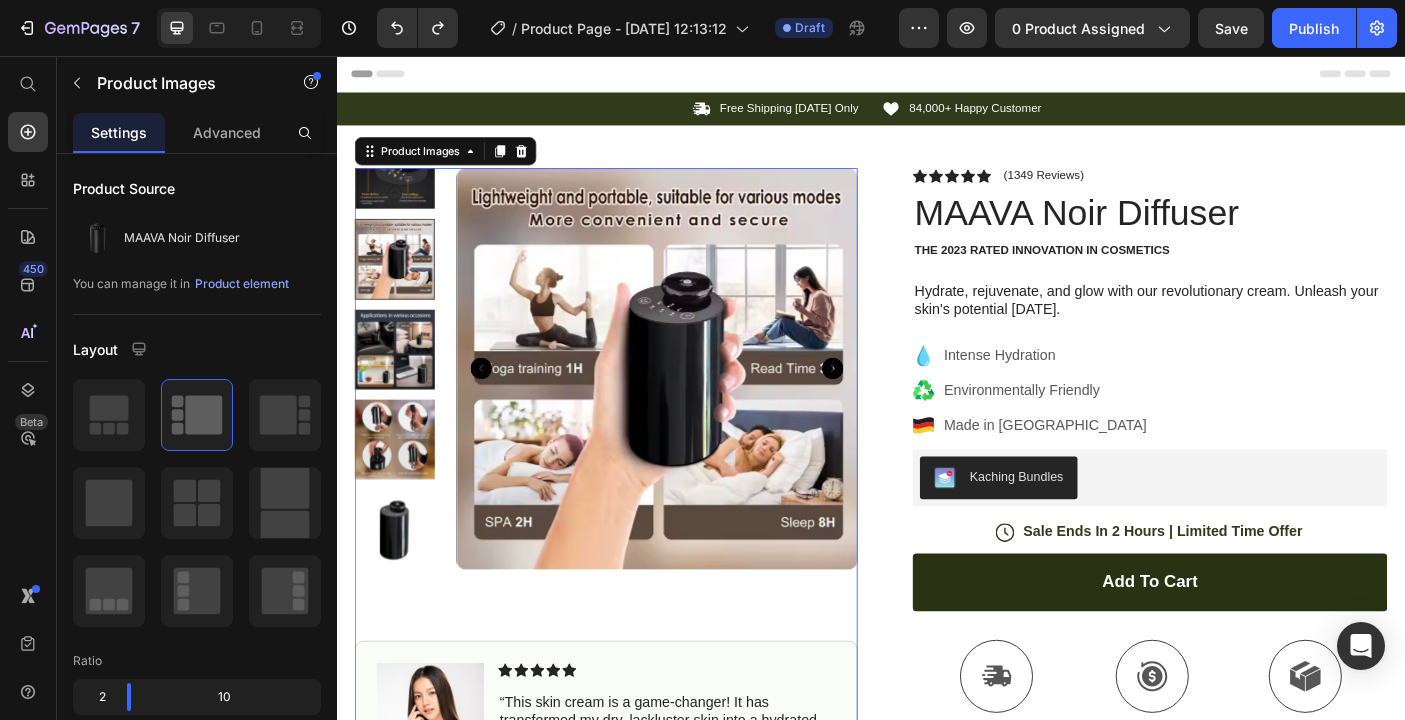 click 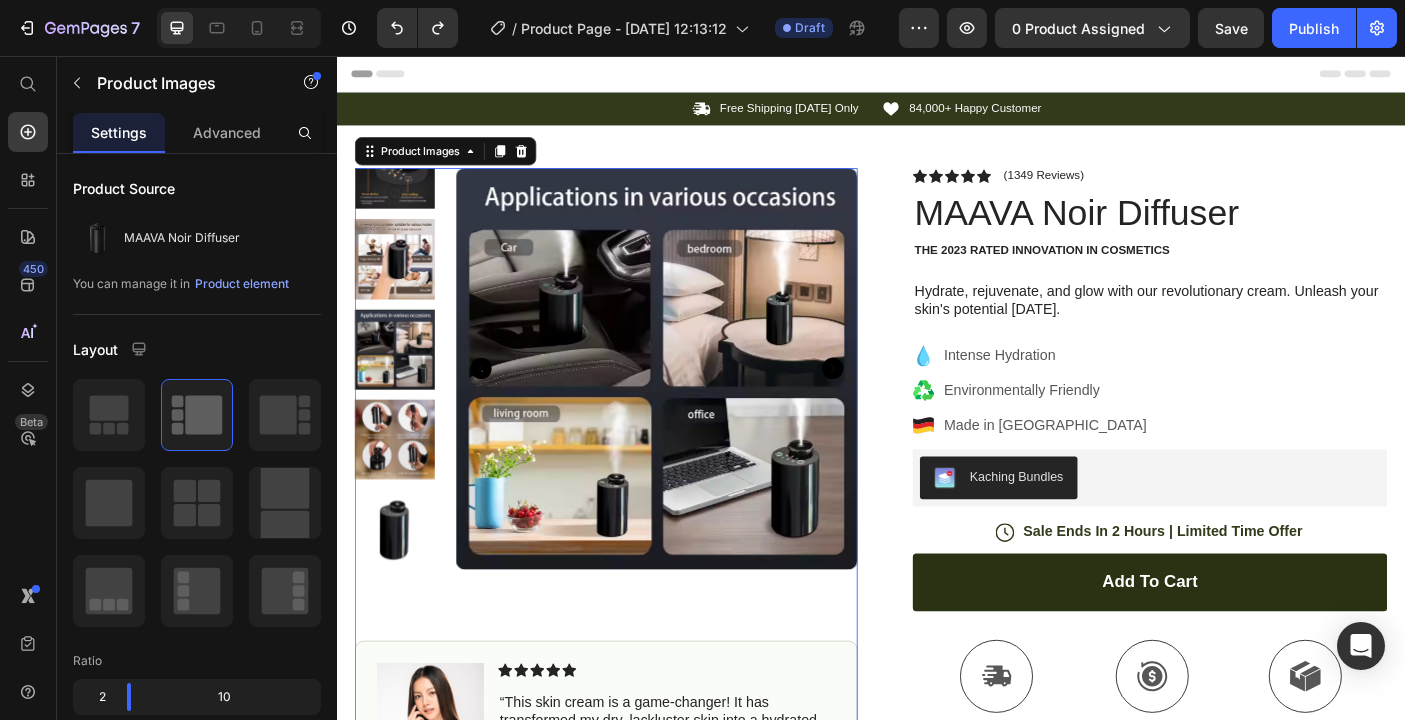 click 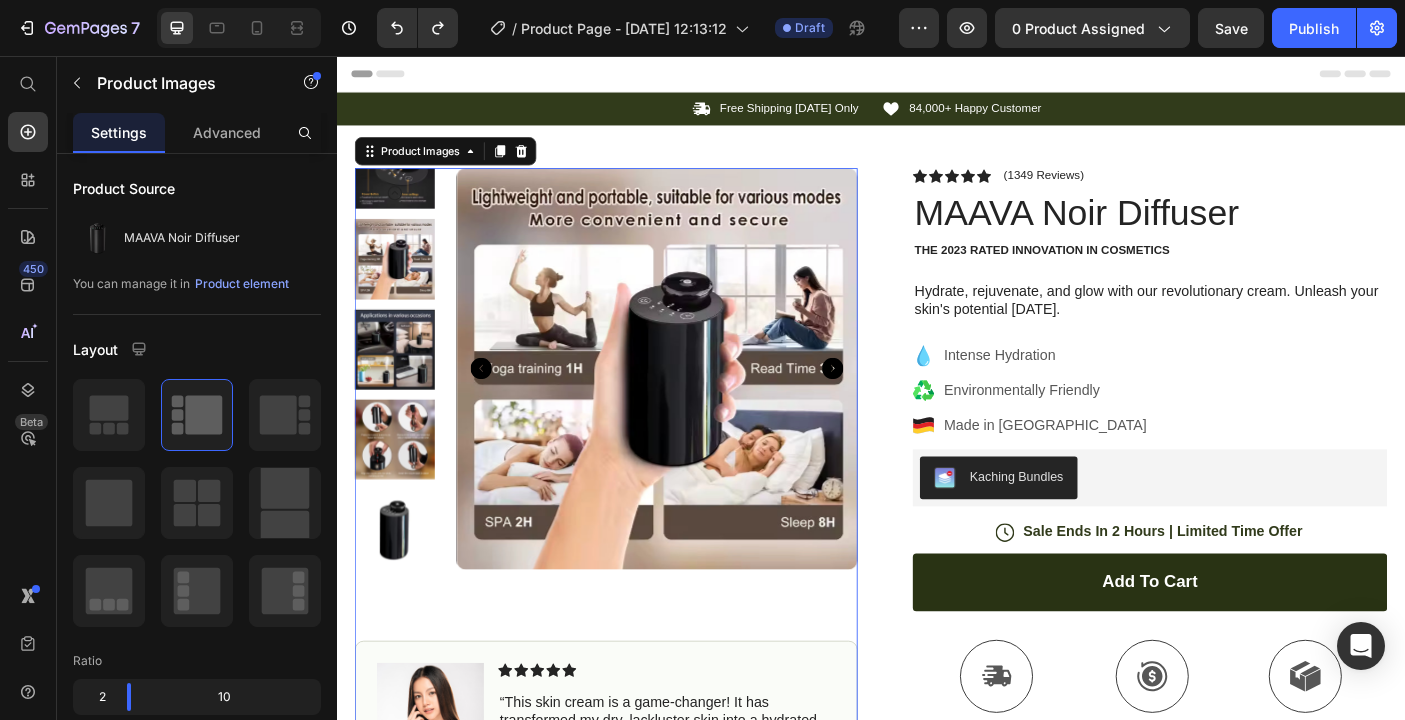 click 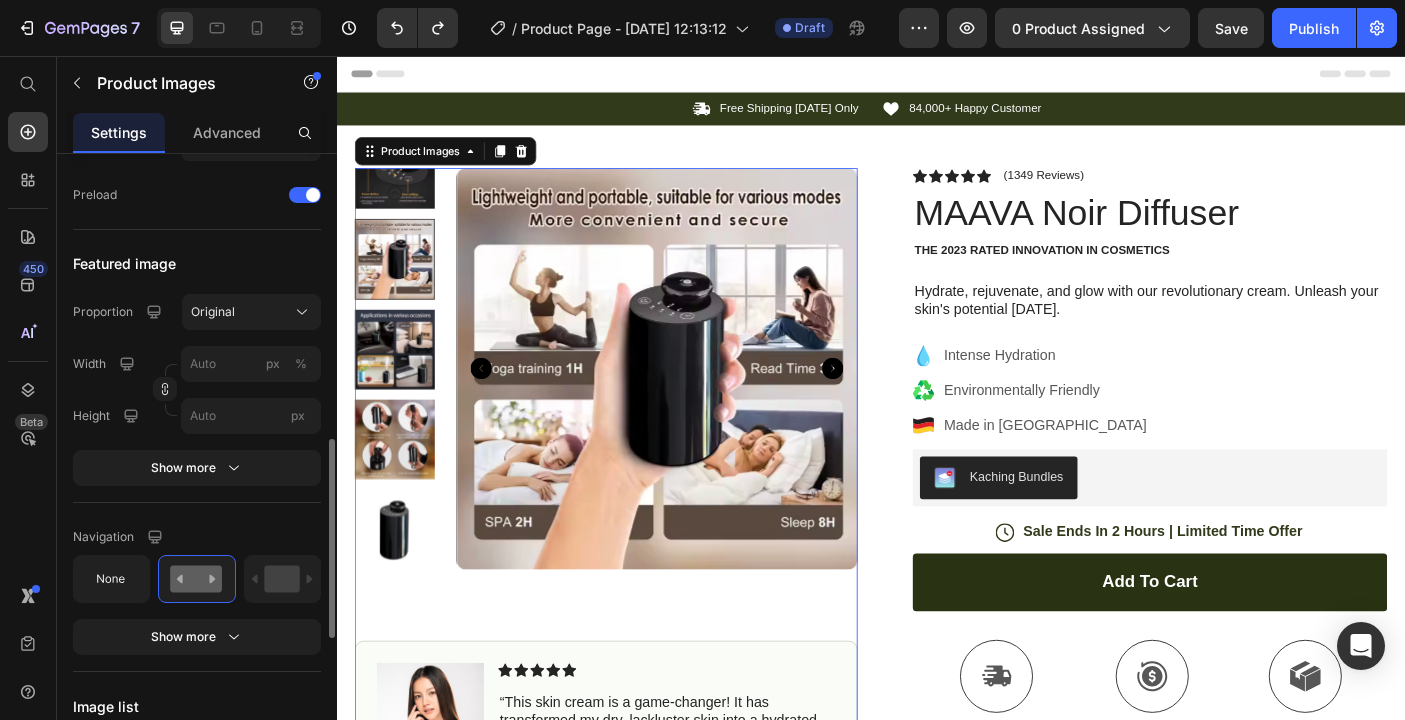 scroll, scrollTop: 789, scrollLeft: 0, axis: vertical 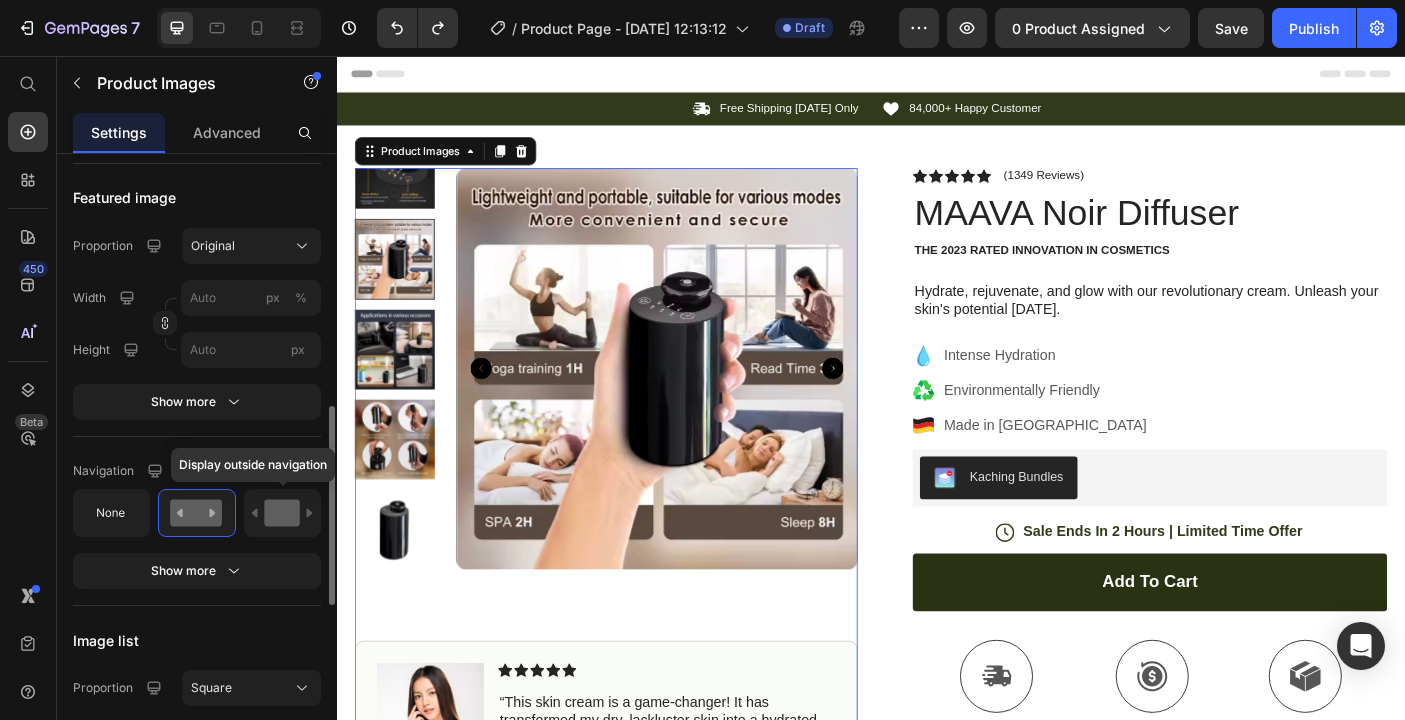 click 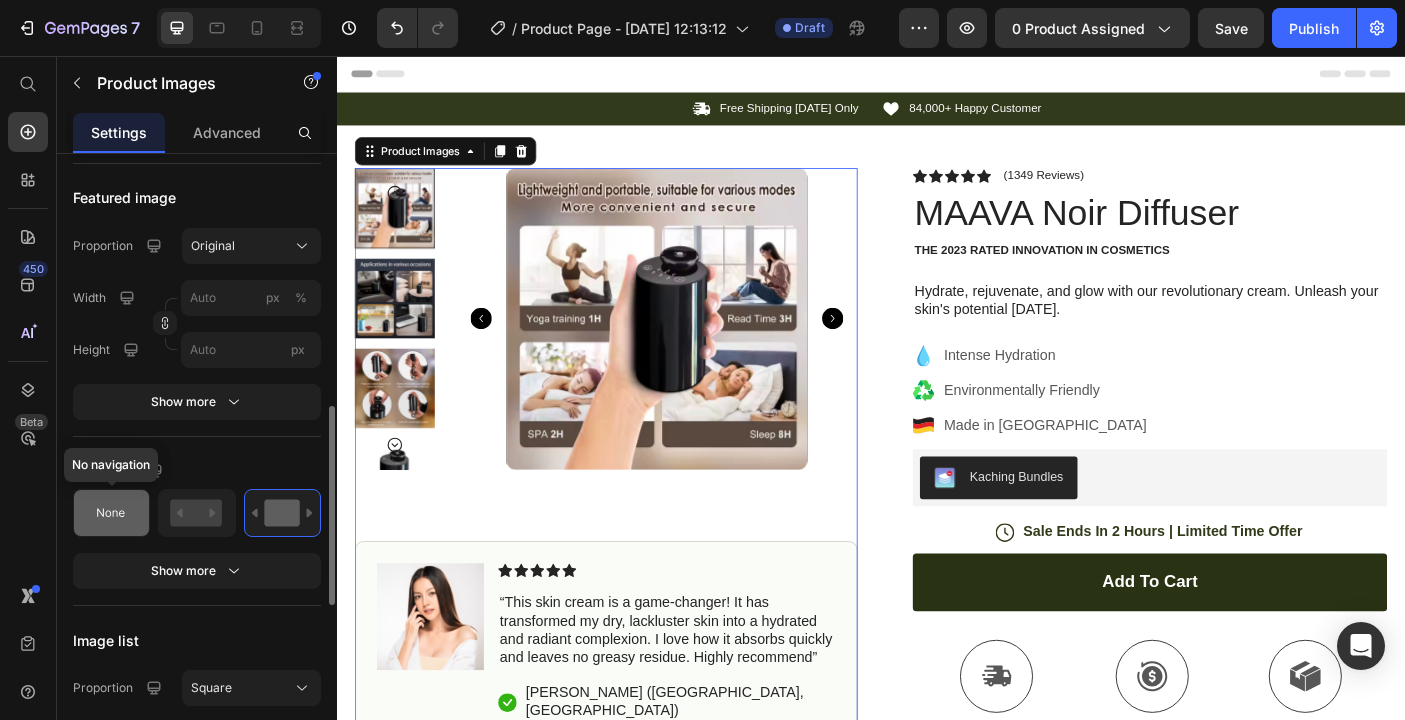 click 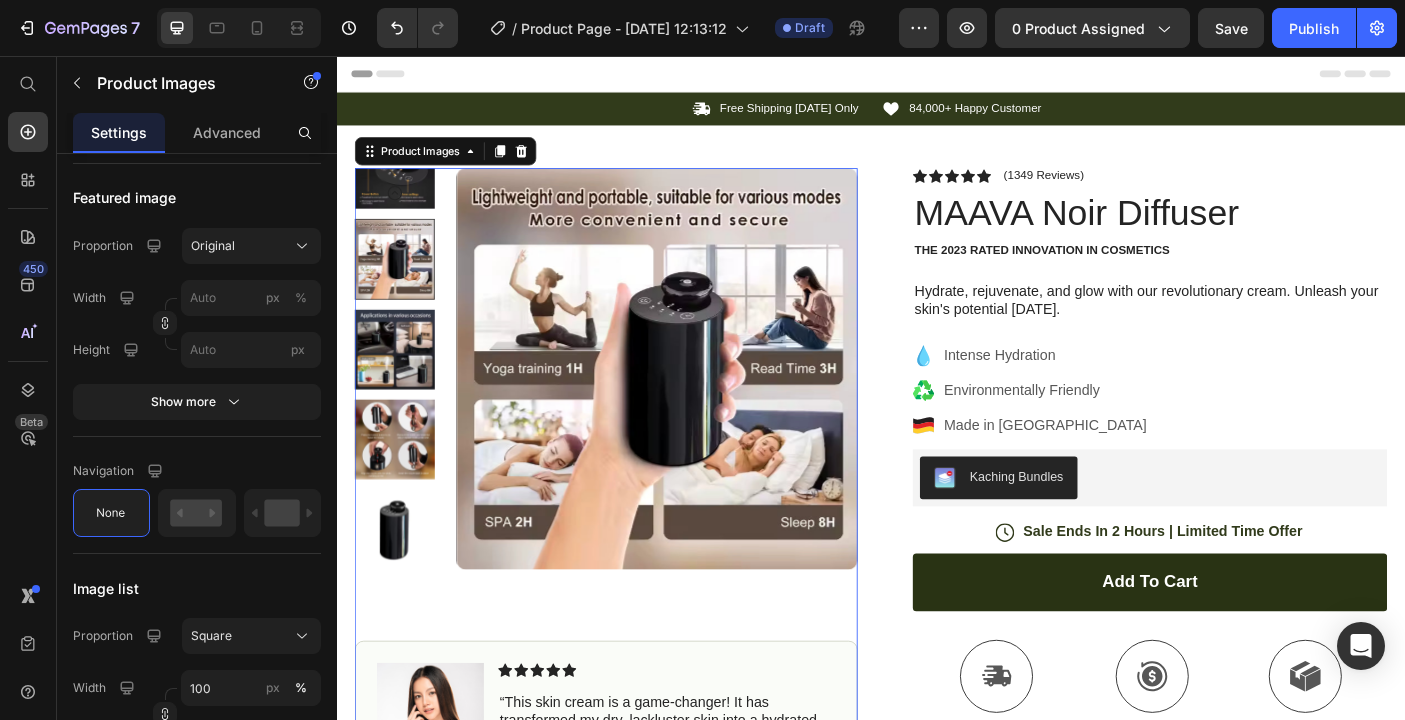 click at bounding box center [402, 588] 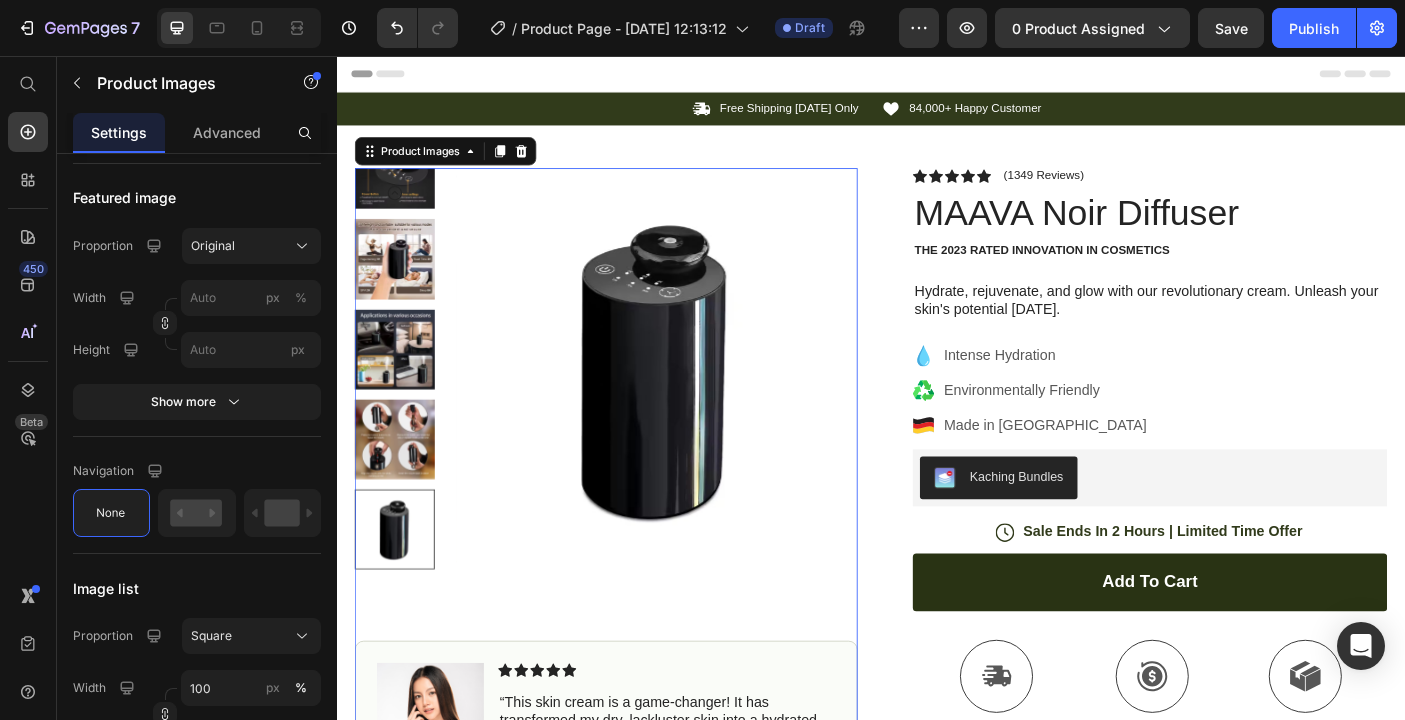 click at bounding box center (402, 487) 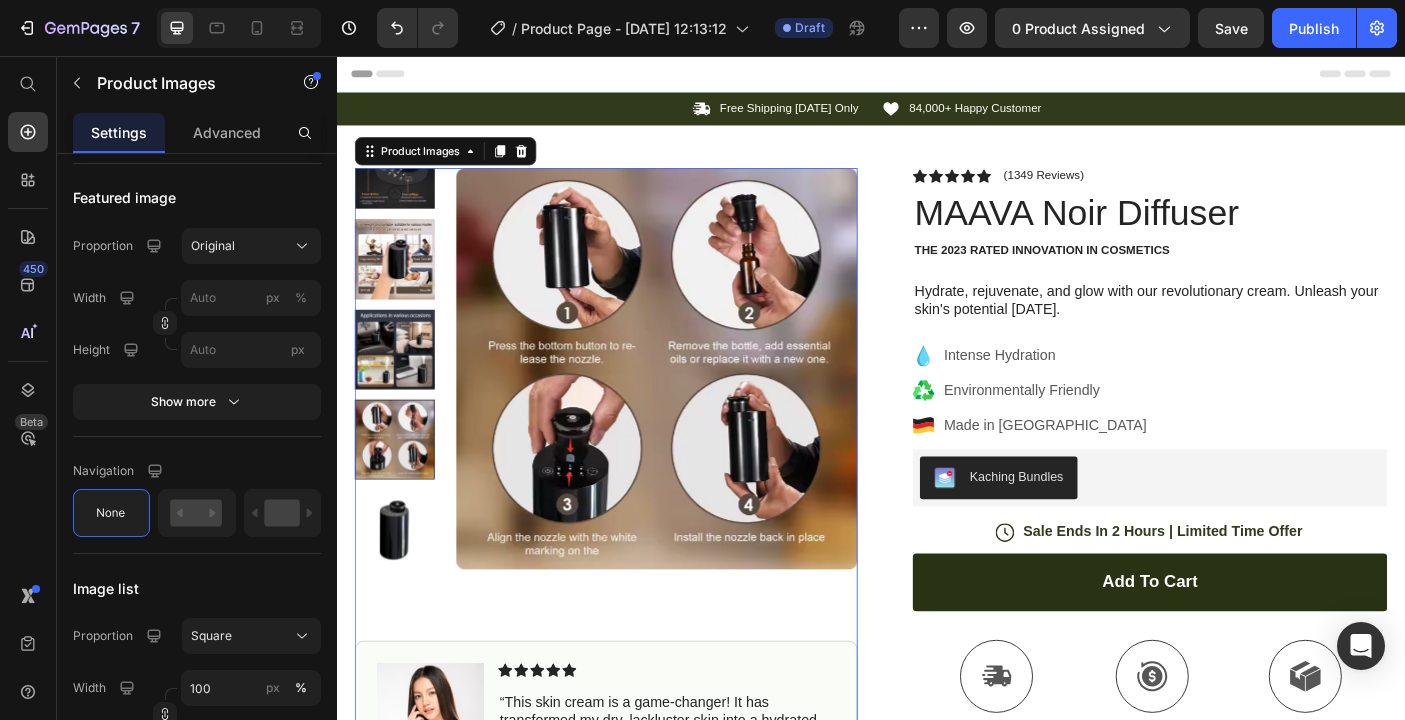 click at bounding box center (402, 385) 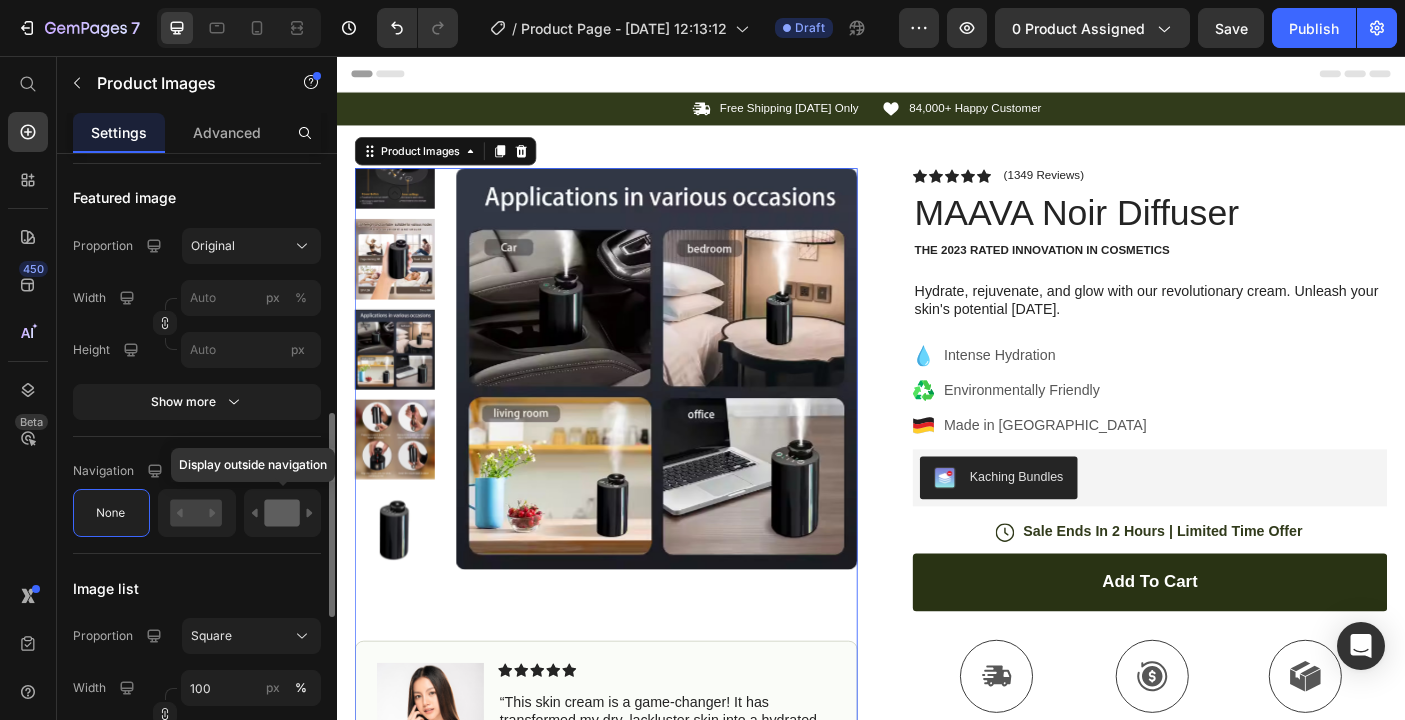 click 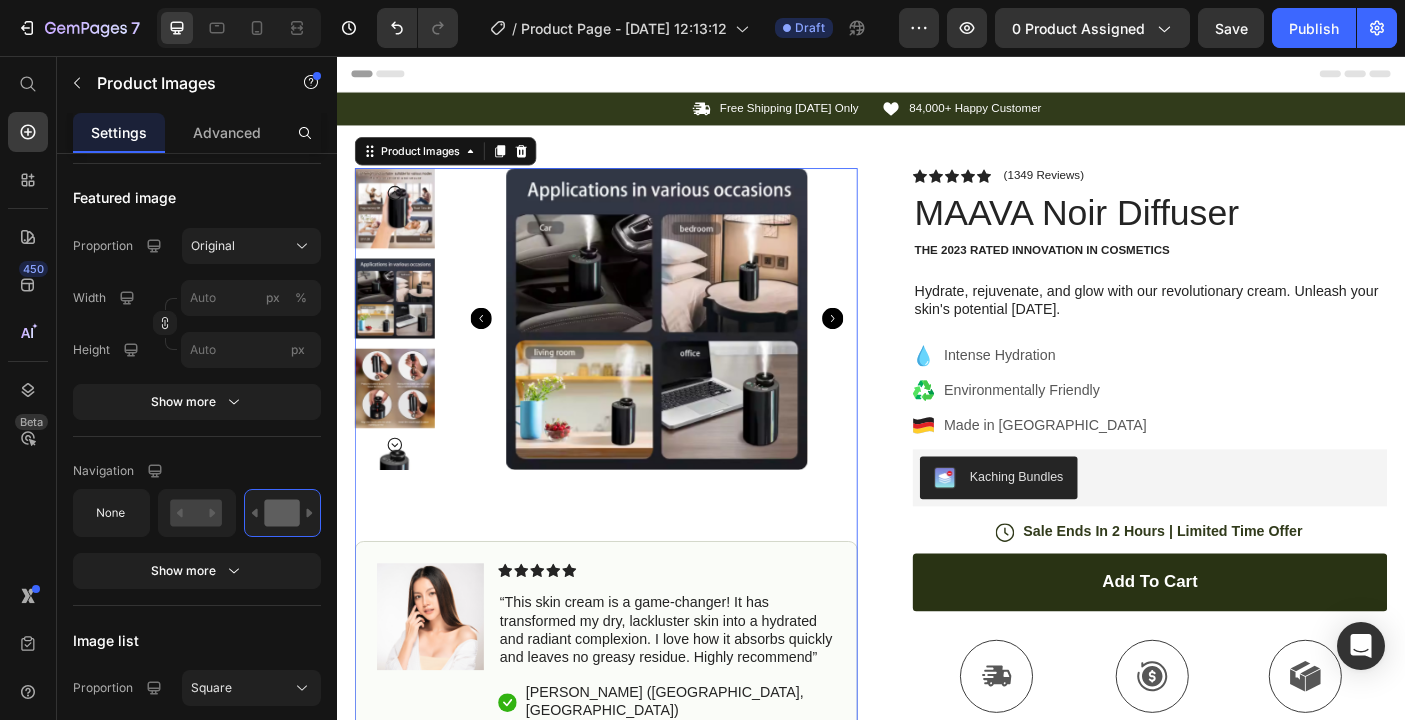 click 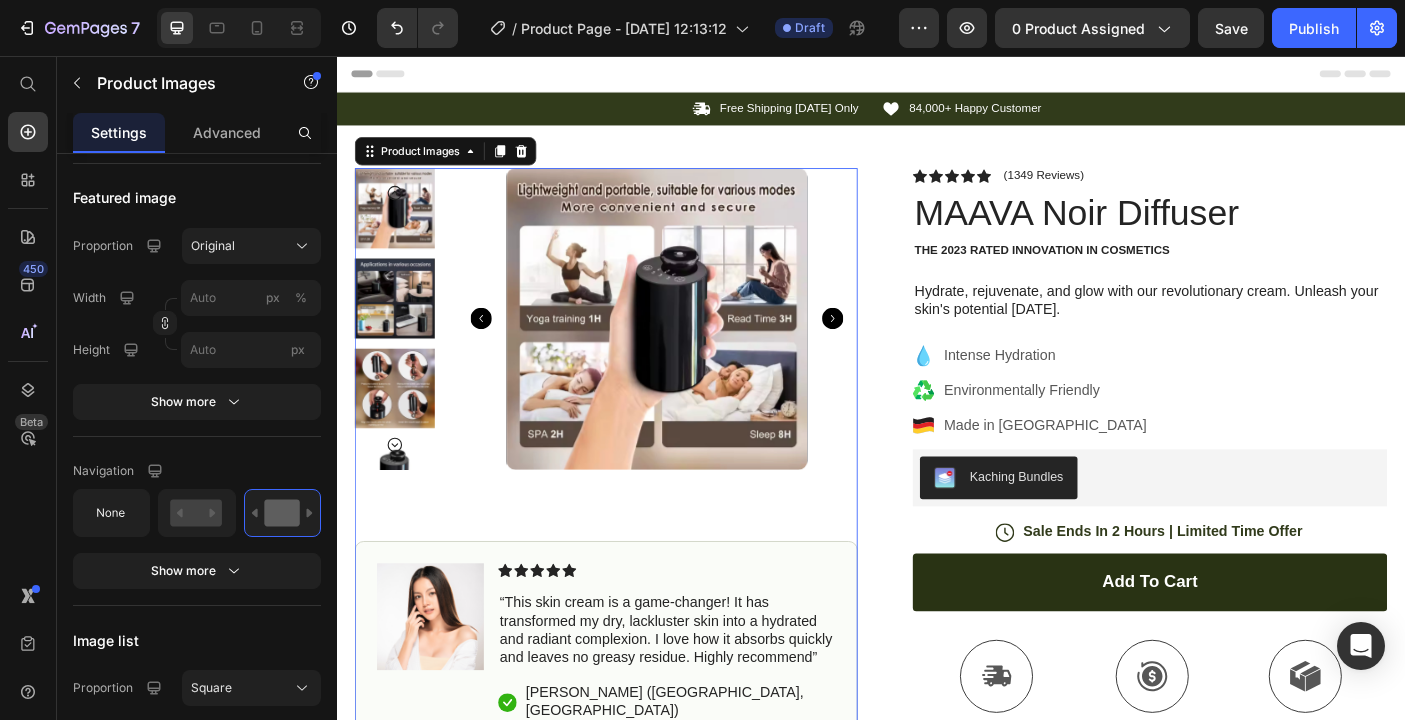 click 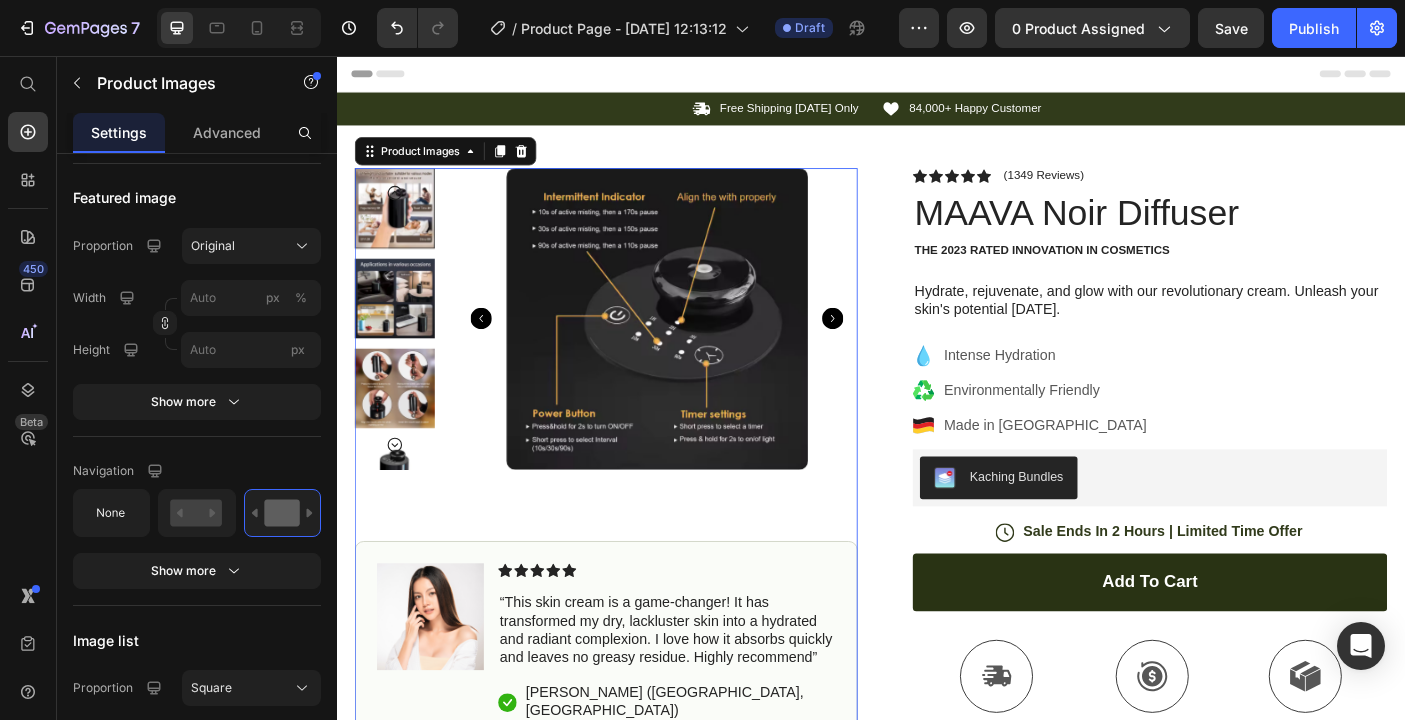 click 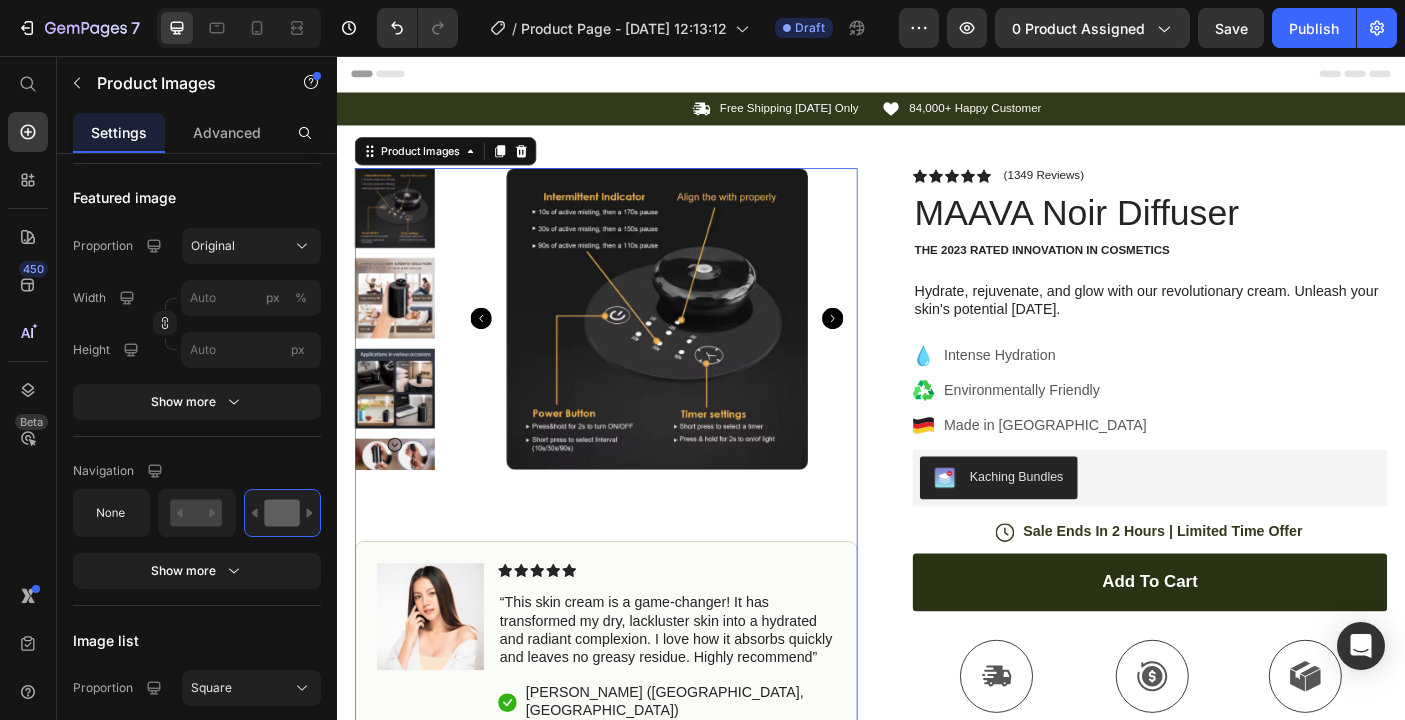click 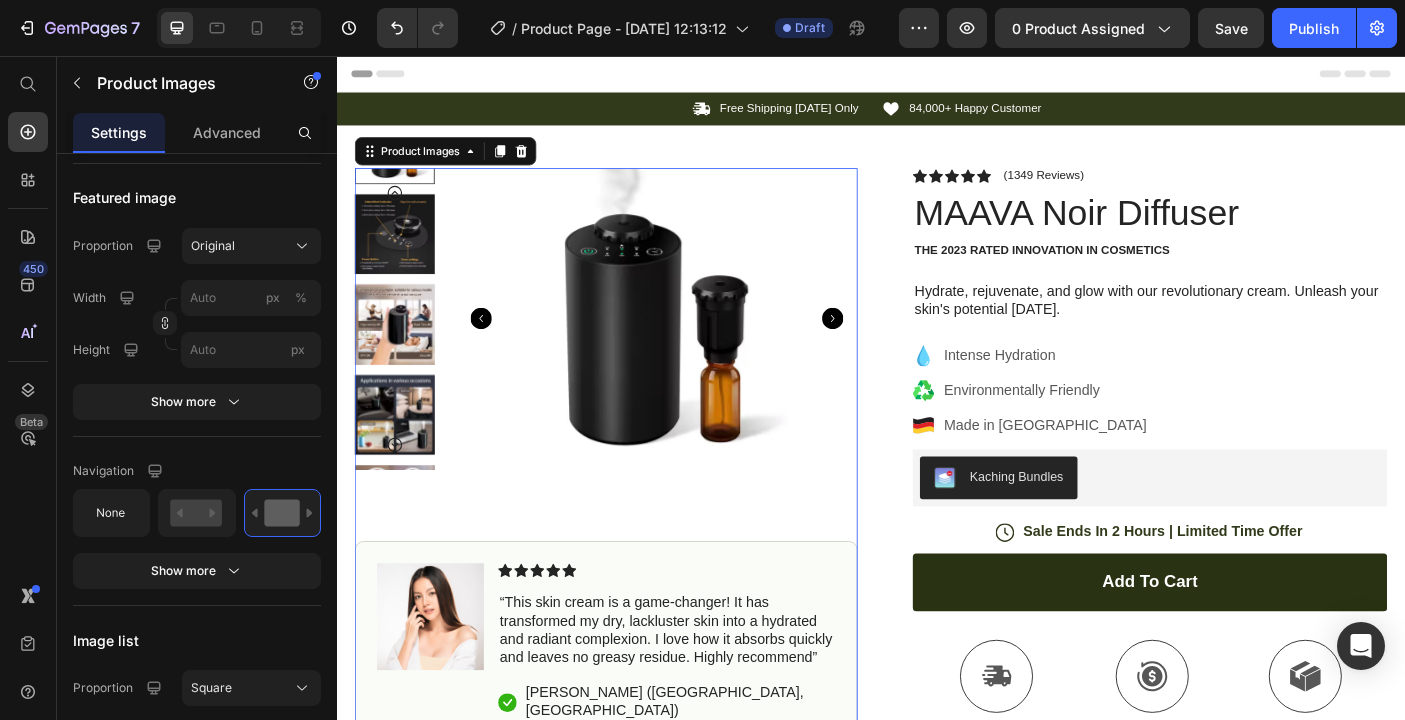 click 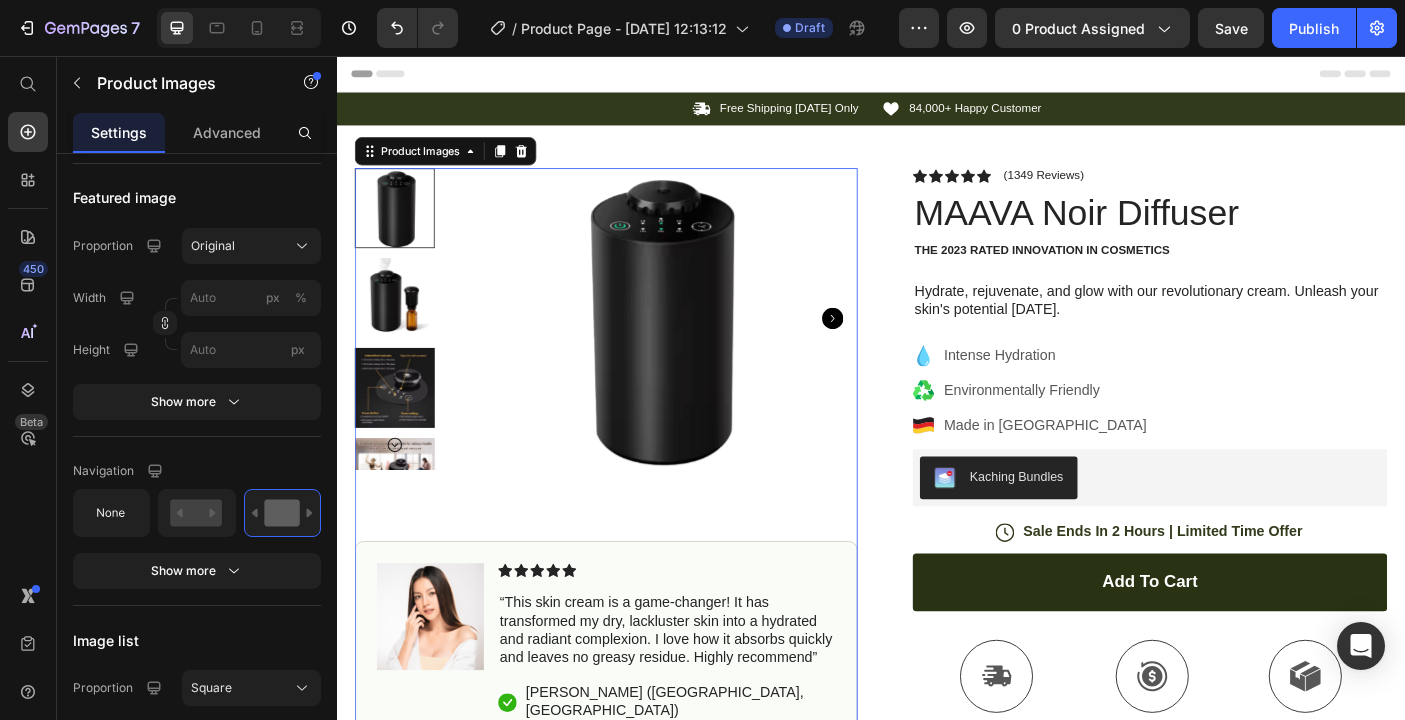 click 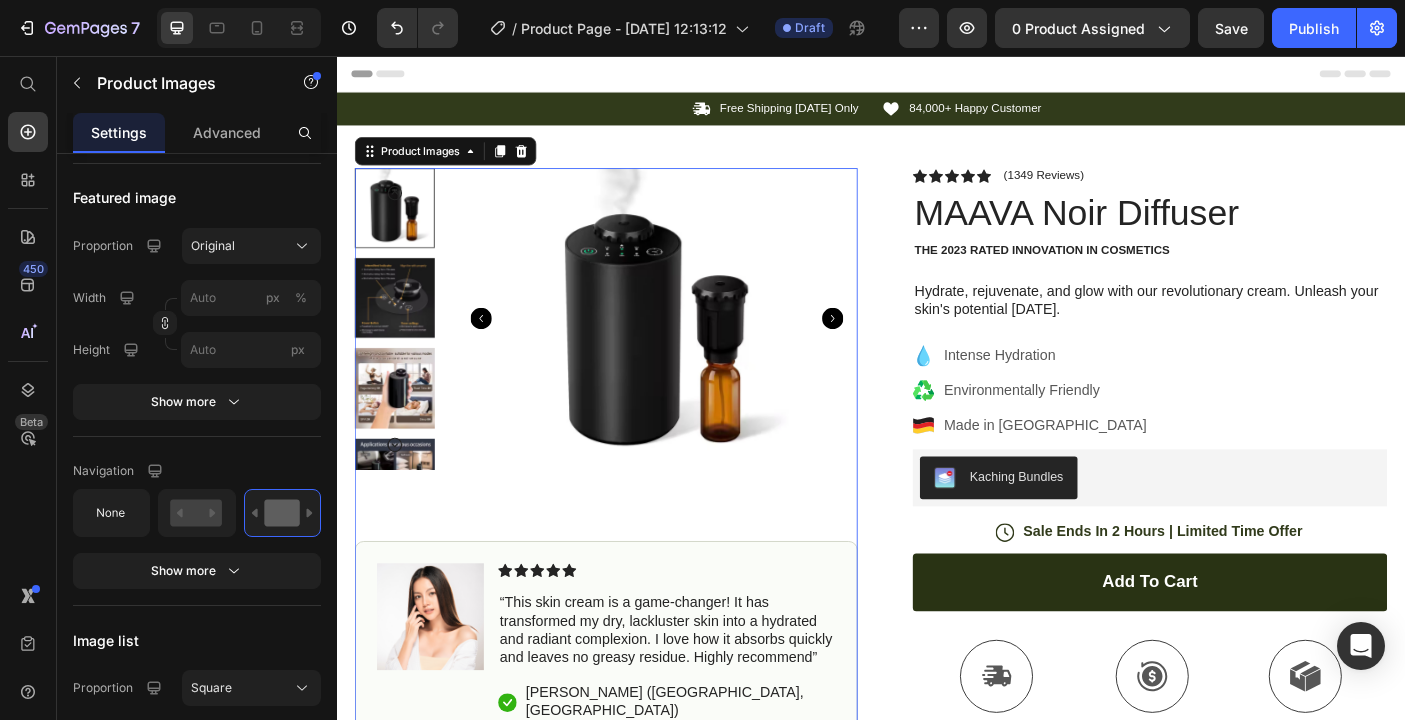 click at bounding box center (696, 351) 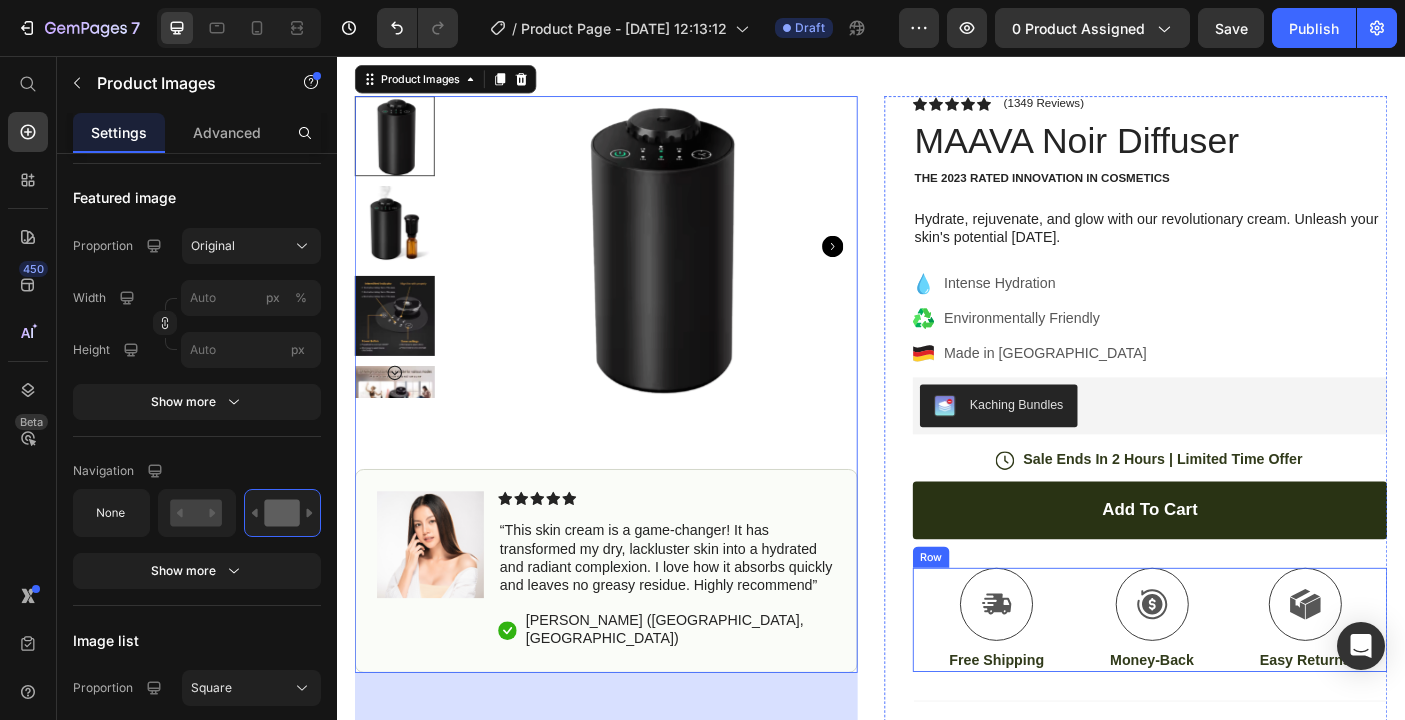scroll, scrollTop: 71, scrollLeft: 0, axis: vertical 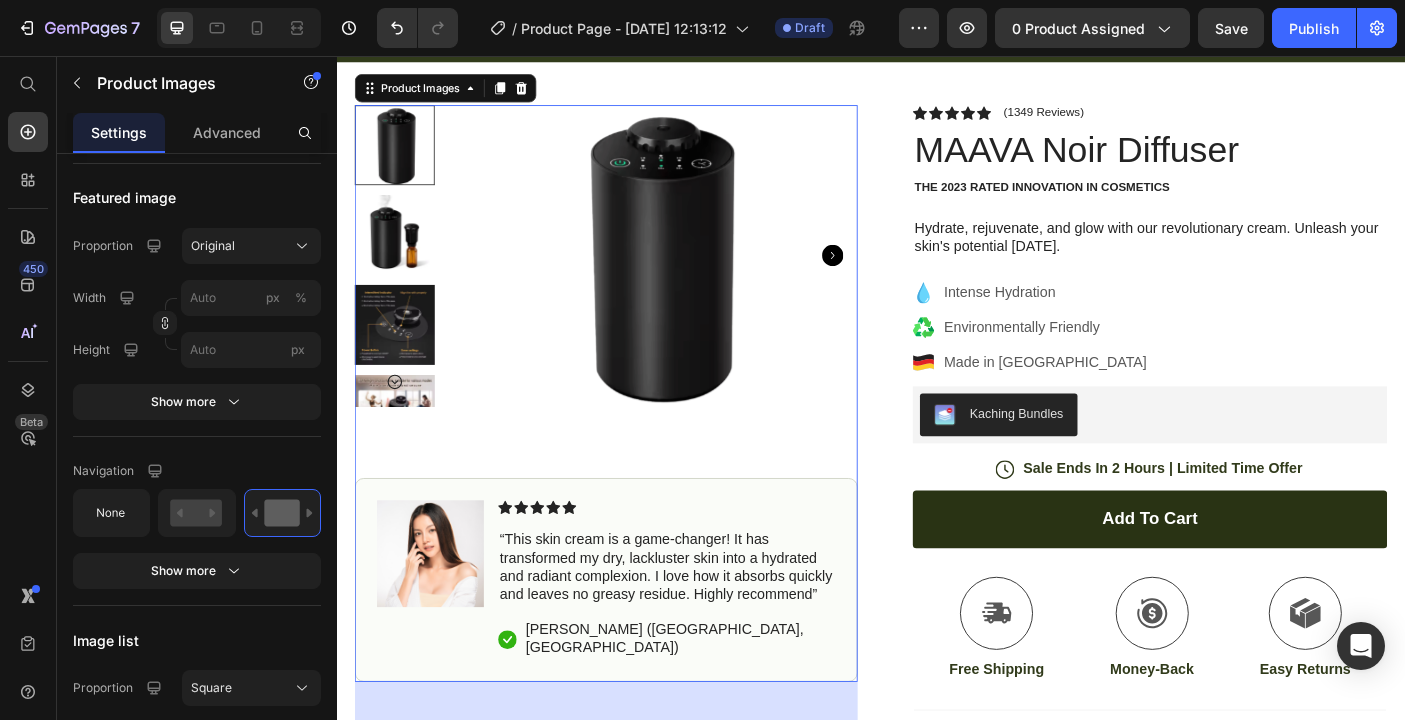 click 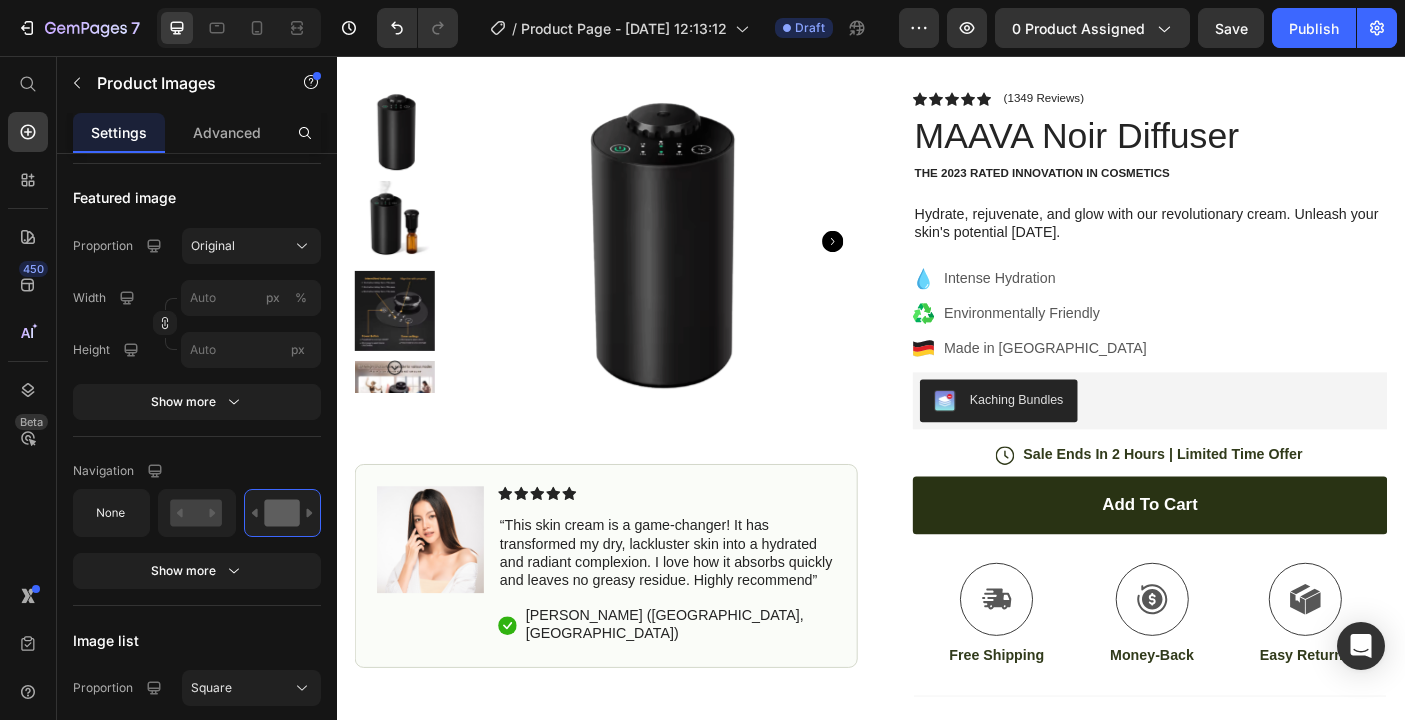 scroll, scrollTop: 0, scrollLeft: 0, axis: both 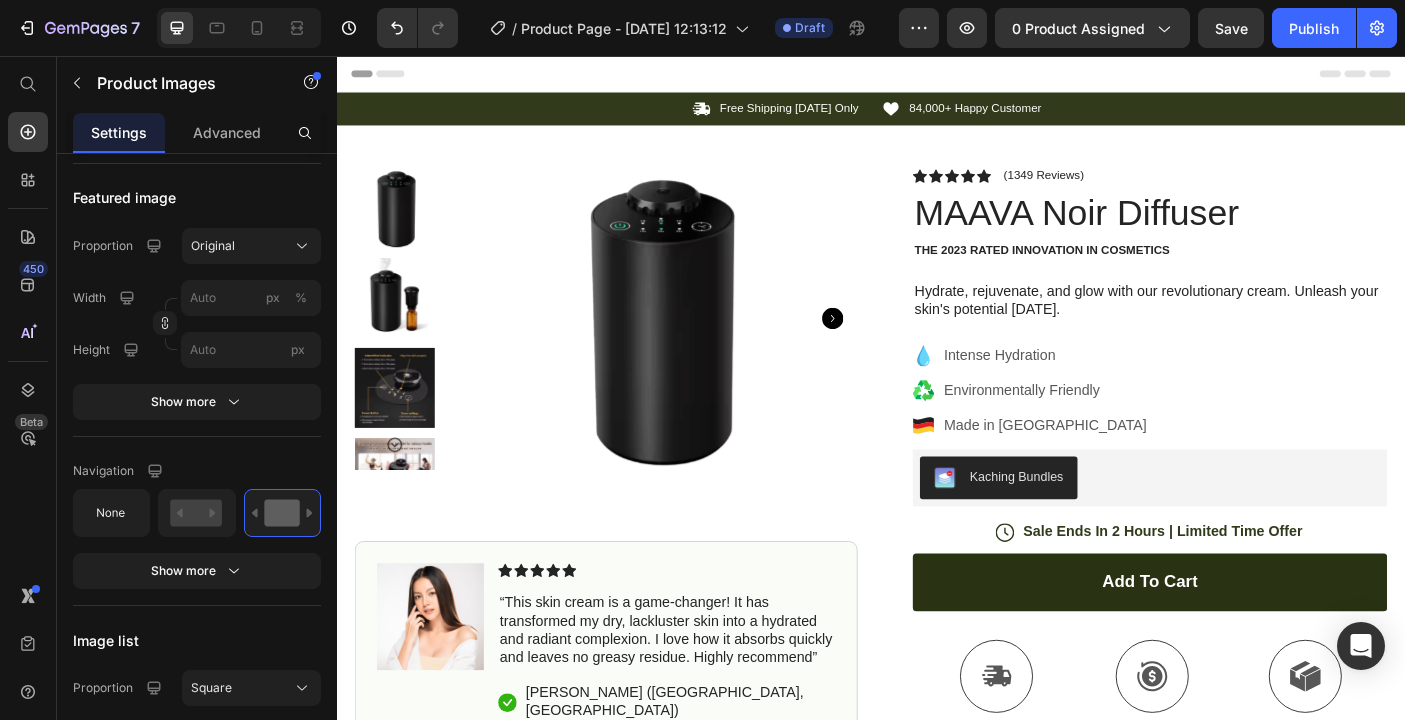 click 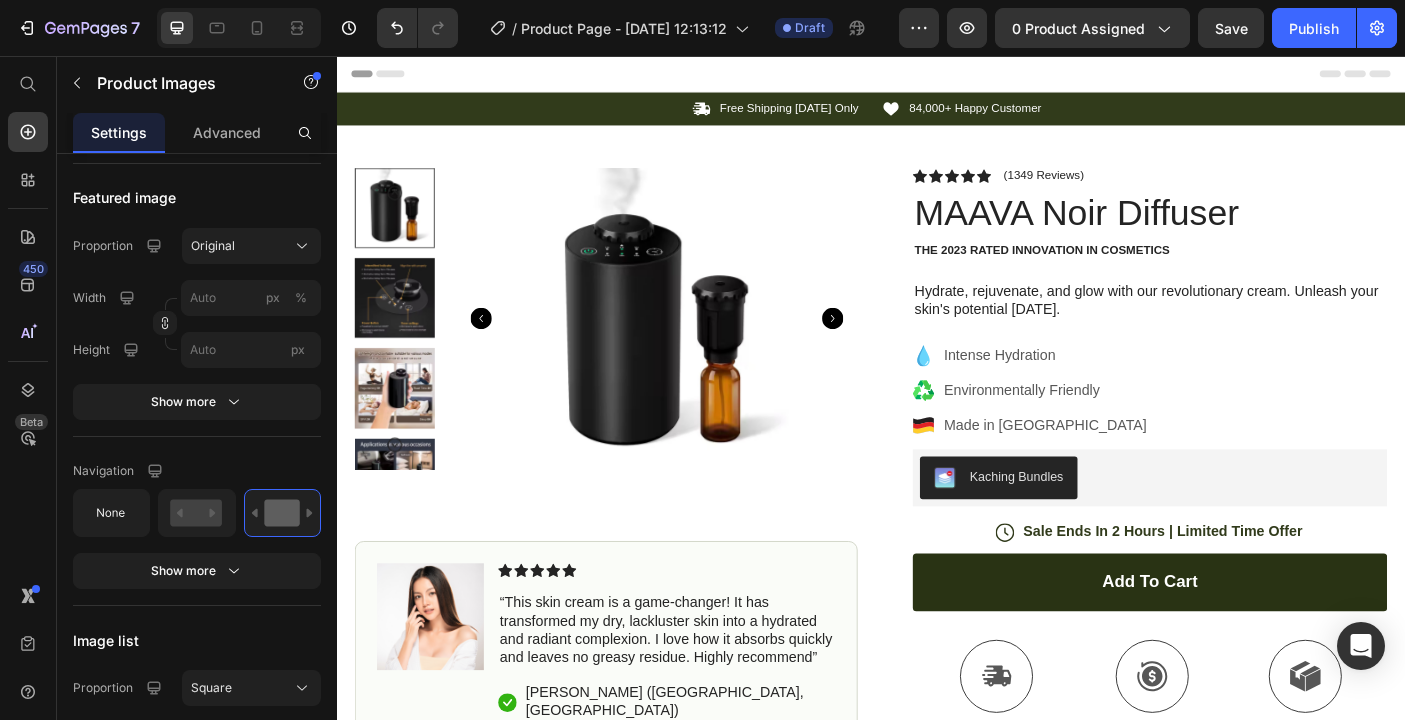 click 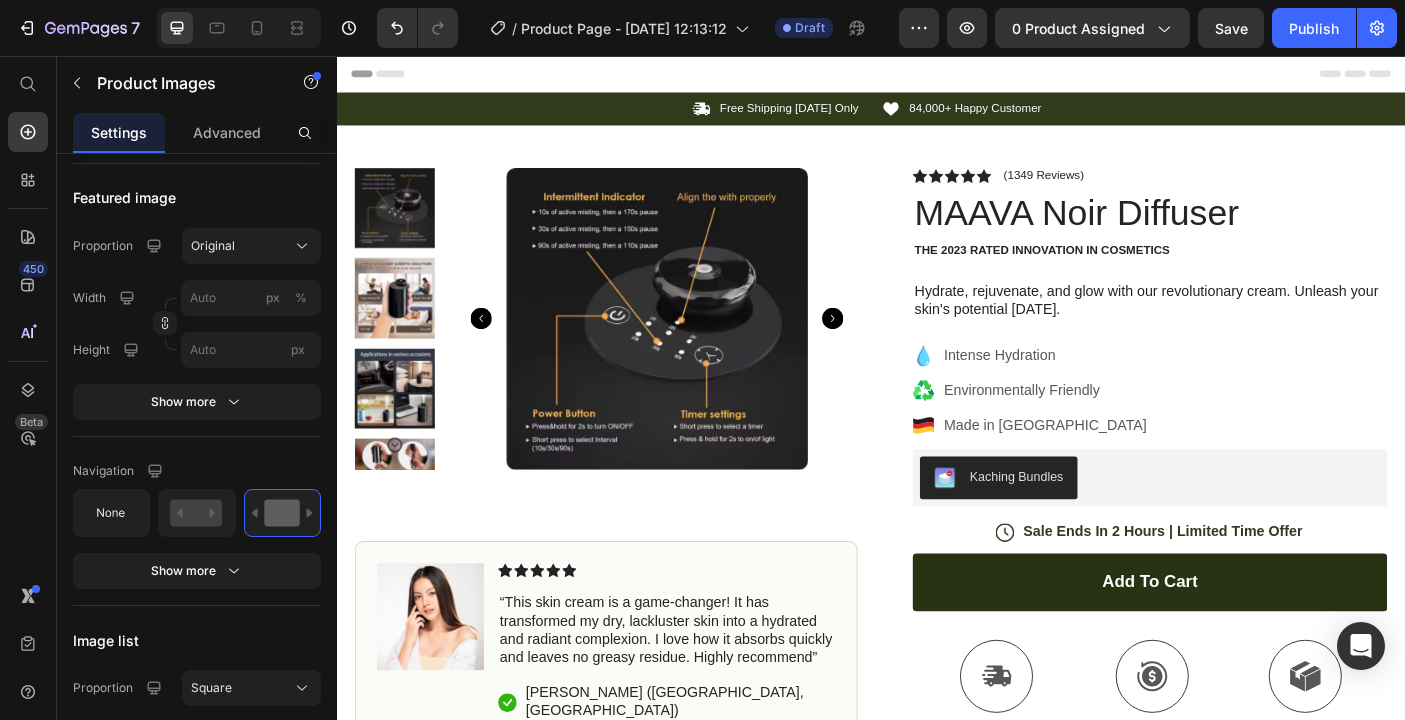 click 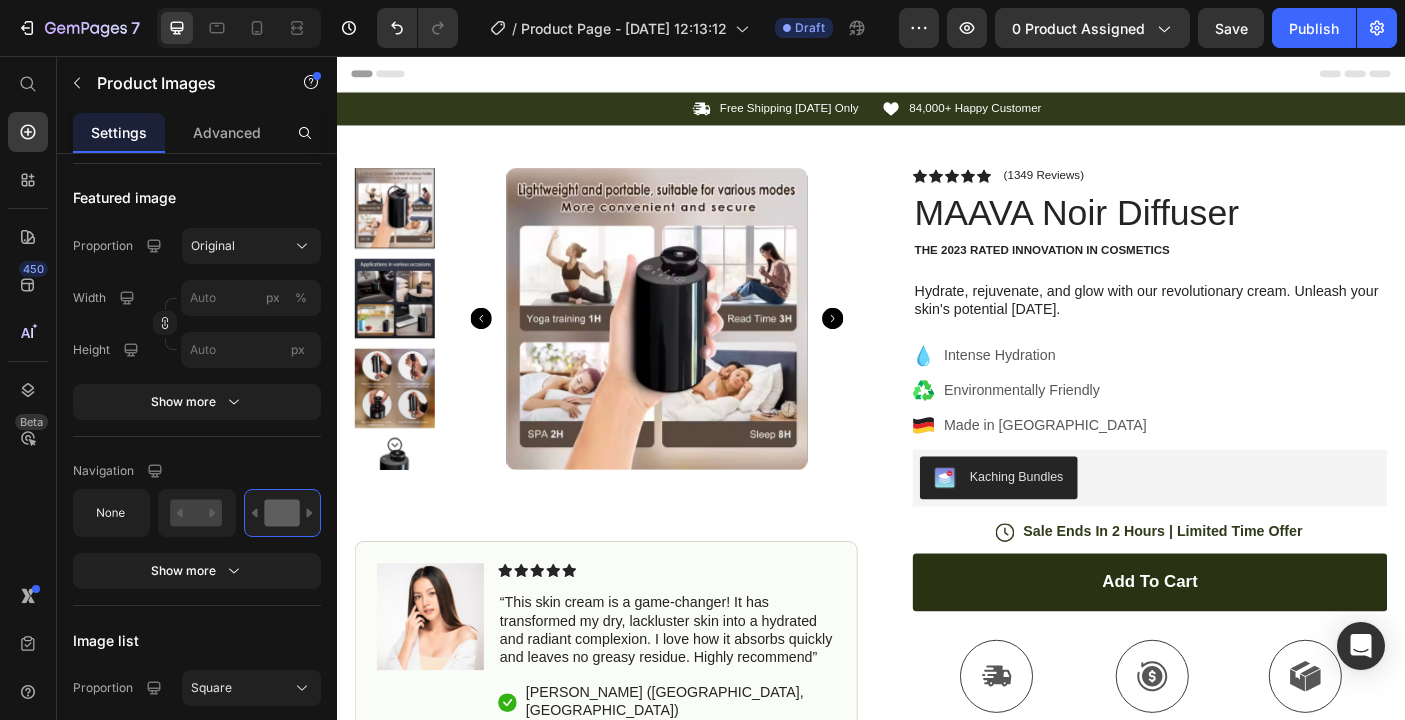 click 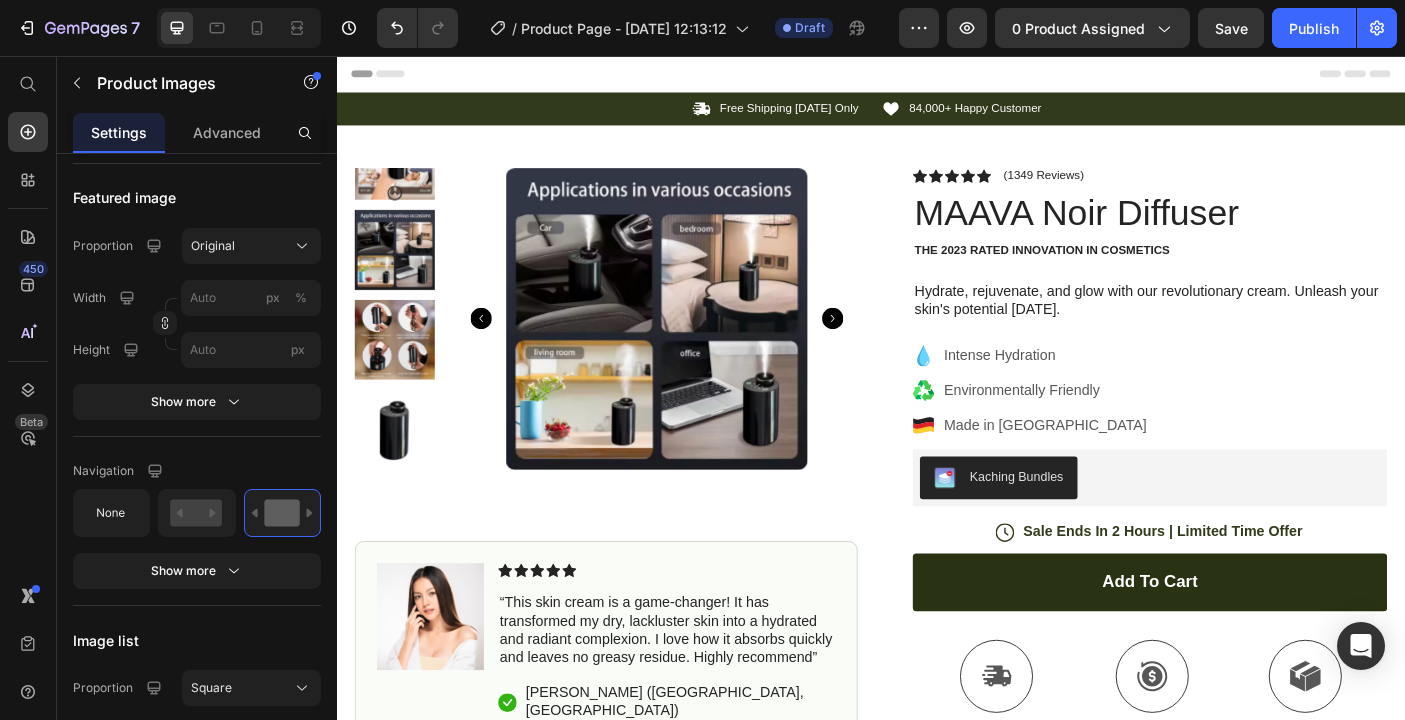 click 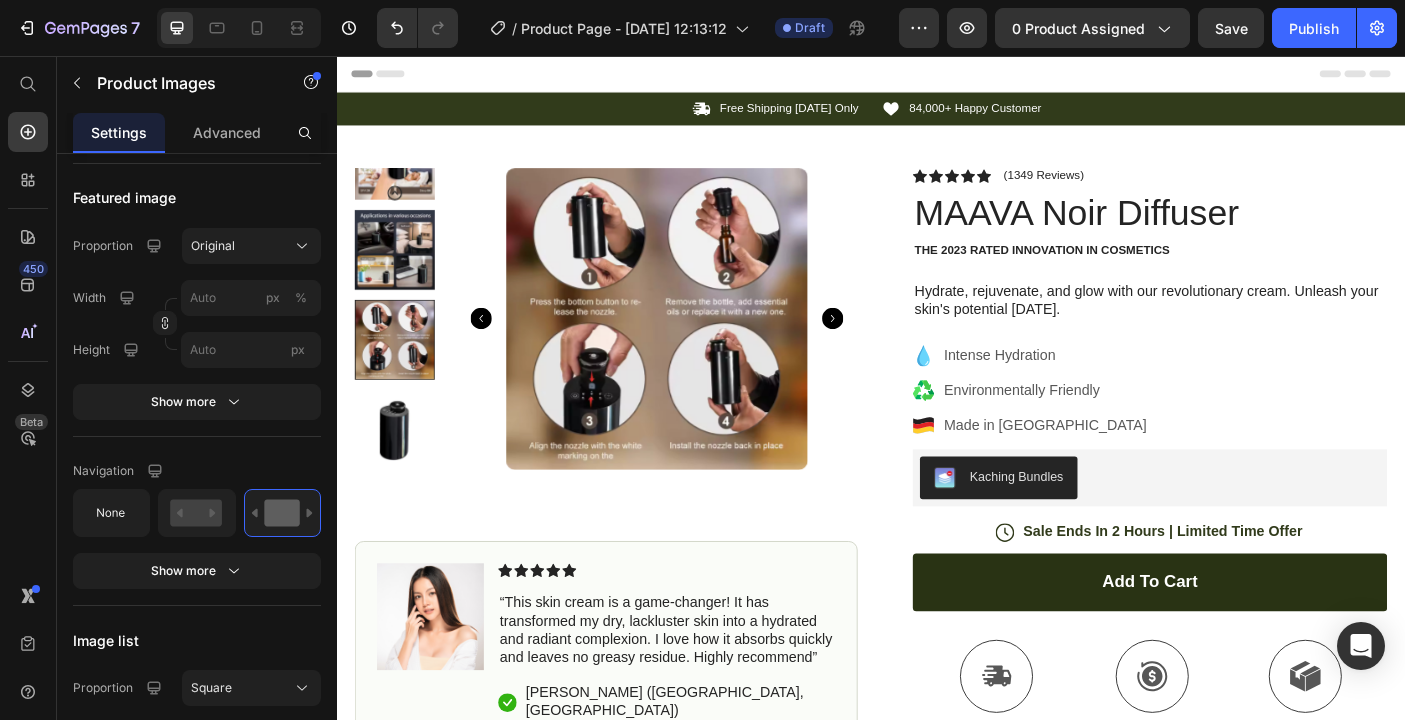 click 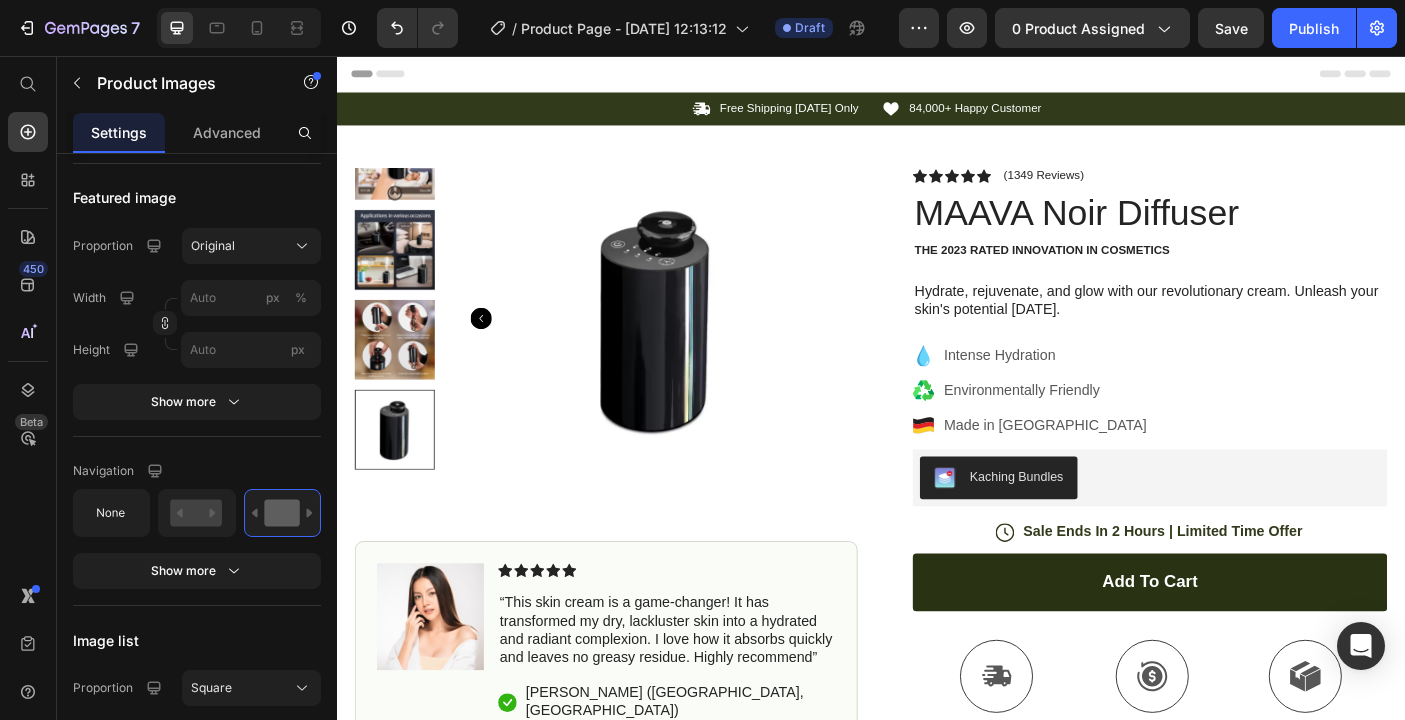 click 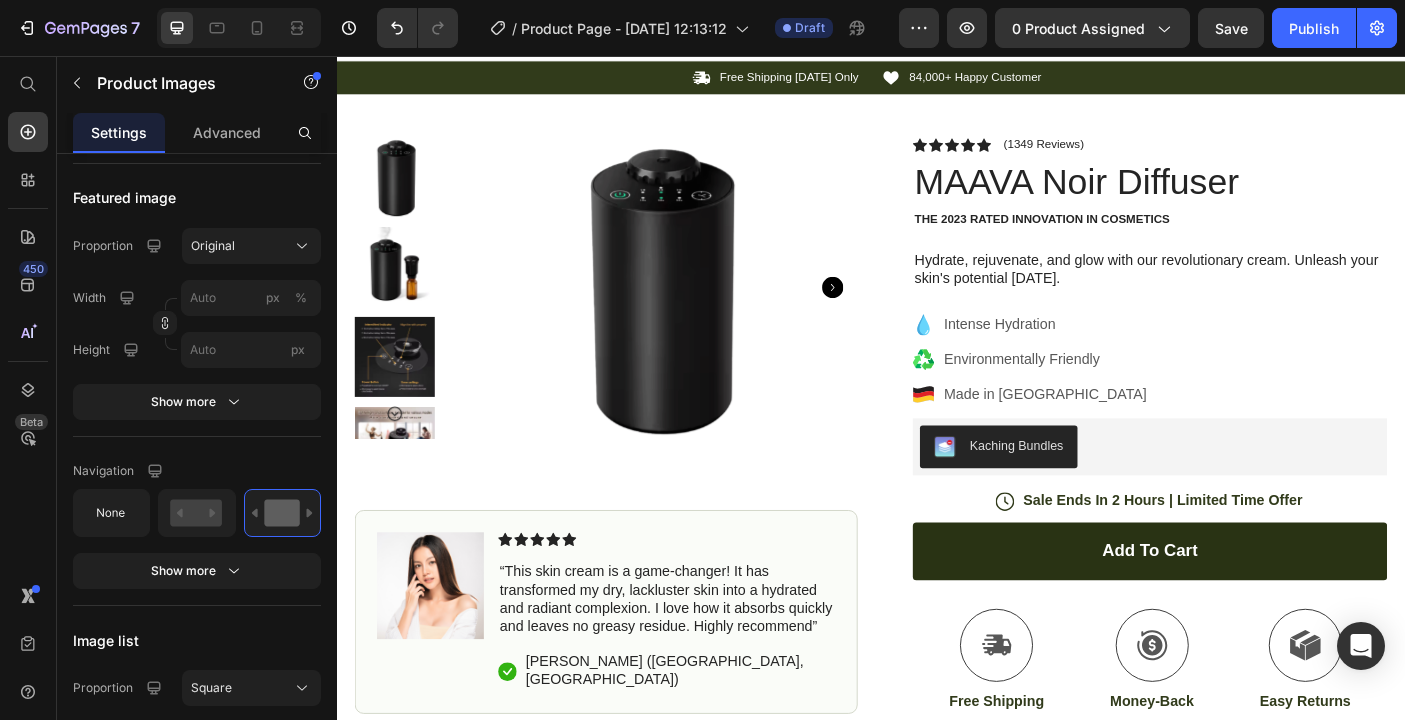 scroll, scrollTop: 0, scrollLeft: 0, axis: both 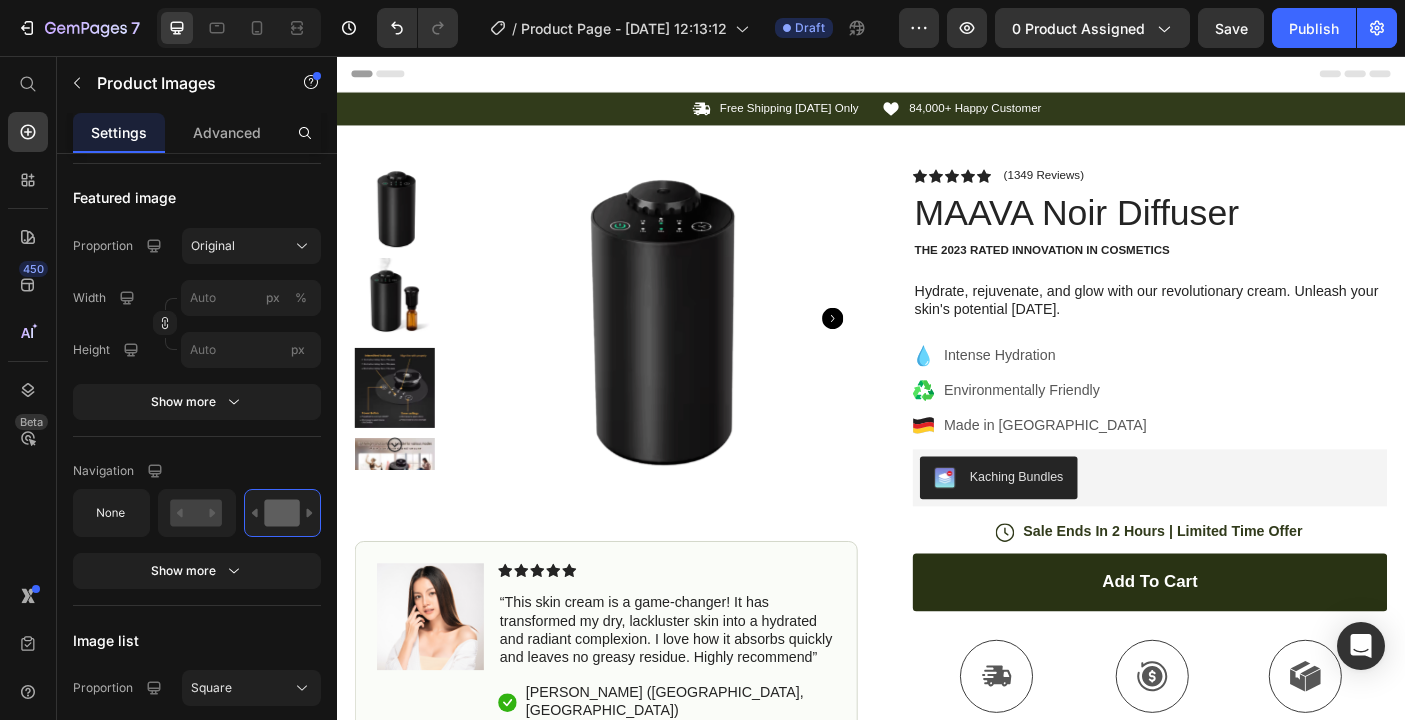 click at bounding box center (402, 429) 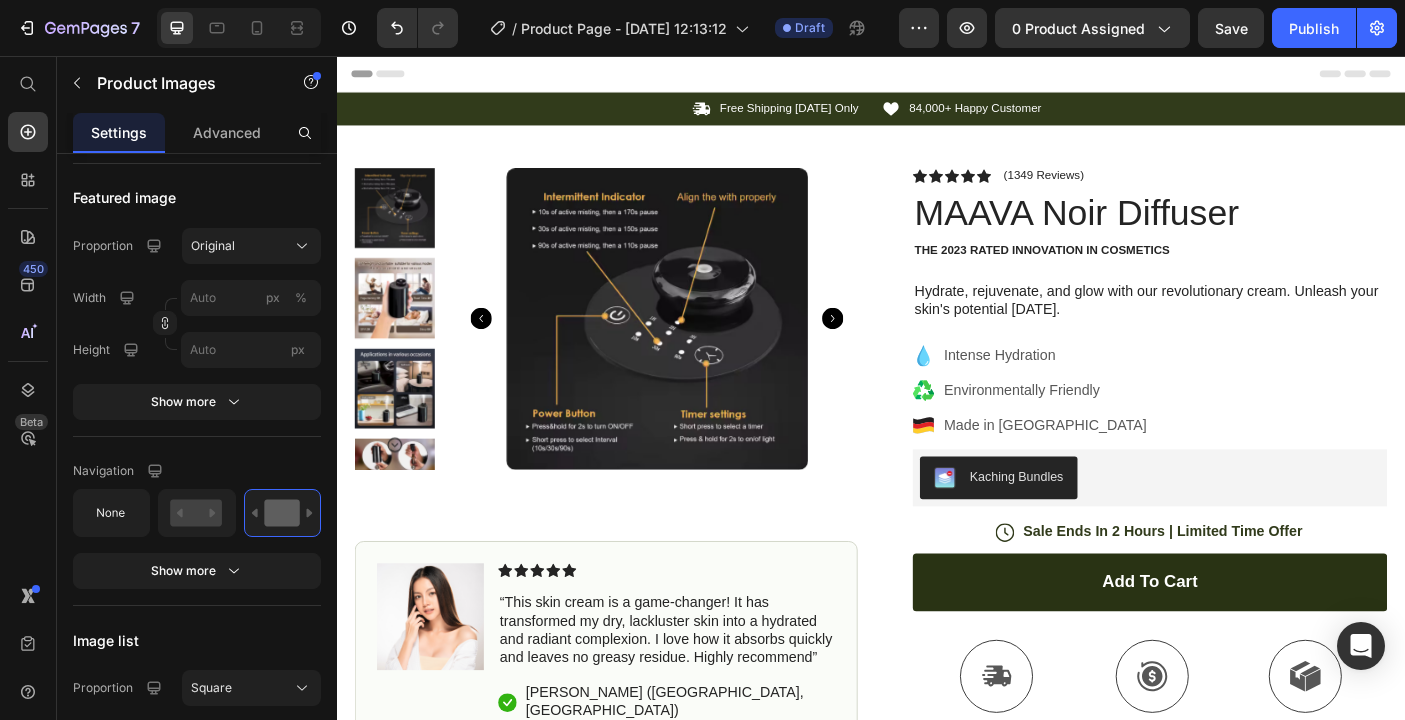 click at bounding box center (402, 328) 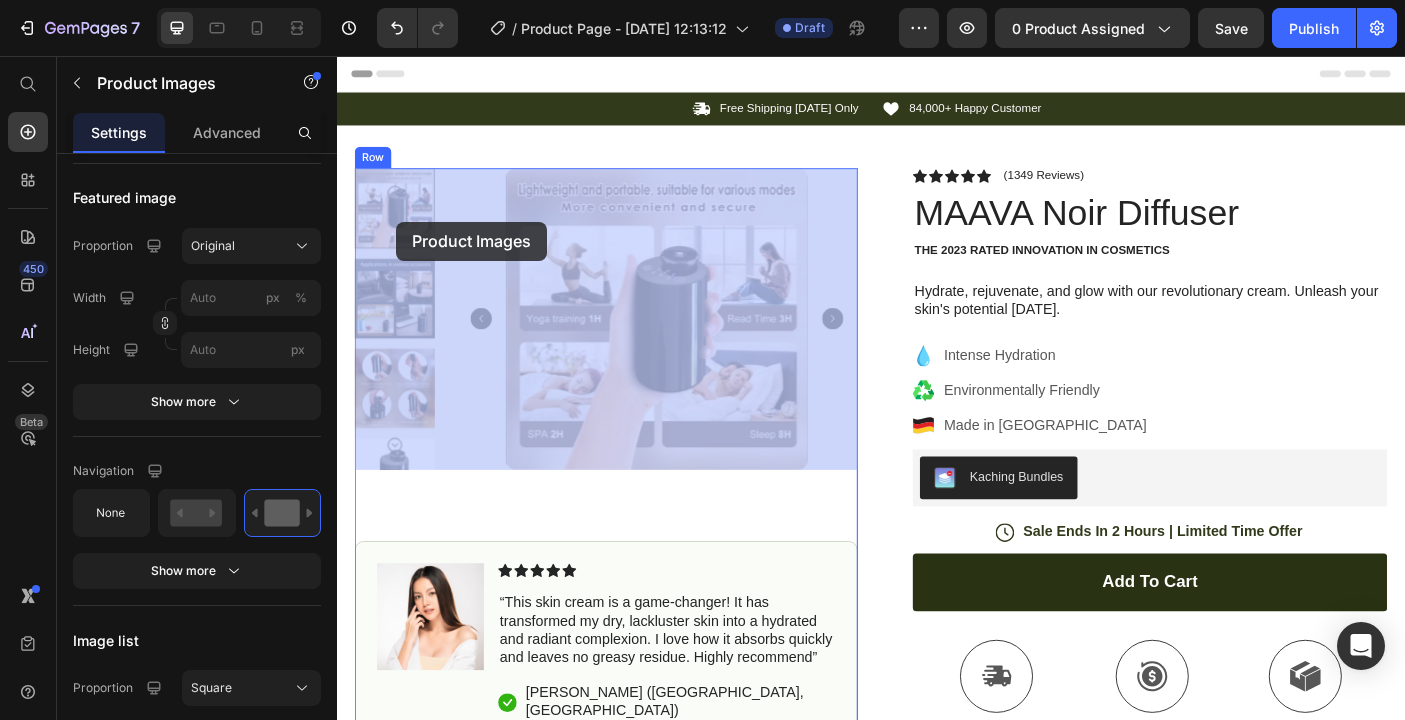 drag, startPoint x: 406, startPoint y: 212, endPoint x: 406, endPoint y: 239, distance: 27 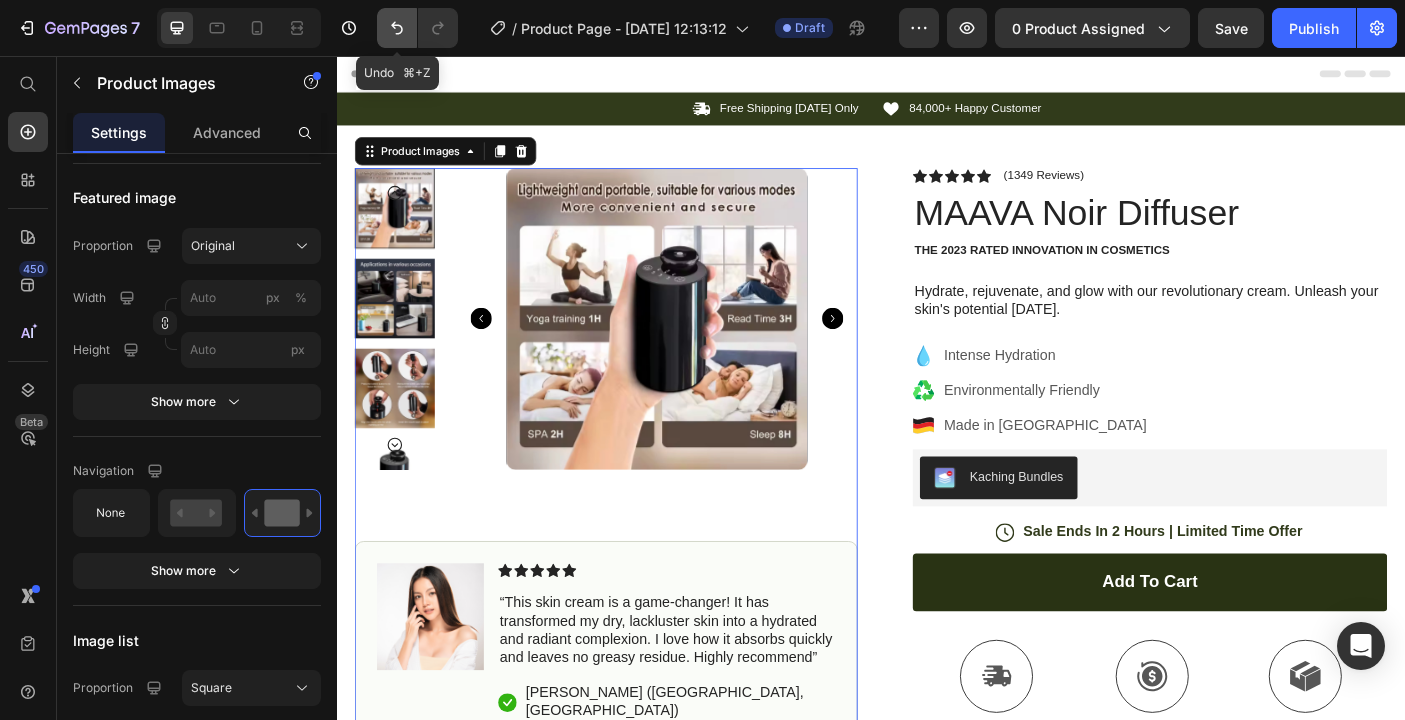 click 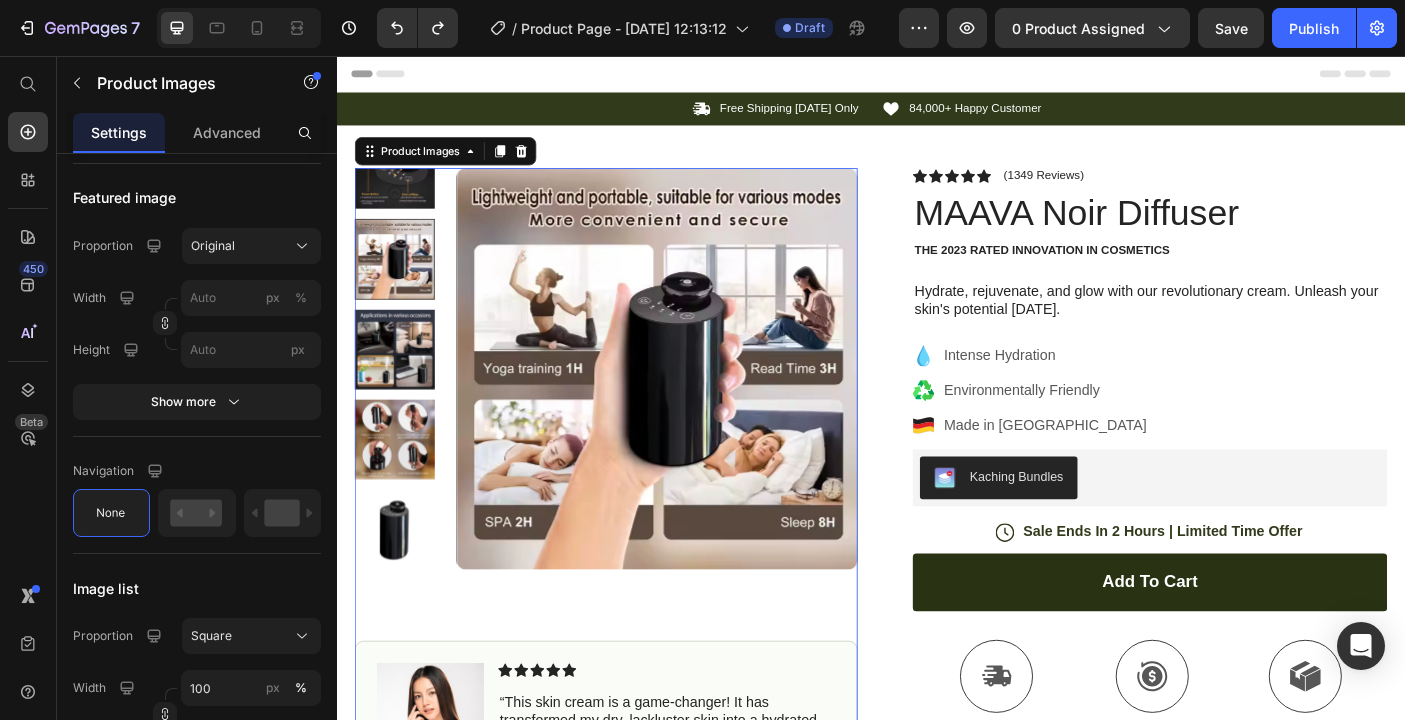 click at bounding box center (402, 588) 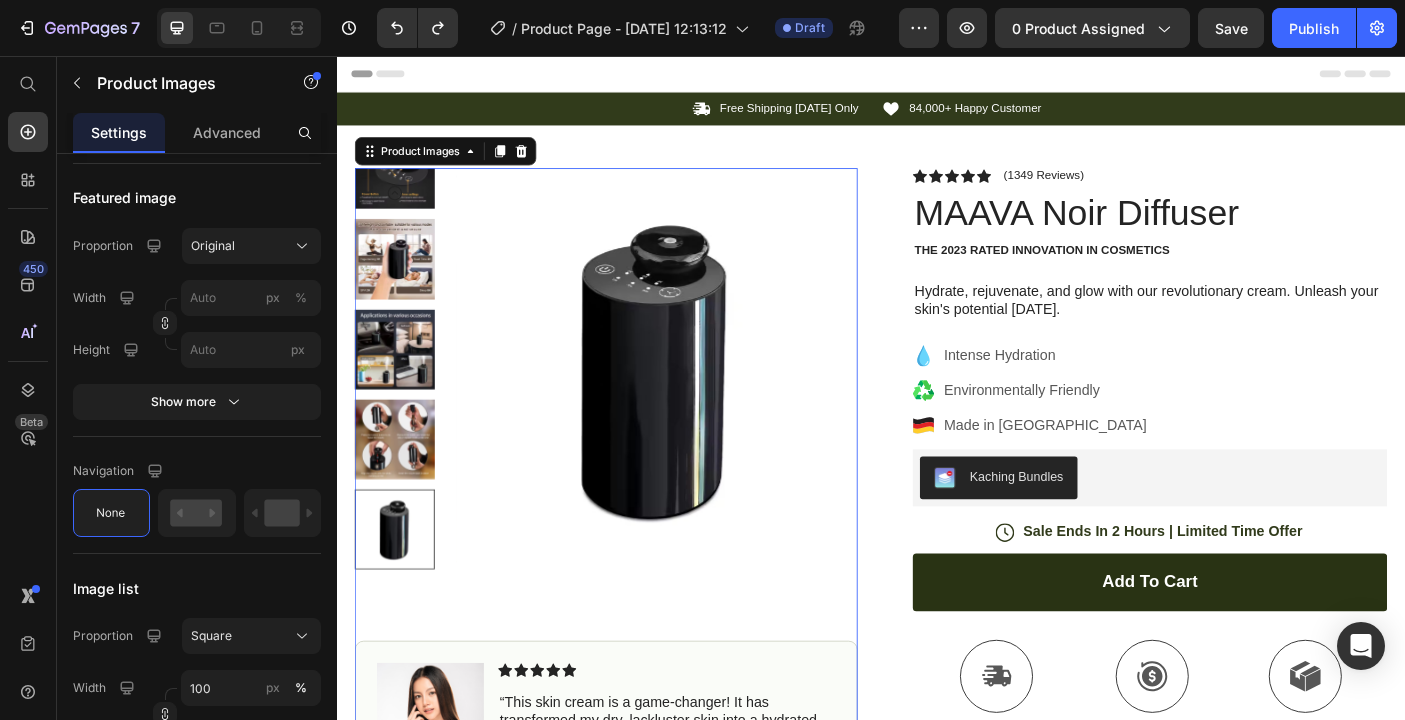 click at bounding box center [402, 284] 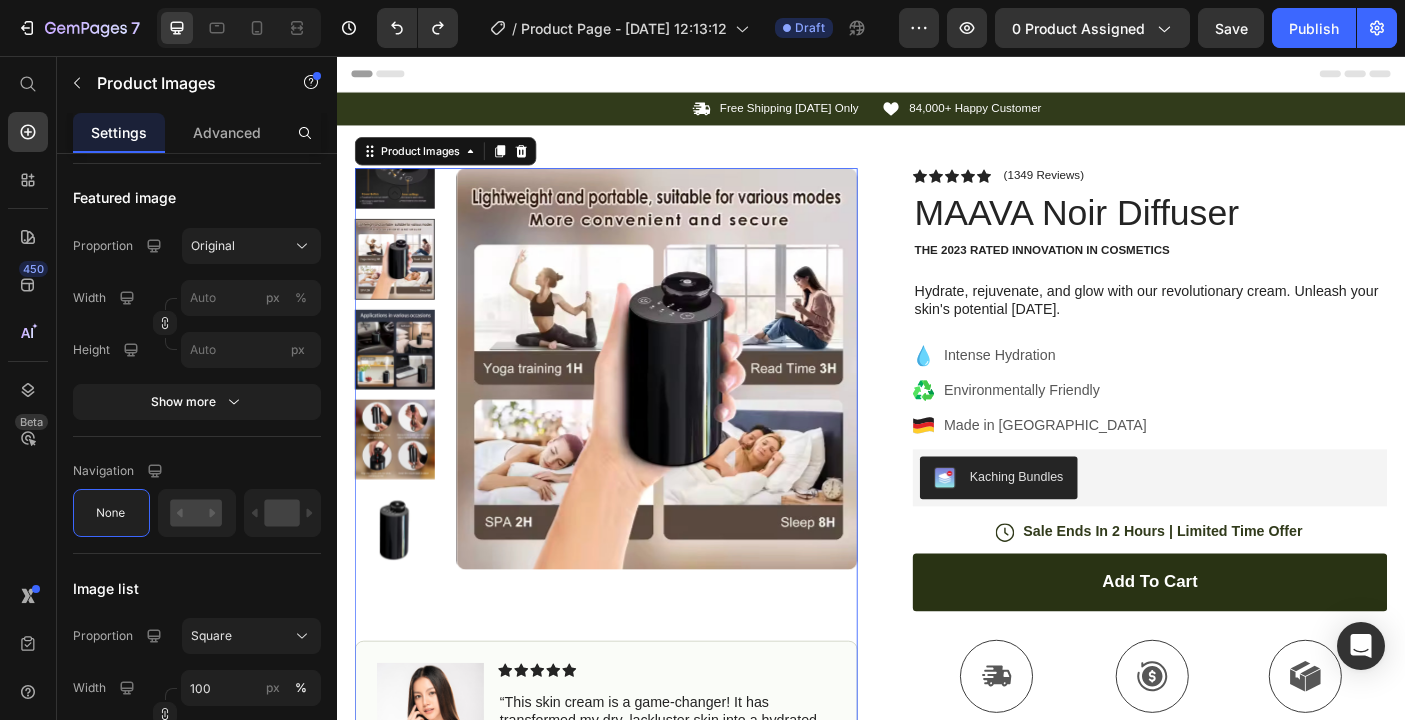 click at bounding box center [402, 183] 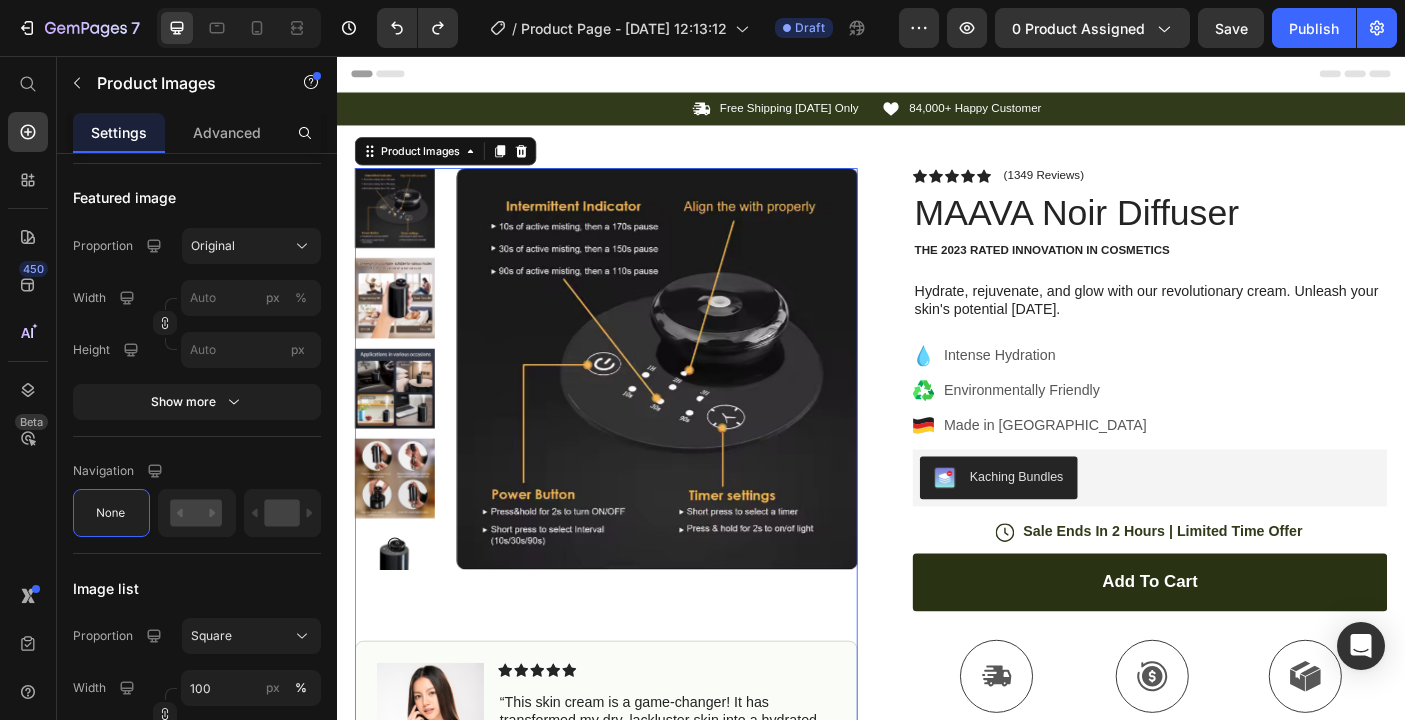 click at bounding box center (696, 407) 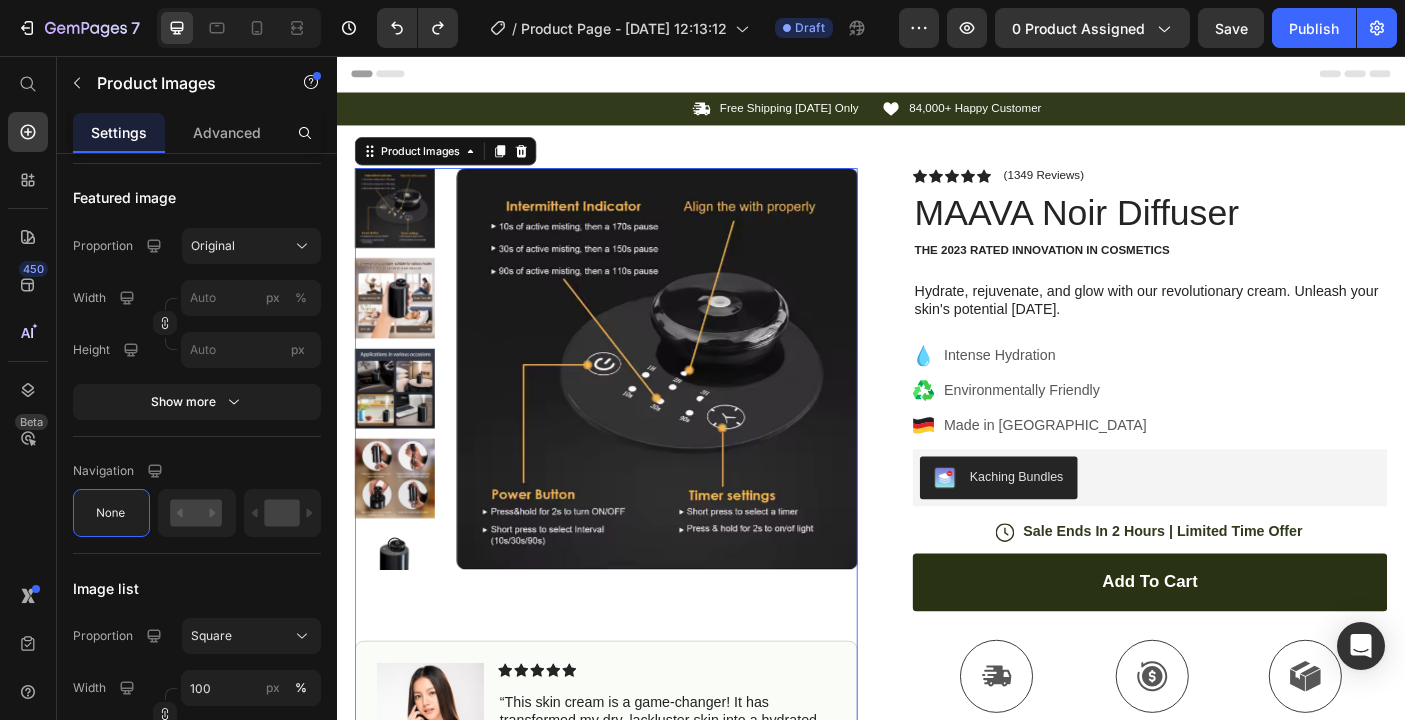 click at bounding box center [696, 407] 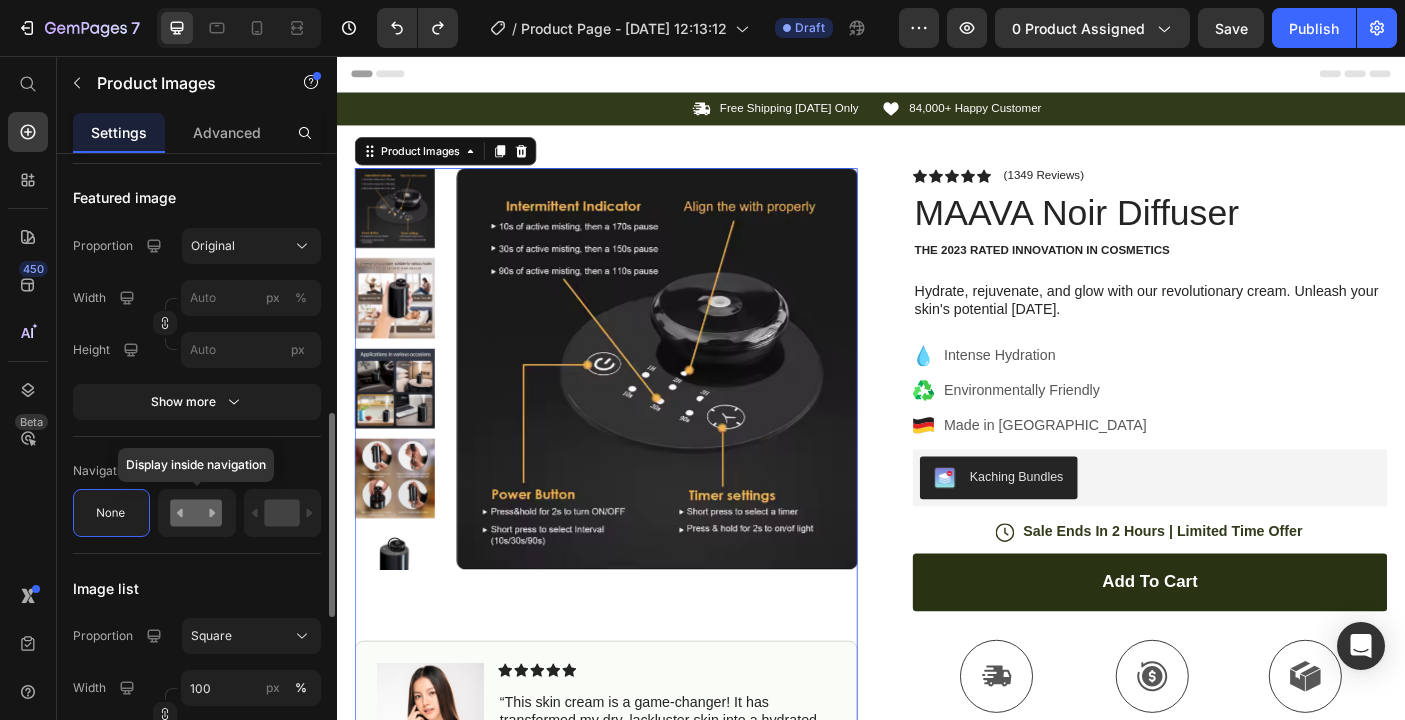 click 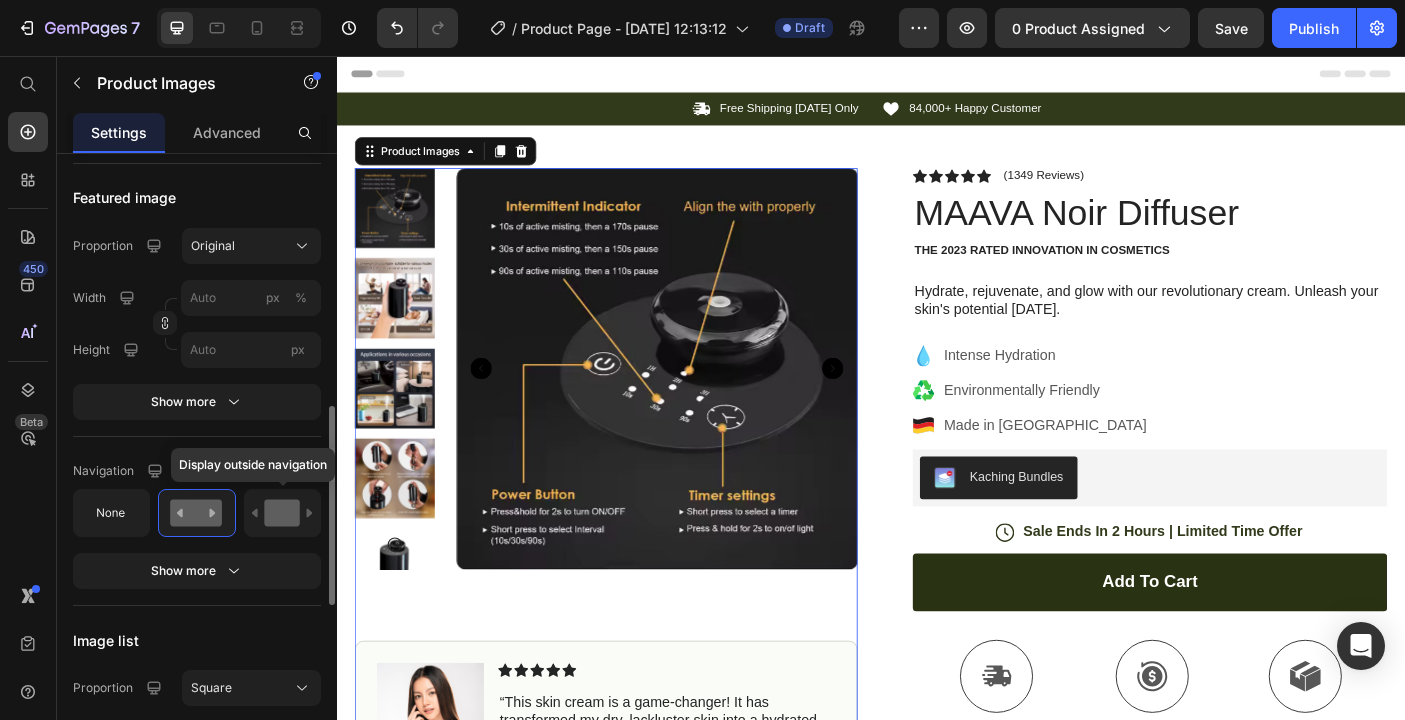 click 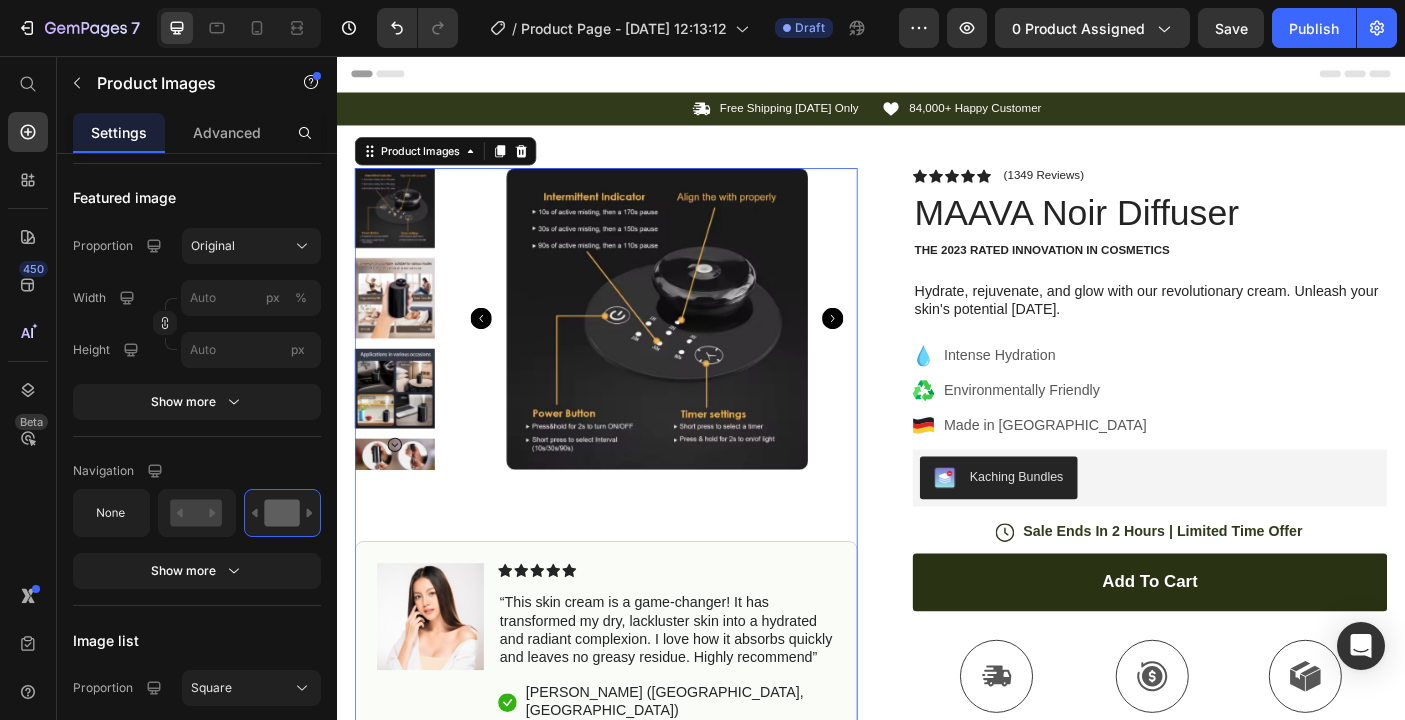 click 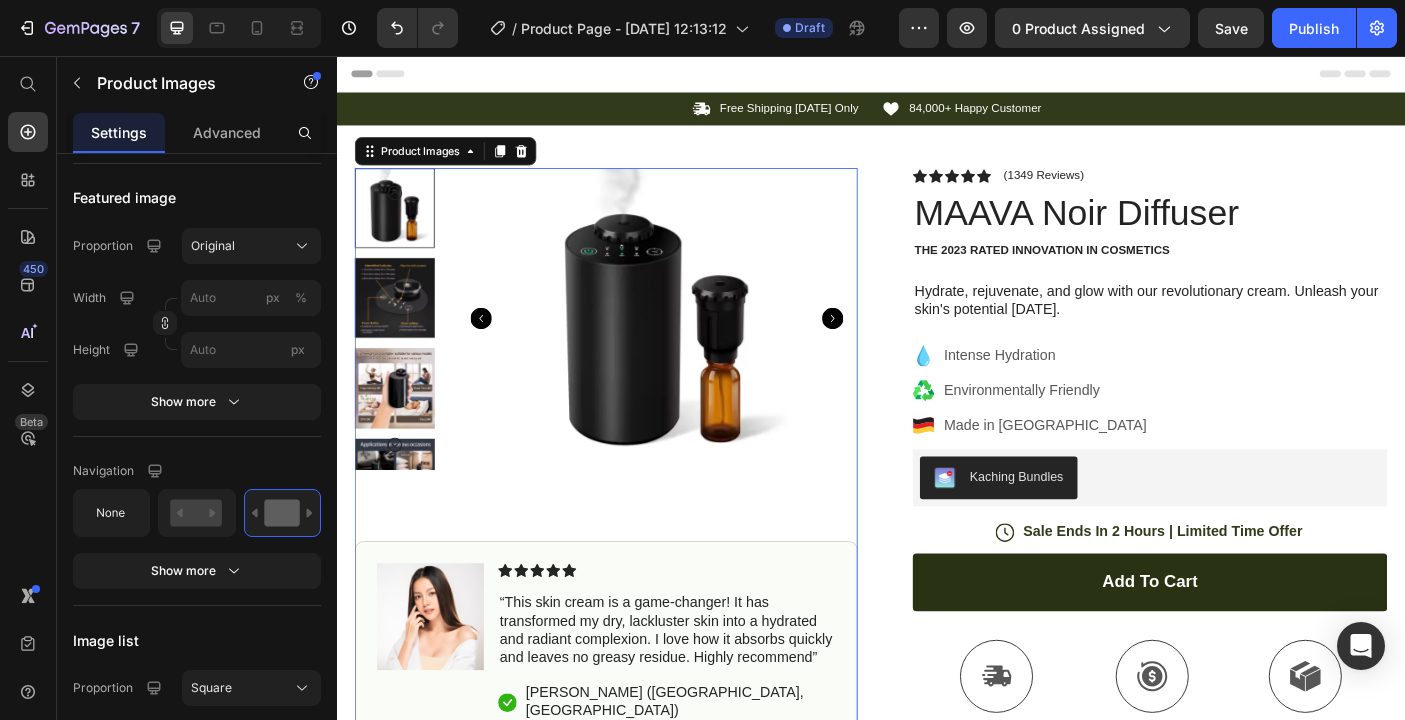 click 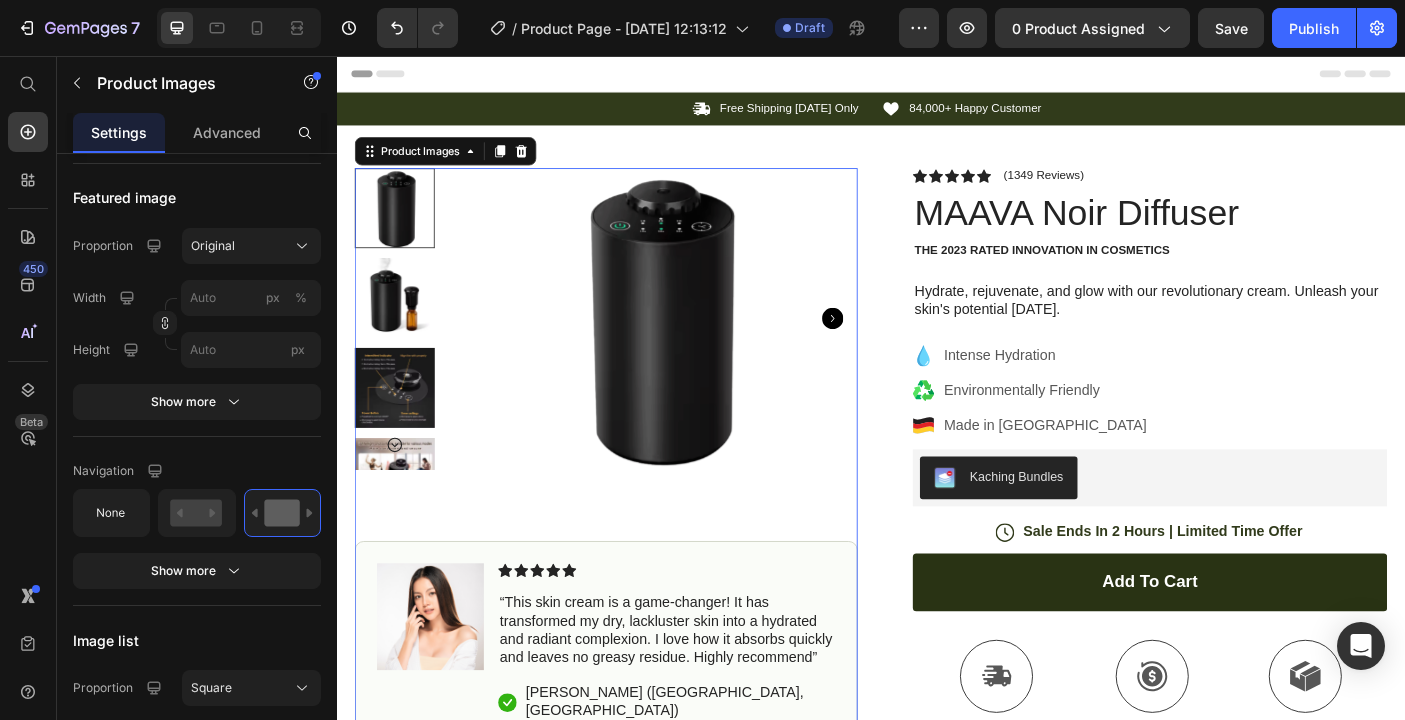click 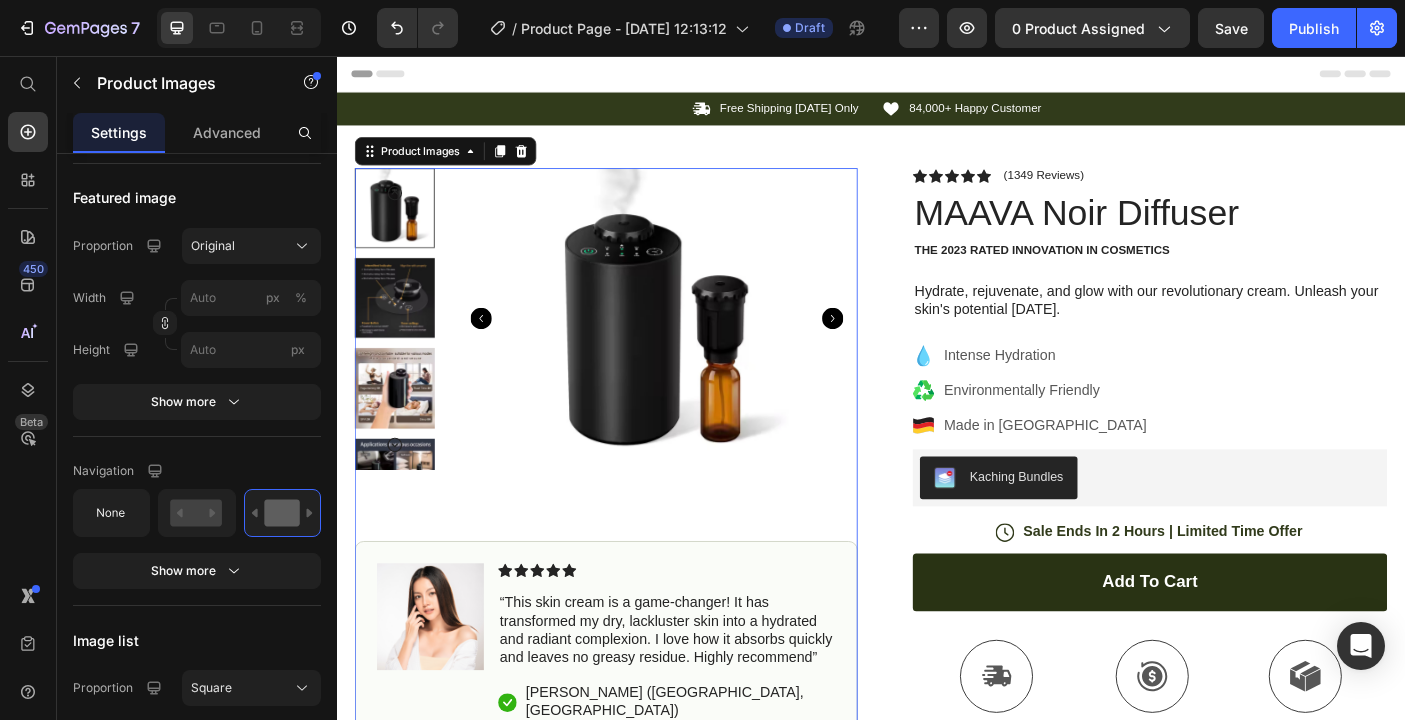 click 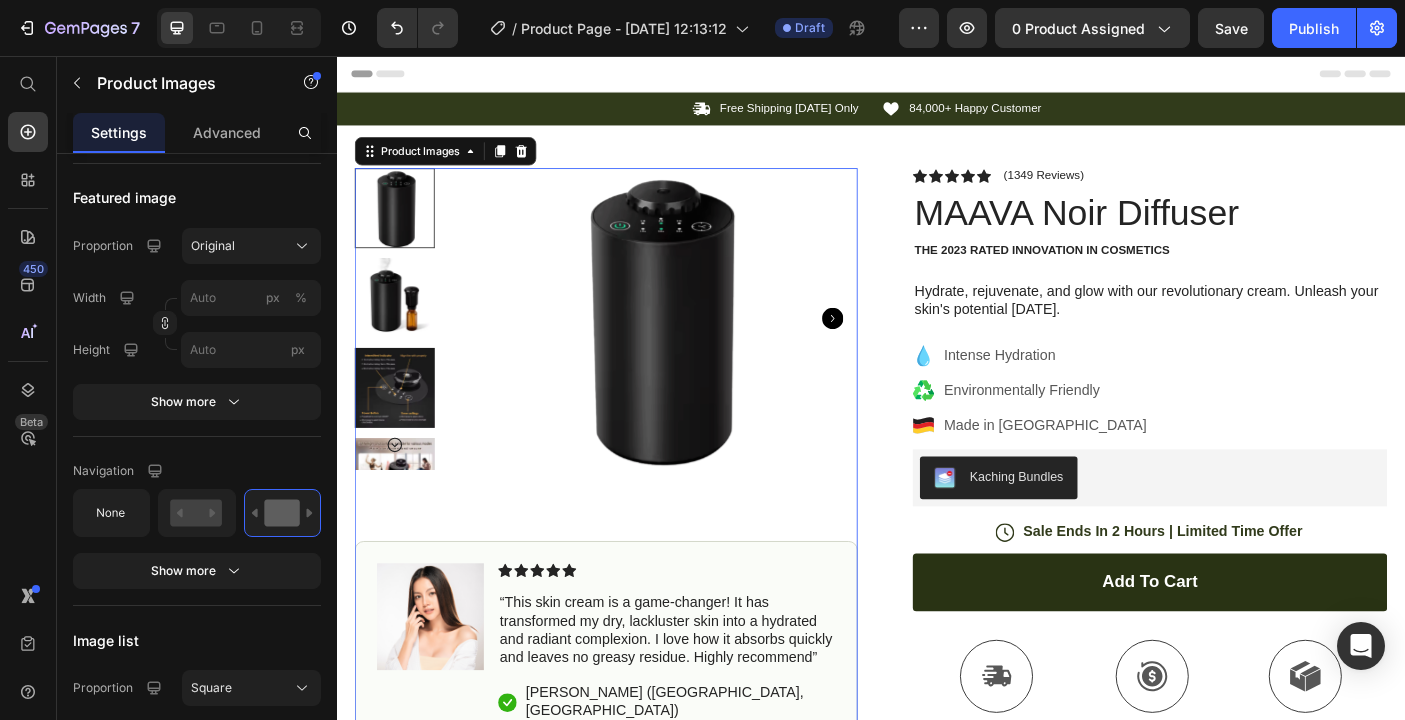 click at bounding box center [402, 429] 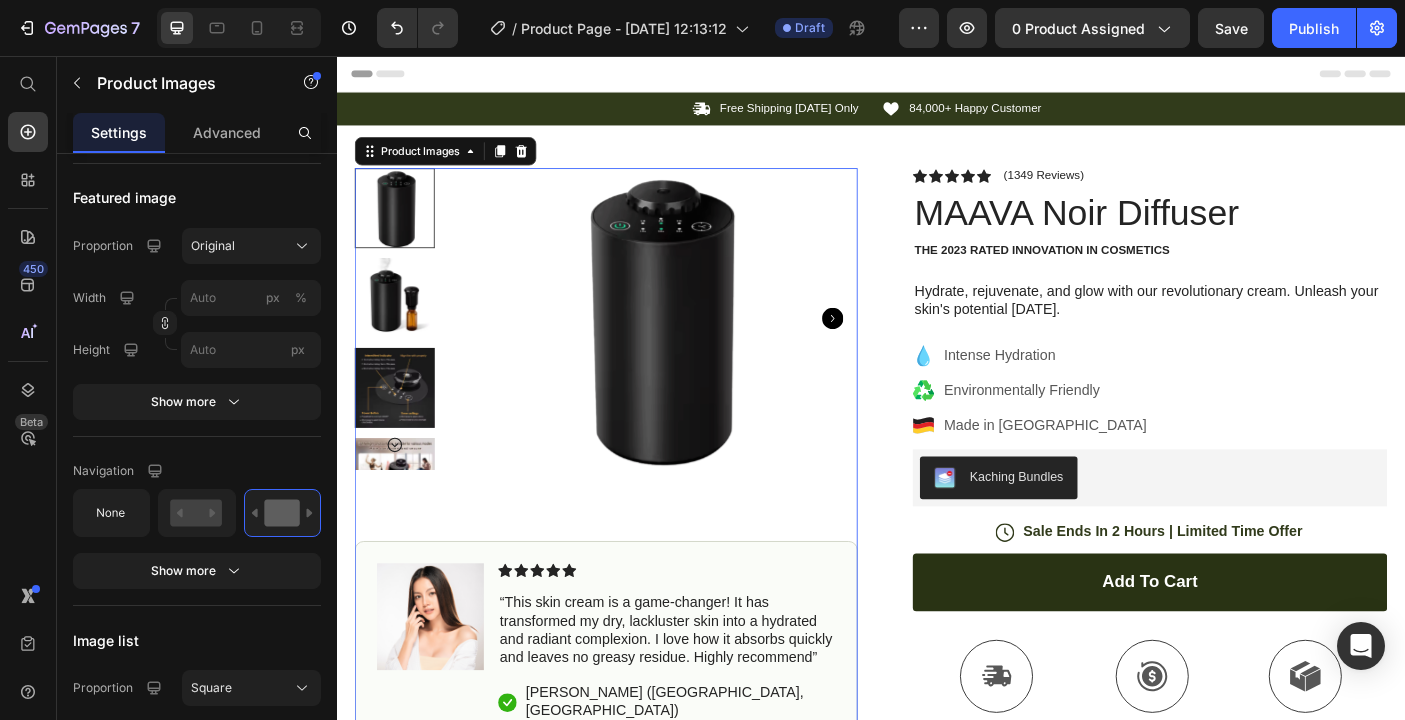 click at bounding box center [402, 429] 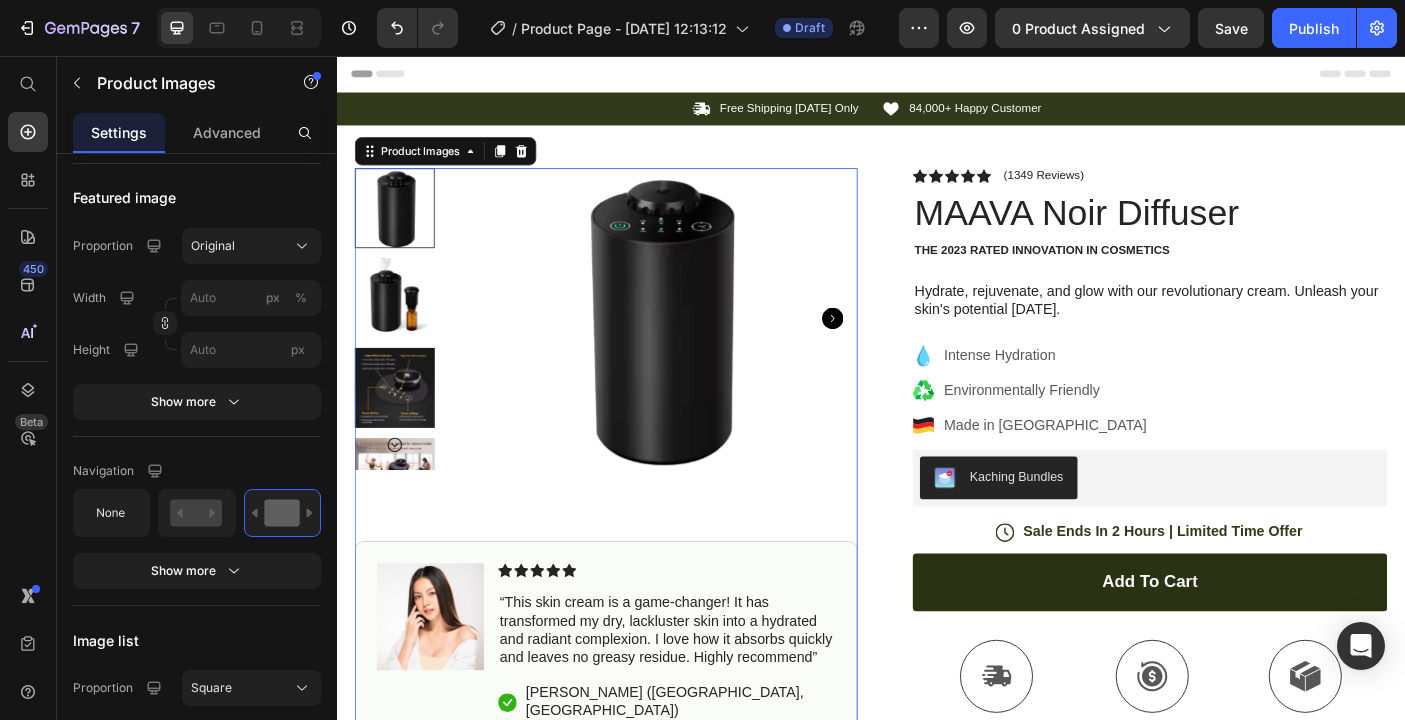 click 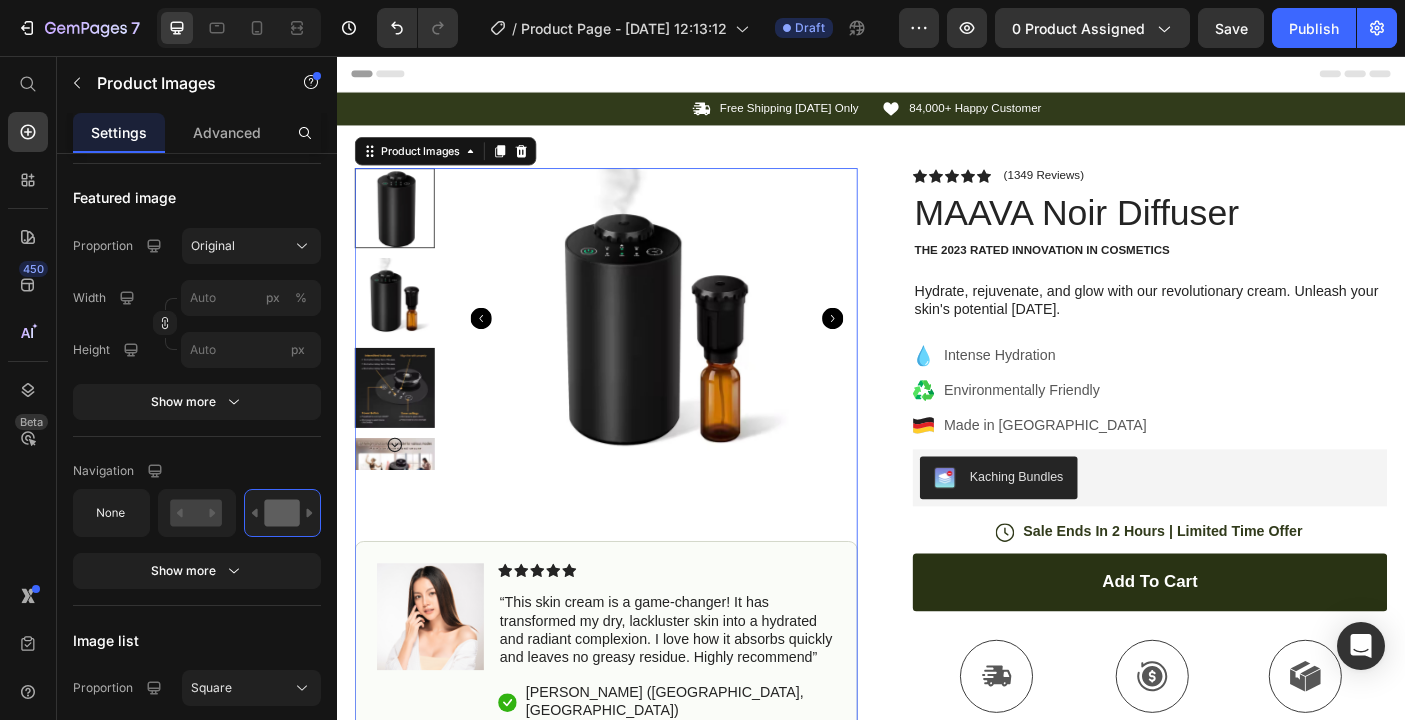 click 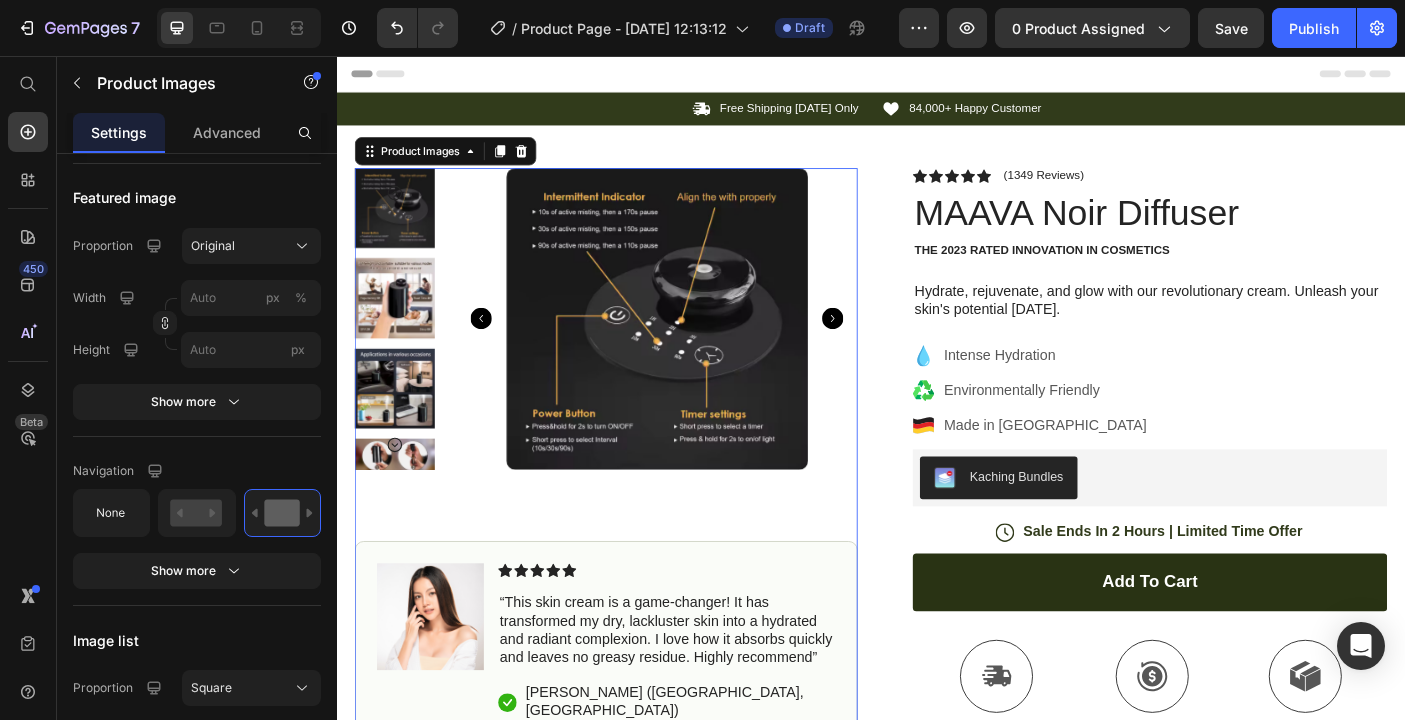 click 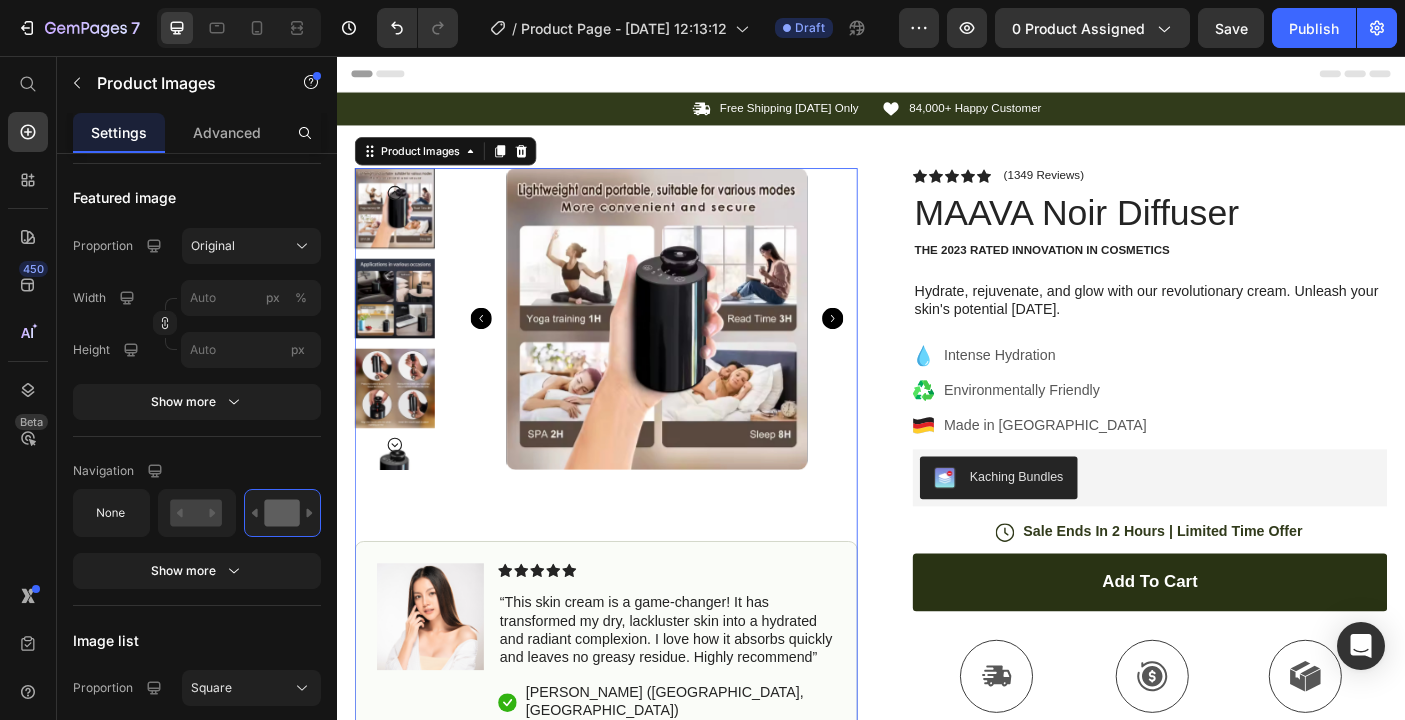 click 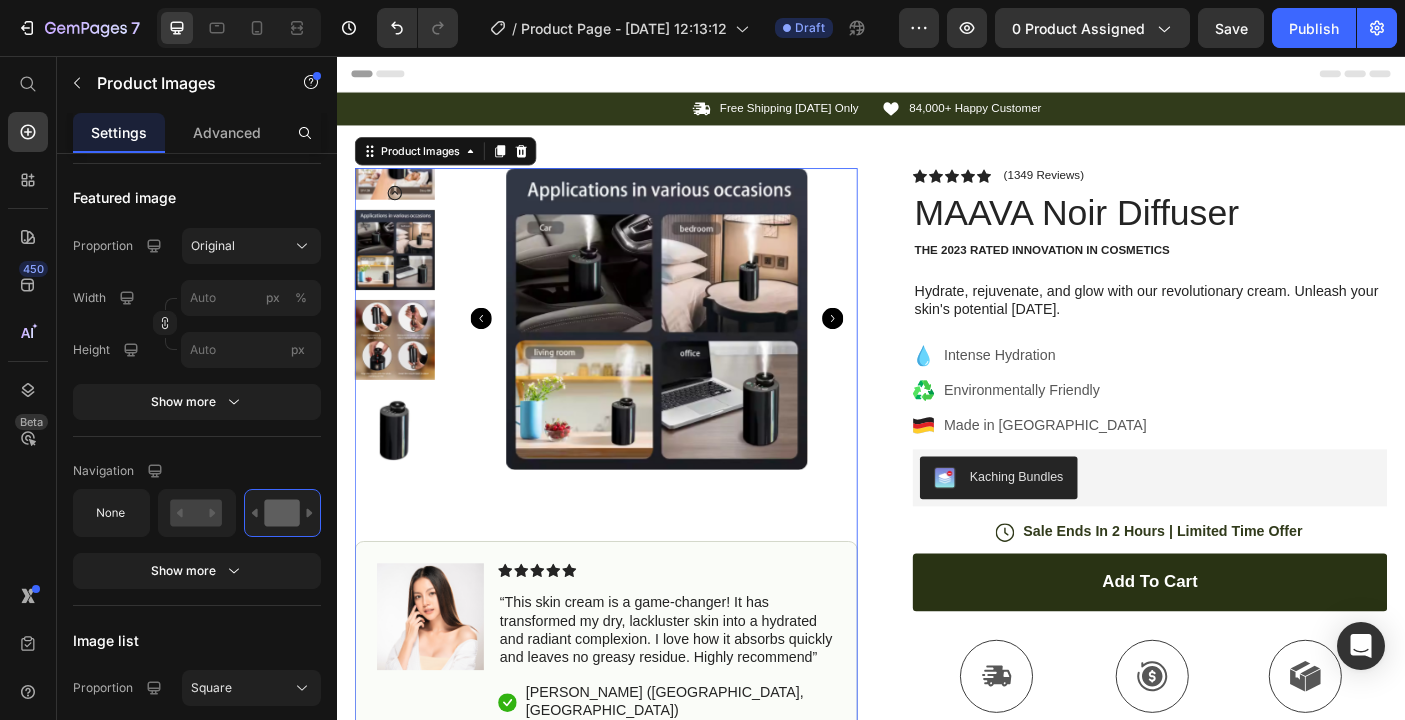 click 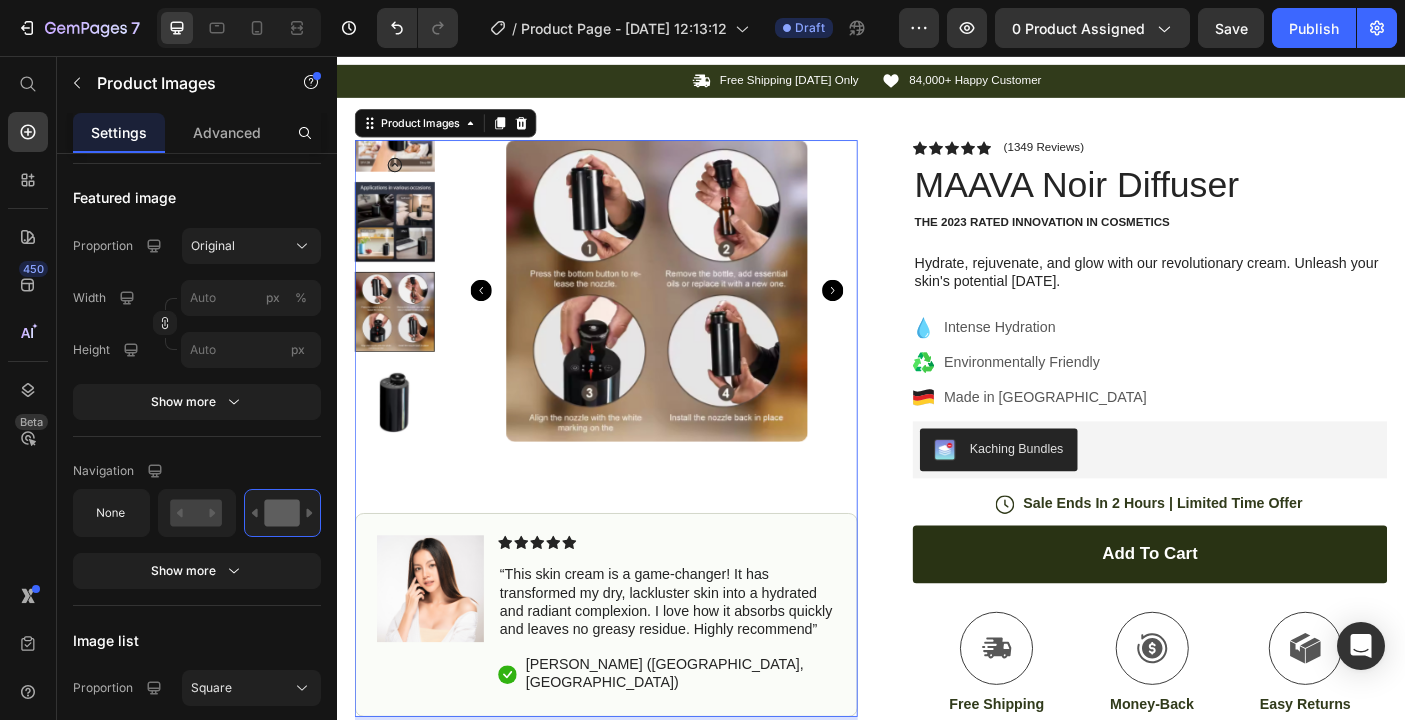 scroll, scrollTop: 0, scrollLeft: 0, axis: both 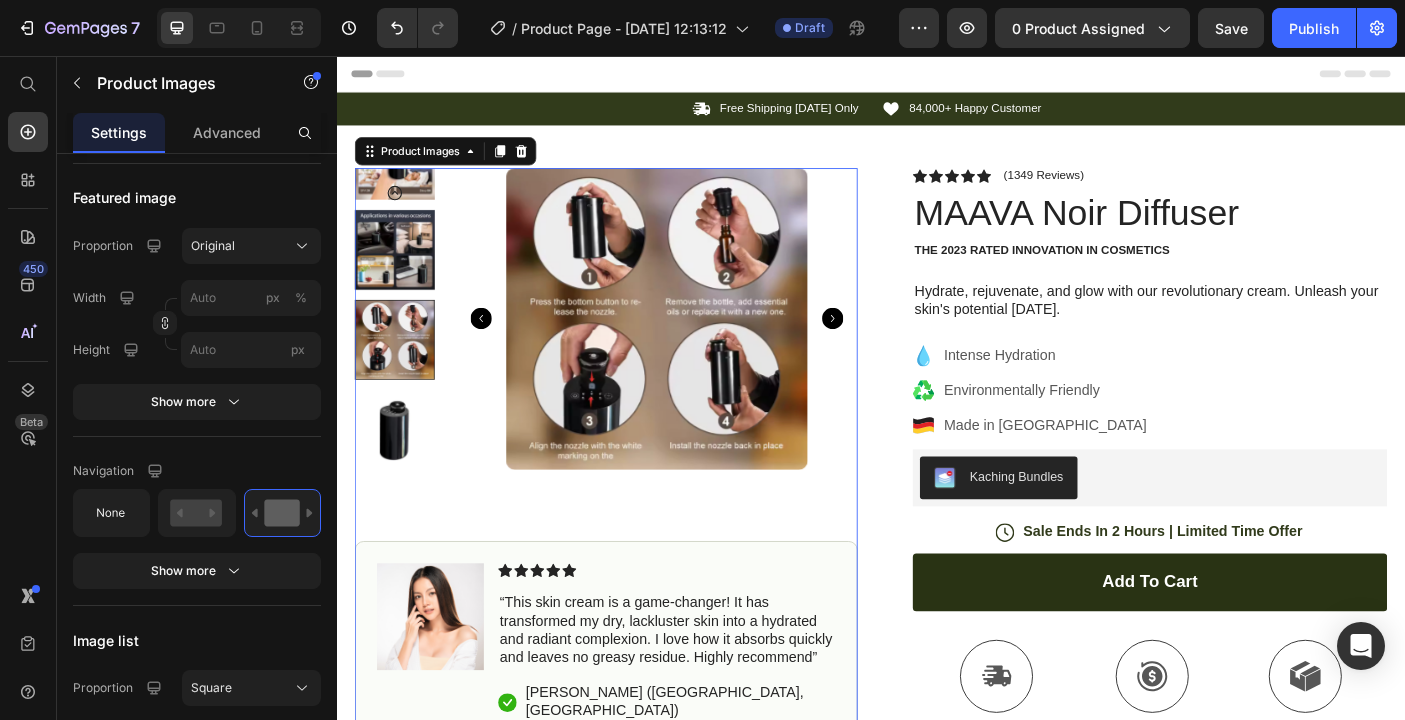 click 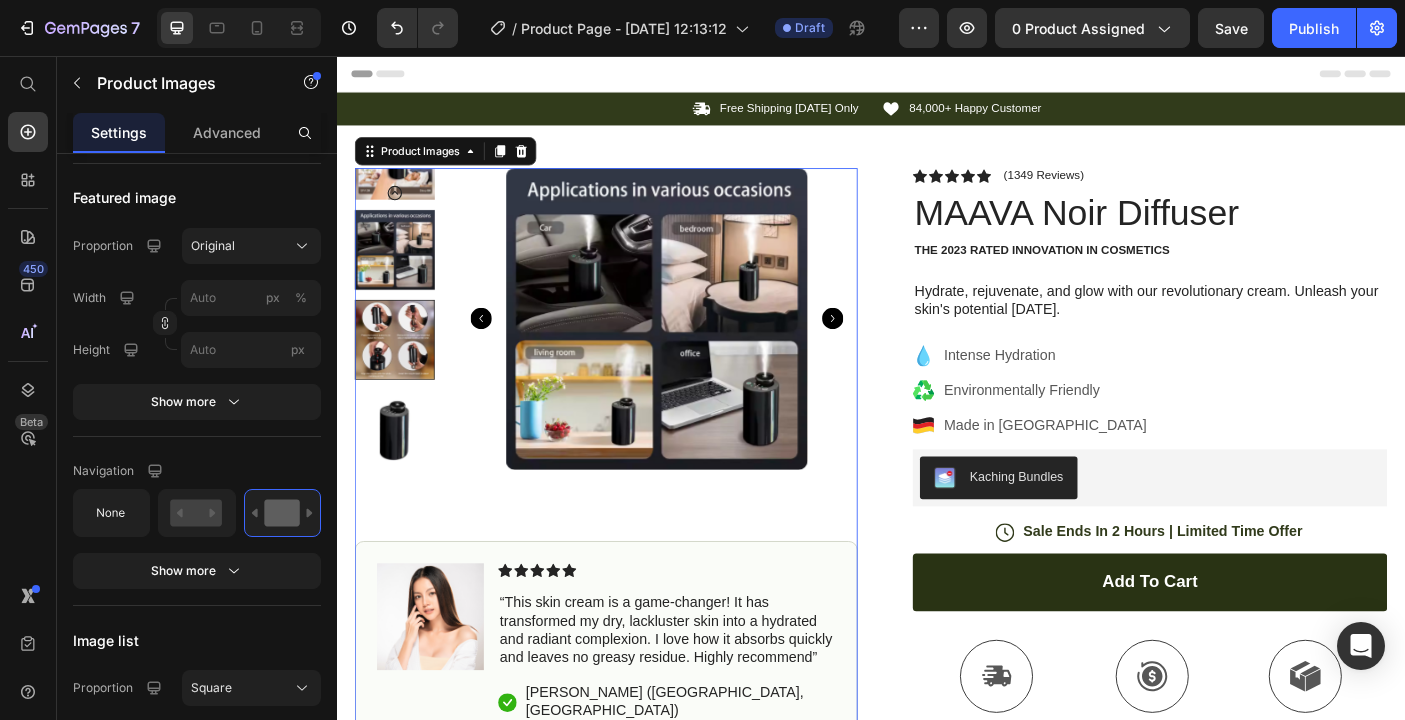 click 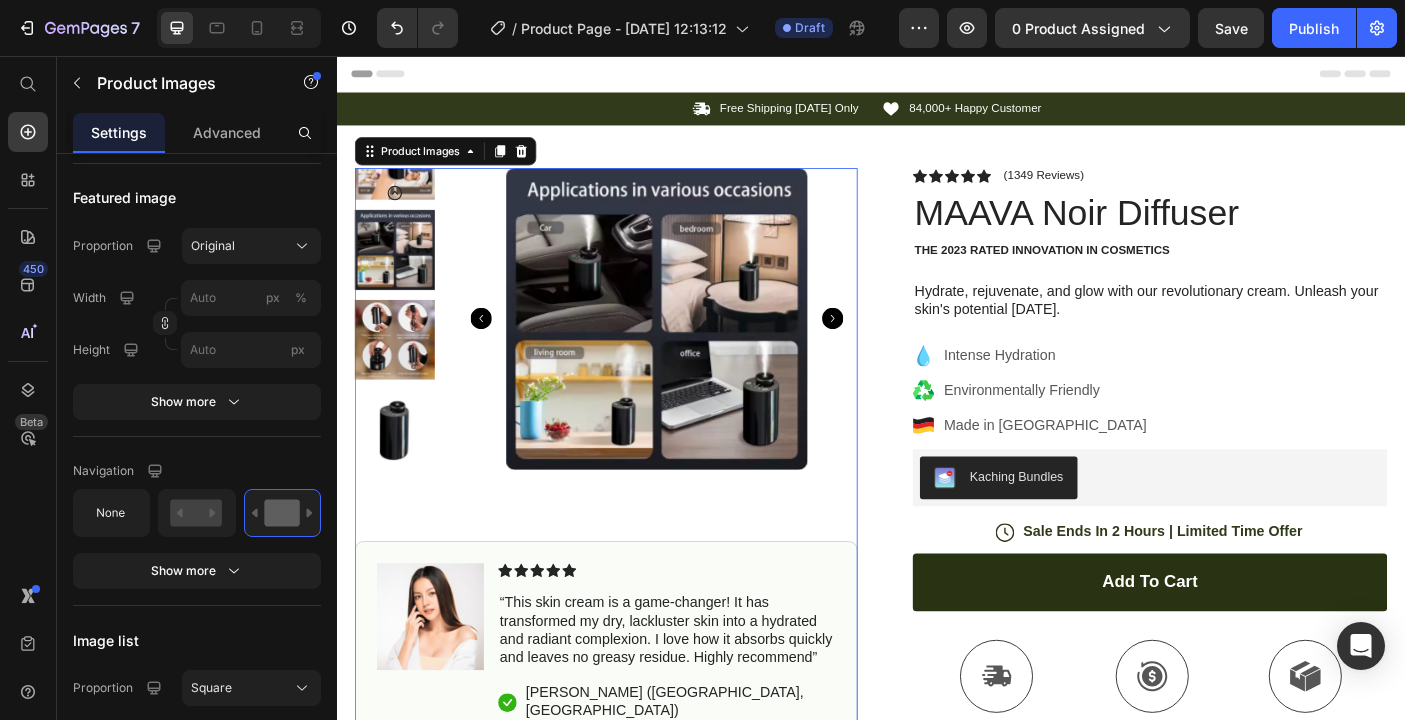 click 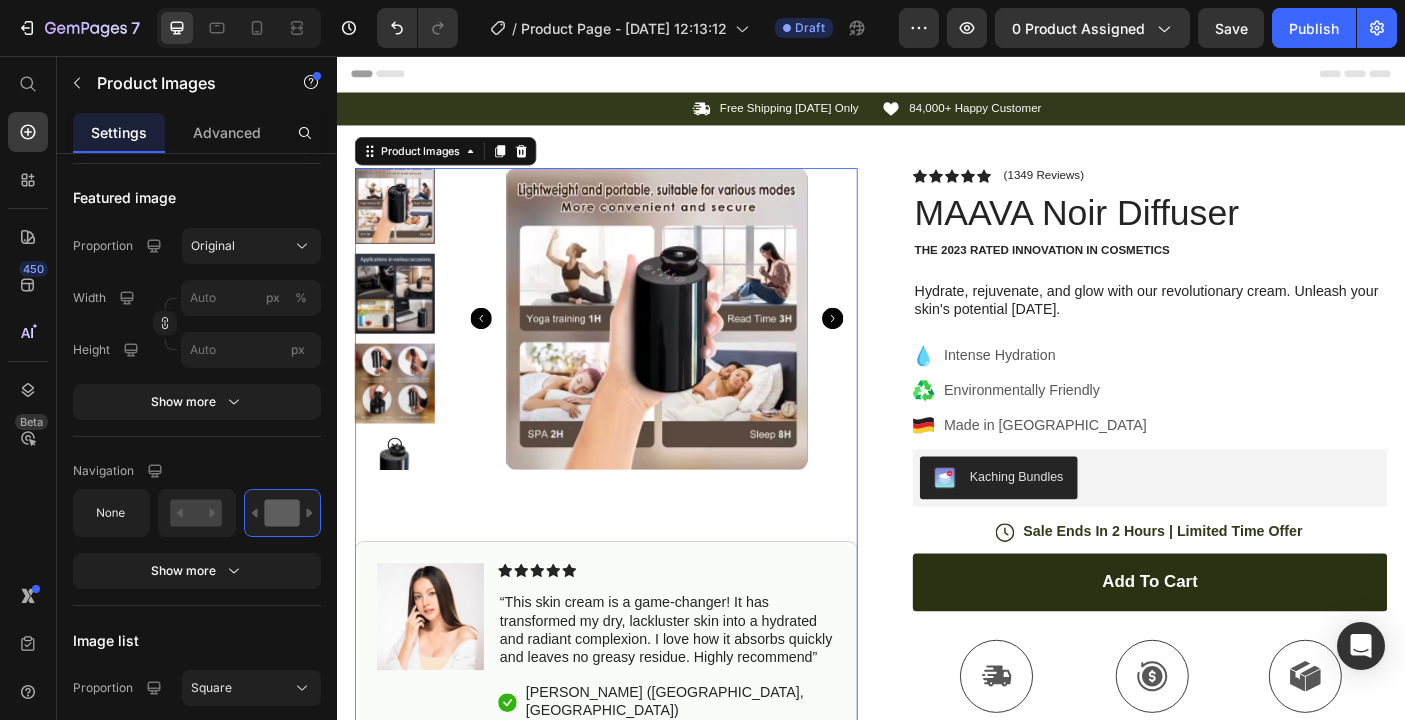 click 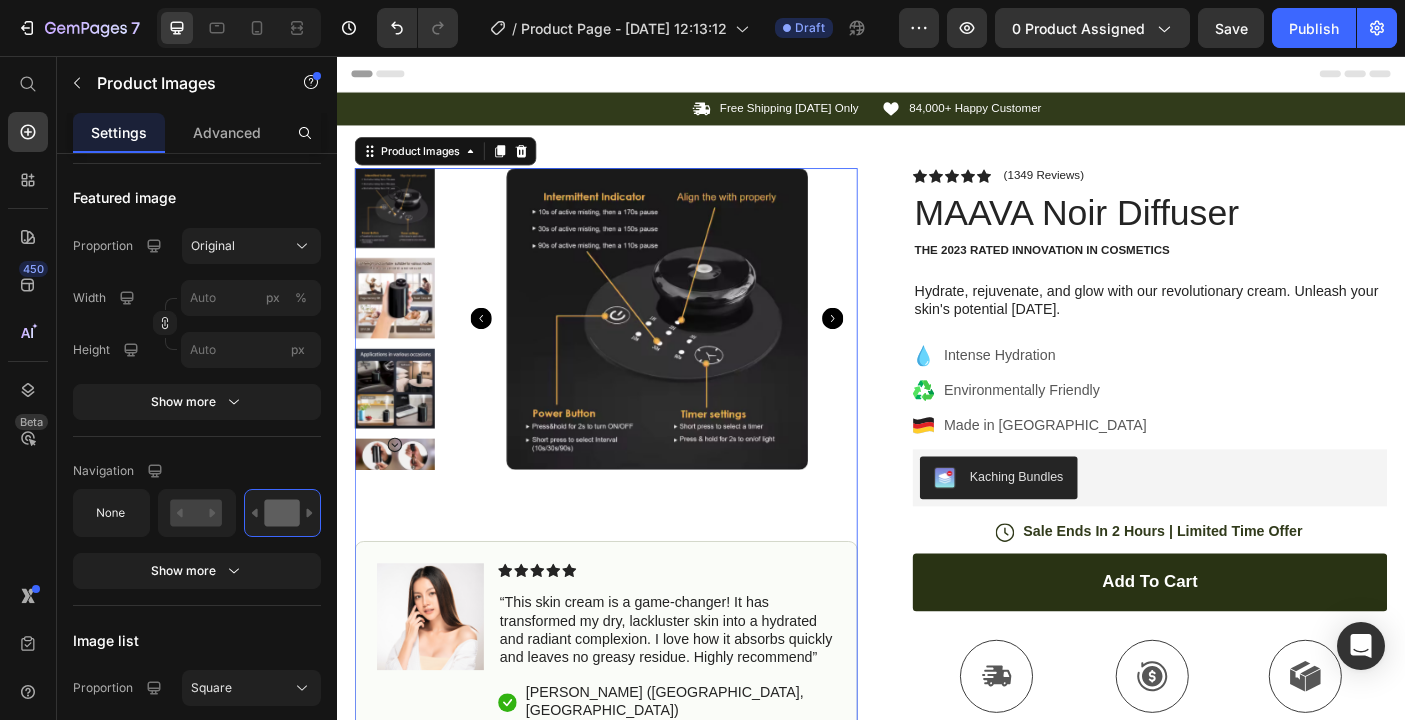 click 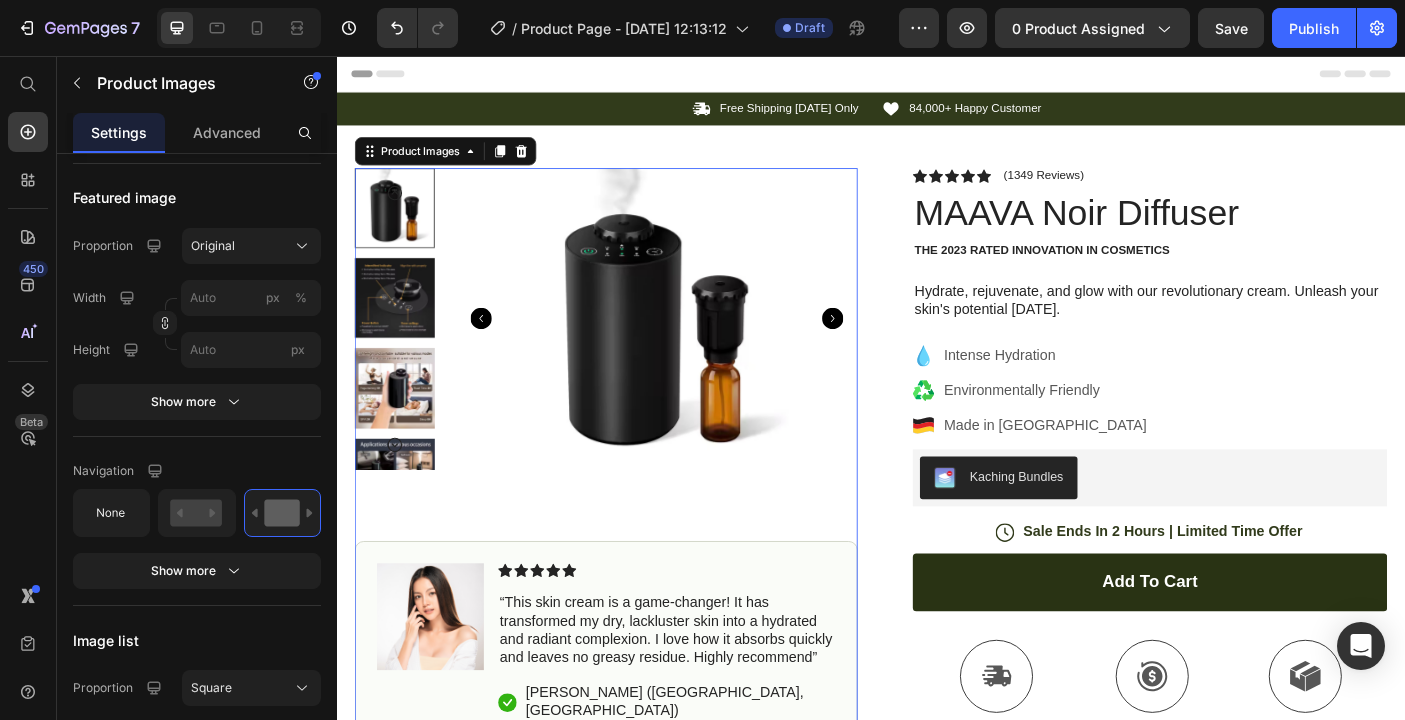 click 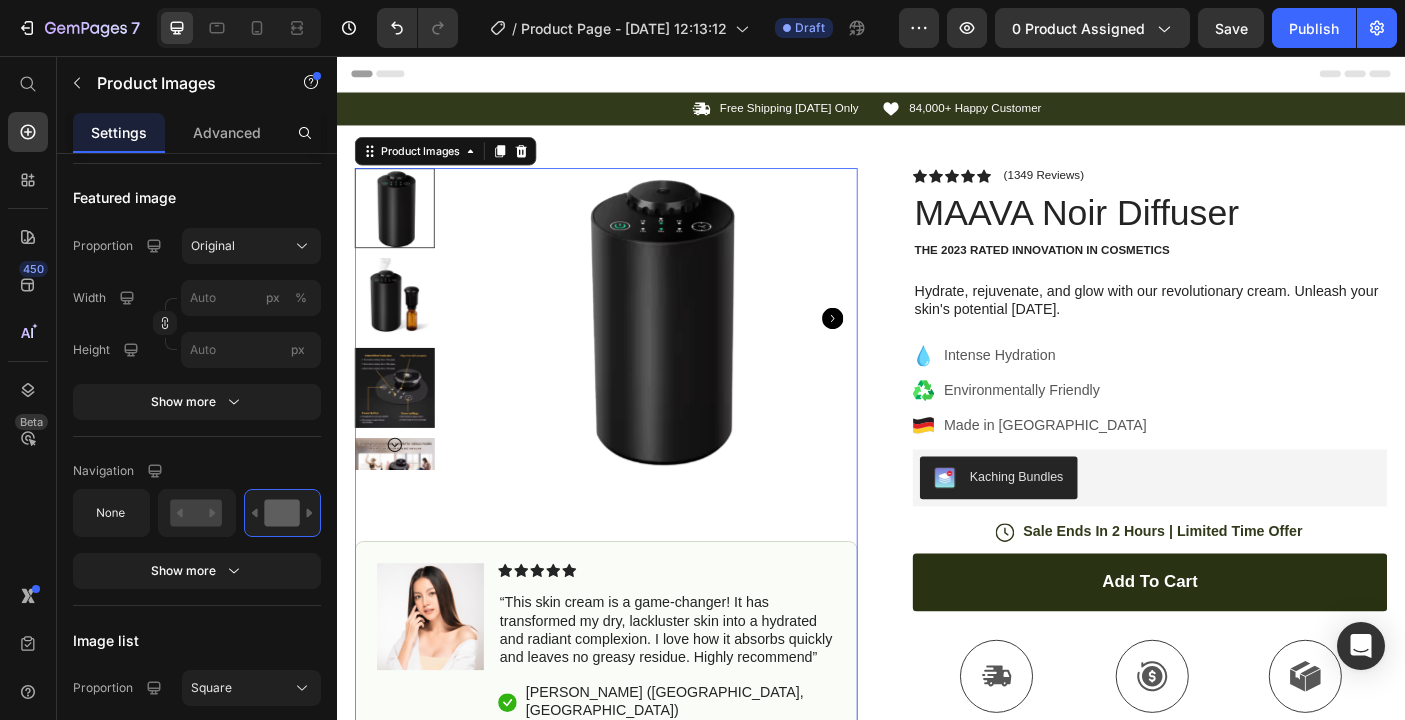click 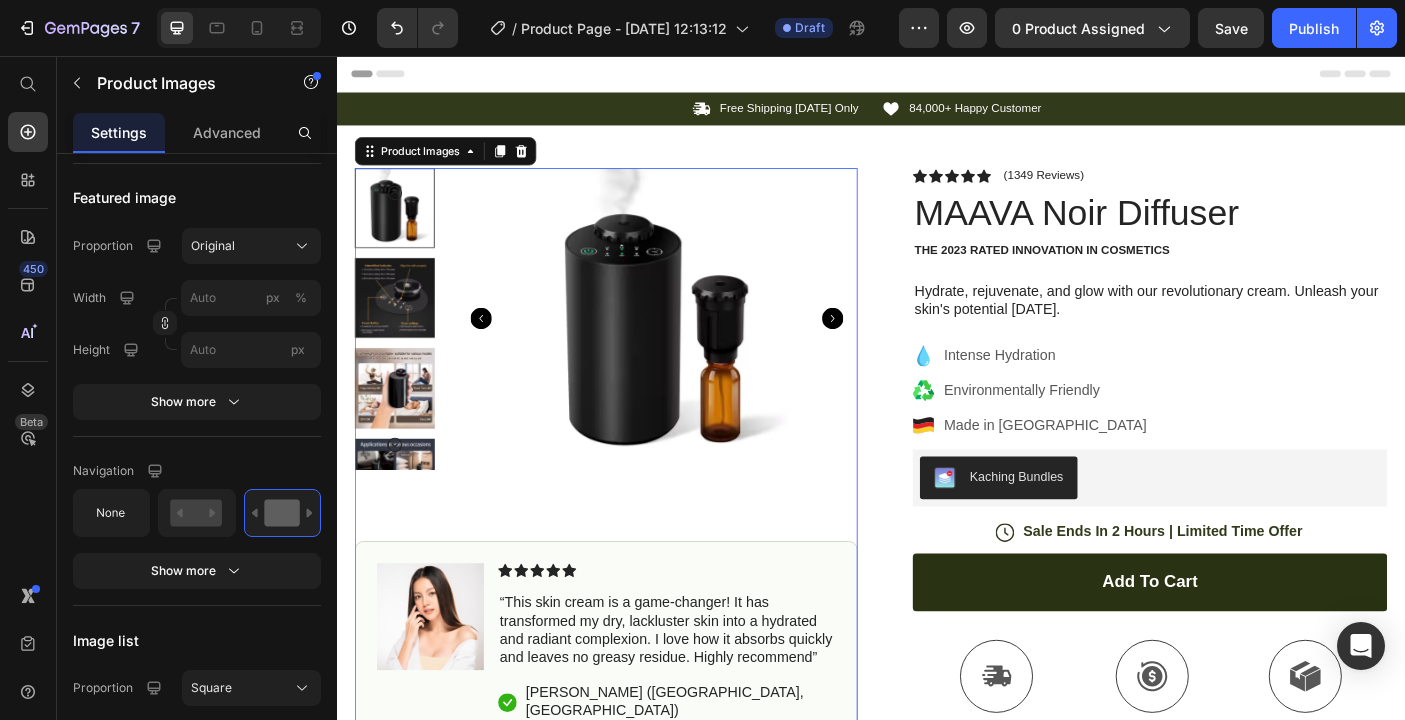 click 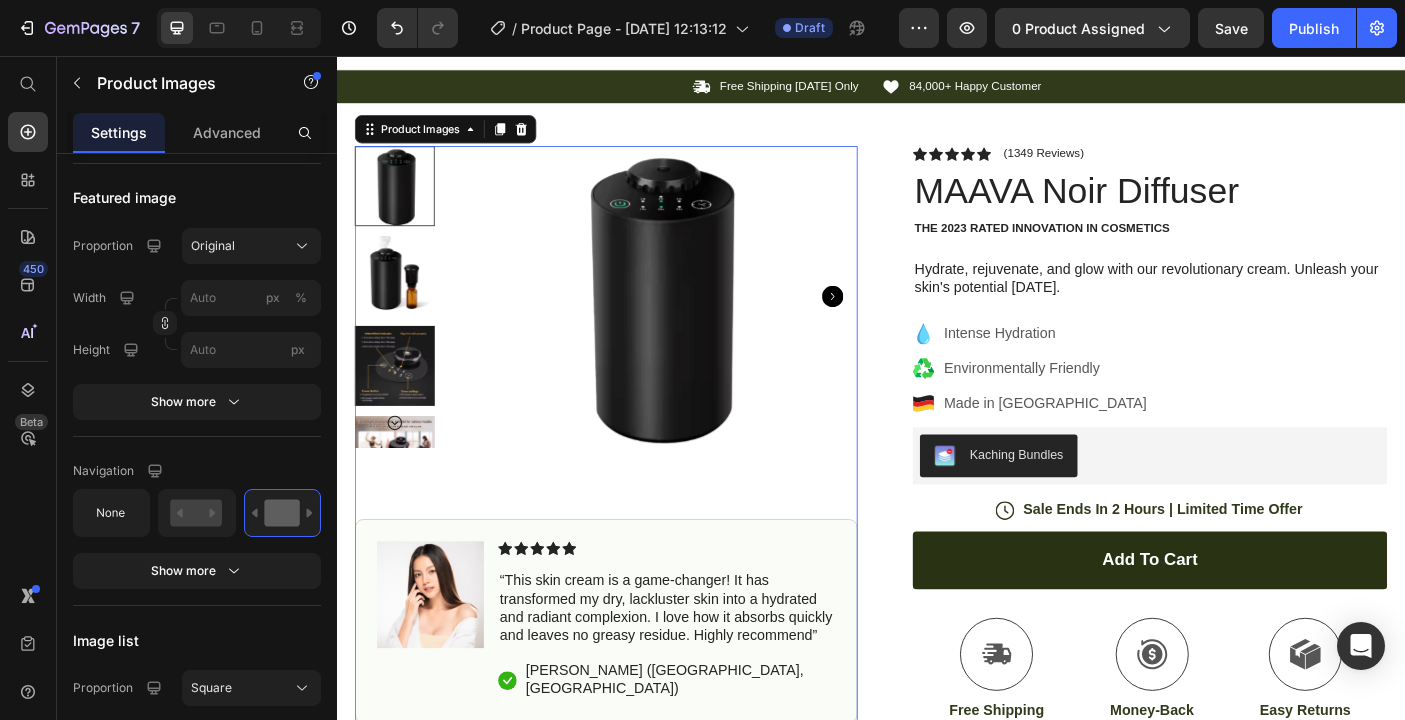 scroll, scrollTop: 0, scrollLeft: 0, axis: both 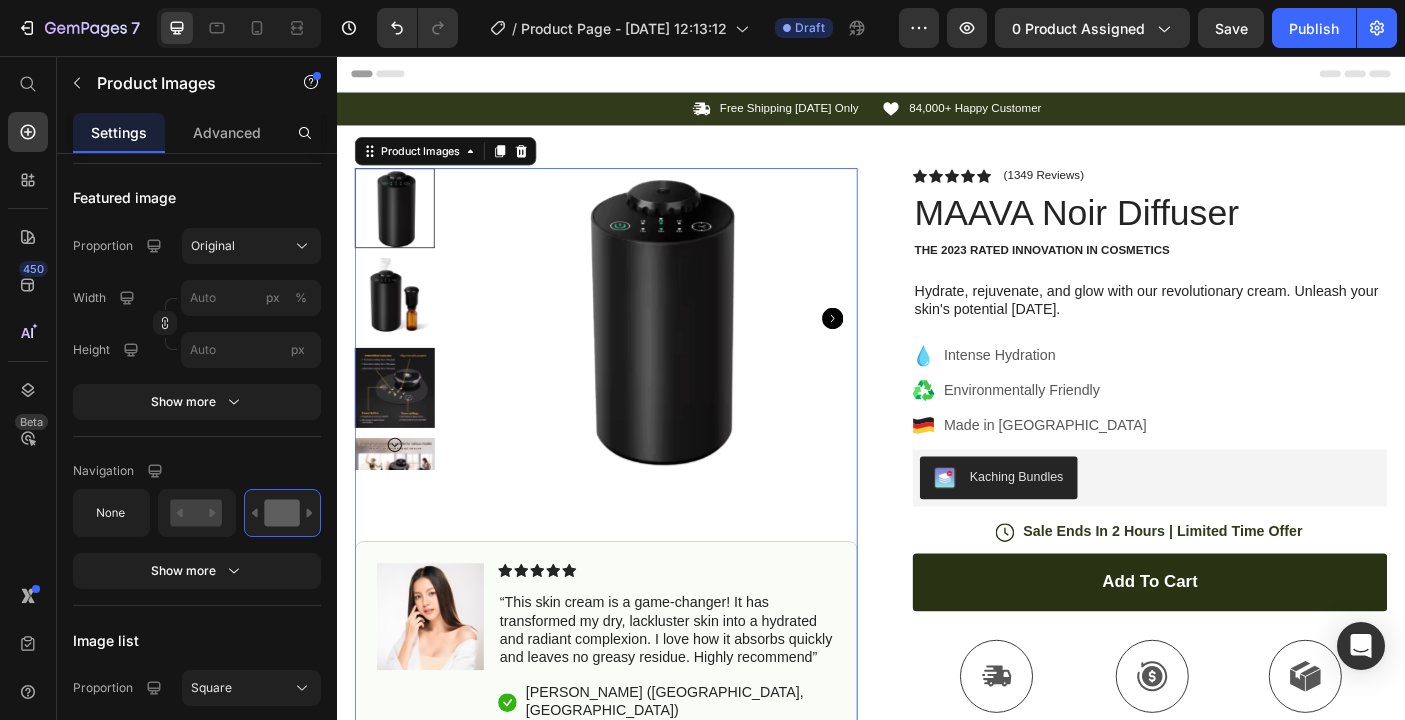 click at bounding box center (402, 328) 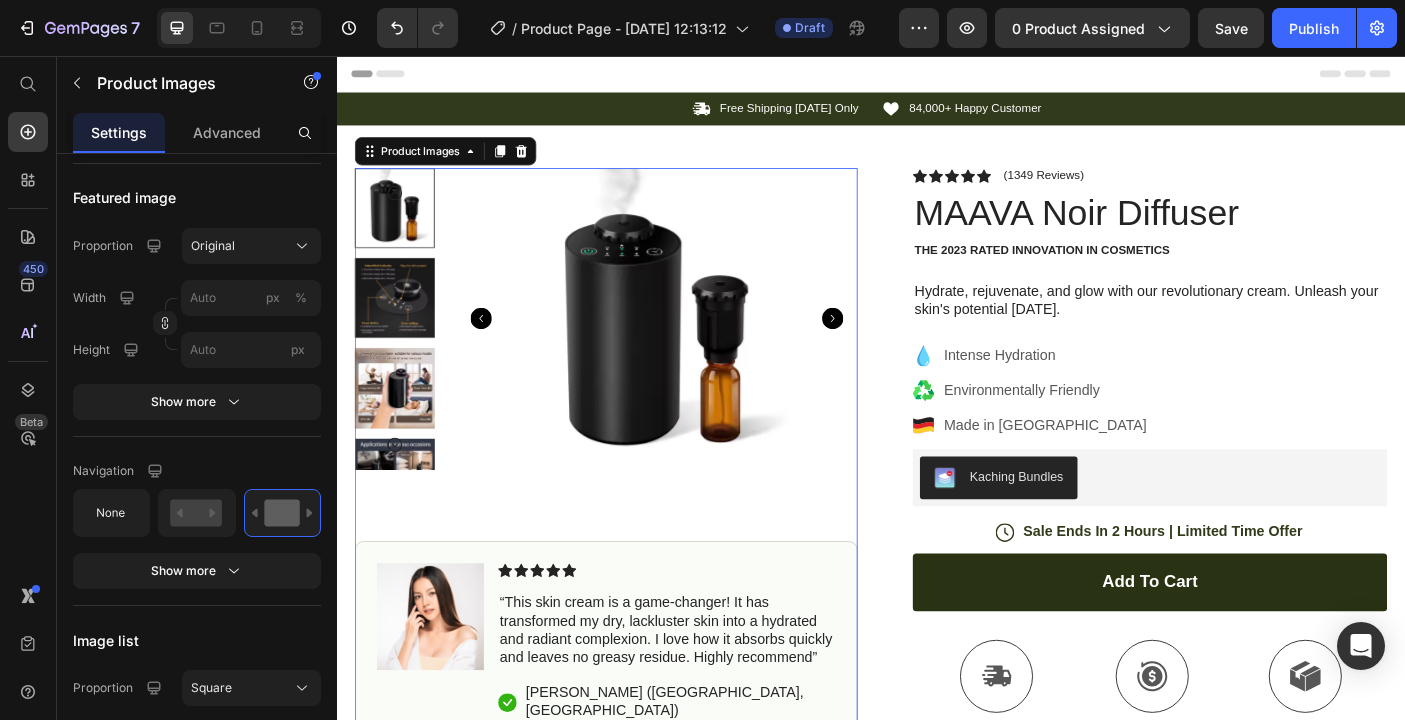 click at bounding box center (402, 328) 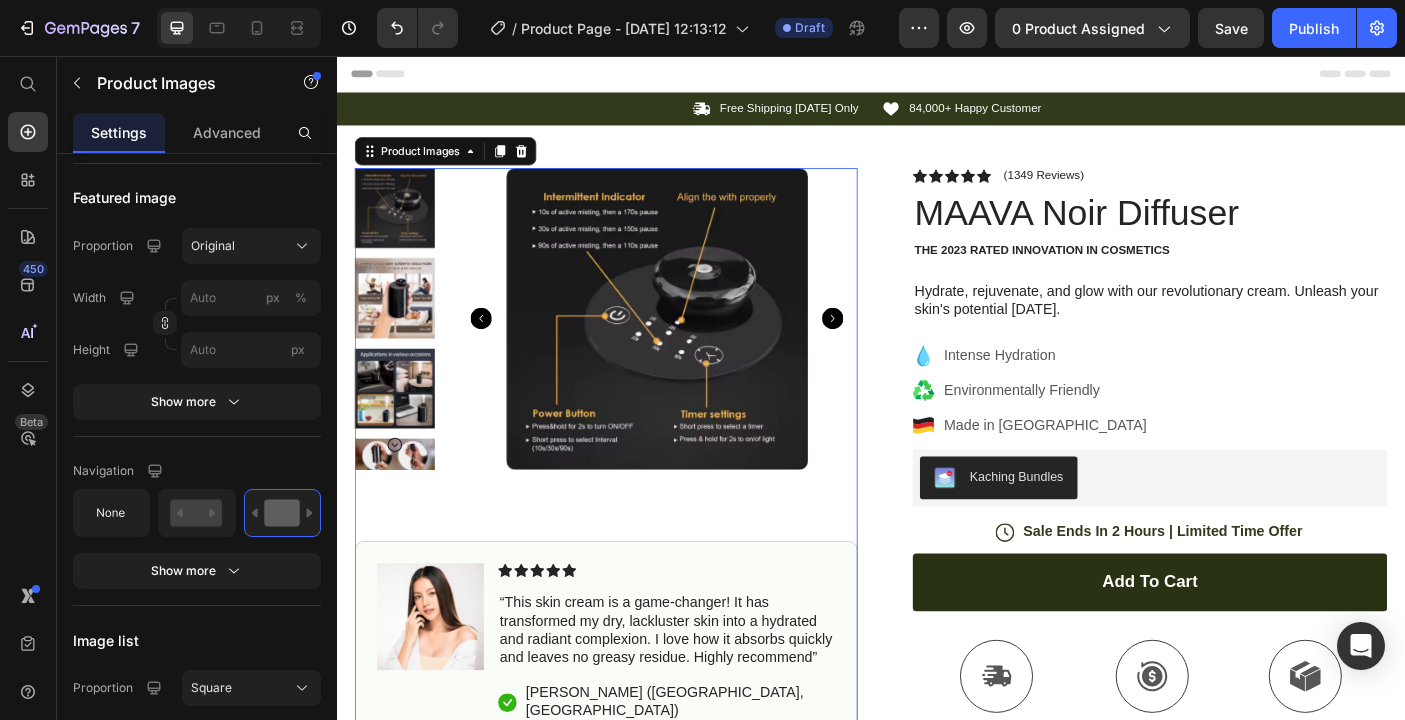 click at bounding box center [402, 328] 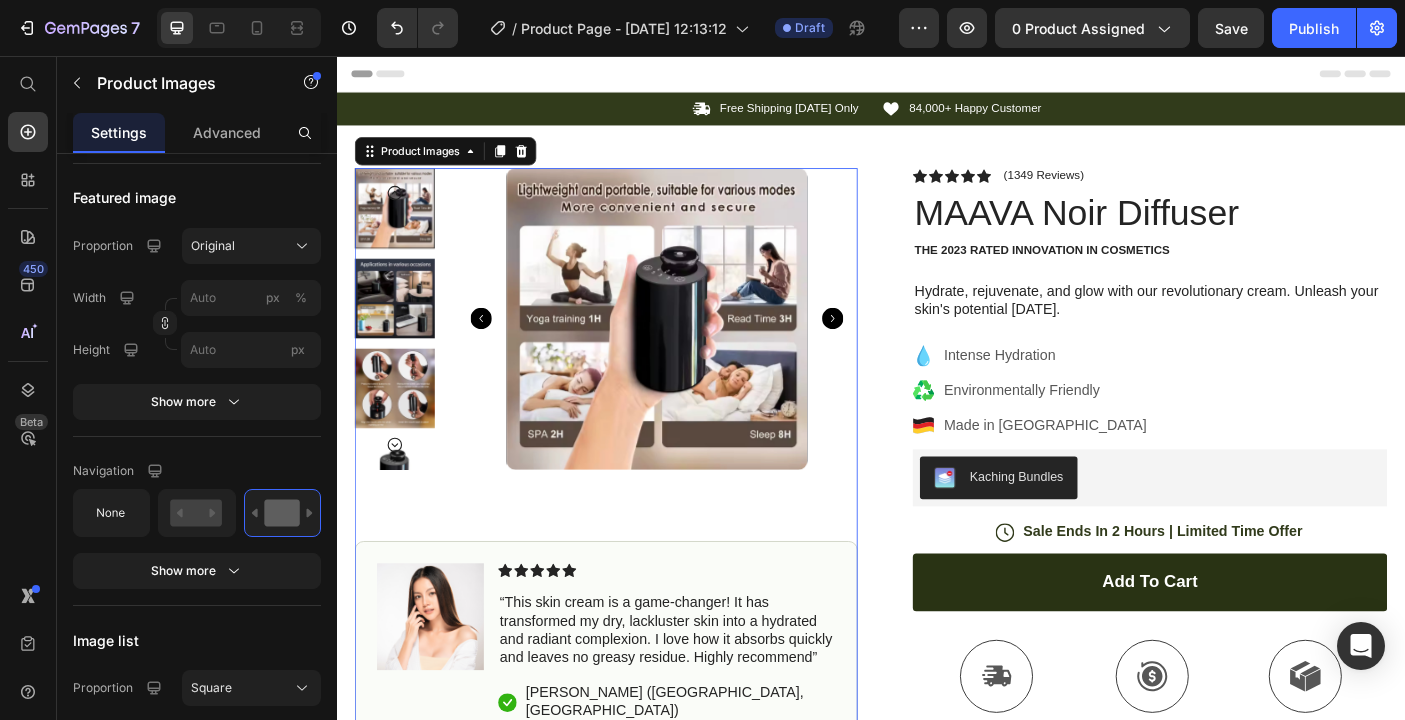 click at bounding box center (402, 328) 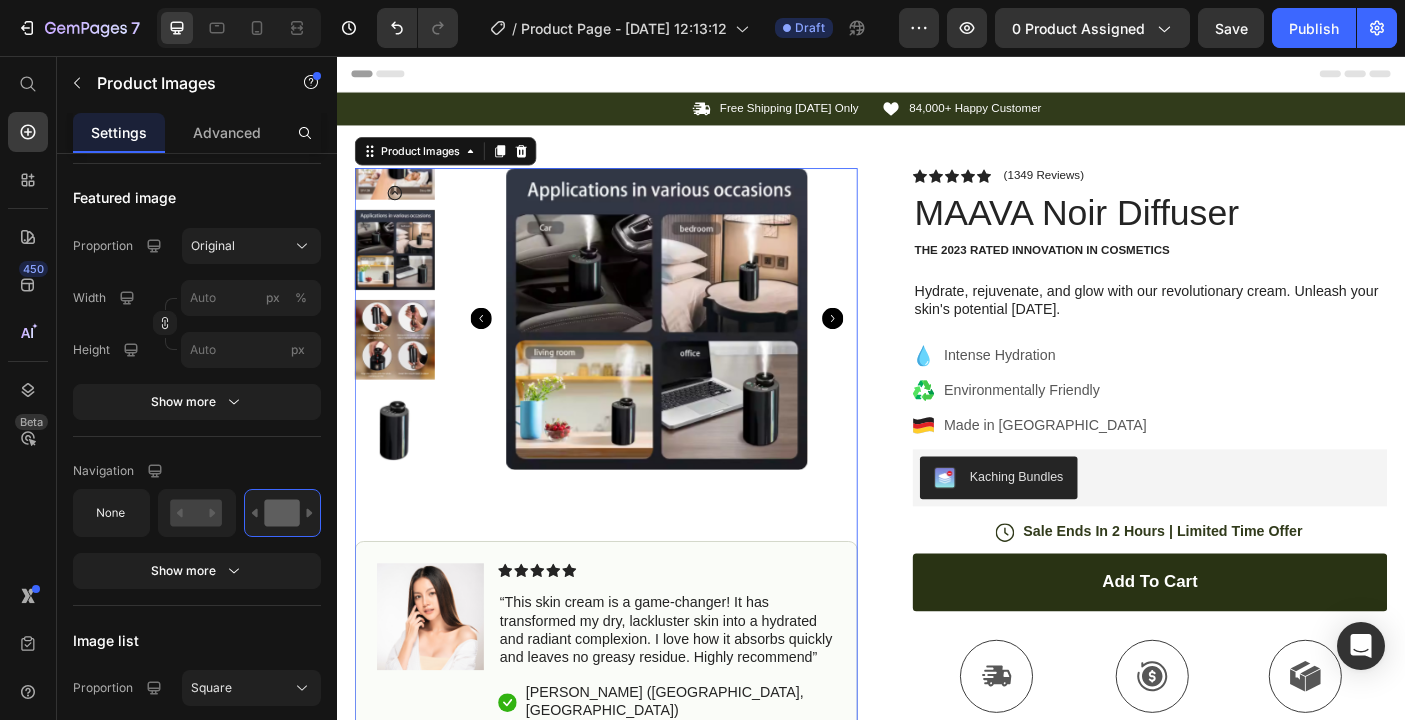 click at bounding box center (402, 273) 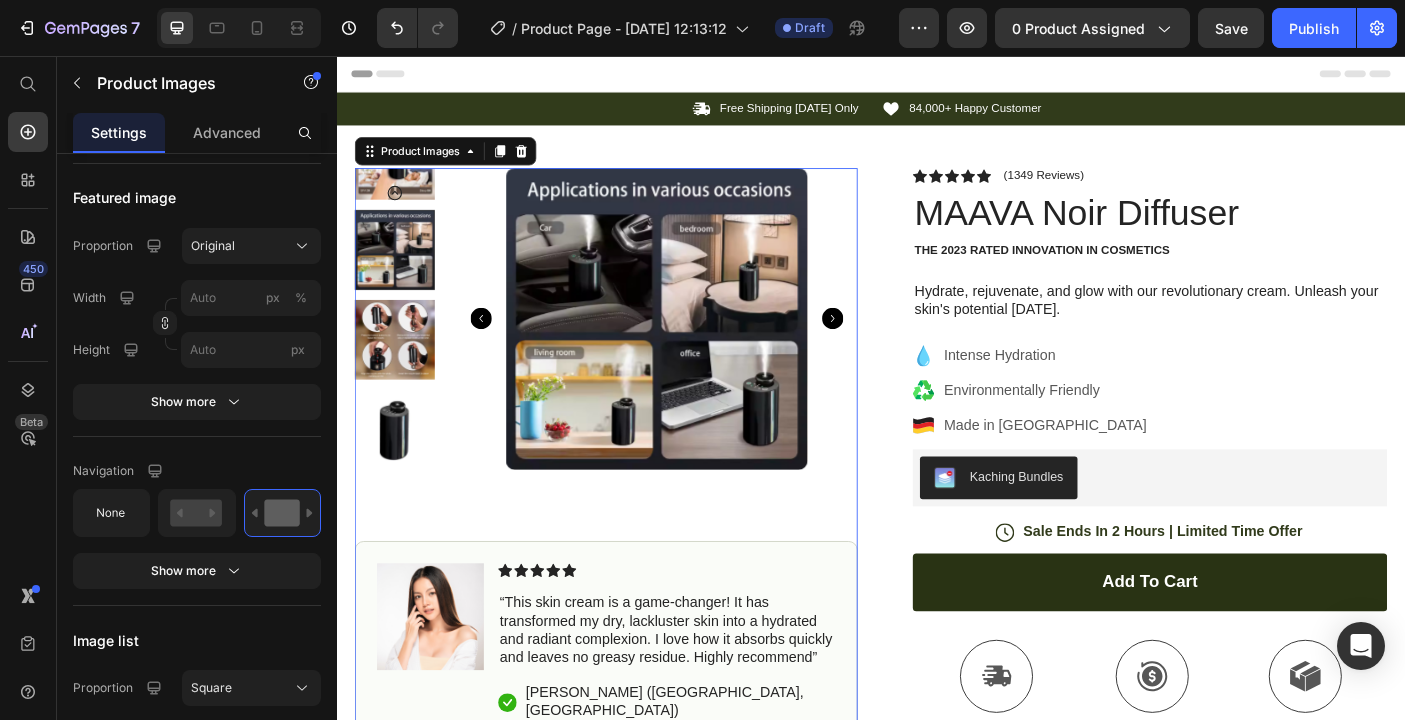 click at bounding box center (402, 273) 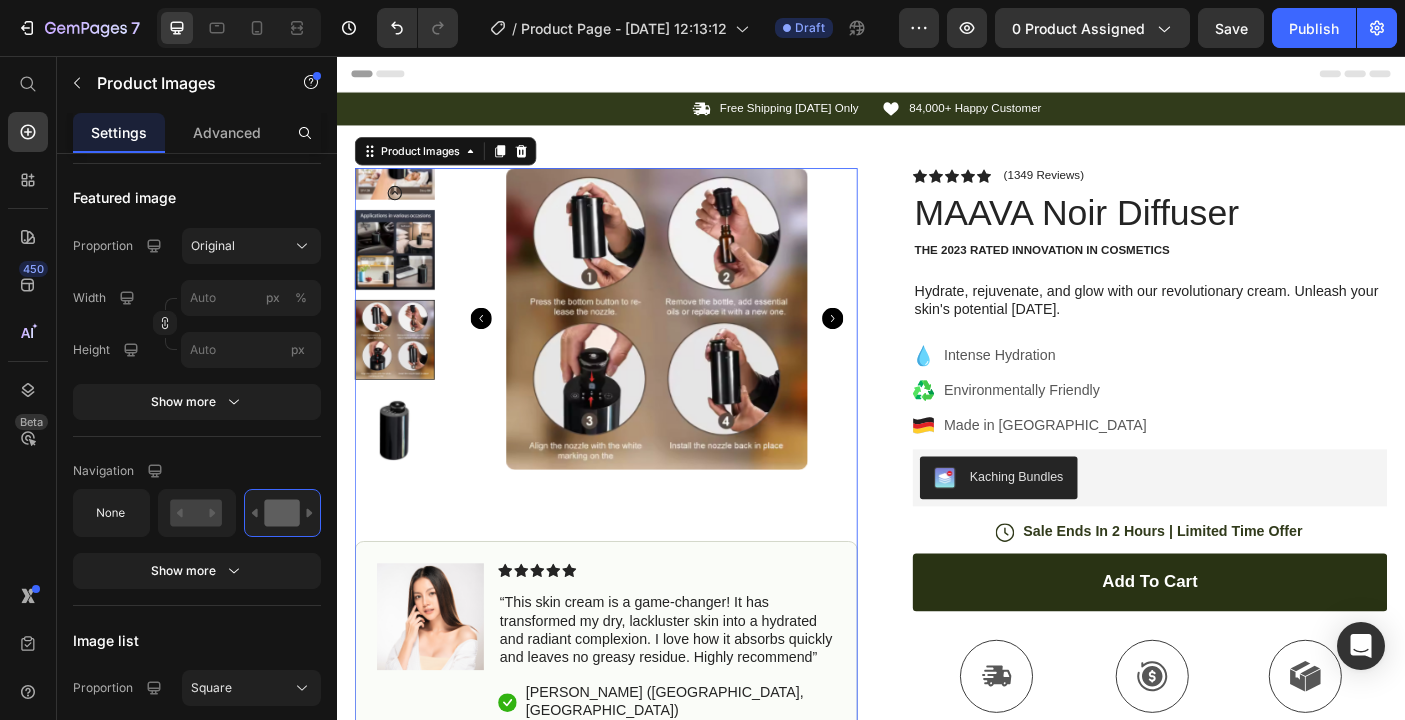click at bounding box center (402, 172) 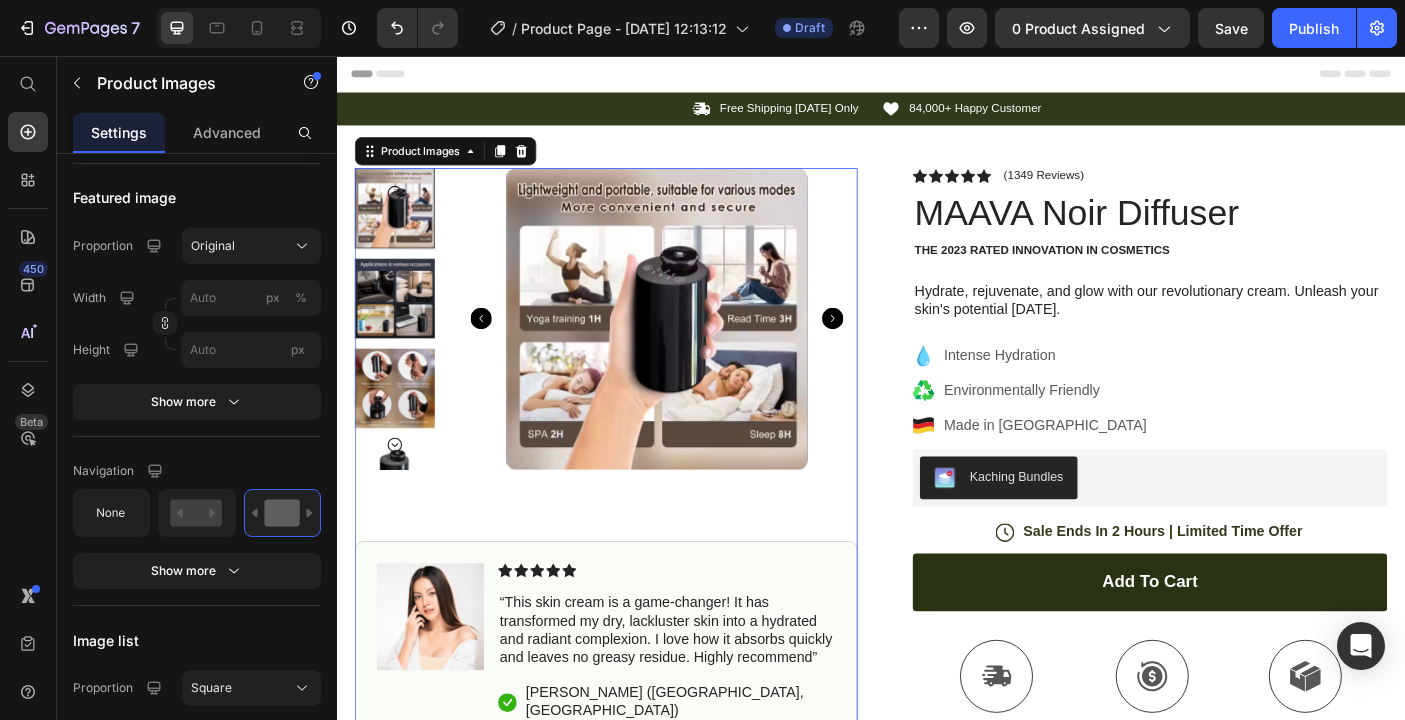 click at bounding box center [402, 328] 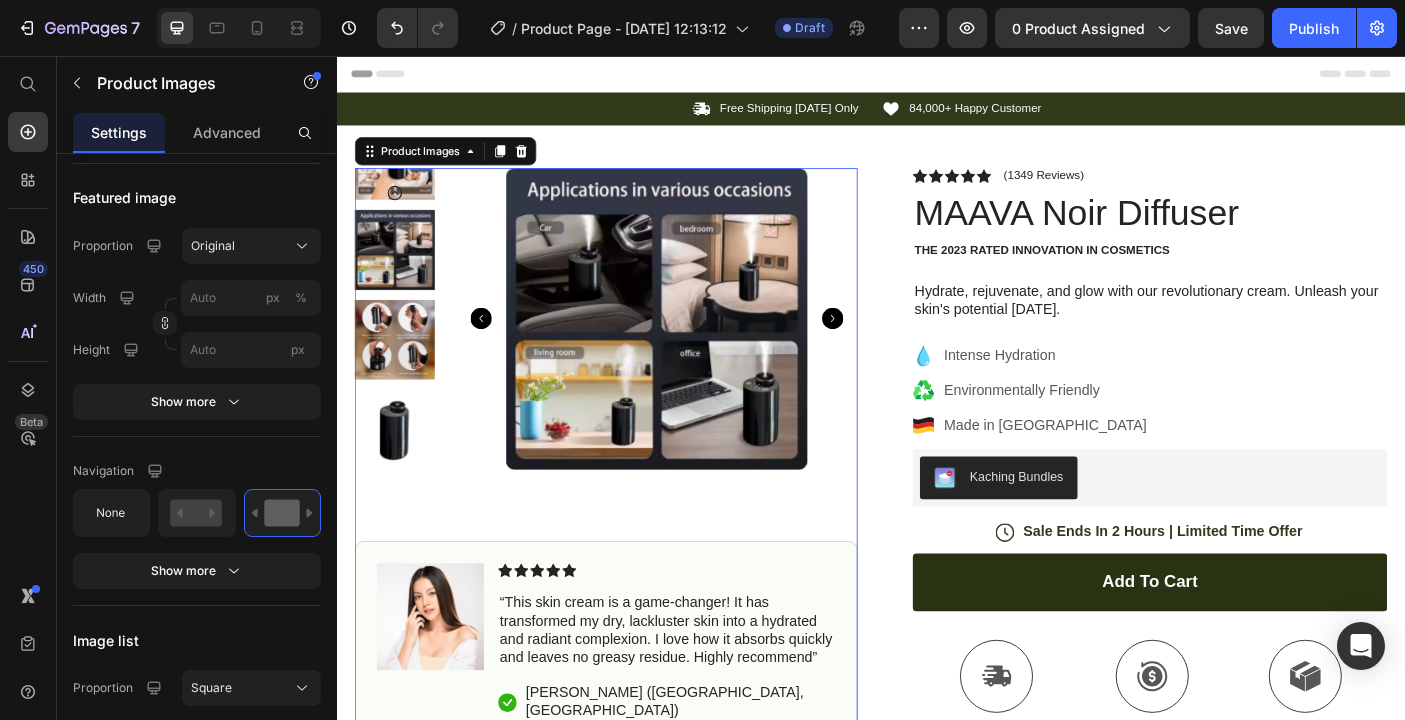 click at bounding box center (402, 375) 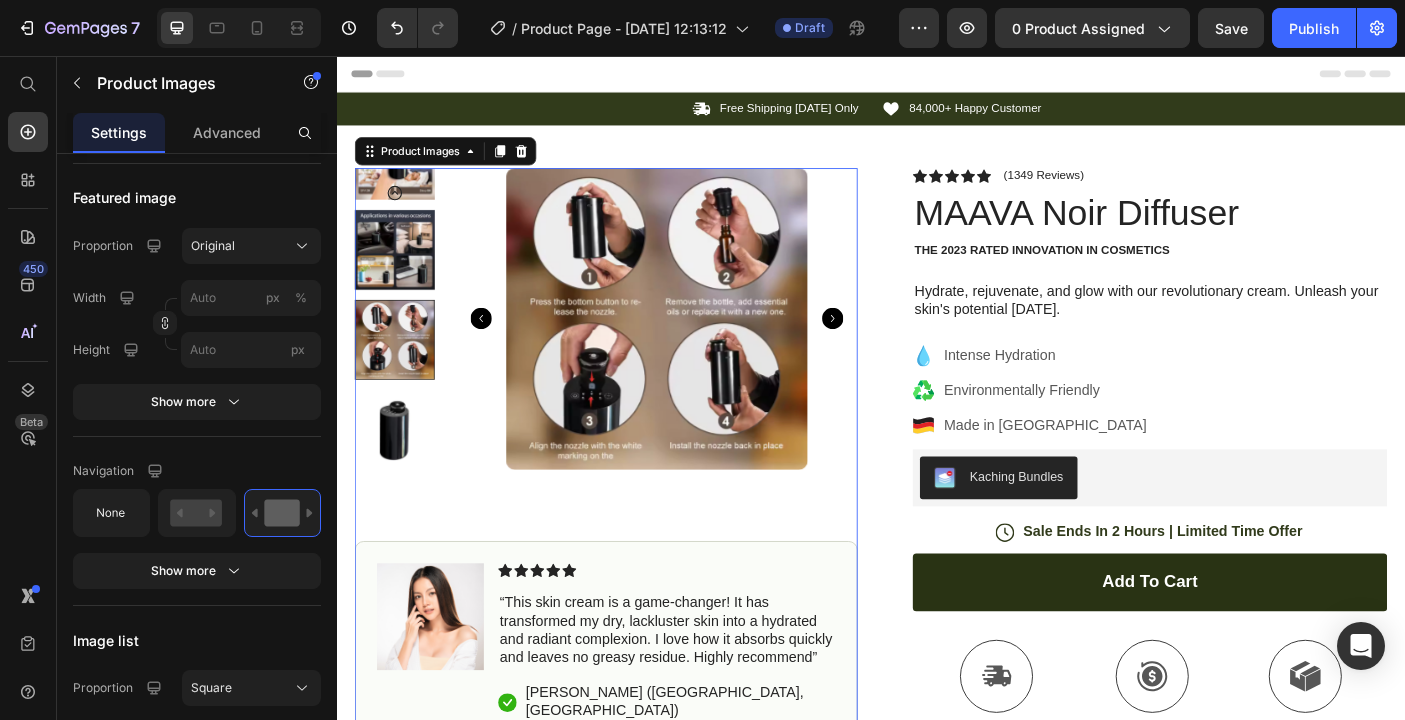 click at bounding box center [402, 172] 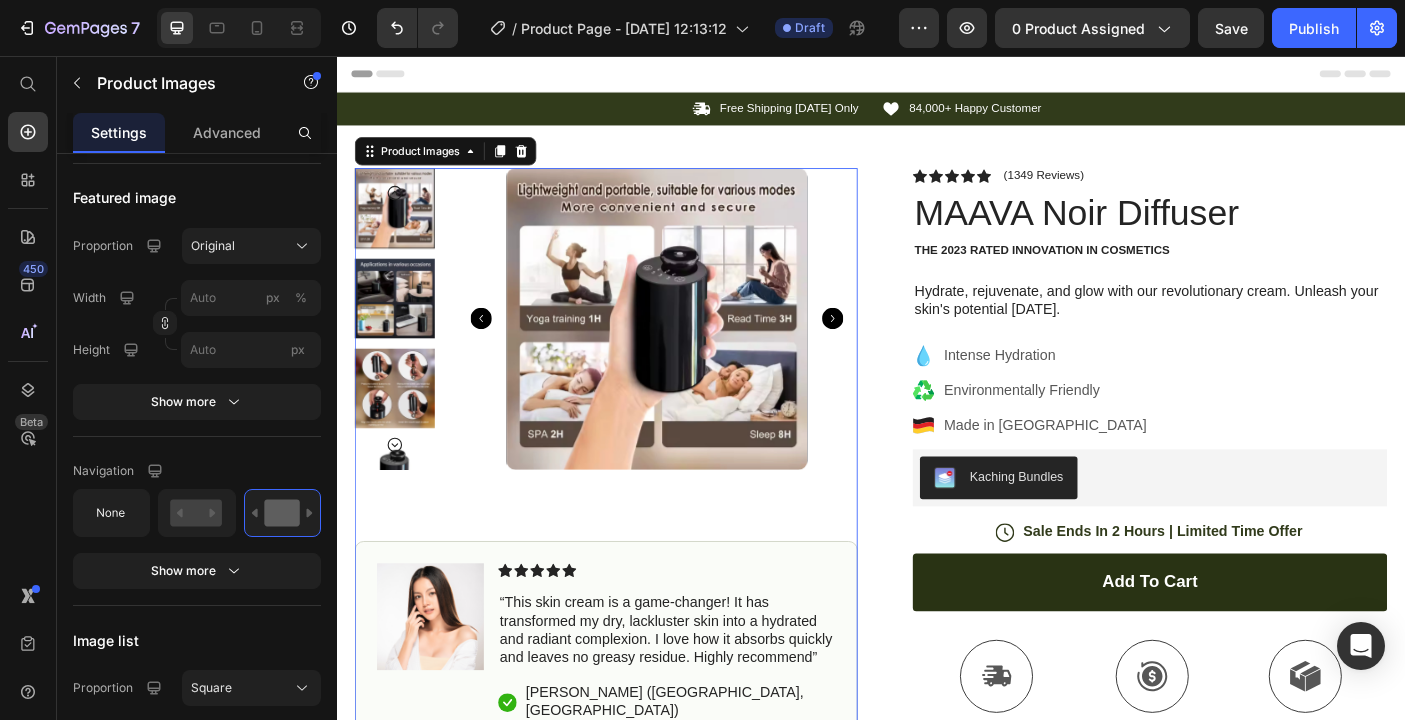 click at bounding box center (402, 429) 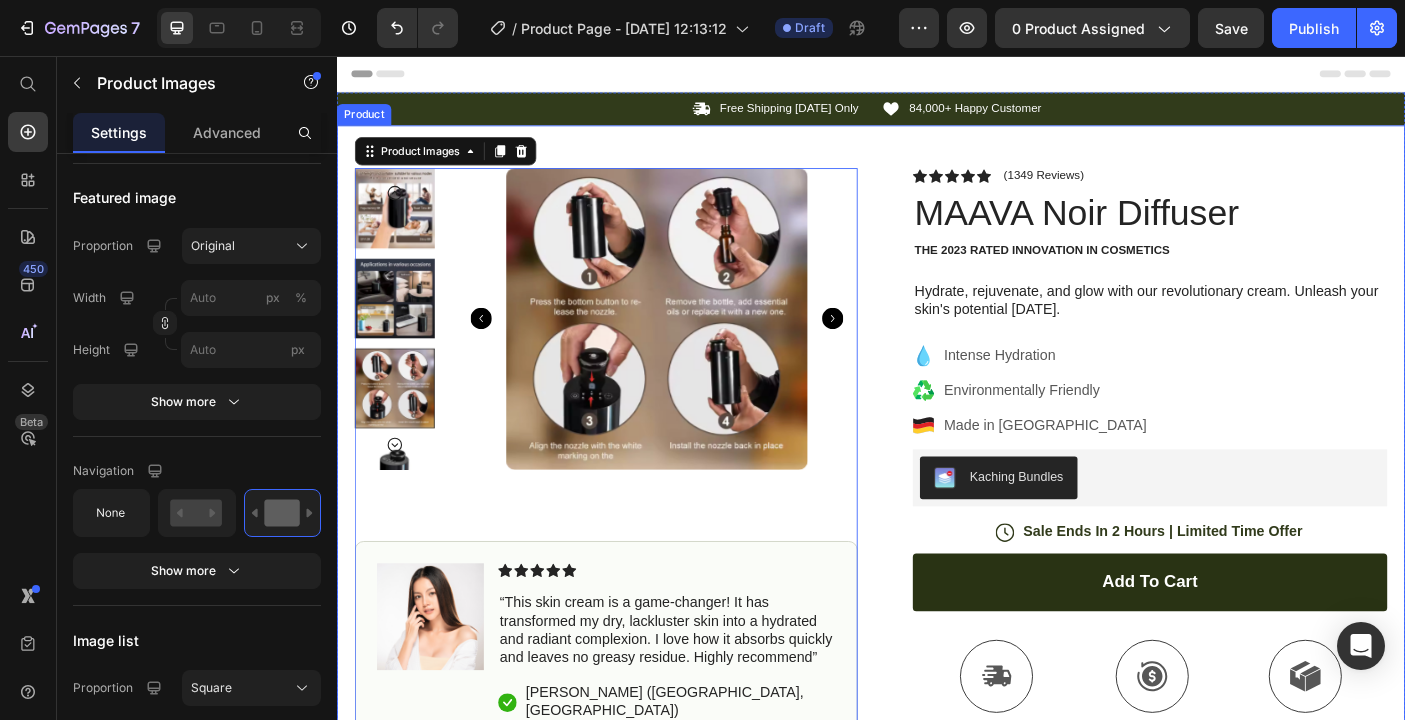 click on "Product Images   80 Image Icon Icon Icon Icon Icon Icon List “This skin cream is a game-changer! It has transformed my dry, lackluster skin into a hydrated and radiant complexion. I love how it absorbs quickly and leaves no greasy residue. Highly recommend” Text Block
Icon [PERSON_NAME] ([GEOGRAPHIC_DATA], [GEOGRAPHIC_DATA]) Text Block Row Row Row Icon Icon Icon Icon Icon Icon List (1349 Reviews) Text Block Row MAAVA Noir Diffuser Product Title The 2023 Rated Innovation in Cosmetics Text Block Hydrate, rejuvenate, and glow with our revolutionary cream. Unleash your skin's potential [DATE]. Text Block
Intense Hydration
Environmentally Friendly
Made in [GEOGRAPHIC_DATA] Item List Kaching Bundles Kaching Bundles
Icon Sale Ends In 2 Hours | Limited Time Offer Text Block Row add to cart Add to Cart
Icon Free Shipping Text Block
Icon Money-Back Text Block
Icon Easy Returns" at bounding box center (937, 624) 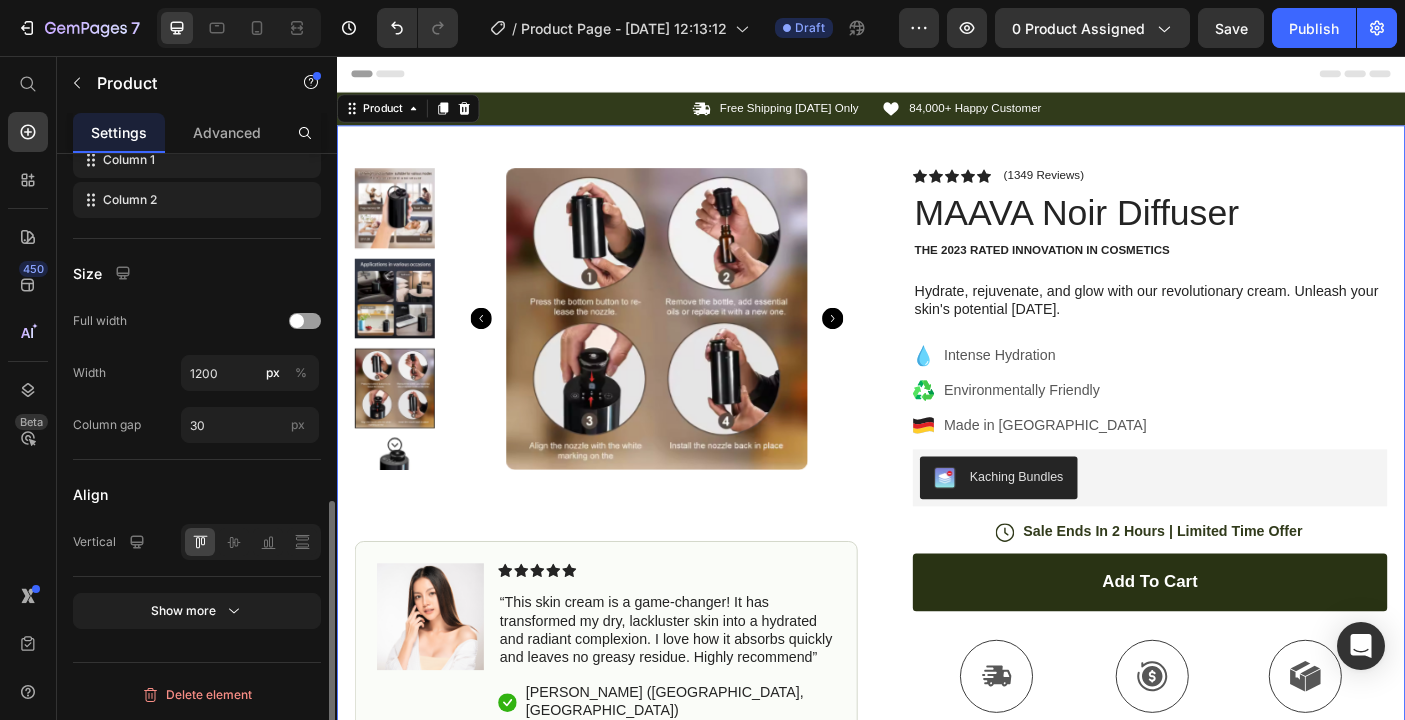 scroll, scrollTop: 0, scrollLeft: 0, axis: both 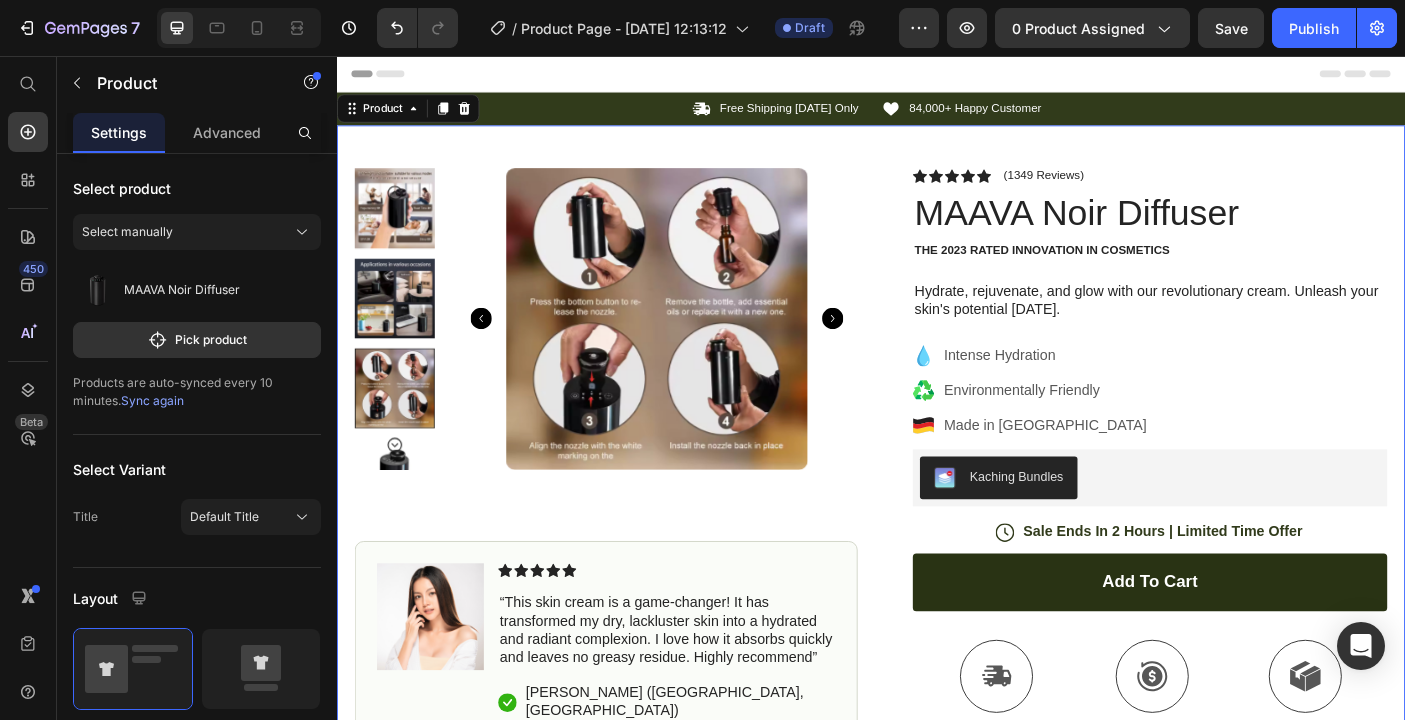 click on "Product Images Image Icon Icon Icon Icon Icon Icon List “This skin cream is a game-changer! It has transformed my dry, lackluster skin into a hydrated and radiant complexion. I love how it absorbs quickly and leaves no greasy residue. Highly recommend” Text Block
Icon [PERSON_NAME] ([GEOGRAPHIC_DATA], [GEOGRAPHIC_DATA]) Text Block Row Row Row Icon Icon Icon Icon Icon Icon List (1349 Reviews) Text Block Row MAAVA Noir Diffuser Product Title The 2023 Rated Innovation in Cosmetics Text Block Hydrate, rejuvenate, and glow with our revolutionary cream. Unleash your skin's potential [DATE]. Text Block
Intense Hydration
Environmentally Friendly
Made in [GEOGRAPHIC_DATA] Item List Kaching Bundles Kaching Bundles
Icon Sale Ends In 2 Hours | Limited Time Offer Text Block Row add to cart Add to Cart
Icon Free Shipping Text Block
Icon Money-Back Text Block
Icon Easy Returns Row" at bounding box center [937, 624] 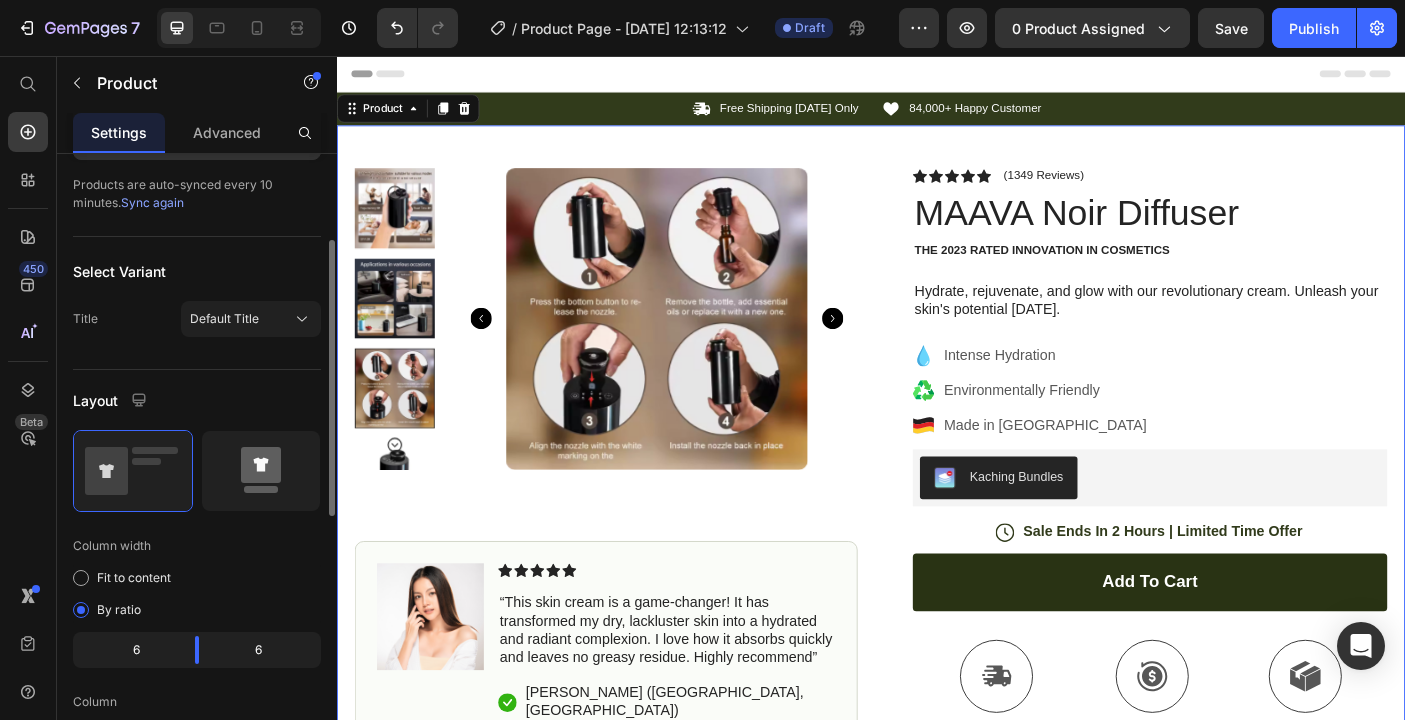 scroll, scrollTop: 193, scrollLeft: 0, axis: vertical 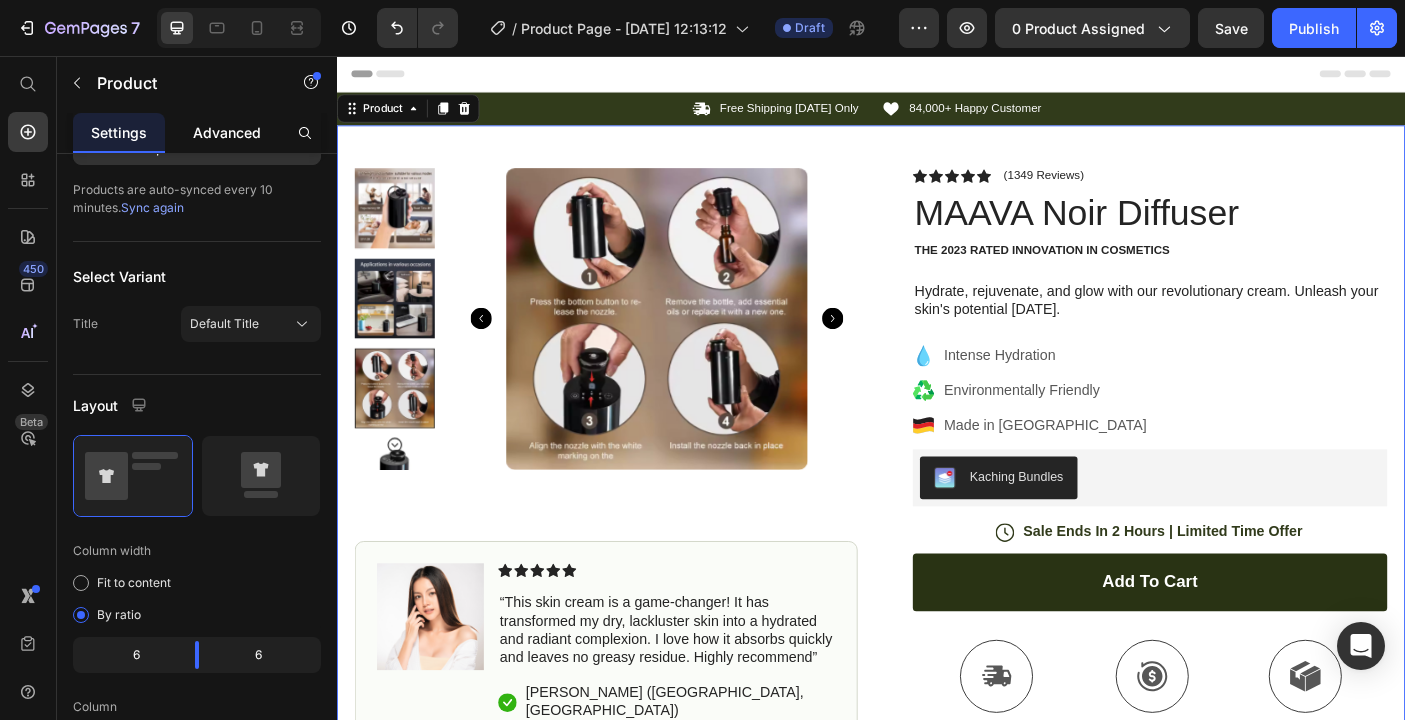click on "Advanced" at bounding box center [227, 132] 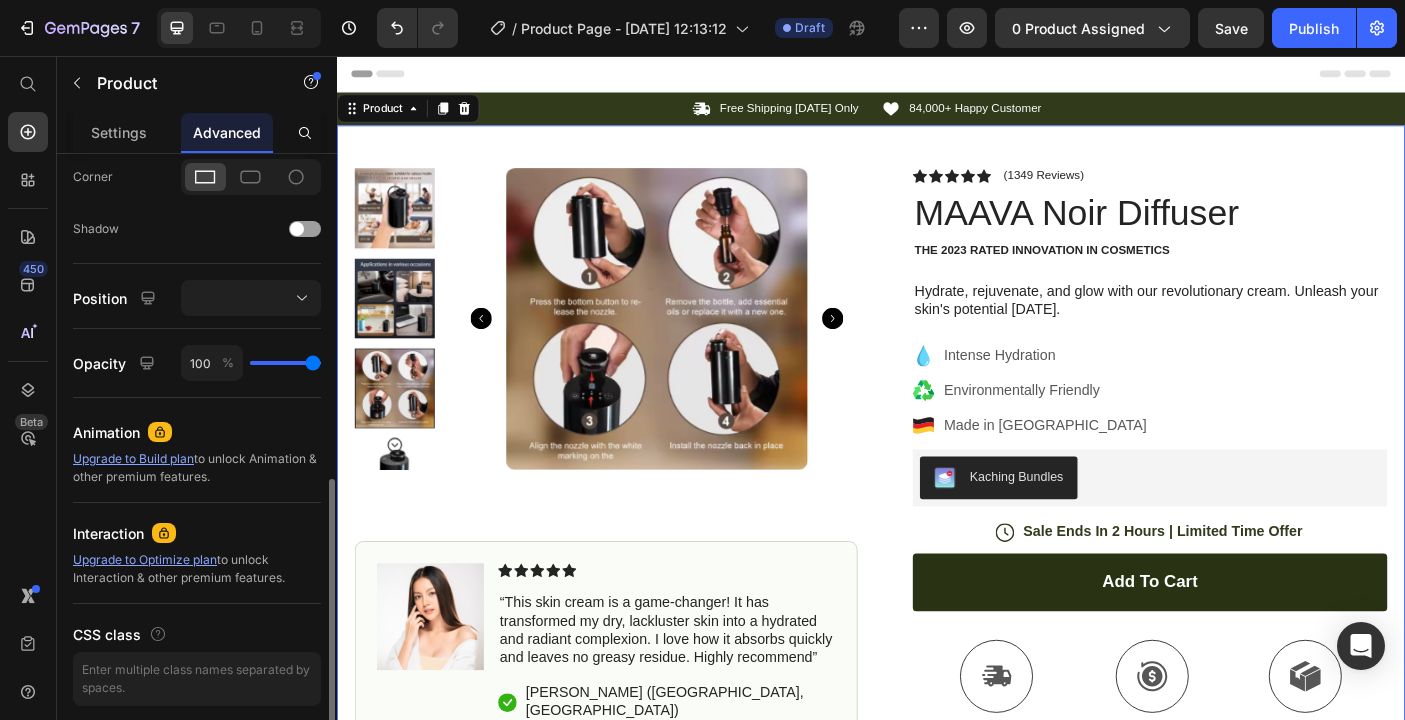 scroll, scrollTop: 682, scrollLeft: 0, axis: vertical 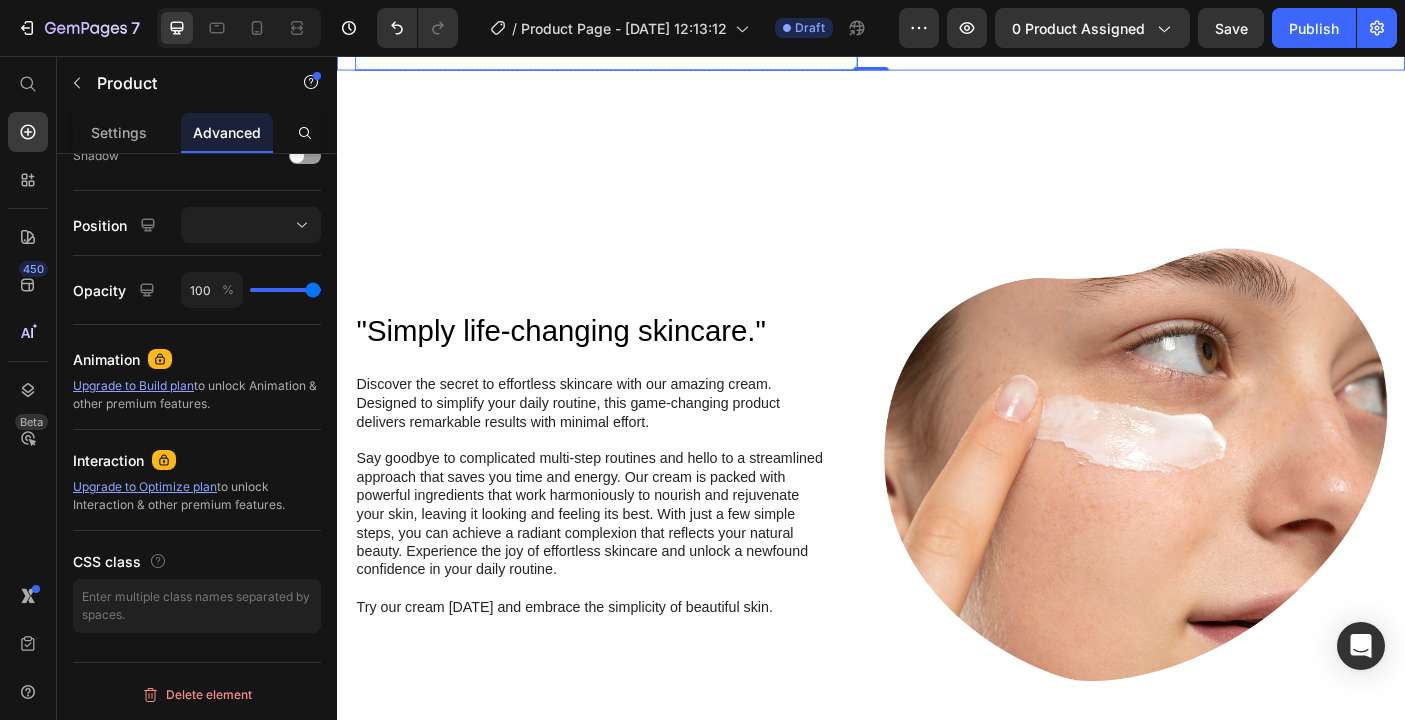 click on ""Simply life-changing skincare." Heading Discover the secret to effortless skincare with our amazing cream. Designed to simplify your daily routine, this game-changing product delivers remarkable results with minimal effort.   Say goodbye to complicated multi-step routines and hello to a streamlined approach that saves you time and energy. Our cream is packed with powerful ingredients that work harmoniously to nourish and rejuvenate your skin, leaving it looking and feeling its best. With just a few simple steps, you can achieve a radiant complexion that reflects your natural beauty. Experience the joy of effortless skincare and unlock a newfound confidence in your daily routine.   Try our cream [DATE] and embrace the simplicity of beautiful skin. Text Block Row Image Row ...and the best part is, you'll confidently strut the streets with radiant and flawless skin Heading     Text Block Row Image Row Section 2" at bounding box center [937, 720] 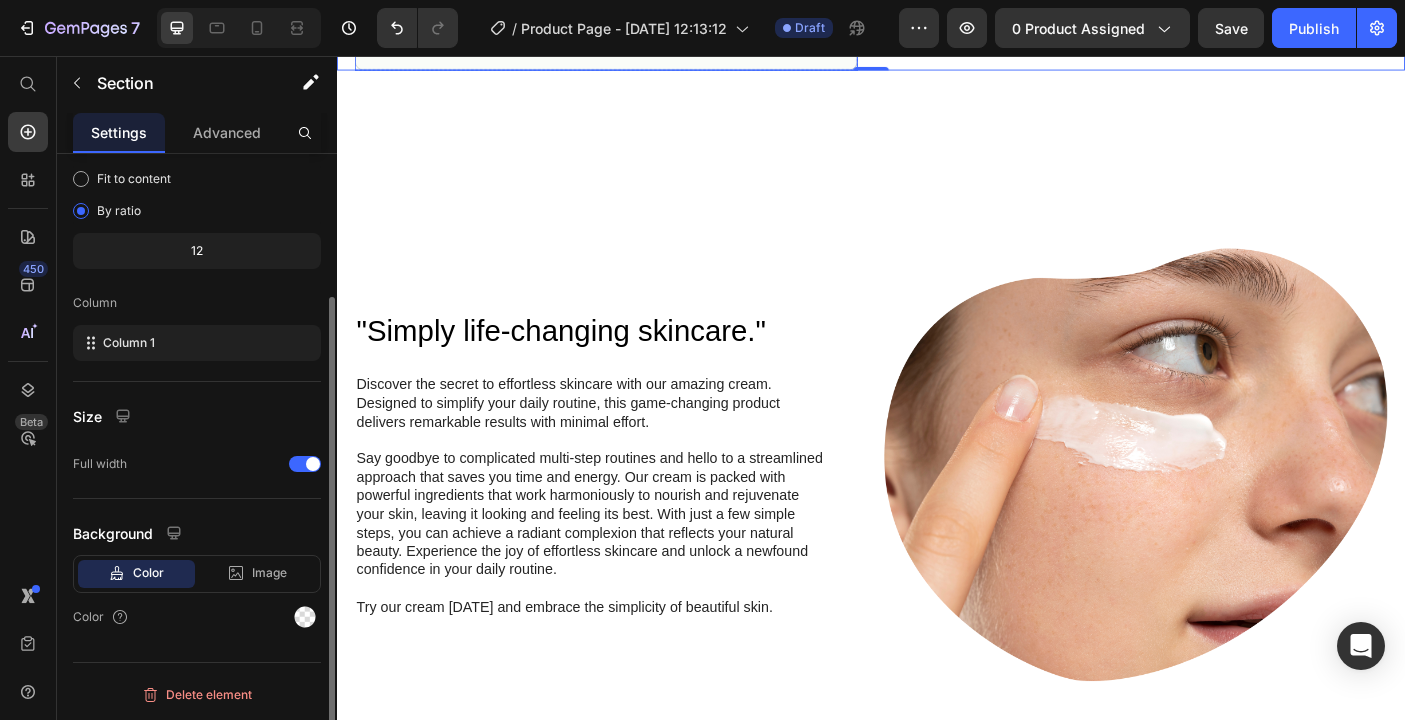 scroll, scrollTop: 0, scrollLeft: 0, axis: both 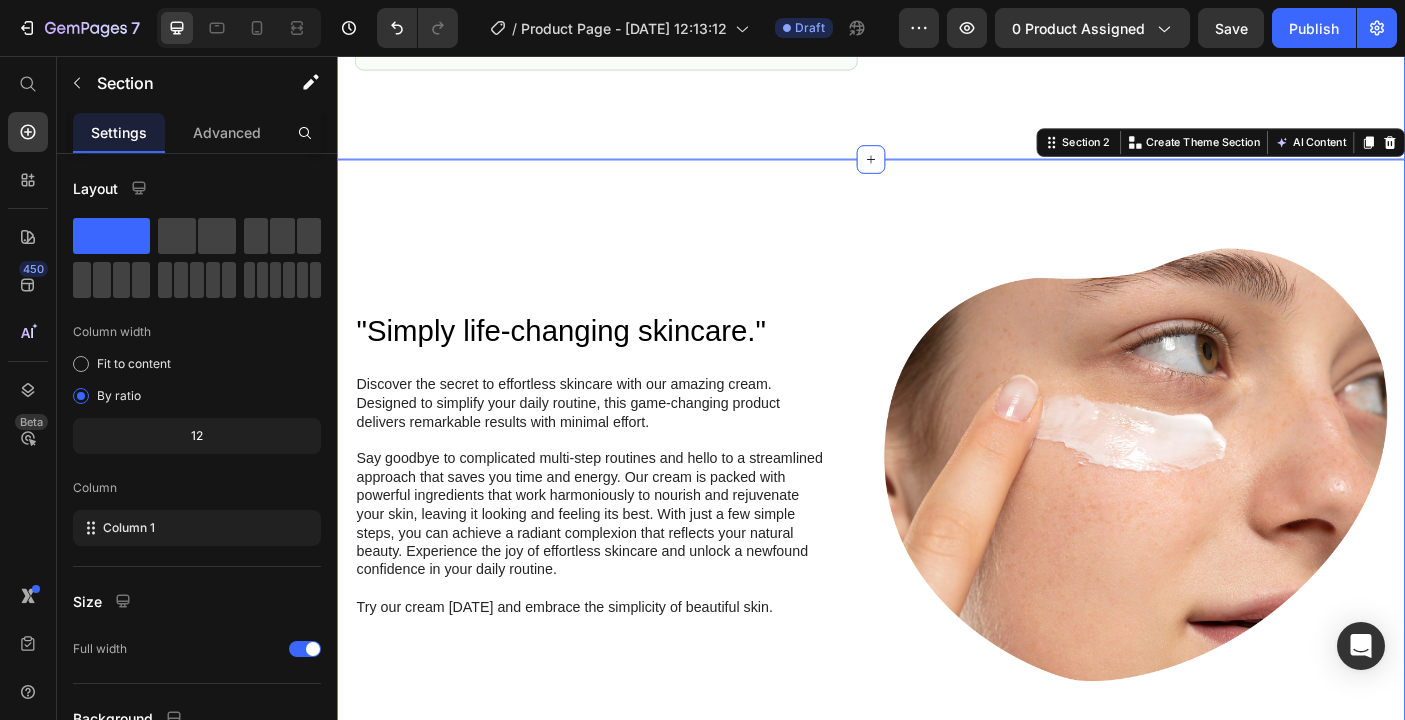 click on "Icon Free Shipping [DATE] Only Text Block Row
Icon 84,000+ Happy Customer Text Block Row Carousel Row
Product Images Image Icon Icon Icon Icon Icon Icon List “This skin cream is a game-changer! It has transformed my dry, lackluster skin into a hydrated and radiant complexion. I love how it absorbs quickly and leaves no greasy residue. Highly recommend” Text Block
Icon [PERSON_NAME] ([GEOGRAPHIC_DATA], [GEOGRAPHIC_DATA]) Text Block Row Row Row Icon Icon Icon Icon Icon Icon List (1349 Reviews) Text Block Row MAAVA Noir Diffuser Product Title The 2023 Rated Innovation in Cosmetics Text Block Hydrate, rejuvenate, and glow with our revolutionary cream. Unleash your skin's potential [DATE]. Text Block
Intense Hydration
Environmentally Friendly
Made in [GEOGRAPHIC_DATA] Item List Kaching Bundles Kaching Bundles
Icon Sale Ends In 2 Hours | Limited Time Offer Text Block Row add to cart Add to Cart
Icon" at bounding box center (937, -387) 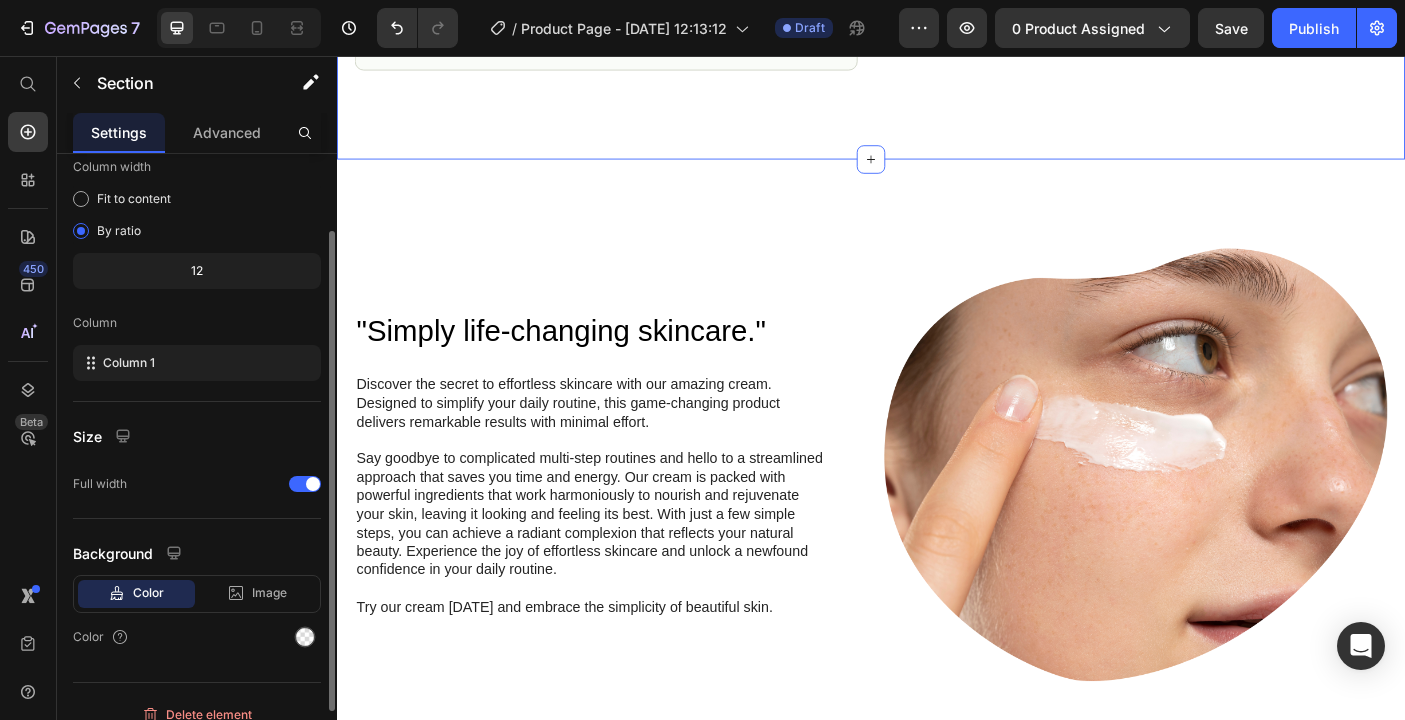 scroll, scrollTop: 185, scrollLeft: 0, axis: vertical 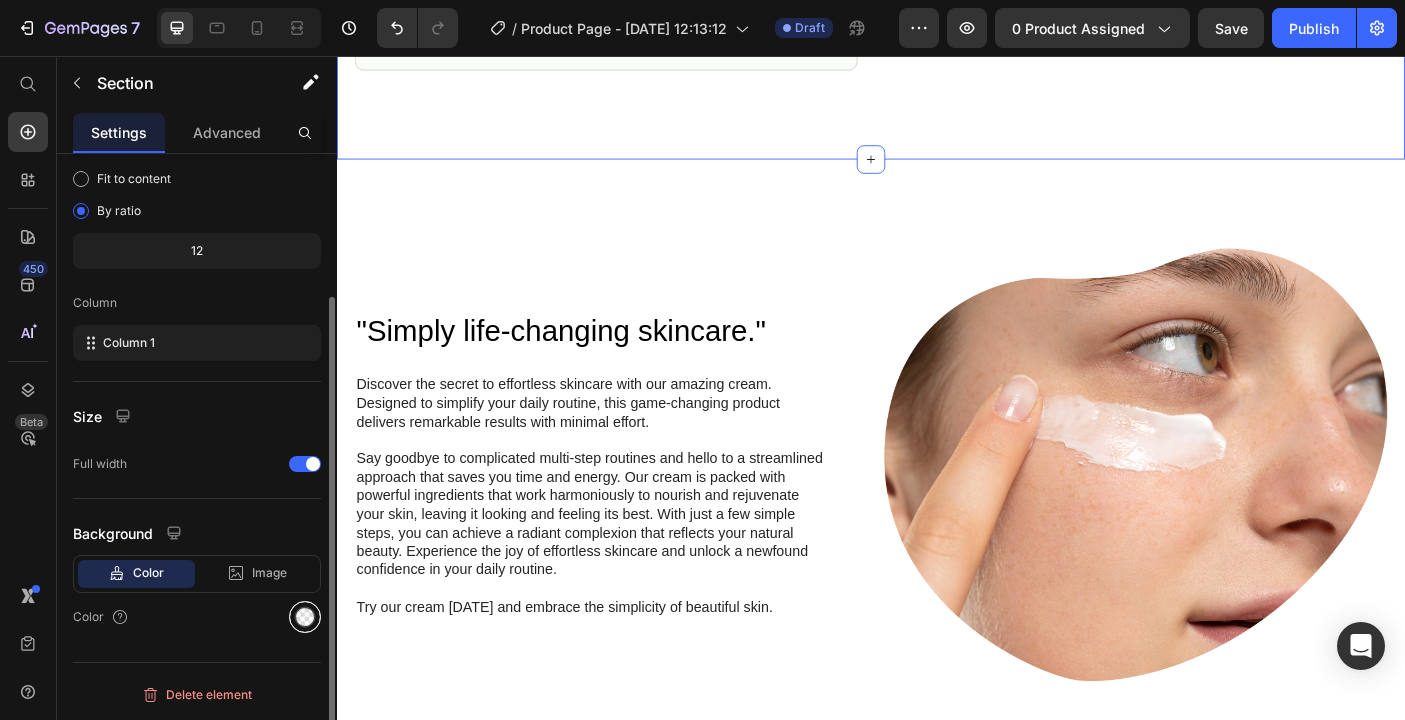 click at bounding box center (305, 617) 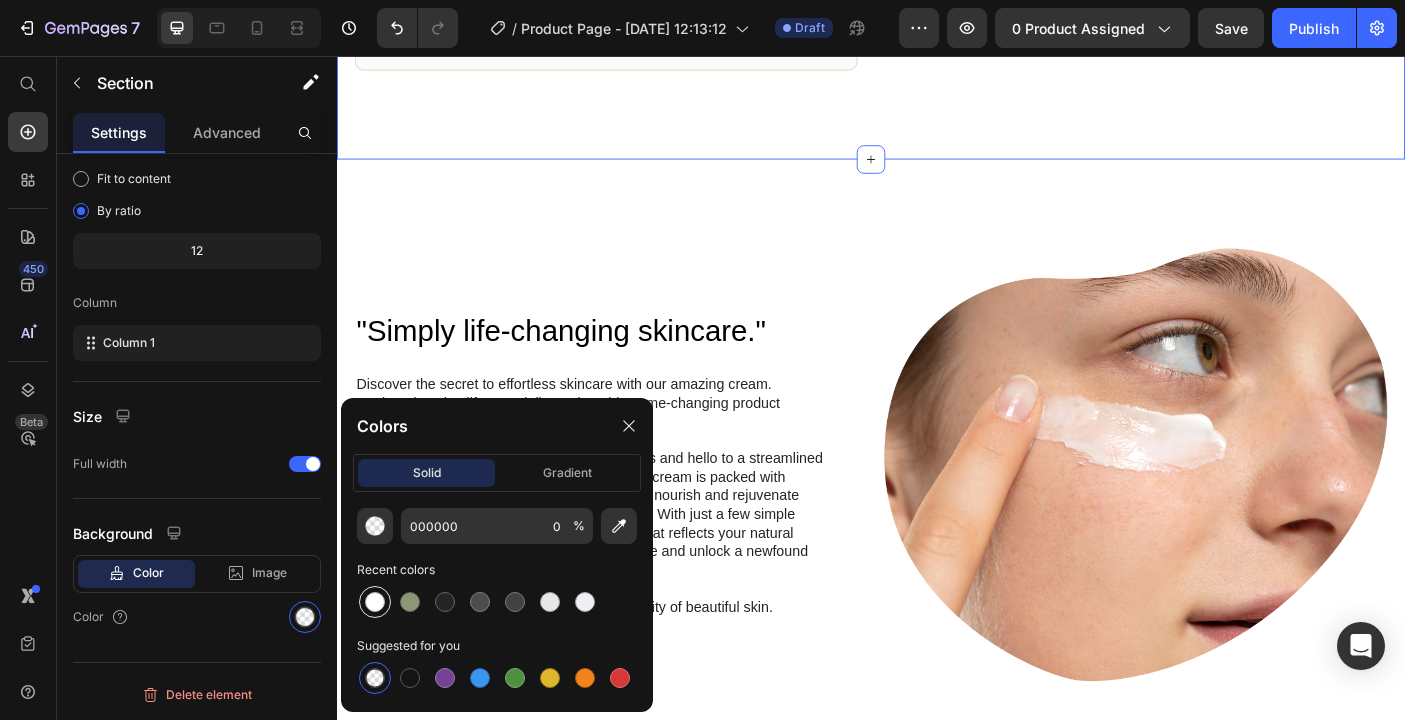 click at bounding box center [375, 602] 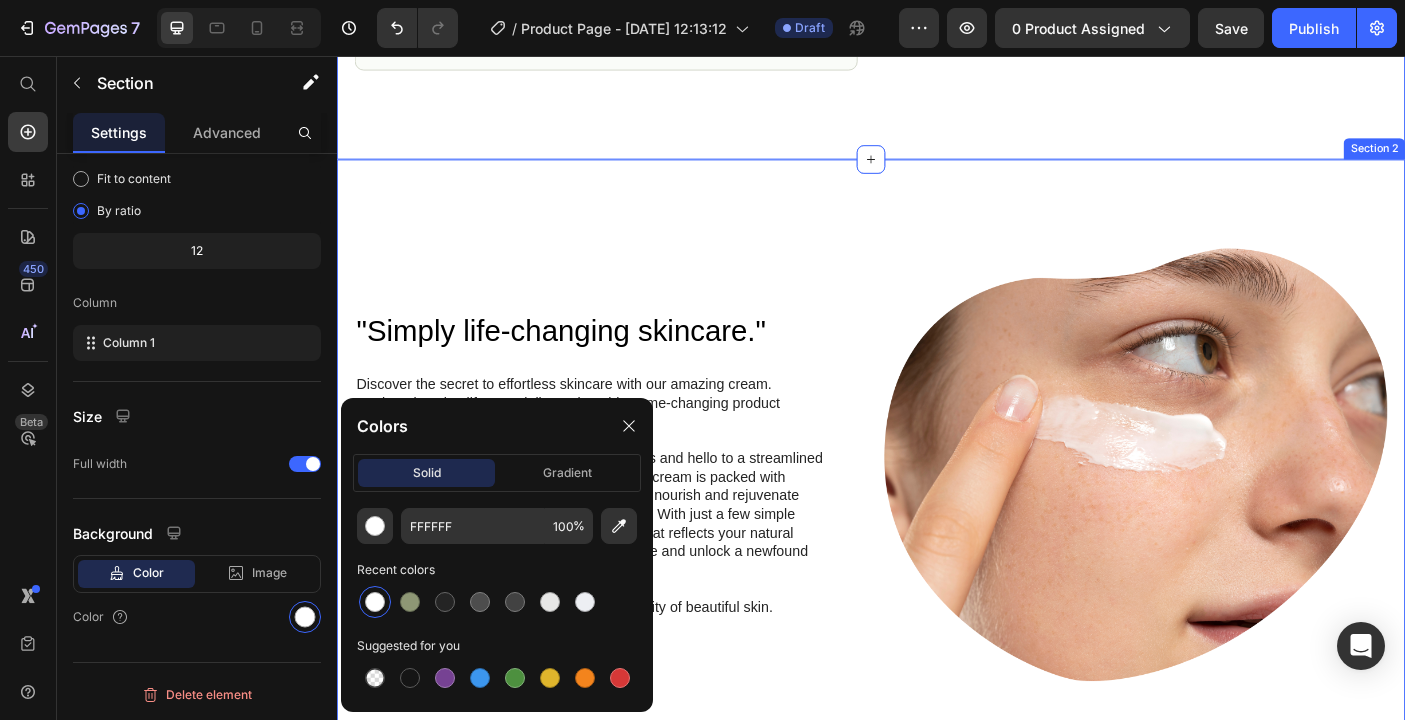 click on ""Simply life-changing skincare." Heading Discover the secret to effortless skincare with our amazing cream. Designed to simplify your daily routine, this game-changing product delivers remarkable results with minimal effort.   Say goodbye to complicated multi-step routines and hello to a streamlined approach that saves you time and energy. Our cream is packed with powerful ingredients that work harmoniously to nourish and rejuvenate your skin, leaving it looking and feeling its best. With just a few simple steps, you can achieve a radiant complexion that reflects your natural beauty. Experience the joy of effortless skincare and unlock a newfound confidence in your daily routine.   Try our cream [DATE] and embrace the simplicity of beautiful skin. Text Block Row Image Row ...and the best part is, you'll confidently strut the streets with radiant and flawless skin Heading     Text Block Row Image Row Section 2" at bounding box center (937, 720) 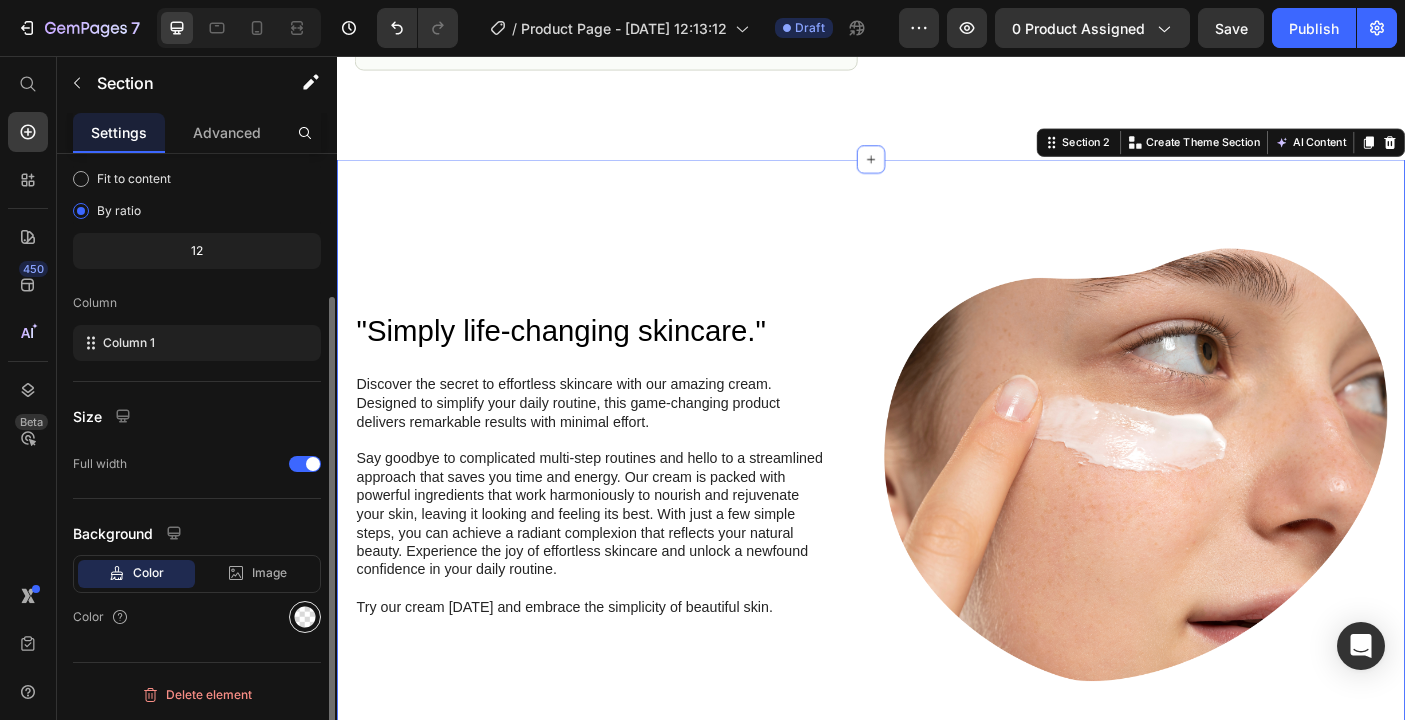 click at bounding box center [305, 617] 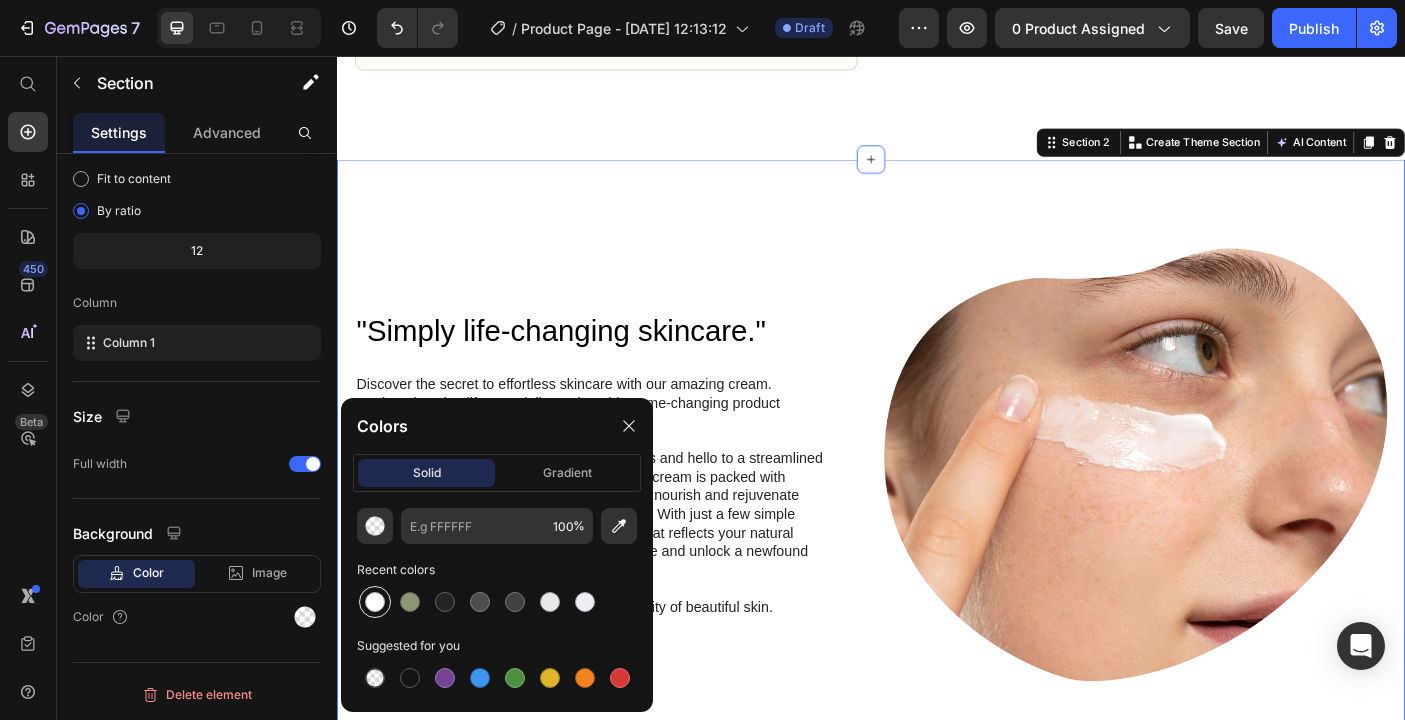 click at bounding box center (375, 602) 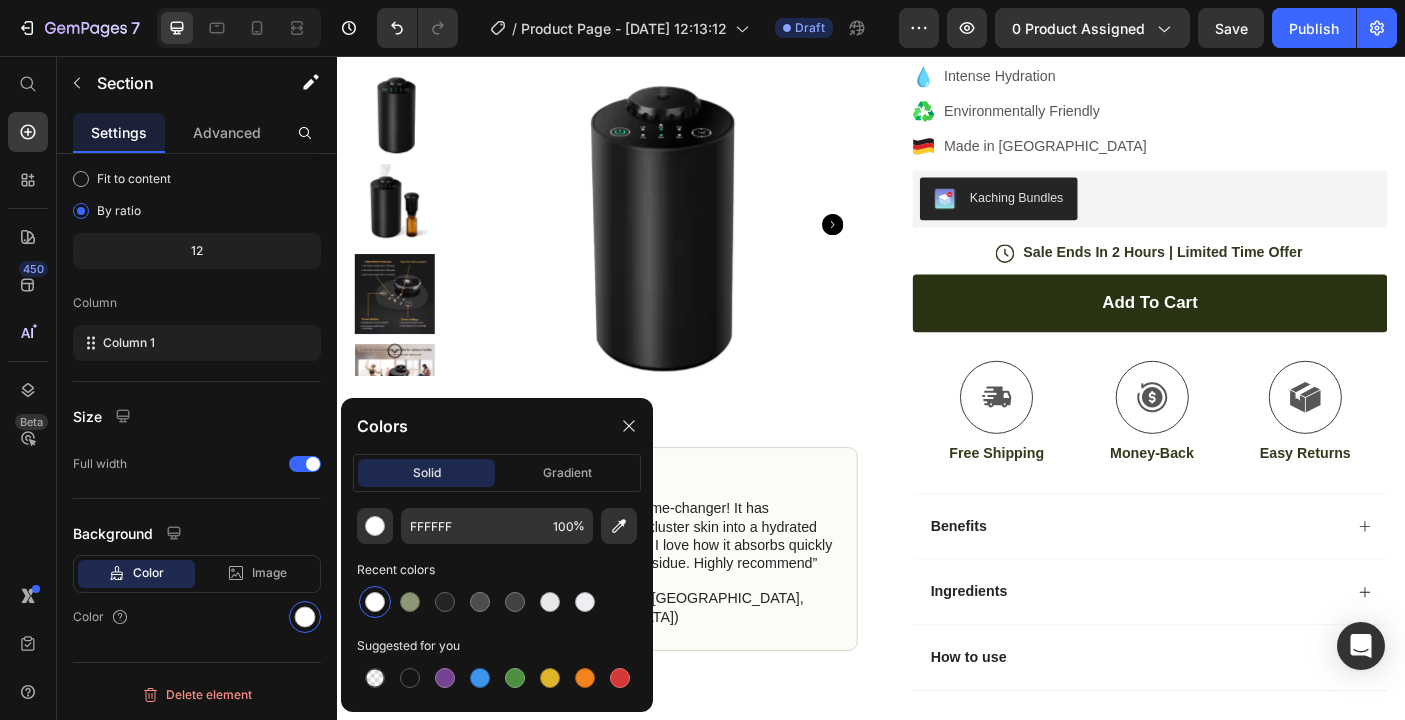scroll, scrollTop: 0, scrollLeft: 0, axis: both 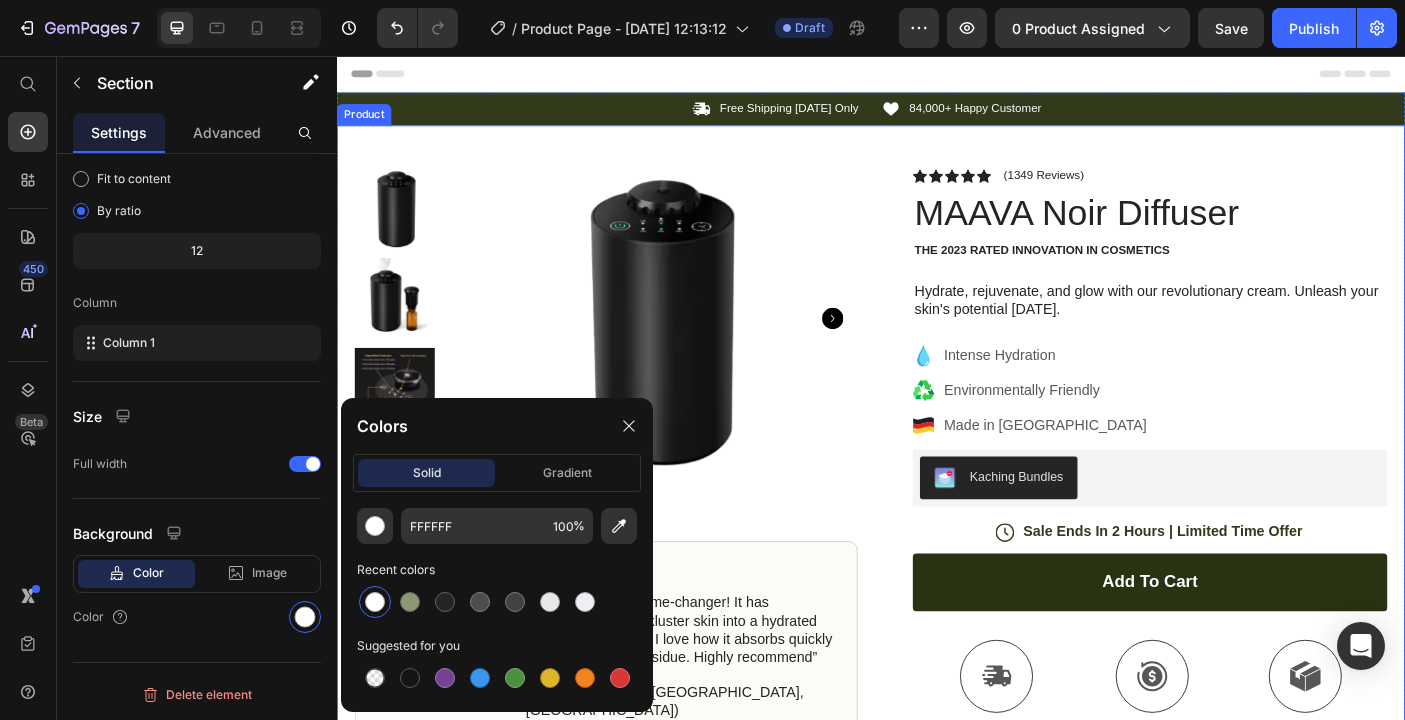 click on "Product Images Image Icon Icon Icon Icon Icon Icon List “This skin cream is a game-changer! It has transformed my dry, lackluster skin into a hydrated and radiant complexion. I love how it absorbs quickly and leaves no greasy residue. Highly recommend” Text Block
Icon [PERSON_NAME] ([GEOGRAPHIC_DATA], [GEOGRAPHIC_DATA]) Text Block Row Row Row Icon Icon Icon Icon Icon Icon List (1349 Reviews) Text Block Row MAAVA Noir Diffuser Product Title The 2023 Rated Innovation in Cosmetics Text Block Hydrate, rejuvenate, and glow with our revolutionary cream. Unleash your skin's potential [DATE]. Text Block
Intense Hydration
Environmentally Friendly
Made in [GEOGRAPHIC_DATA] Item List Kaching Bundles Kaching Bundles
Icon Sale Ends In 2 Hours | Limited Time Offer Text Block Row add to cart Add to Cart
Icon Free Shipping Text Block
Icon Money-Back Text Block
Icon Easy Returns Row" at bounding box center [937, 624] 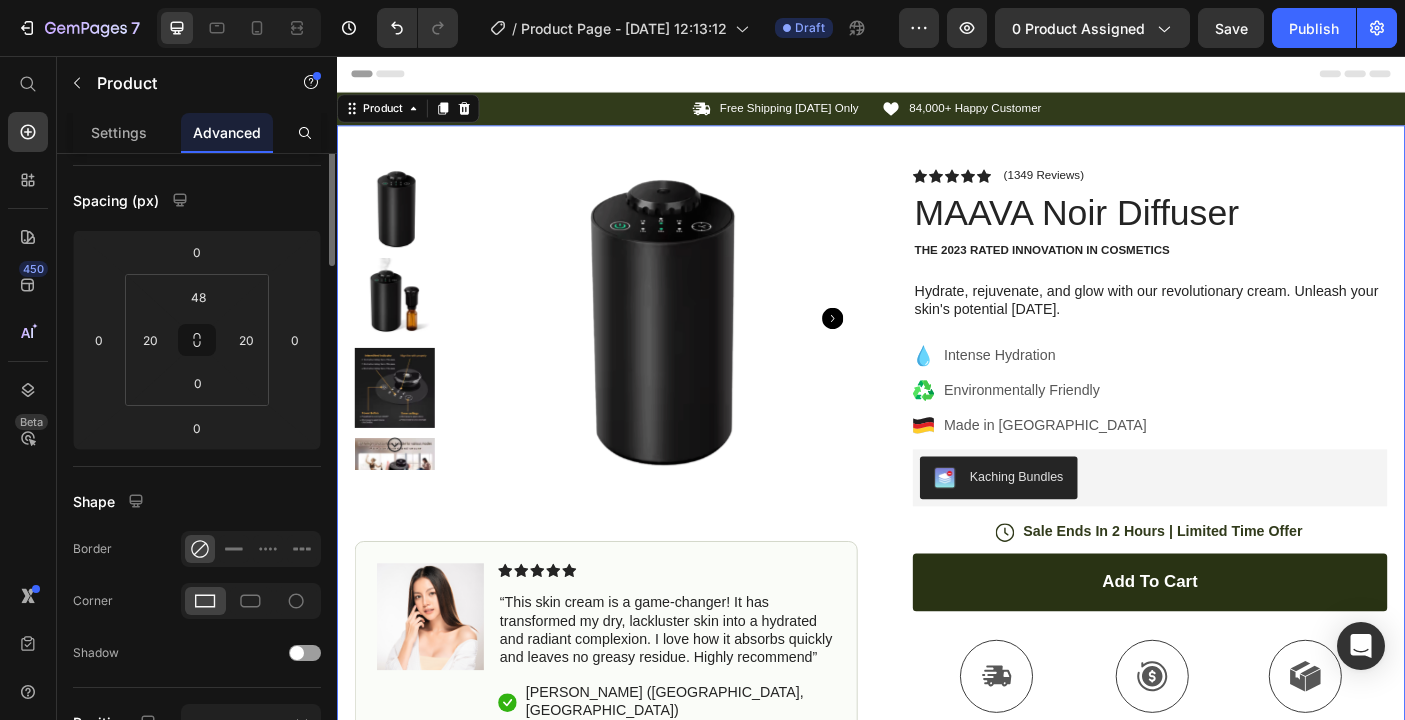 scroll, scrollTop: 0, scrollLeft: 0, axis: both 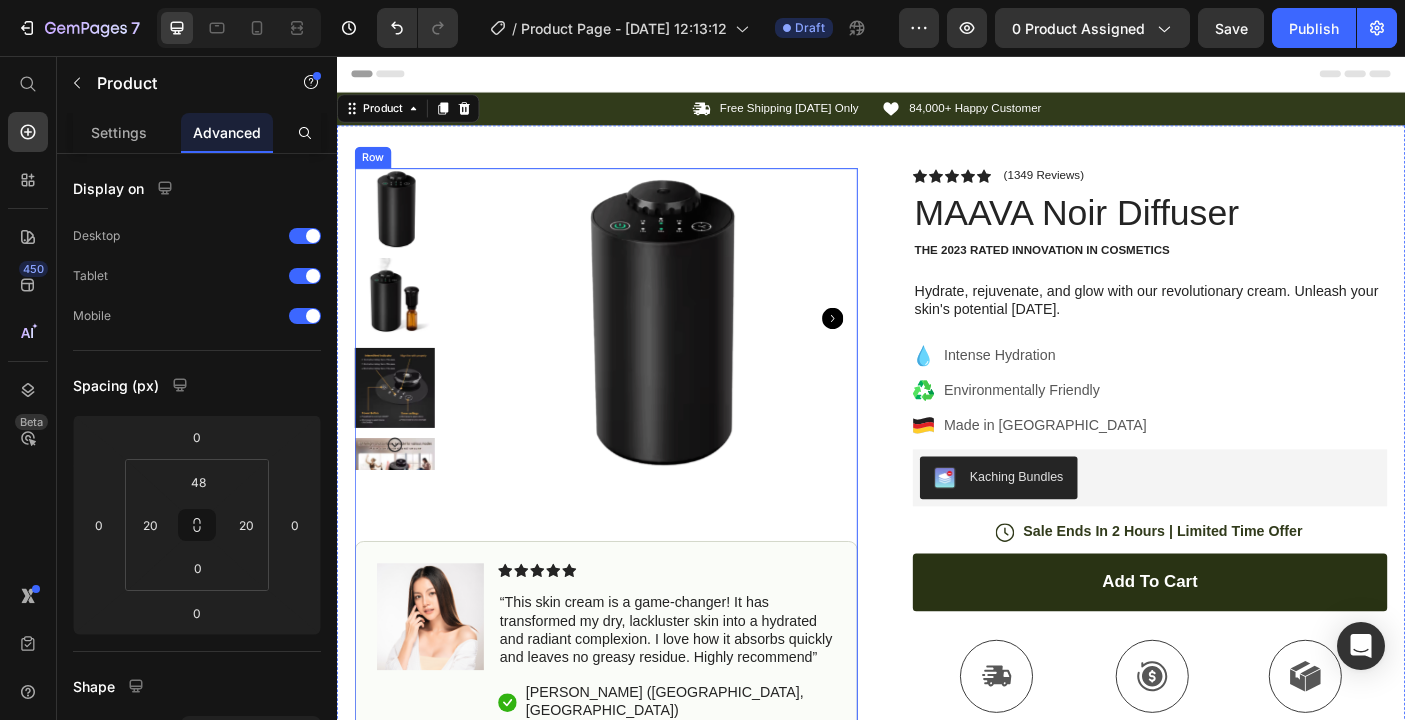 click on "Product Images Image Icon Icon Icon Icon Icon Icon List “This skin cream is a game-changer! It has transformed my dry, lackluster skin into a hydrated and radiant complexion. I love how it absorbs quickly and leaves no greasy residue. Highly recommend” Text Block
Icon [PERSON_NAME] ([GEOGRAPHIC_DATA], [GEOGRAPHIC_DATA]) Text Block Row Row" at bounding box center (639, 506) 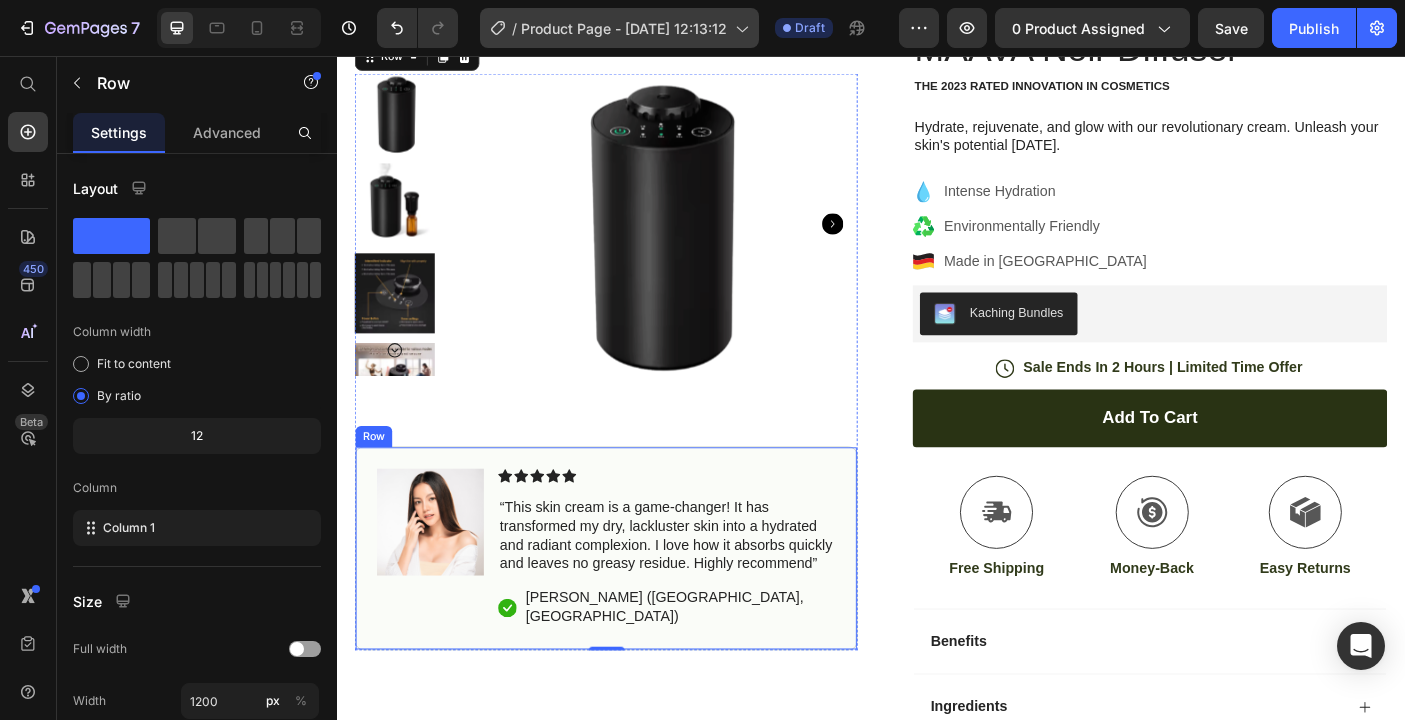 scroll, scrollTop: 173, scrollLeft: 0, axis: vertical 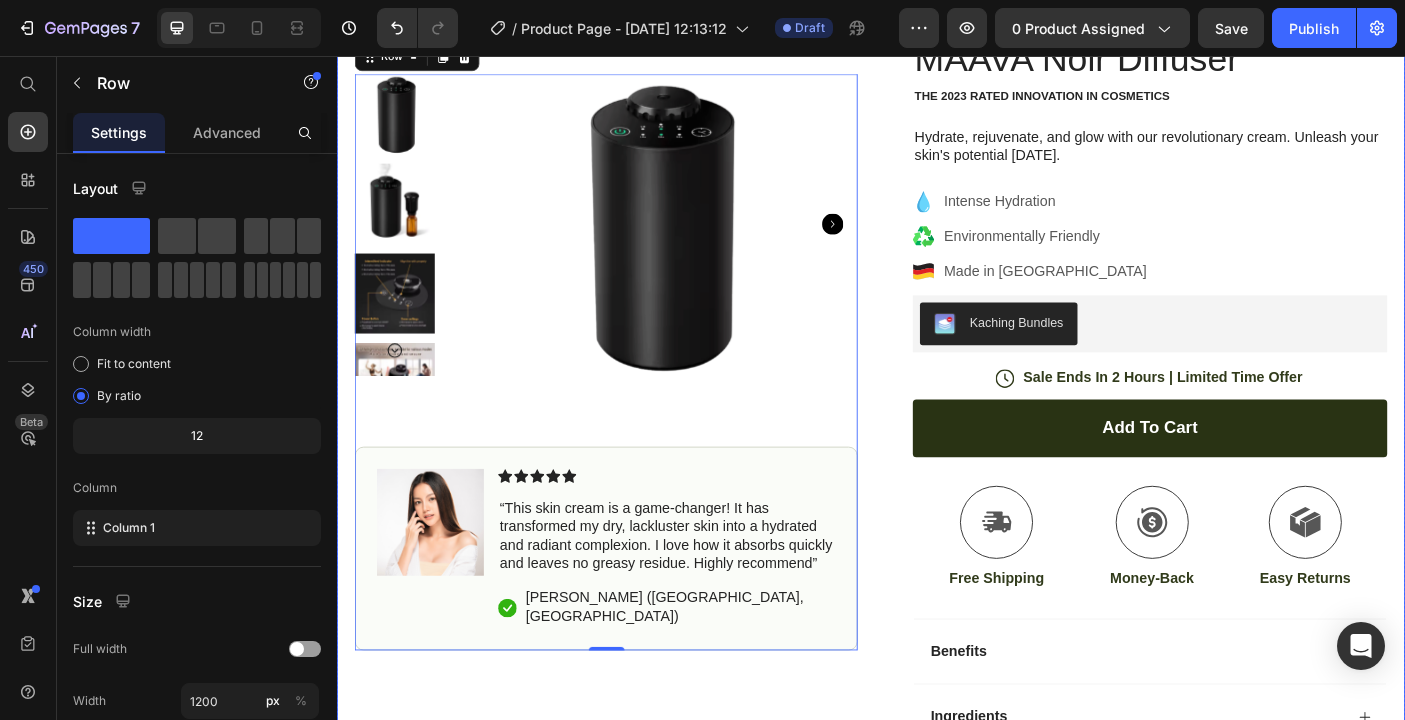 click on "Product Images Image Icon Icon Icon Icon Icon Icon List “This skin cream is a game-changer! It has transformed my dry, lackluster skin into a hydrated and radiant complexion. I love how it absorbs quickly and leaves no greasy residue. Highly recommend” Text Block
Icon [PERSON_NAME] ([GEOGRAPHIC_DATA], [GEOGRAPHIC_DATA]) Text Block Row Row Row   0 Icon Icon Icon Icon Icon Icon List (1349 Reviews) Text Block Row MAAVA Noir Diffuser Product Title The 2023 Rated Innovation in Cosmetics Text Block Hydrate, rejuvenate, and glow with our revolutionary cream. Unleash your skin's potential [DATE]. Text Block
Intense Hydration
Environmentally Friendly
Made in [GEOGRAPHIC_DATA] Item List Kaching Bundles Kaching Bundles
Icon Sale Ends In 2 Hours | Limited Time Offer Text Block Row add to cart Add to Cart
Icon Free Shipping Text Block
Icon Money-Back Text Block
Icon Easy Returns" at bounding box center [937, 451] 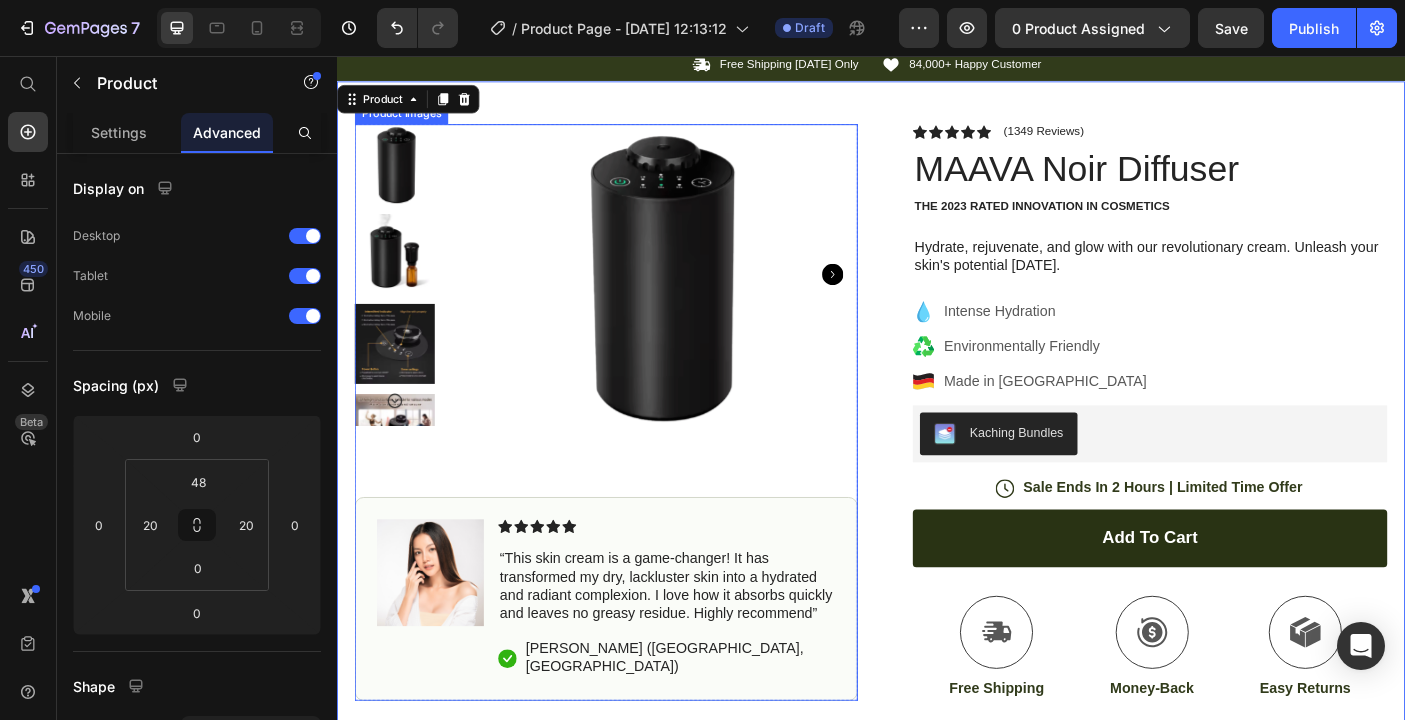scroll, scrollTop: 0, scrollLeft: 0, axis: both 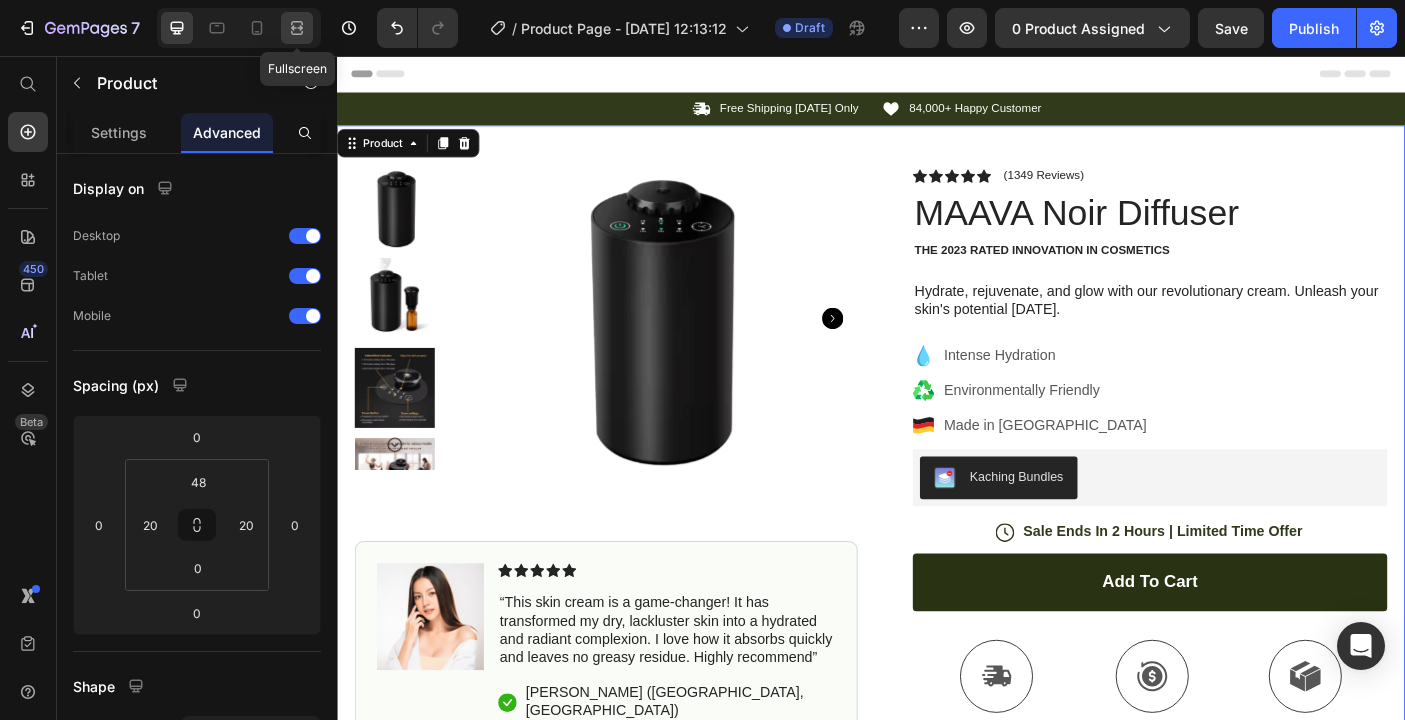 click 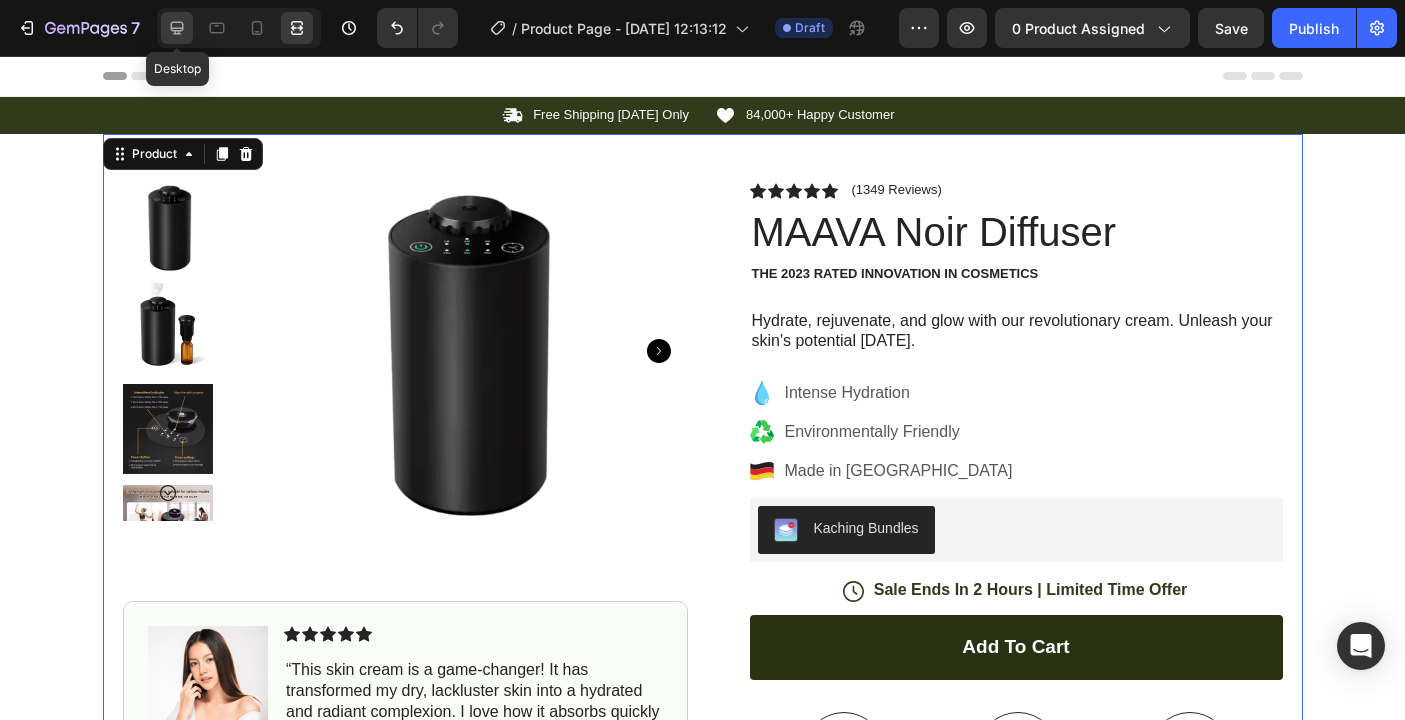 click 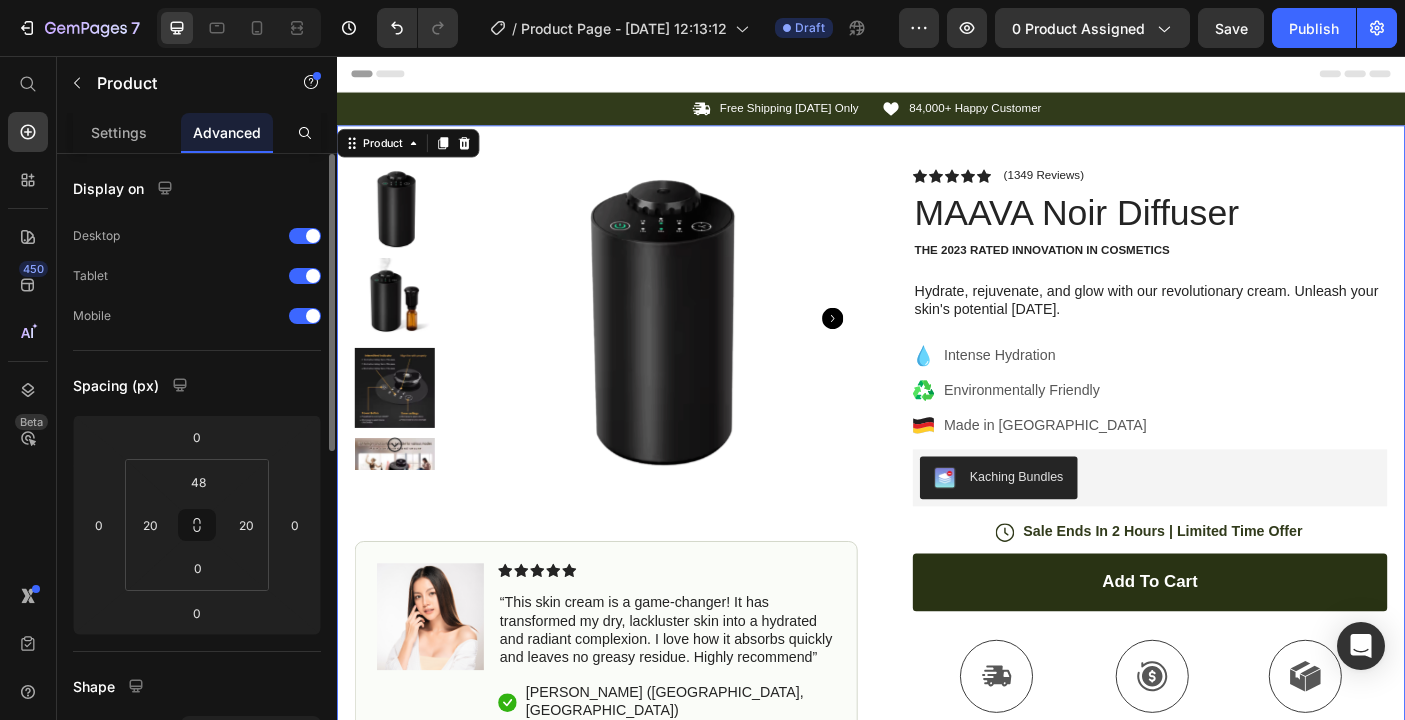 click on "Display on Desktop Tablet Mobile Spacing (px) 0 0 0 0 48 20 0 20 Shape Border Corner Shadow Position Opacity 100 % Animation Upgrade to Build plan  to unlock Animation & other premium features. Interaction Upgrade to Optimize plan  to unlock Interaction & other premium features. CSS class  Delete element" at bounding box center [197, 806] 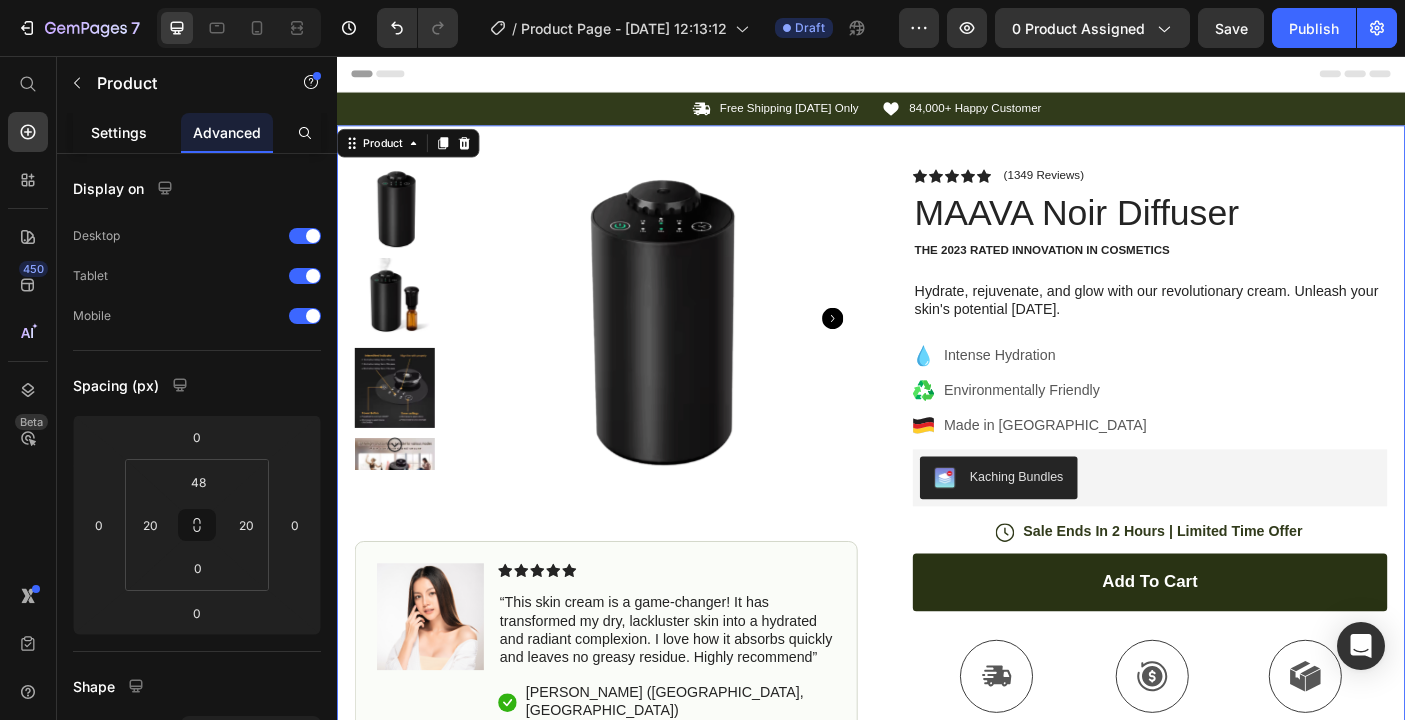 click on "Settings" at bounding box center (119, 132) 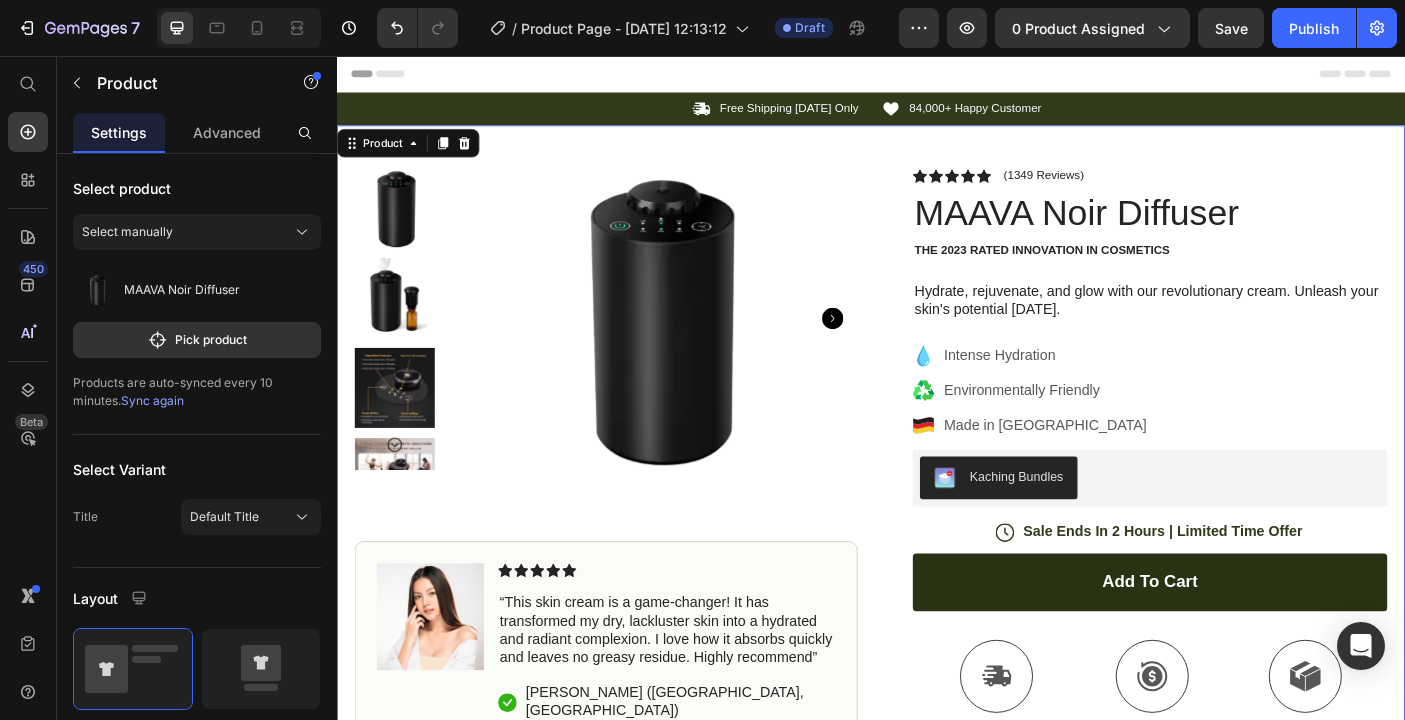click on "Product Images Image Icon Icon Icon Icon Icon Icon List “This skin cream is a game-changer! It has transformed my dry, lackluster skin into a hydrated and radiant complexion. I love how it absorbs quickly and leaves no greasy residue. Highly recommend” Text Block
Icon [PERSON_NAME] ([GEOGRAPHIC_DATA], [GEOGRAPHIC_DATA]) Text Block Row Row Row Icon Icon Icon Icon Icon Icon List (1349 Reviews) Text Block Row MAAVA Noir Diffuser Product Title The 2023 Rated Innovation in Cosmetics Text Block Hydrate, rejuvenate, and glow with our revolutionary cream. Unleash your skin's potential [DATE]. Text Block
Intense Hydration
Environmentally Friendly
Made in [GEOGRAPHIC_DATA] Item List Kaching Bundles Kaching Bundles
Icon Sale Ends In 2 Hours | Limited Time Offer Text Block Row add to cart Add to Cart
Icon Free Shipping Text Block
Icon Money-Back Text Block
Icon Easy Returns Row" at bounding box center [937, 624] 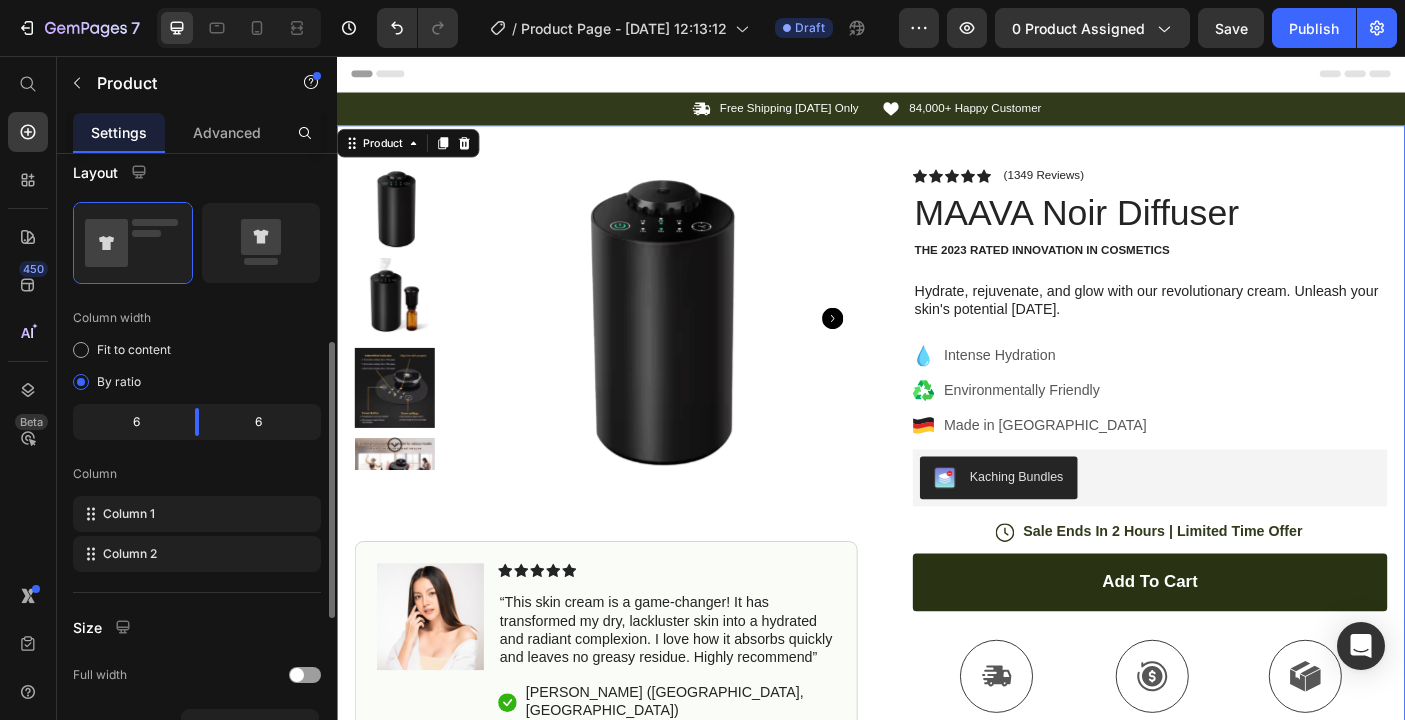 scroll, scrollTop: 427, scrollLeft: 0, axis: vertical 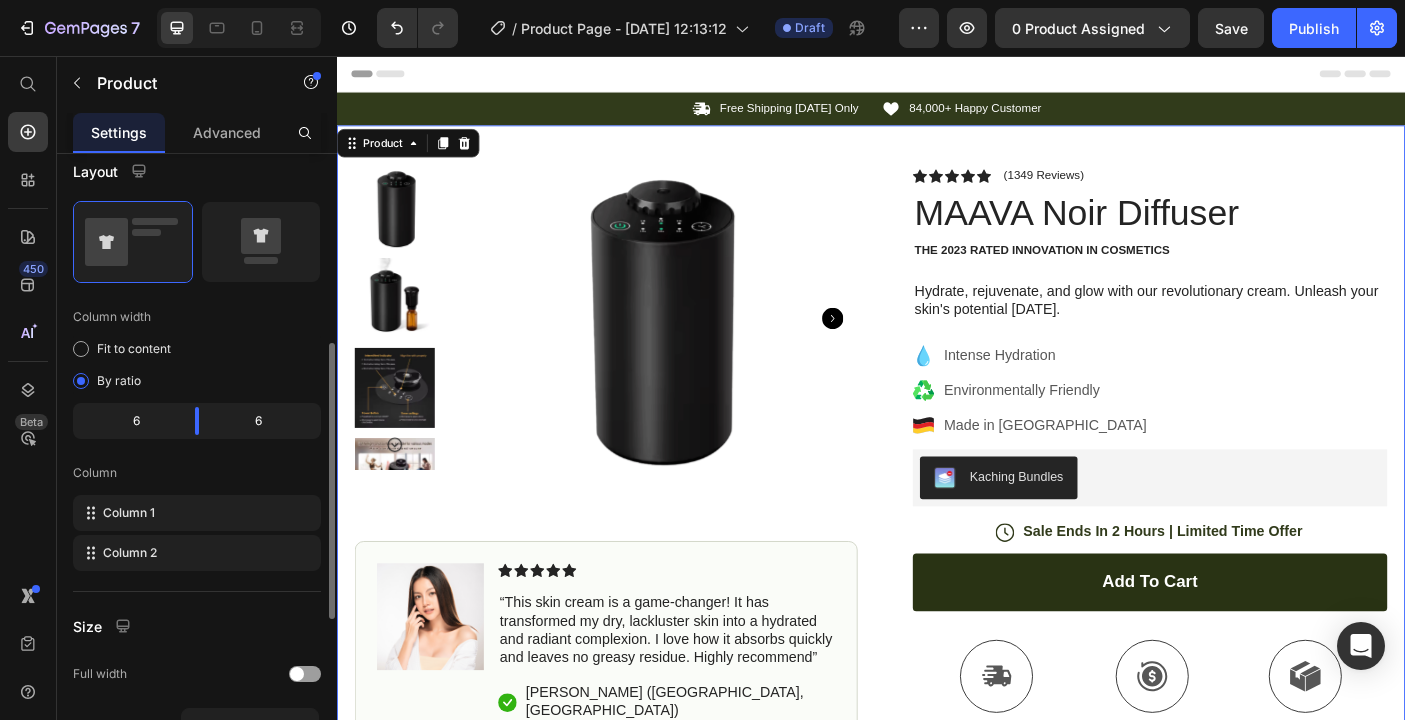 click on "Fit to content" 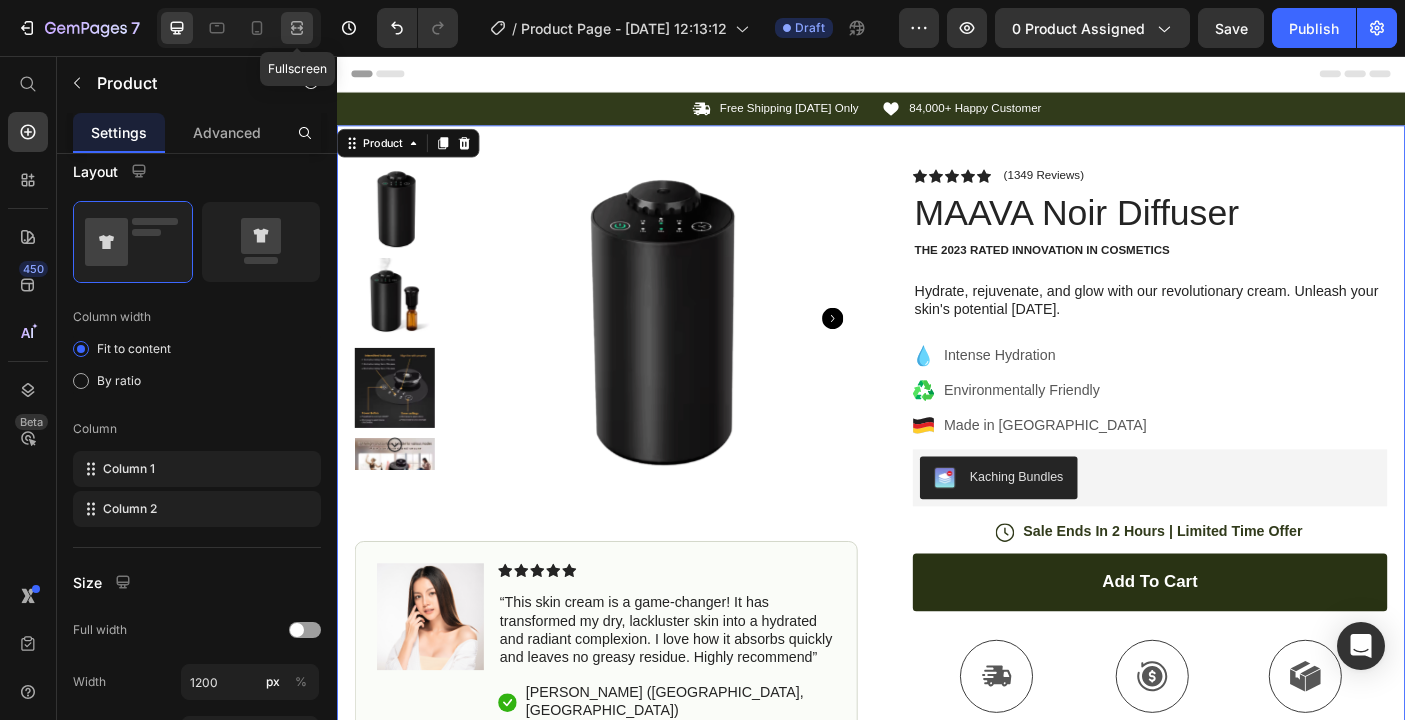 click 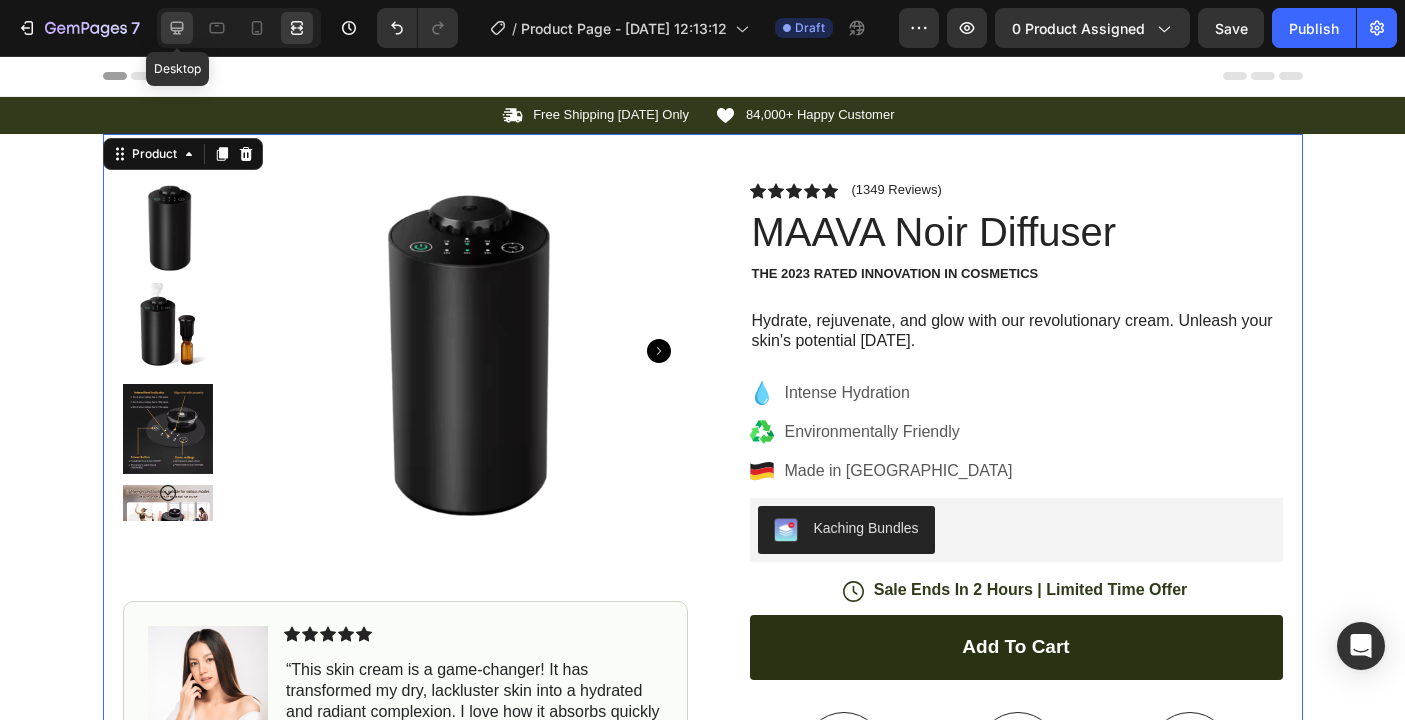 click 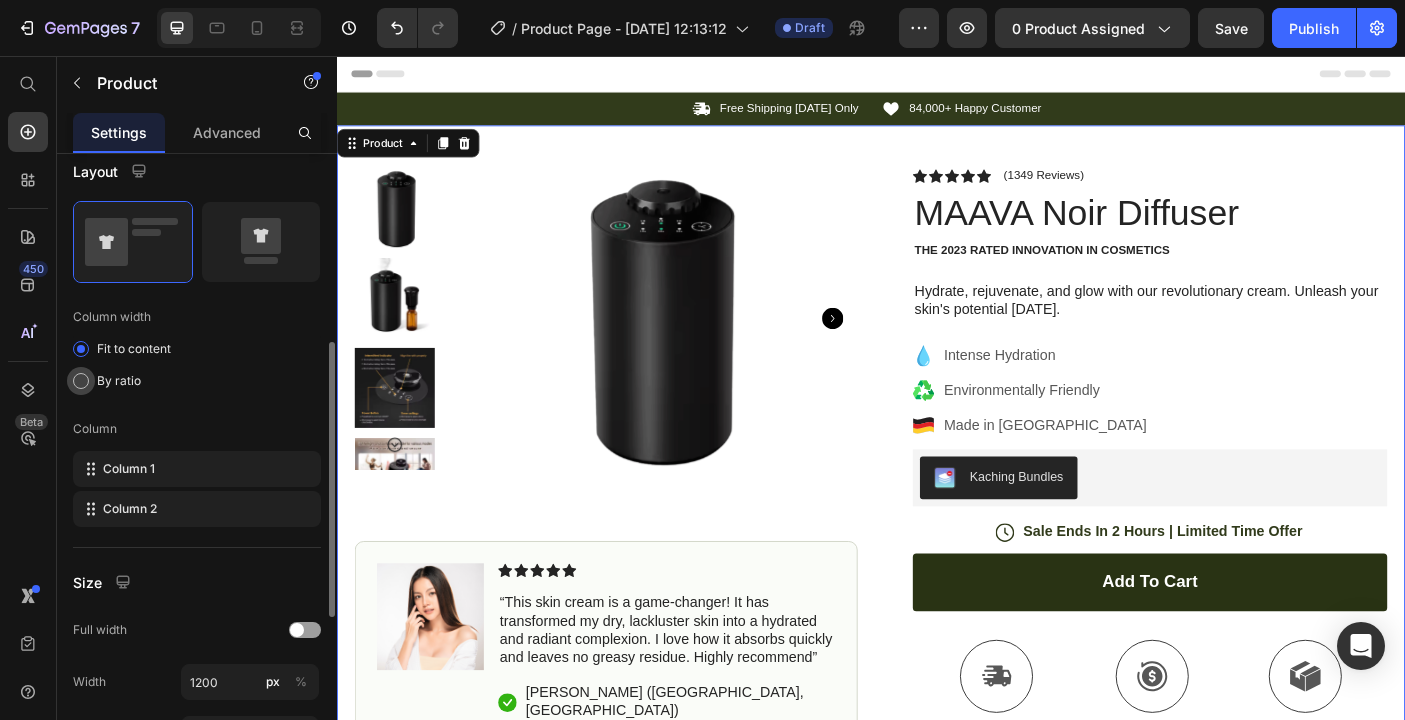 click on "By ratio" at bounding box center (119, 381) 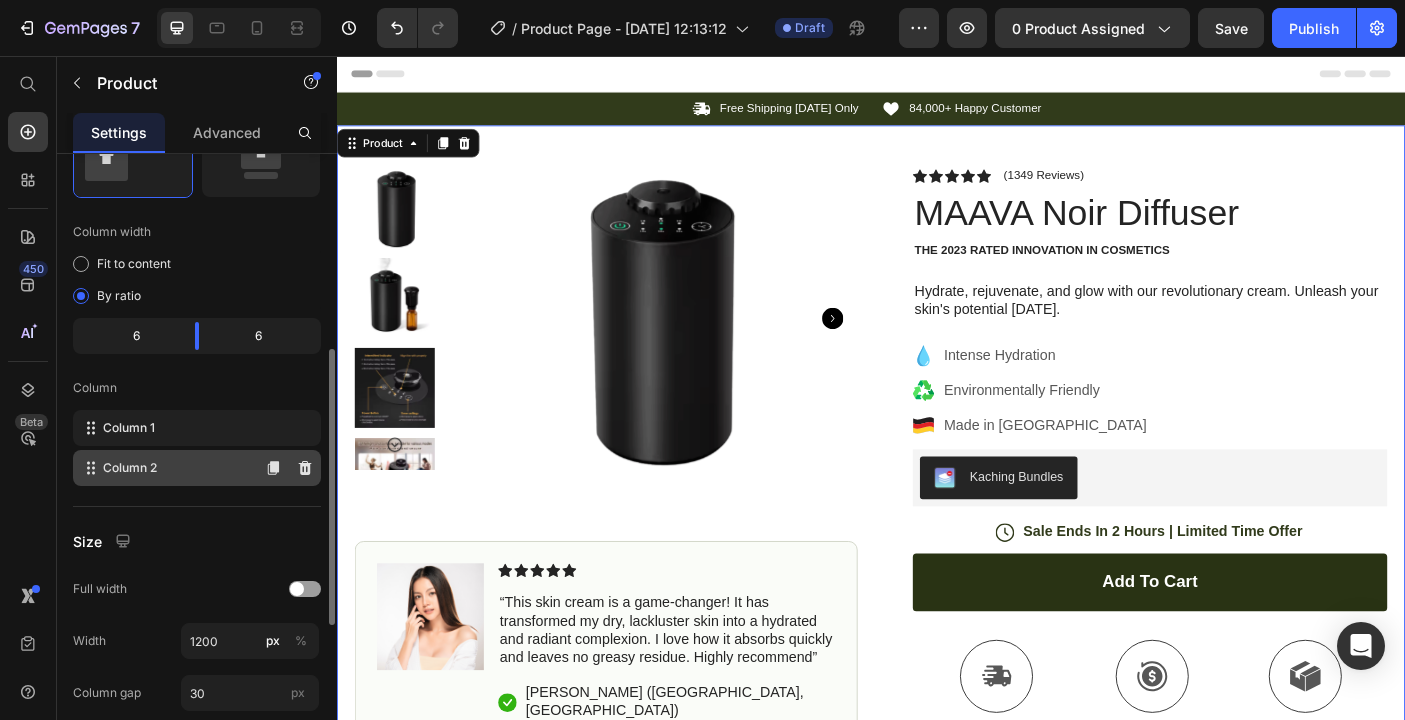 scroll, scrollTop: 538, scrollLeft: 0, axis: vertical 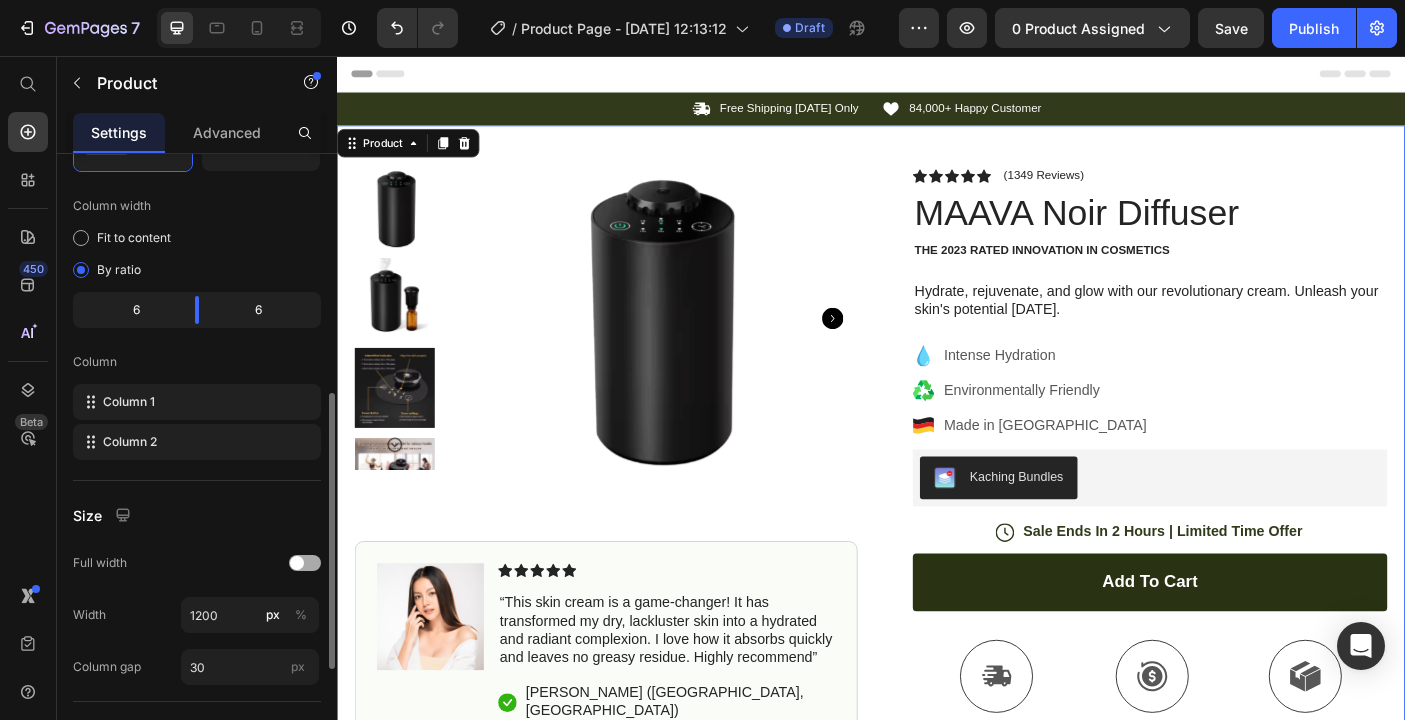 click at bounding box center (297, 563) 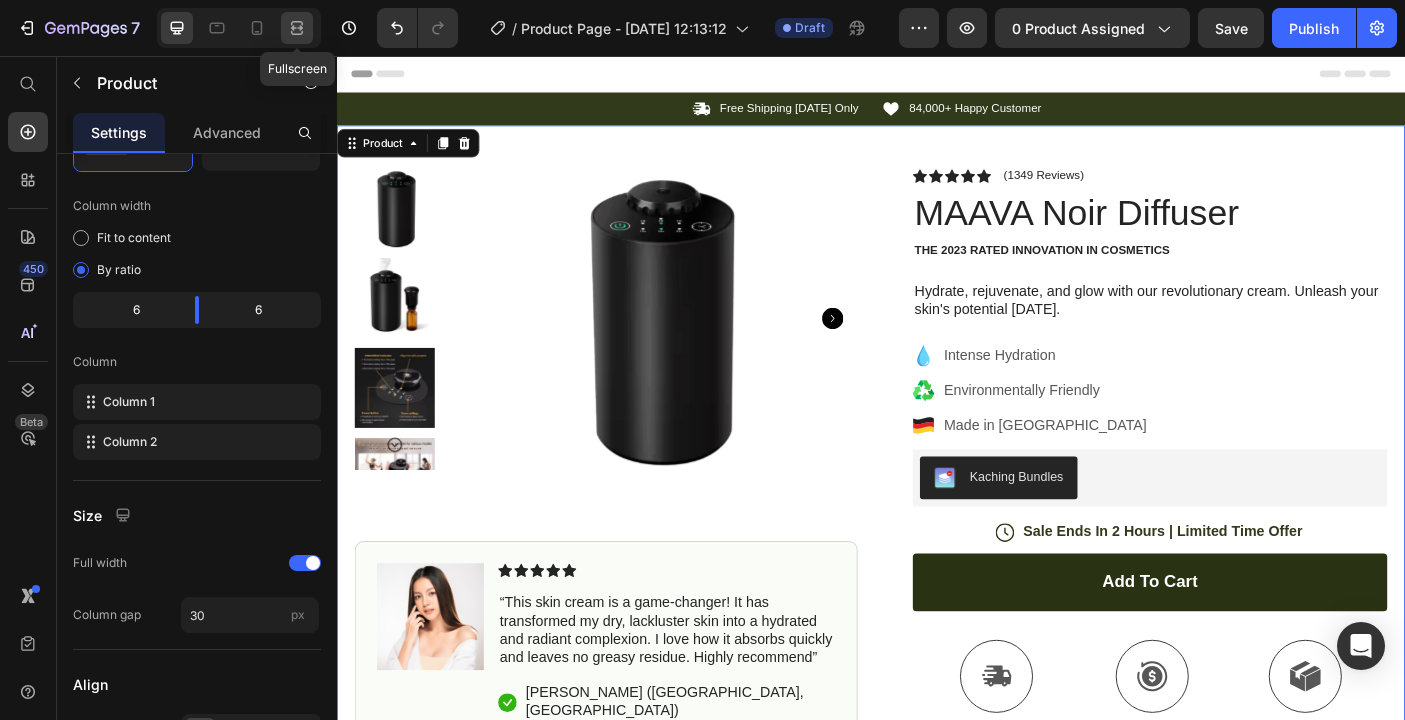 click 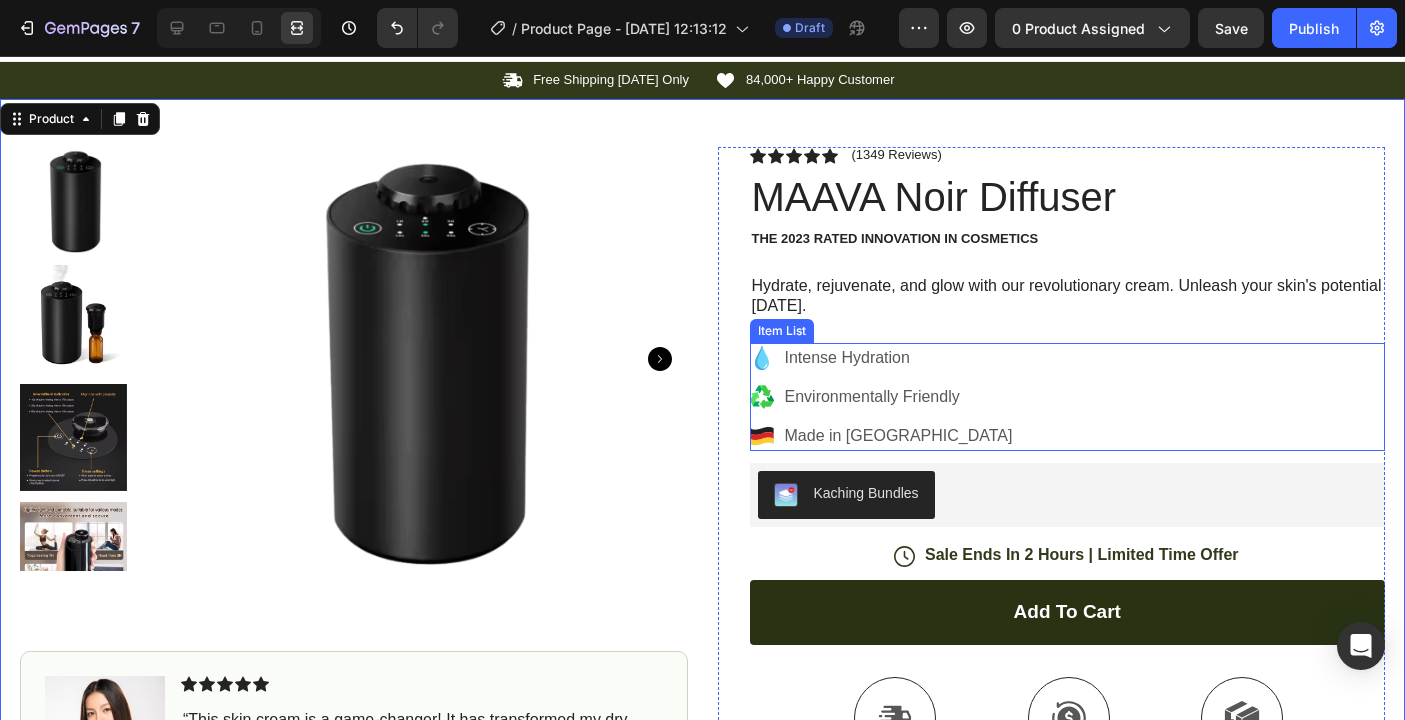 scroll, scrollTop: 0, scrollLeft: 0, axis: both 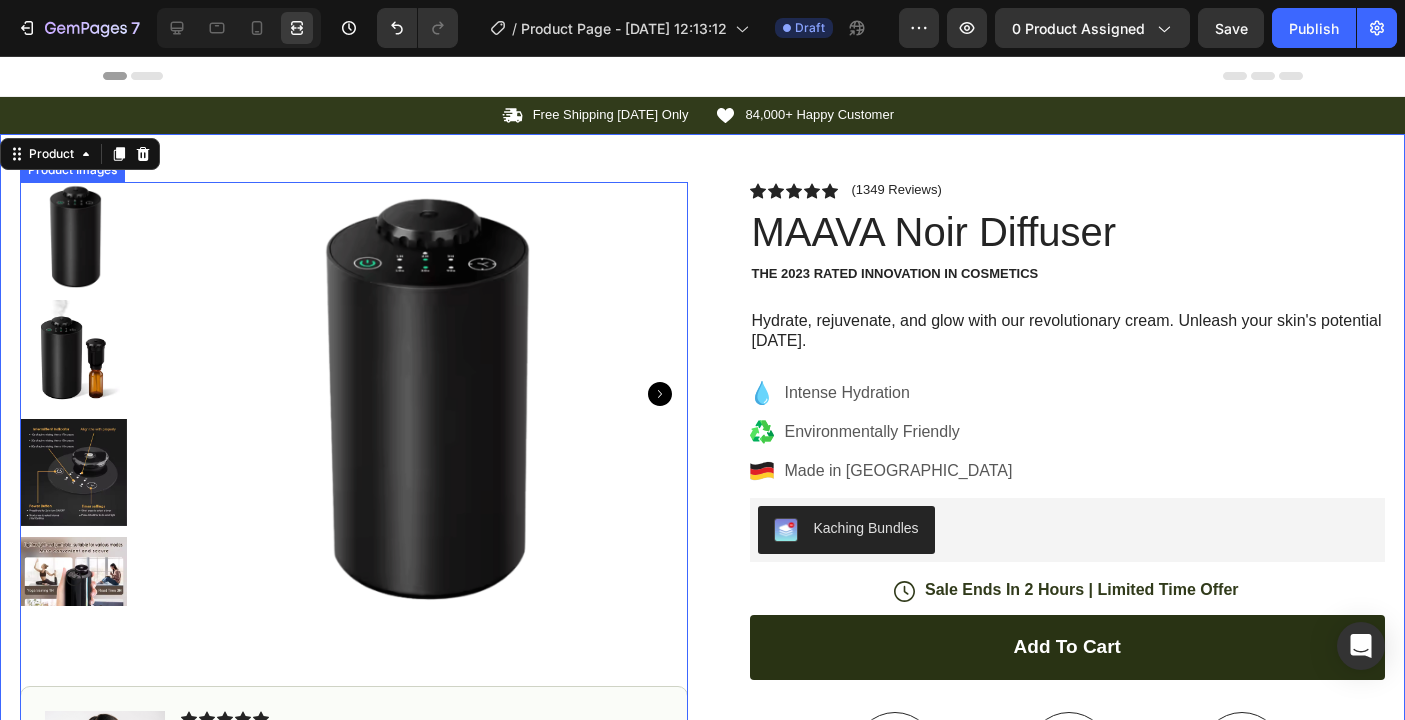 click at bounding box center [73, 353] 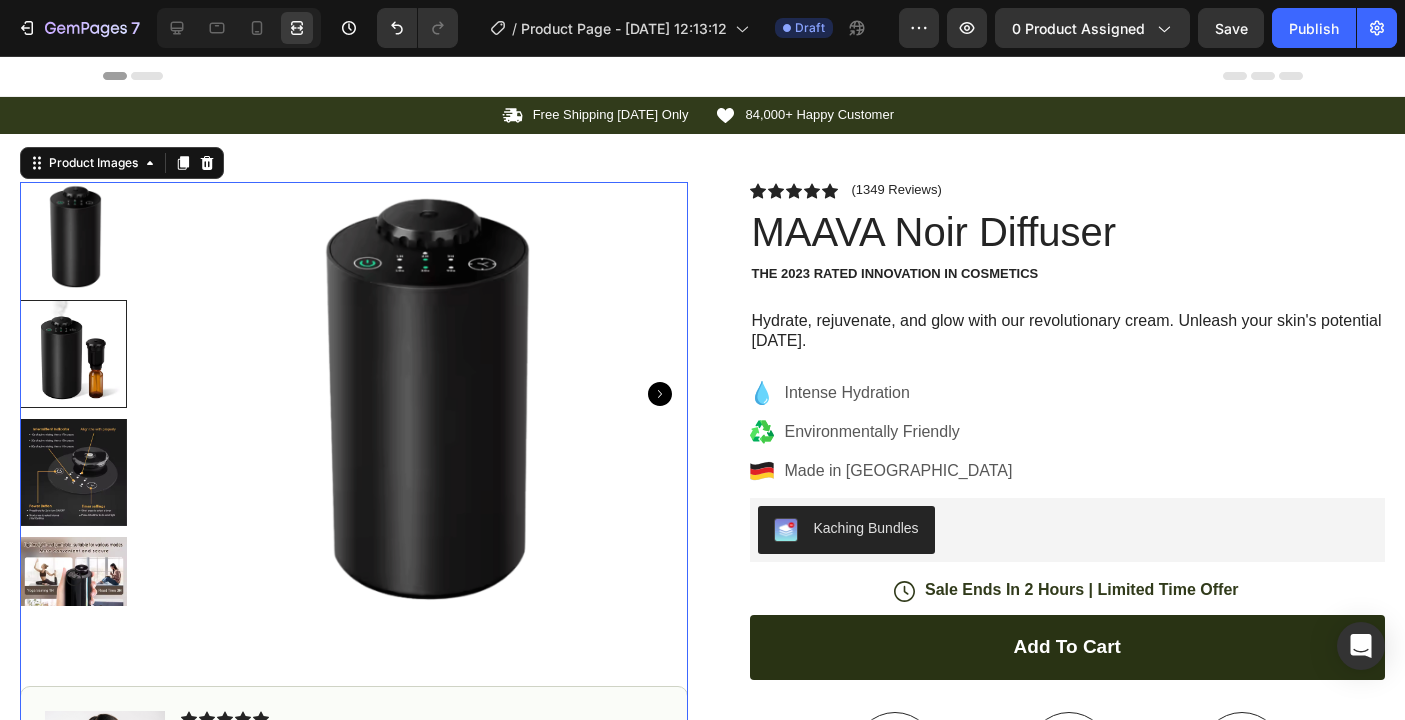 scroll, scrollTop: 0, scrollLeft: 0, axis: both 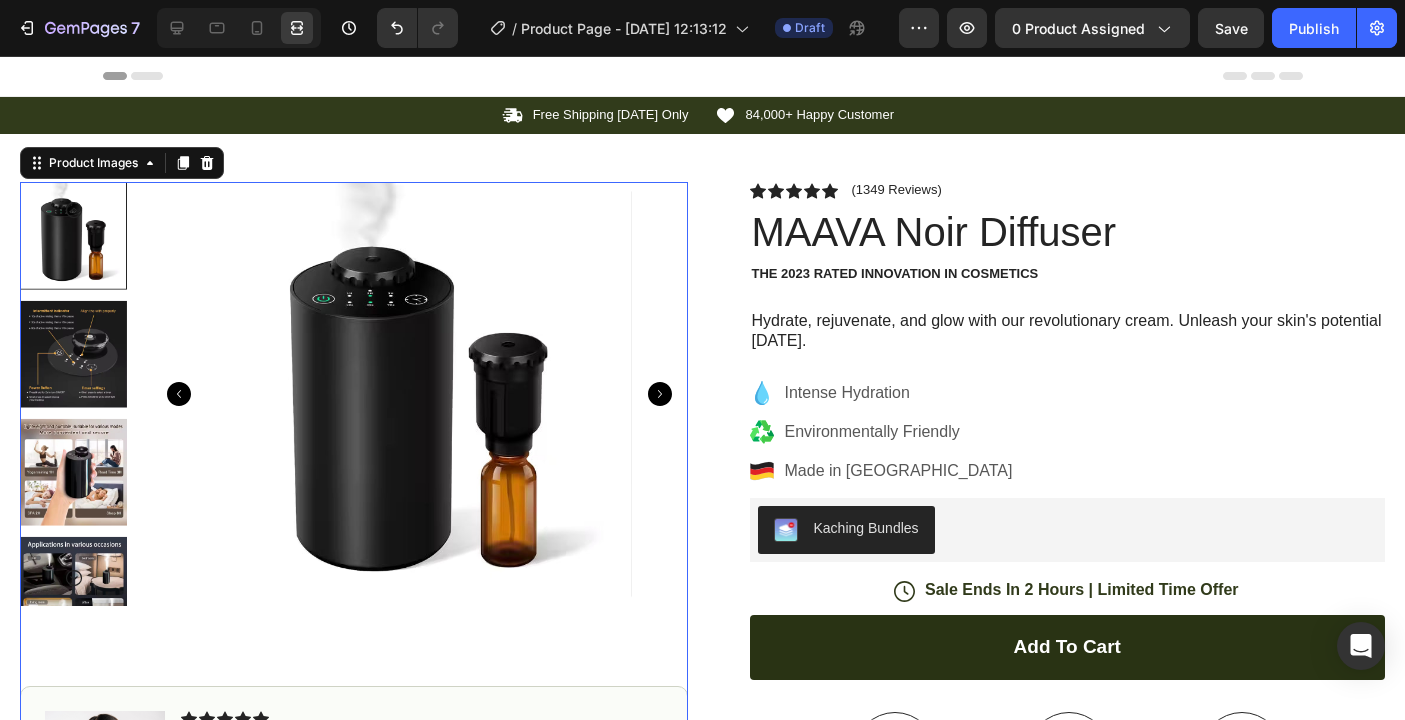 click 